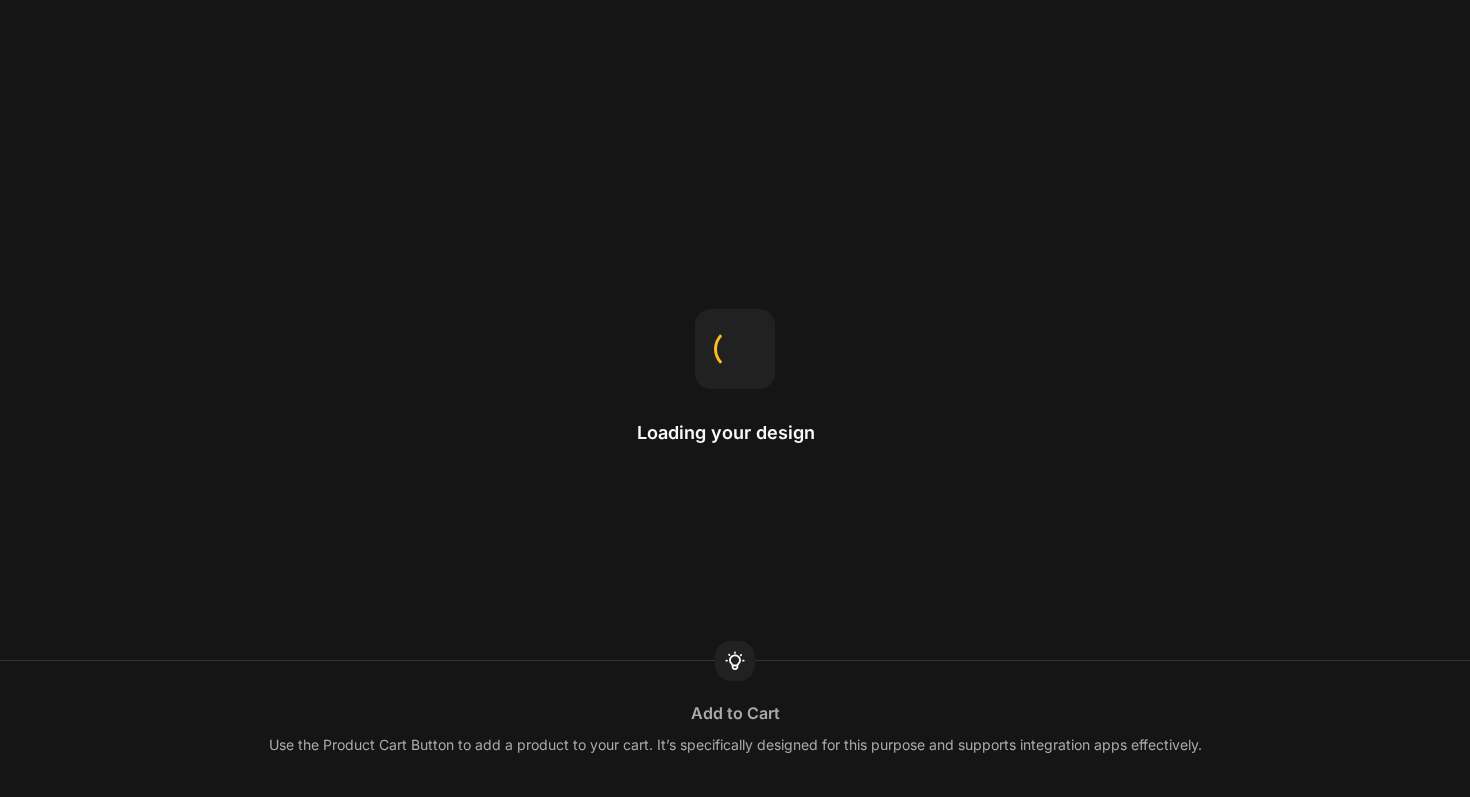 scroll, scrollTop: 0, scrollLeft: 0, axis: both 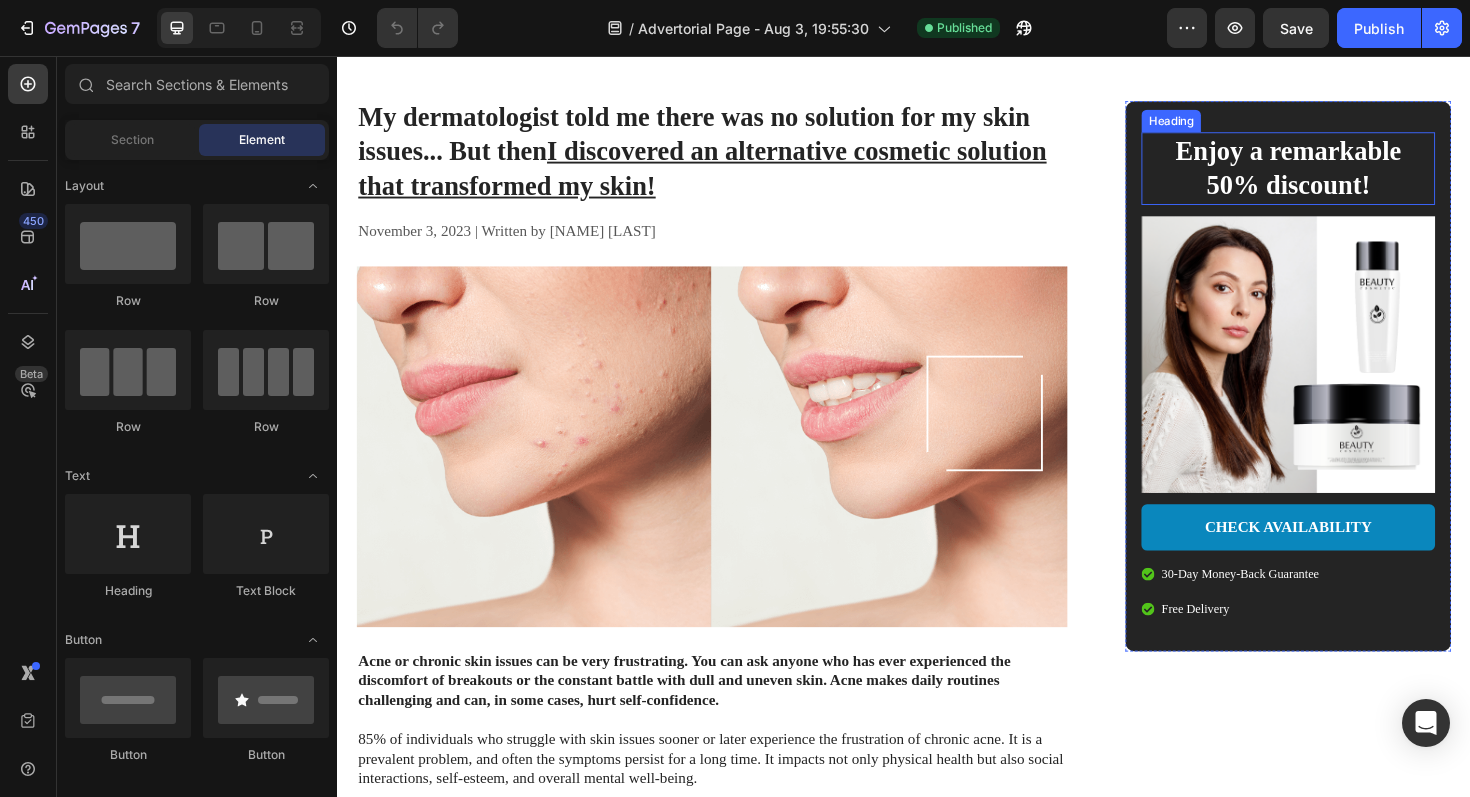 click on "Enjoy a remarkable 50% discount!" at bounding box center (1344, 175) 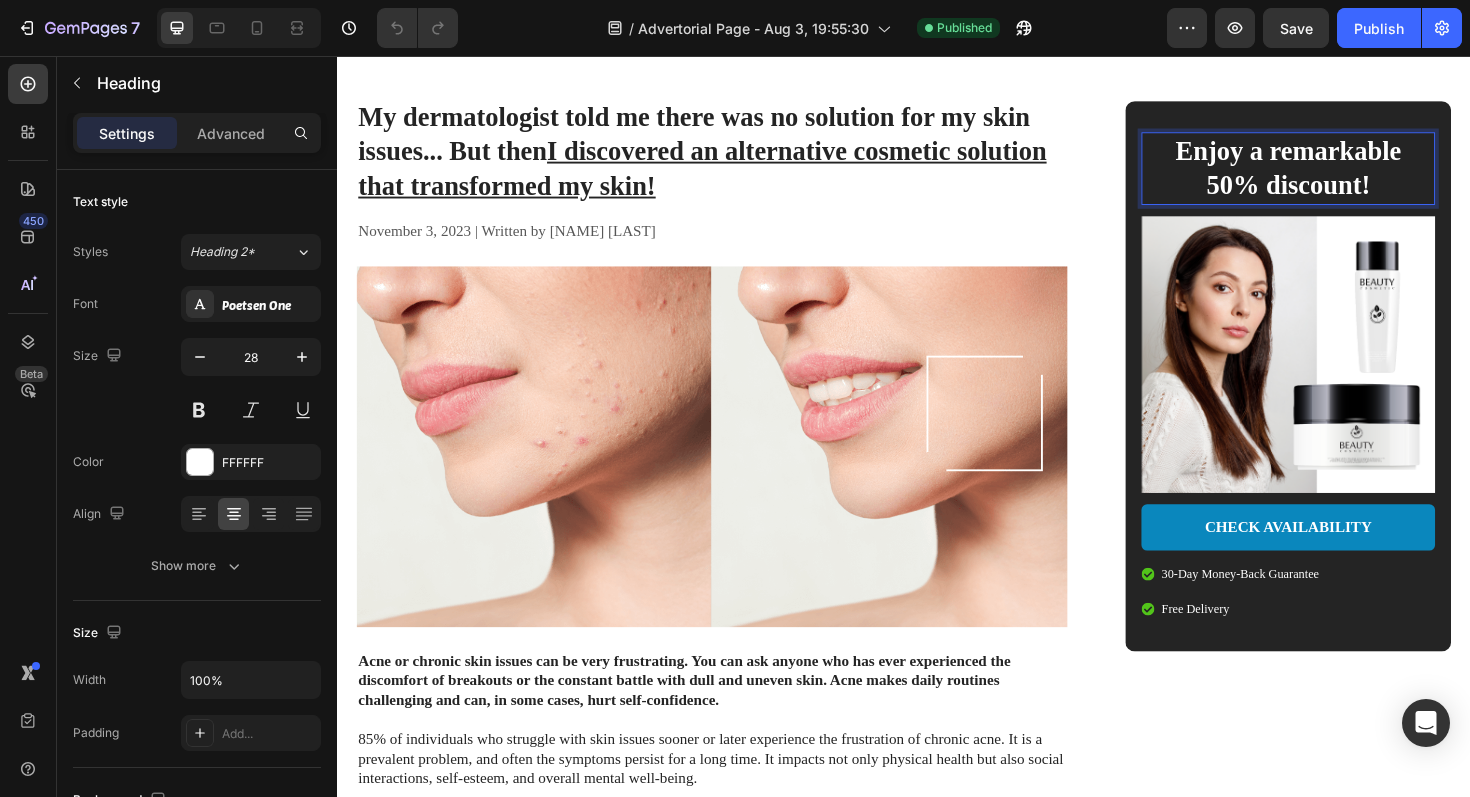 click on "Enjoy a remarkable 50% discount!" at bounding box center [1344, 175] 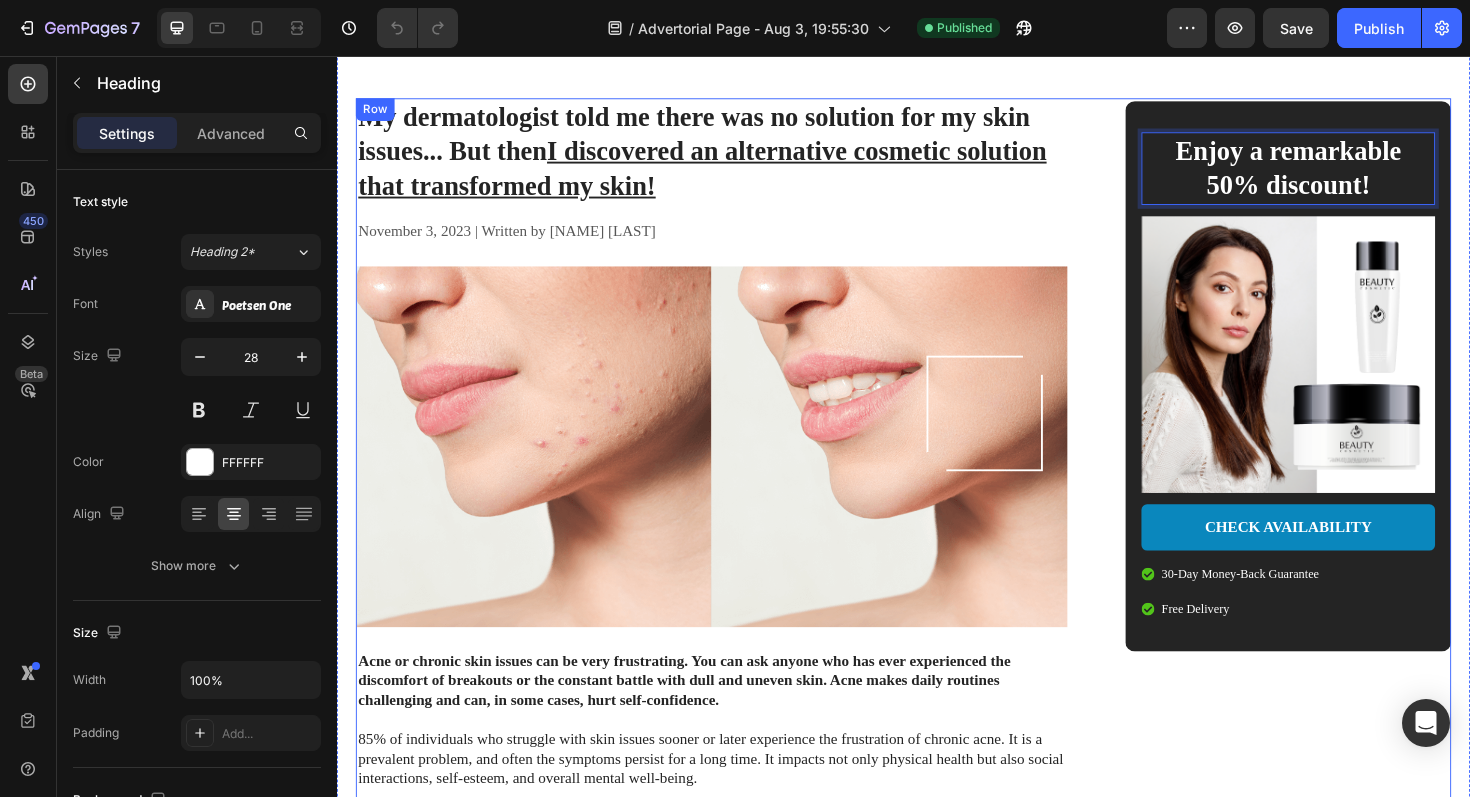 click on "Enjoy a remarkable 50% discount! Heading   12 Image CHECK AVAILABILITY Button 30-Day Money-Back Guarantee Free Delivery Item List Row Row" at bounding box center (1328, 905) 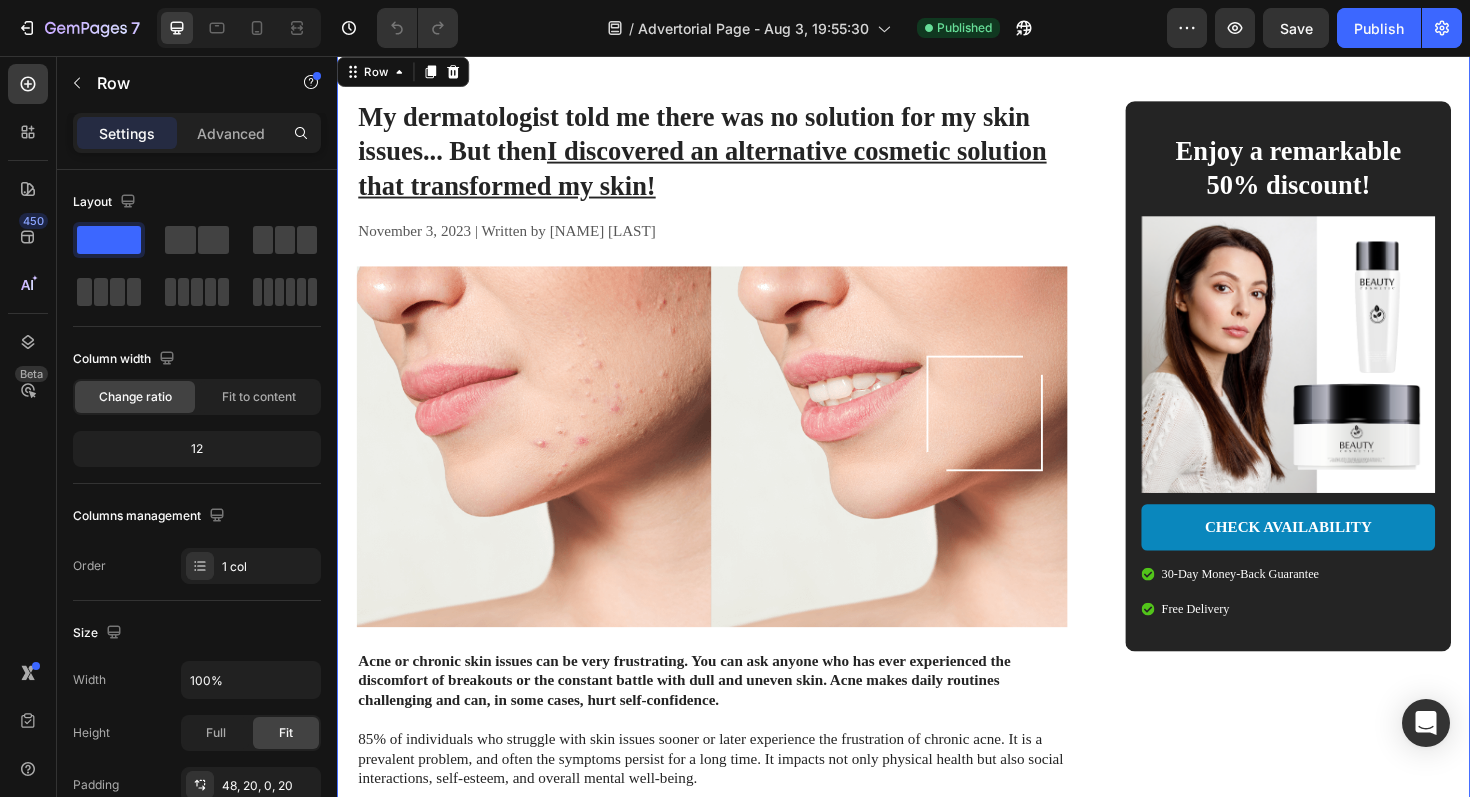 click on "My dermatologist told me there was no solution for my skin issues... But then  I discovered an alternative cosmetic solution that transformed my skin! Heading November 3, 2023 | Written by [NAME] [LAST] Text Block Image Acne or chronic skin issues can be very frustrating. You can ask anyone who has ever experienced the discomfort of breakouts or the constant battle with dull and uneven skin. Acne makes daily routines challenging and can, in some cases, hurt self-confidence. 85% of individuals who struggle with skin issues sooner or later experience the frustration of chronic acne. It is a prevalent problem, and often the symptoms persist for a long time. It impacts not only physical health but also social interactions, self-esteem, and overall mental well-being. Text Block Skin problems, the bane of existence for many Heading Image I was starting to lose hope, thinking that clear and healthy skin was an unattainable dream. That was until I discovered the GEM Cosmetic.  Text Block Row Heading Image Button" at bounding box center [937, 881] 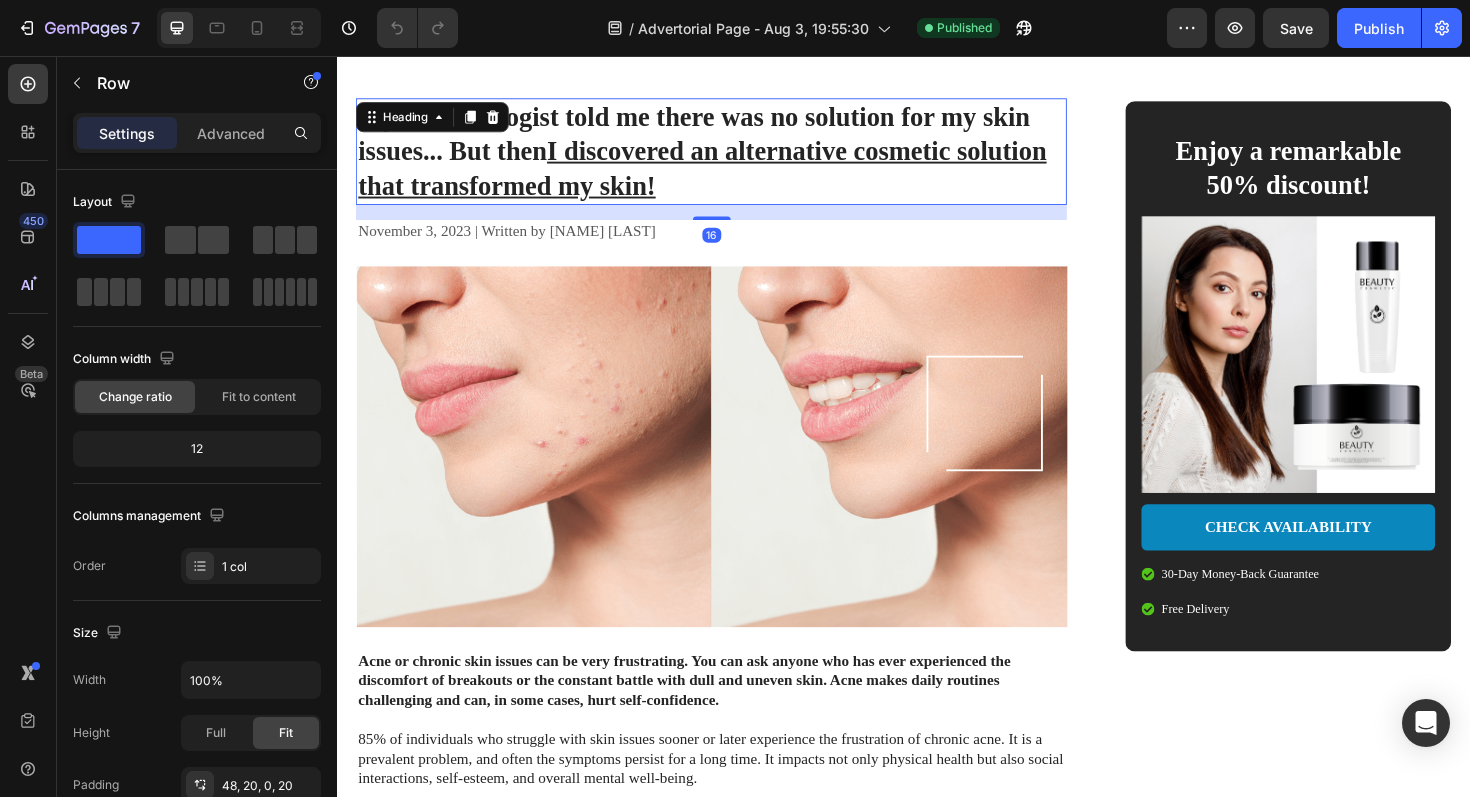 click on "My dermatologist told me there was no solution for my skin issues... But then  I discovered an alternative cosmetic solution that transformed my skin!" at bounding box center [733, 157] 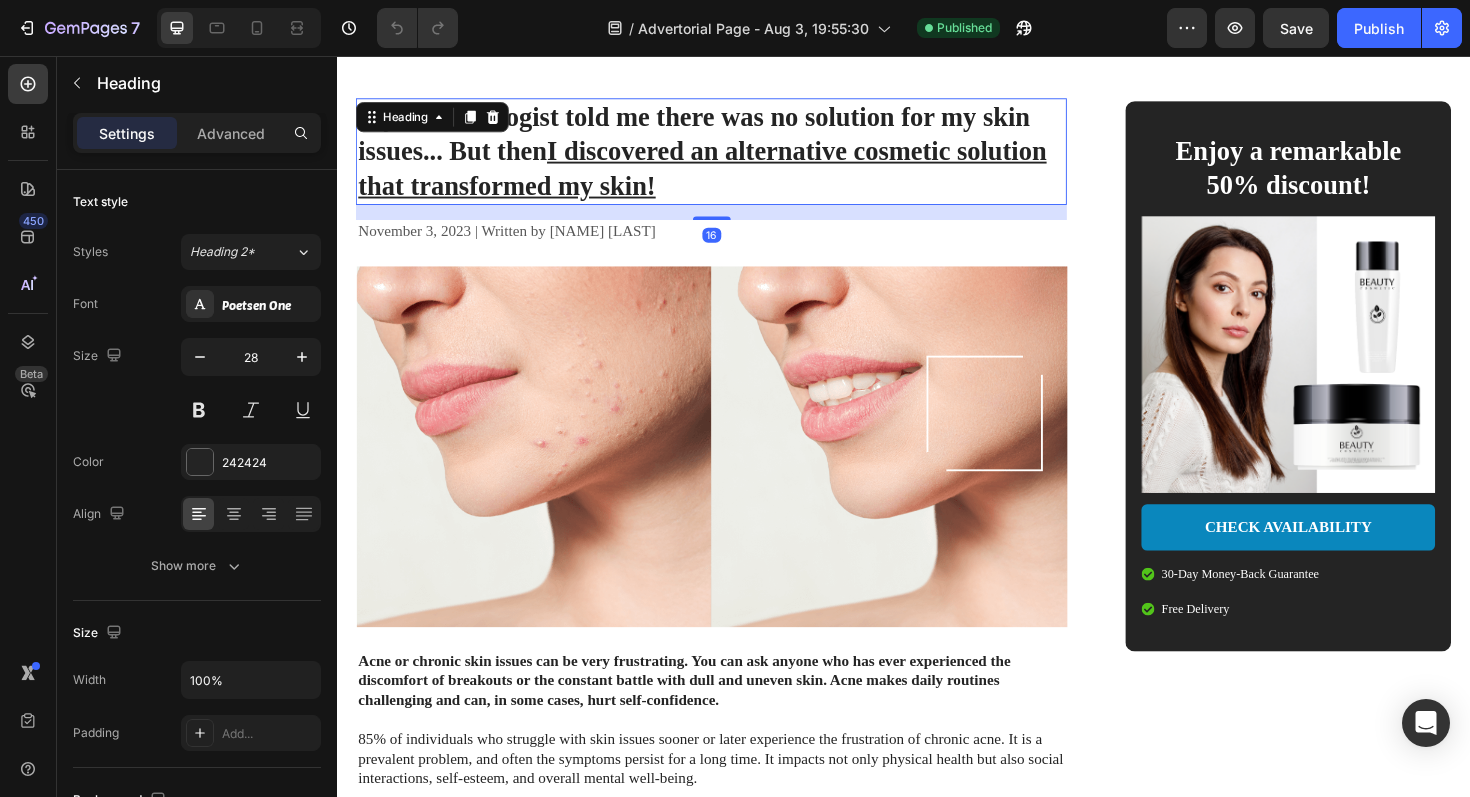 click on "My dermatologist told me there was no solution for my skin issues... But then  I discovered an alternative cosmetic solution that transformed my skin!" at bounding box center (733, 157) 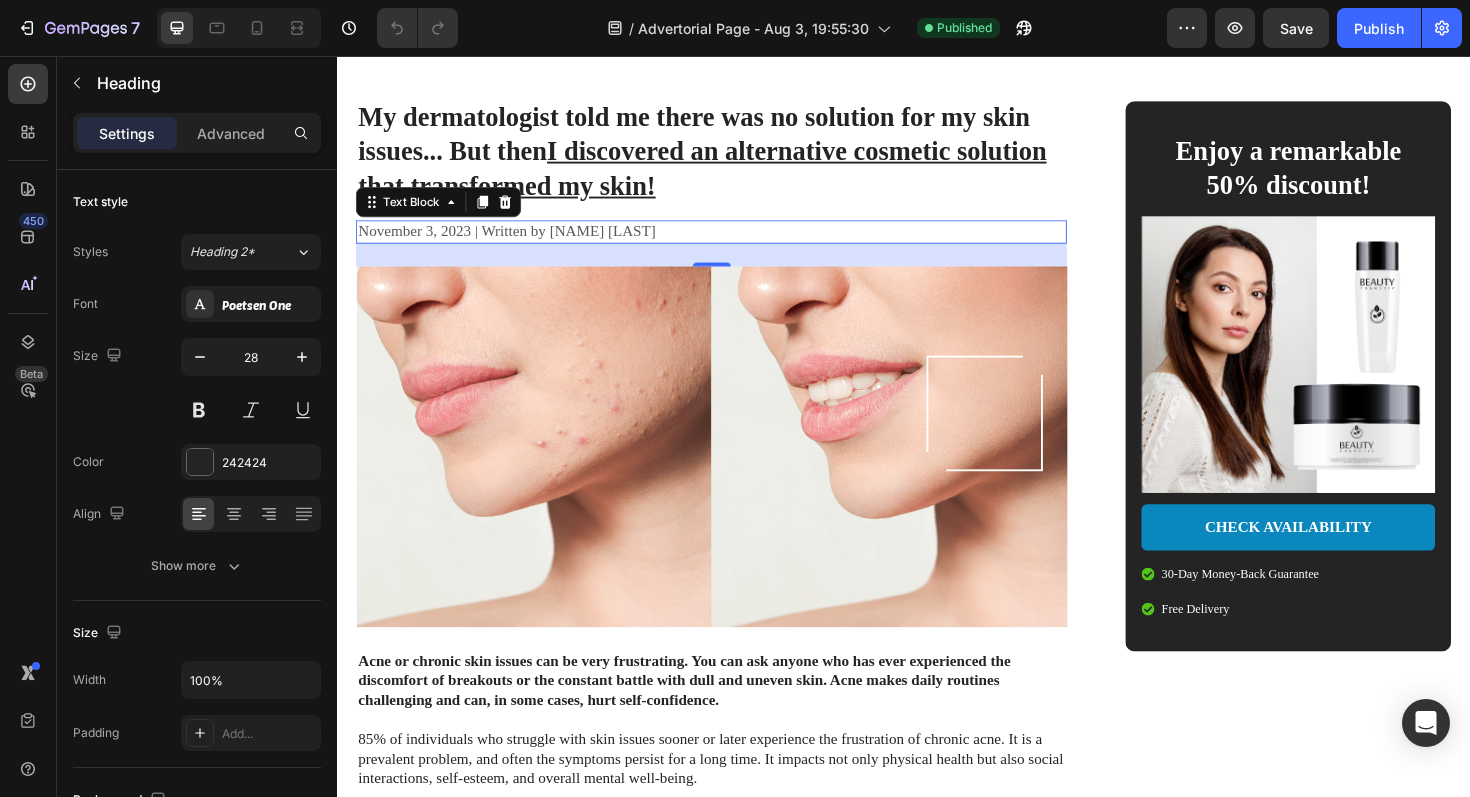 click on "November 3, 2023 | Written by [NAME] [LAST]" at bounding box center [733, 242] 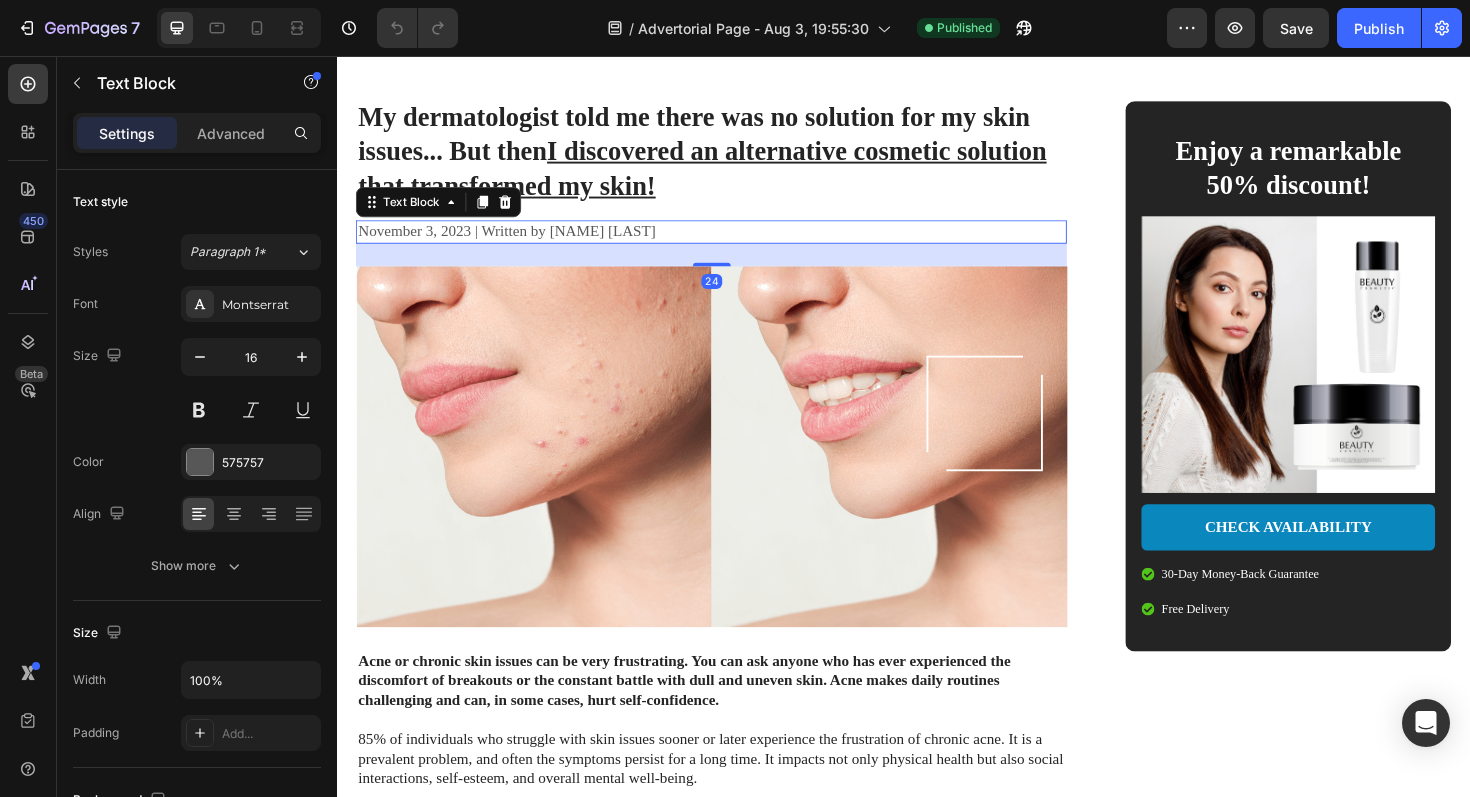 click on "24" at bounding box center (733, 267) 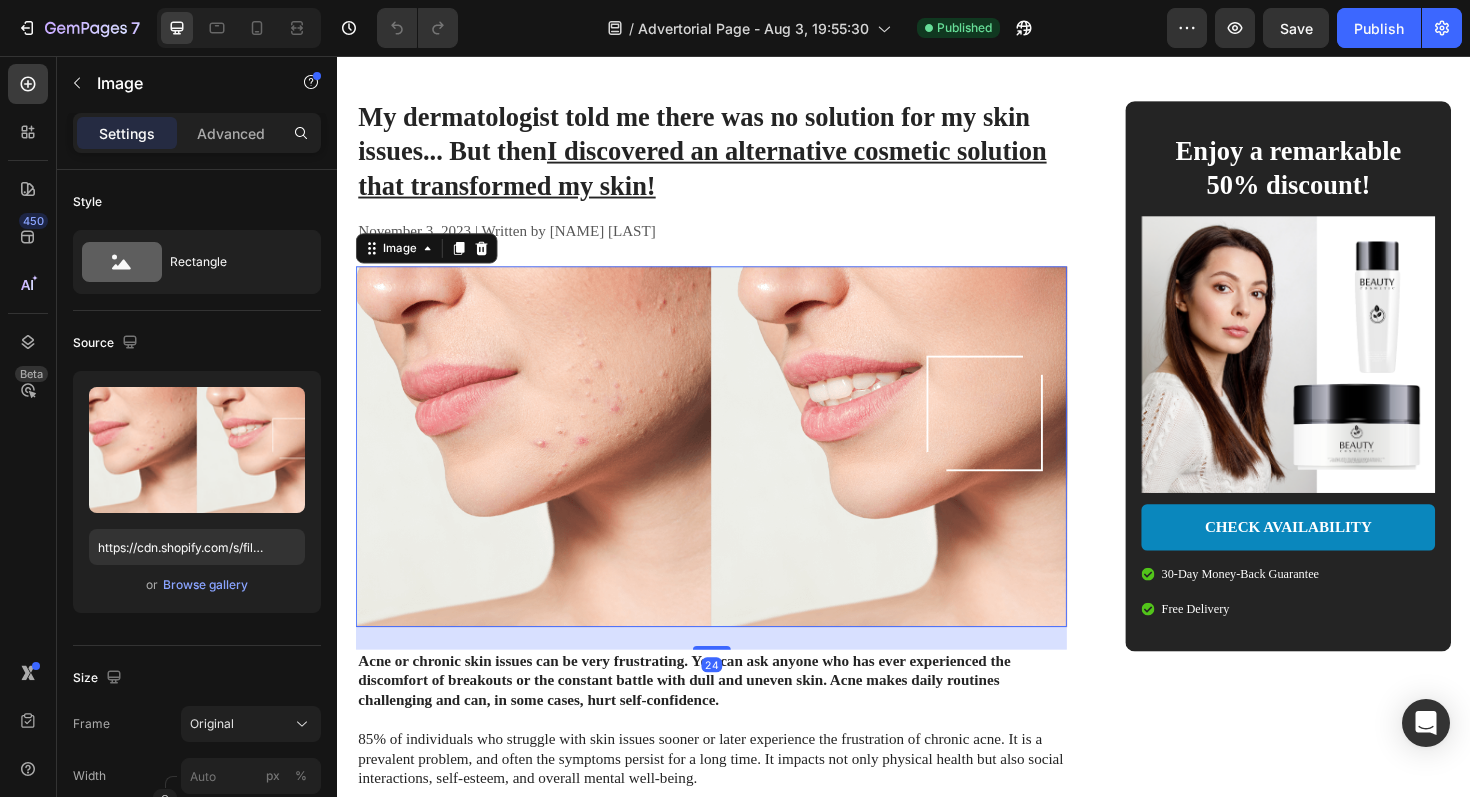click at bounding box center (733, 470) 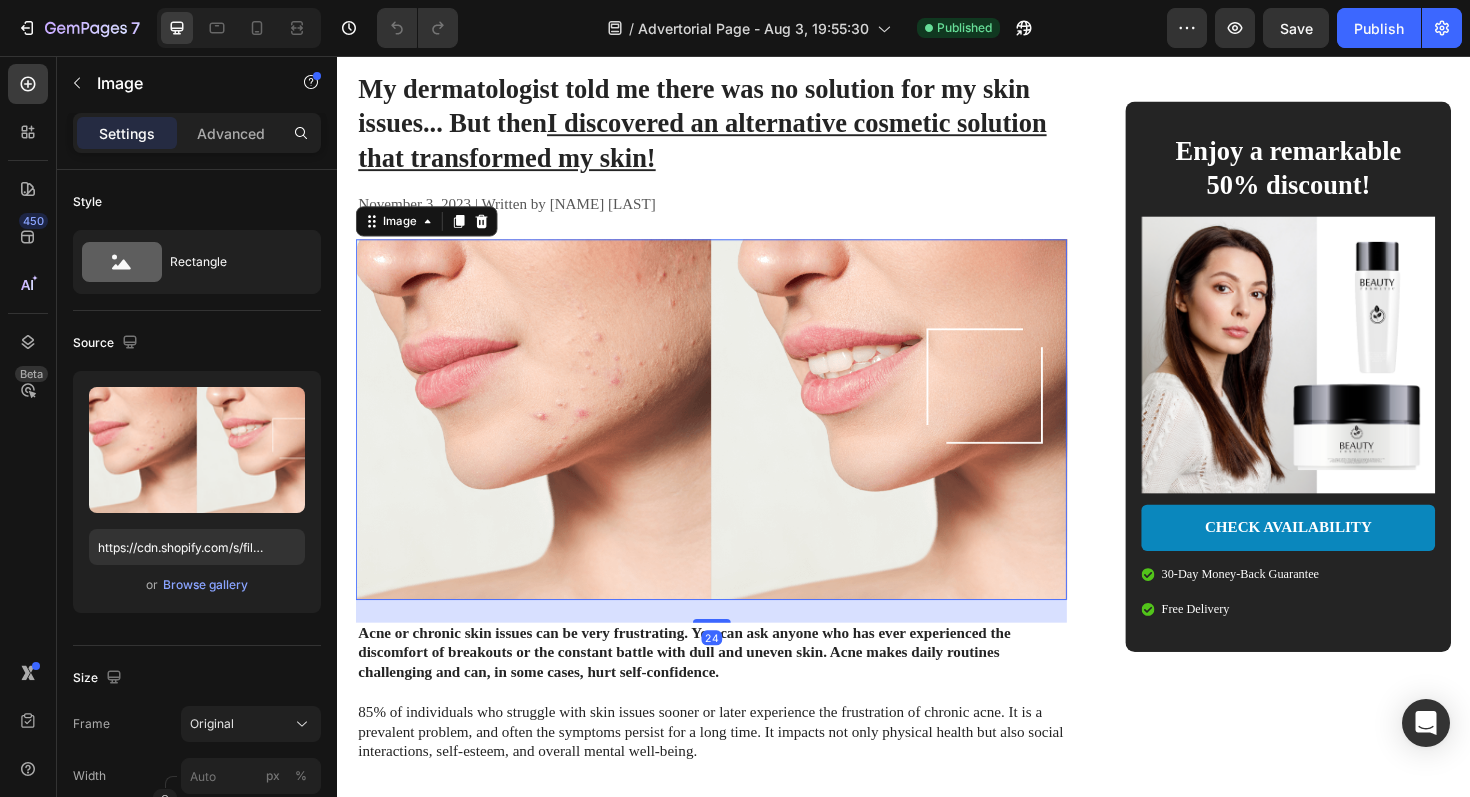 scroll, scrollTop: 140, scrollLeft: 0, axis: vertical 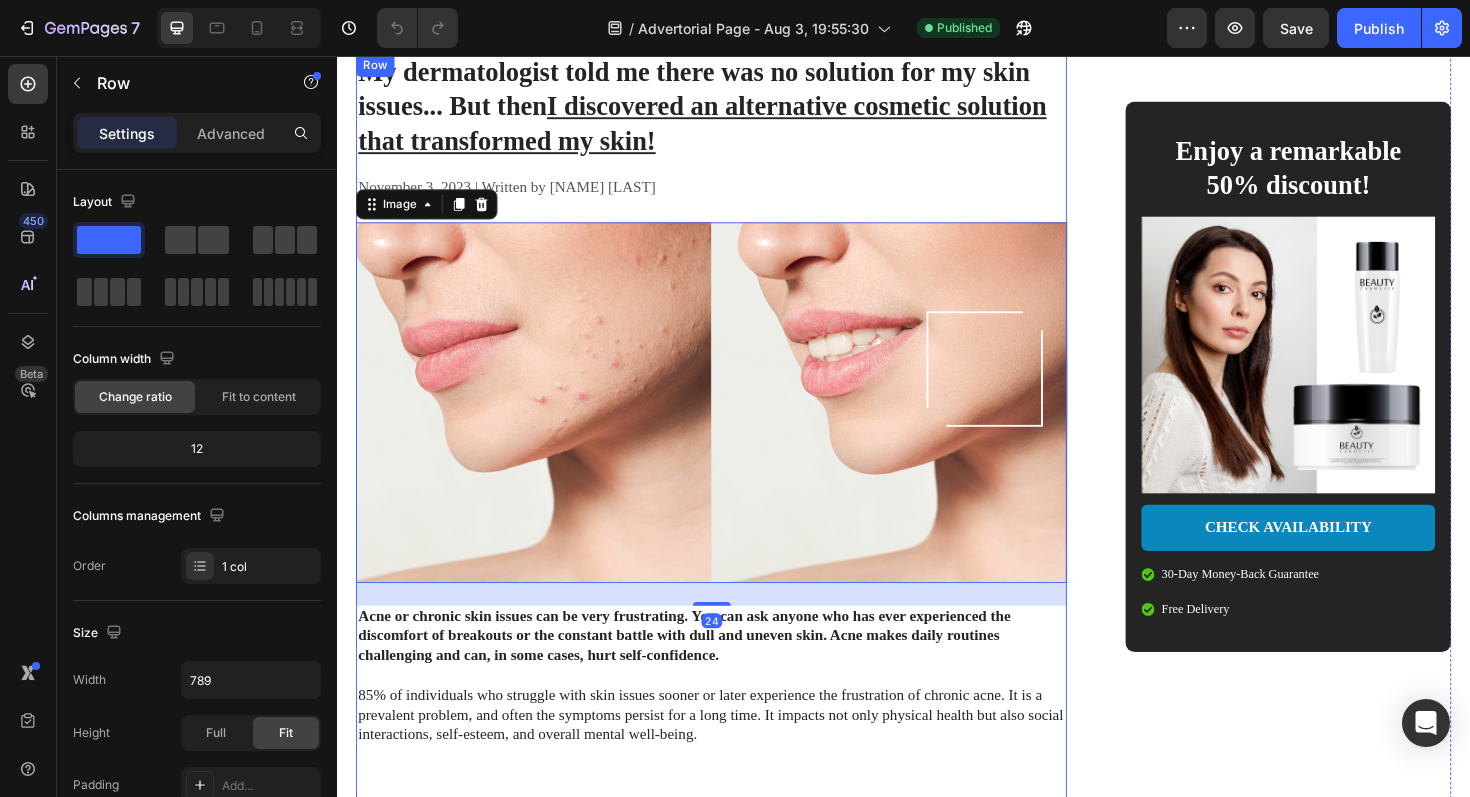 click on "My dermatologist told me there was no solution for my skin issues... But then  I discovered an alternative cosmetic solution that transformed my skin! Heading November 3, 2023 | Written by [NAME] [LAST] Text Block Image   24 Acne or chronic skin issues can be very frustrating. You can ask anyone who has ever experienced the discomfort of breakouts or the constant battle with dull and uneven skin. Acne makes daily routines challenging and can, in some cases, hurt self-confidence. 85% of individuals who struggle with skin issues sooner or later experience the frustration of chronic acne. It is a prevalent problem, and often the symptoms persist for a long time. It impacts not only physical health but also social interactions, self-esteem, and overall mental well-being. Text Block Skin problems, the bane of existence for many Heading Image I was starting to lose hope, thinking that clear and healthy skin was an unattainable dream. That was until I discovered the GEM Cosmetic.  Text Block" at bounding box center [733, 858] 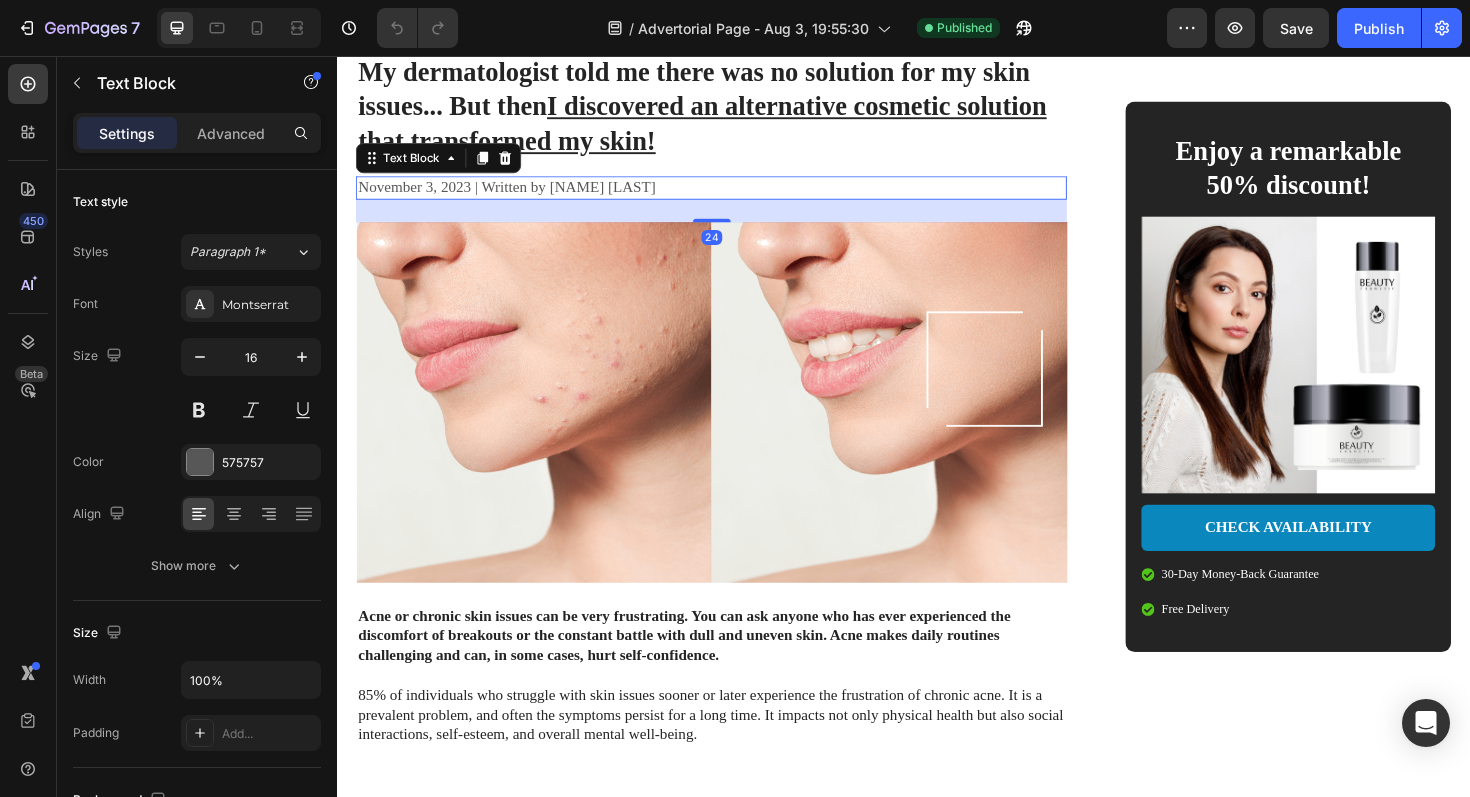 click on "November 3, 2023 | Written by [NAME] [LAST]" at bounding box center (733, 195) 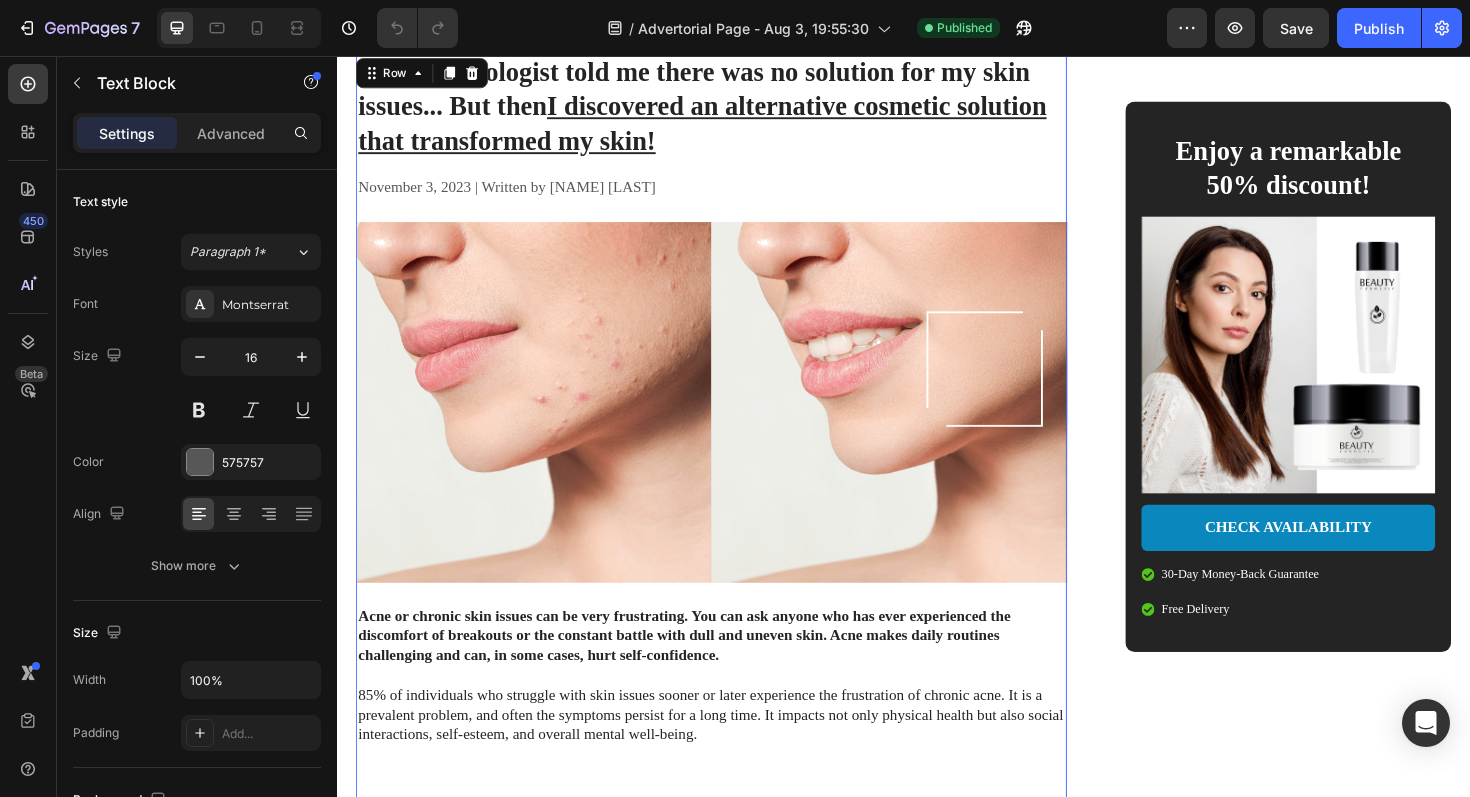 click on "My dermatologist told me there was no solution for my skin issues... But then  I discovered an alternative cosmetic solution that transformed my skin! Heading November 3, 2023 | Written by [NAME] [LAST] Text Block Image Acne or chronic skin issues can be very frustrating. You can ask anyone who has ever experienced the discomfort of breakouts or the constant battle with dull and uneven skin. Acne makes daily routines challenging and can, in some cases, hurt self-confidence. 85% of individuals who struggle with skin issues sooner or later experience the frustration of chronic acne. It is a prevalent problem, and often the symptoms persist for a long time. It impacts not only physical health but also social interactions, self-esteem, and overall mental well-being. Text Block Skin problems, the bane of existence for many Heading Image I was starting to lose hope, thinking that clear and healthy skin was an unattainable dream. That was until I discovered the GEM Cosmetic.  Text Block" at bounding box center (733, 858) 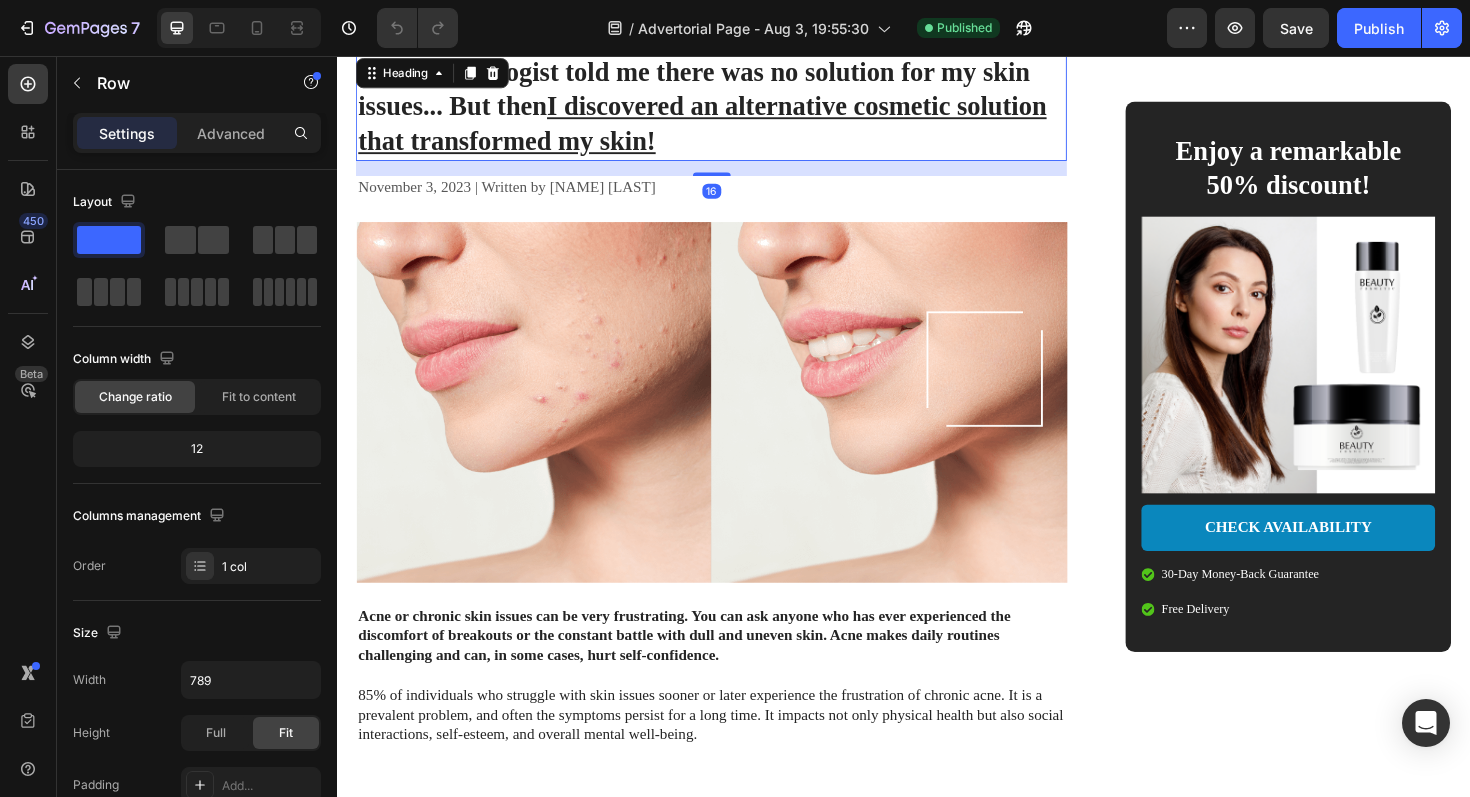 click on "My dermatologist told me there was no solution for my skin issues... But then  I discovered an alternative cosmetic solution that transformed my skin!" at bounding box center [733, 110] 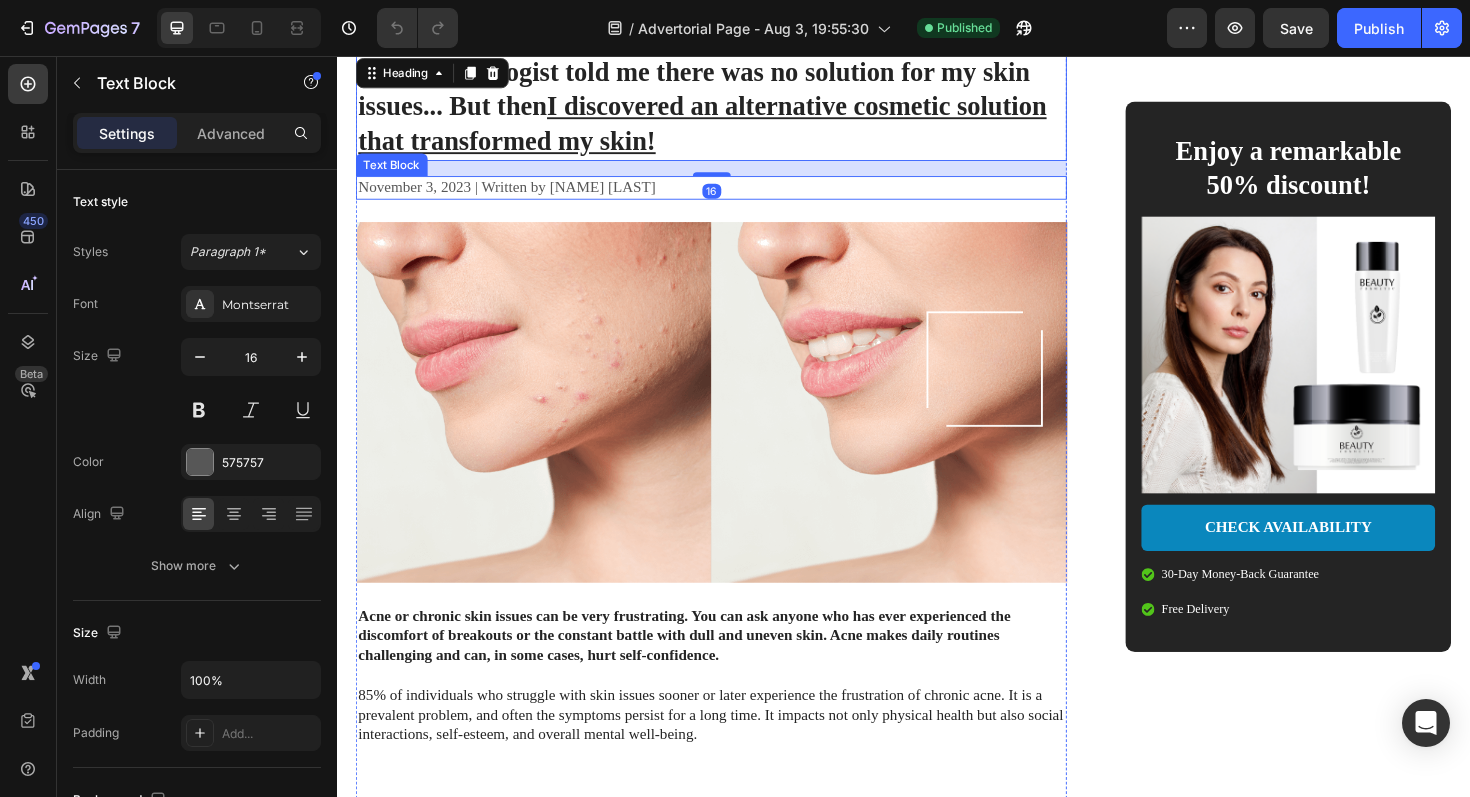 click on "November 3, 2023 | Written by [NAME] [LAST]" at bounding box center [733, 195] 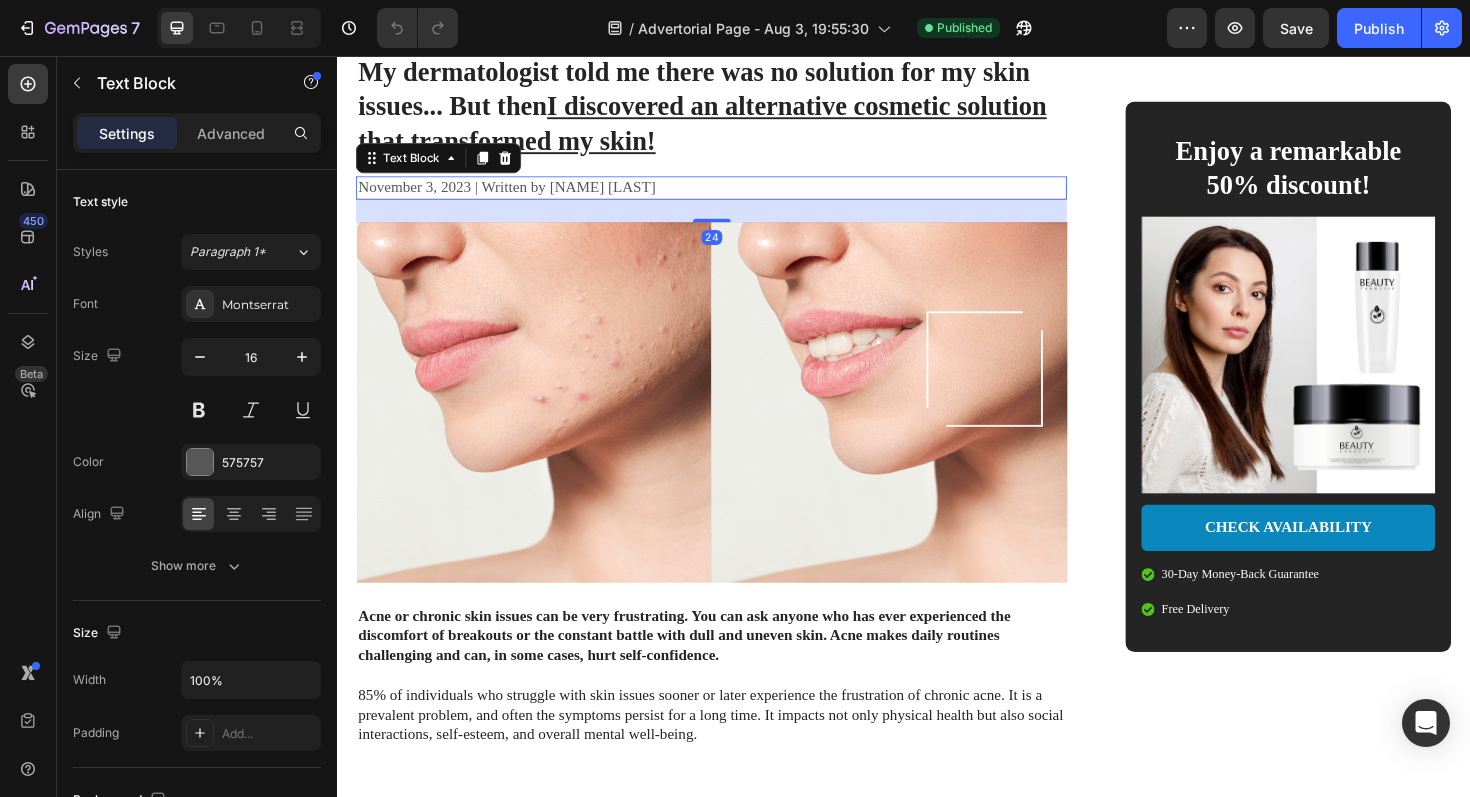 click on "24" at bounding box center [733, 220] 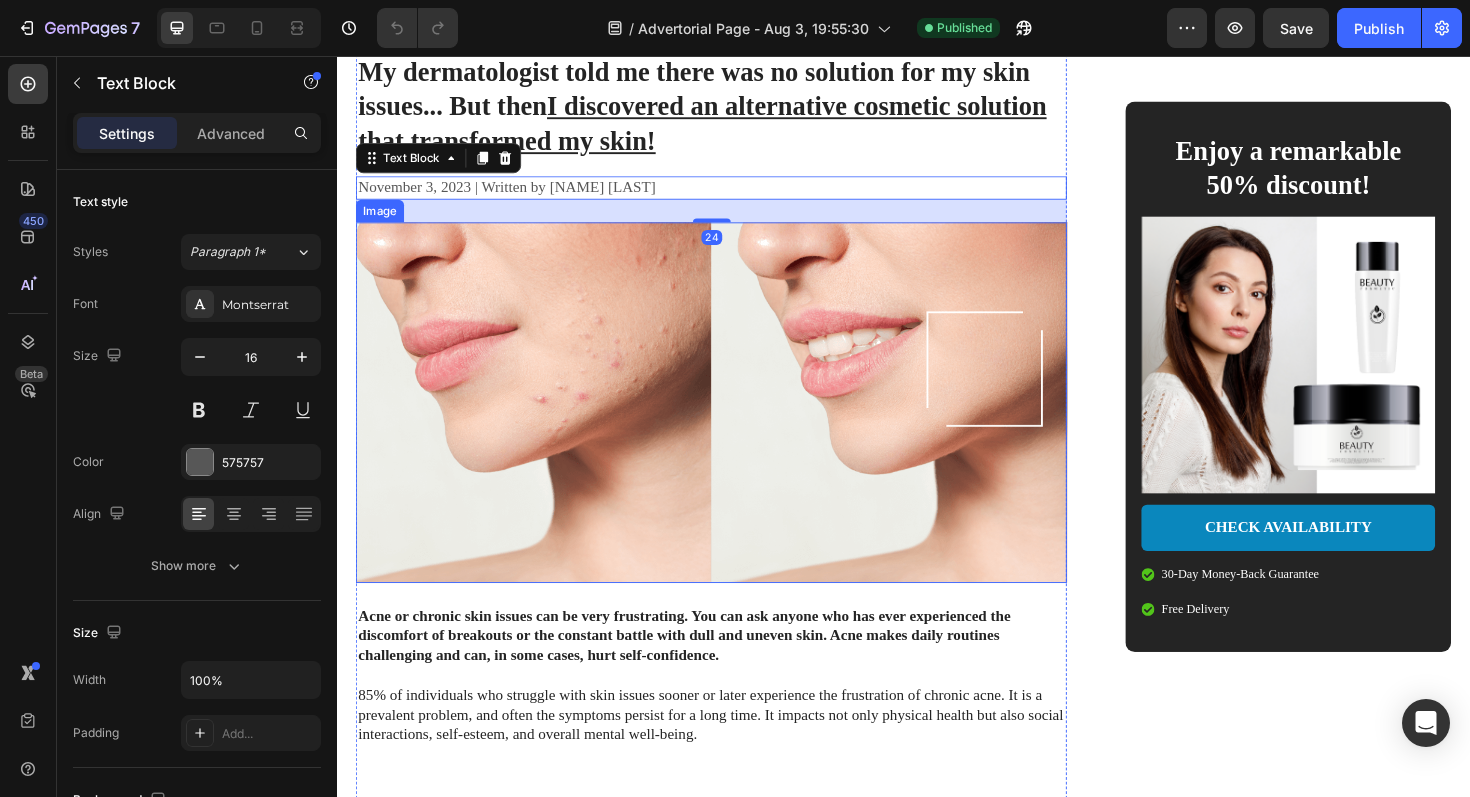 click at bounding box center (733, 423) 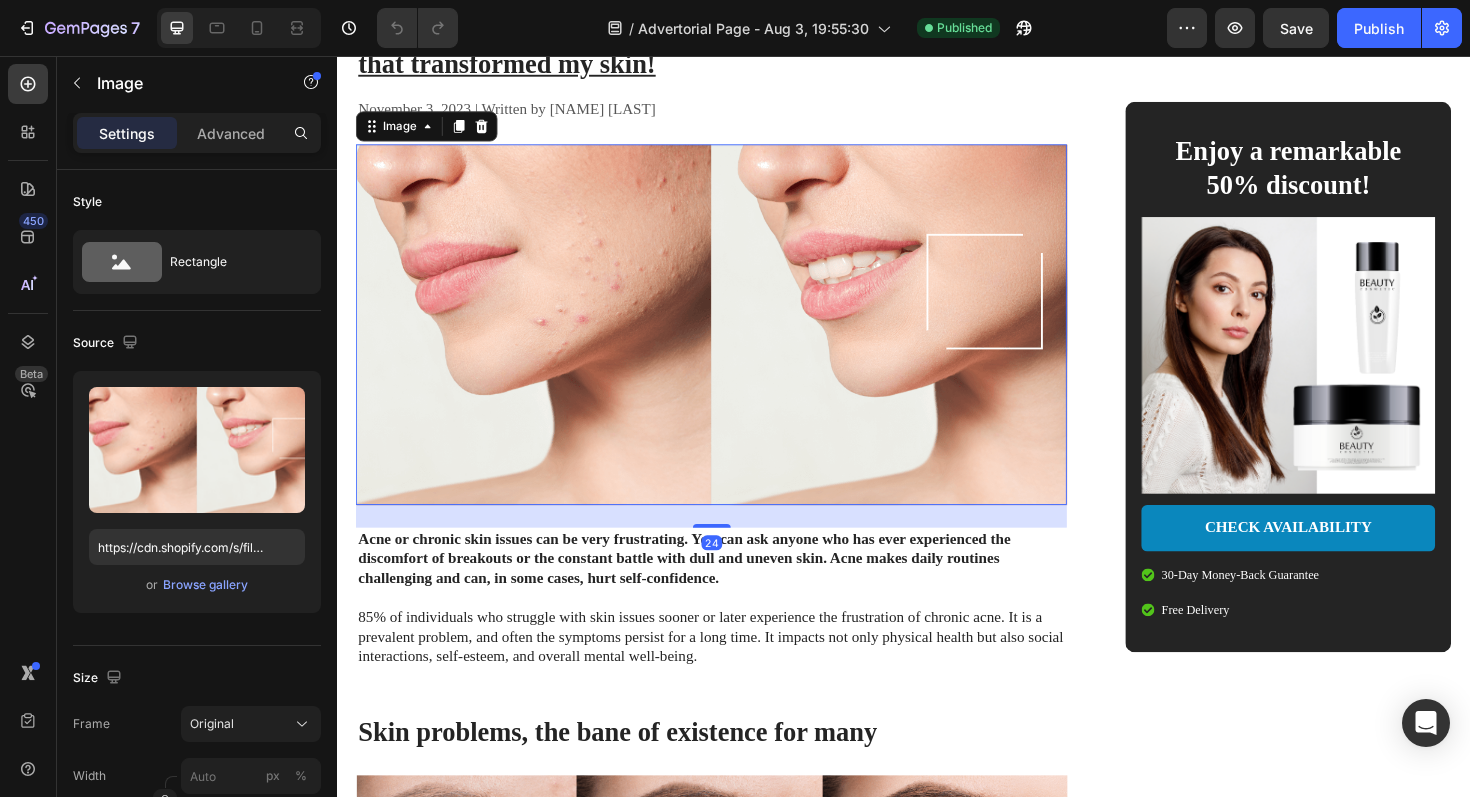 scroll, scrollTop: 352, scrollLeft: 0, axis: vertical 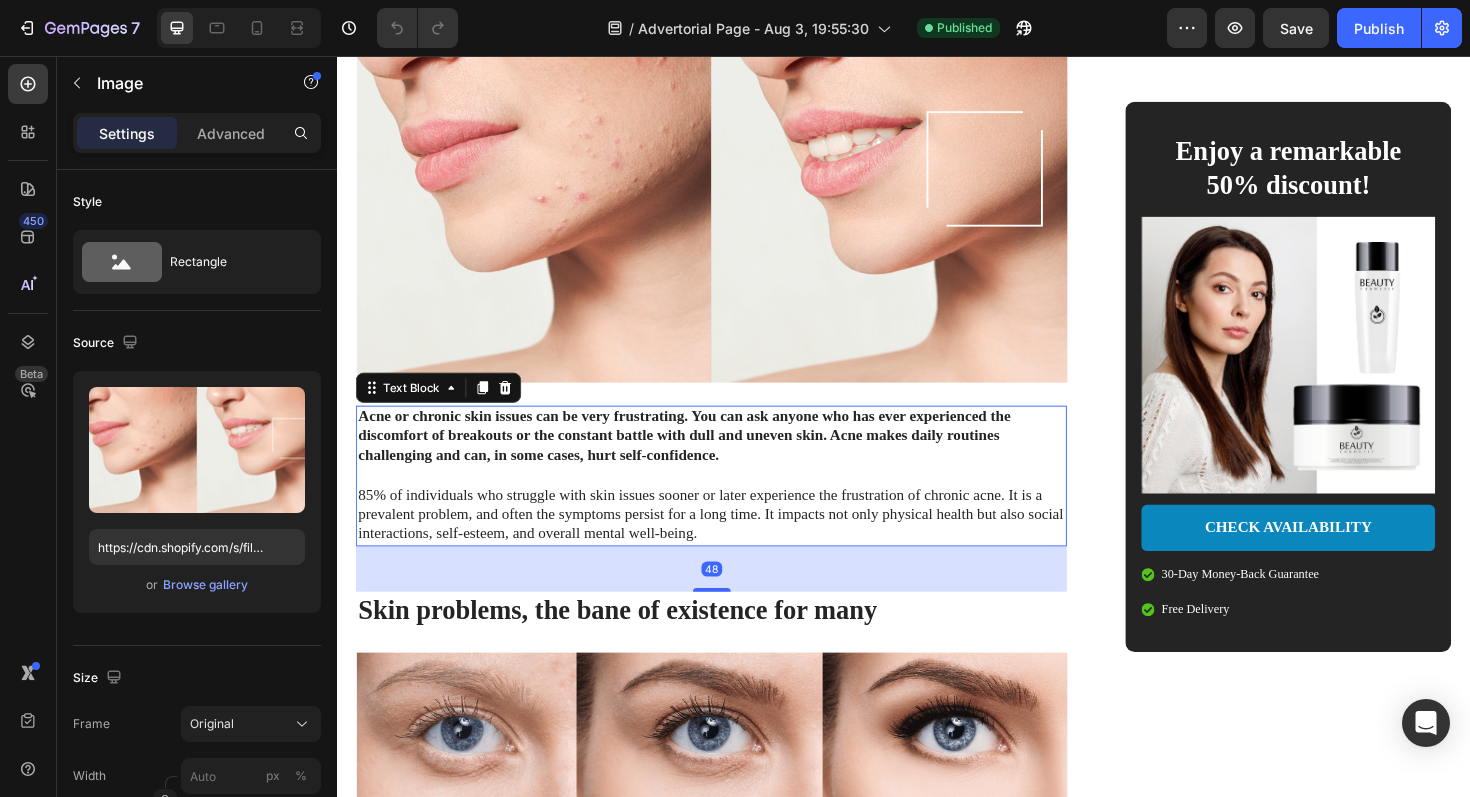 click on "Acne or chronic skin issues can be very frustrating. You can ask anyone who has ever experienced the discomfort of breakouts or the constant battle with dull and uneven skin. Acne makes daily routines challenging and can, in some cases, hurt self-confidence. 85% of individuals who struggle with skin issues sooner or later experience the frustration of chronic acne. It is a prevalent problem, and often the symptoms persist for a long time. It impacts not only physical health but also social interactions, self-esteem, and overall mental well-being." at bounding box center (733, 501) 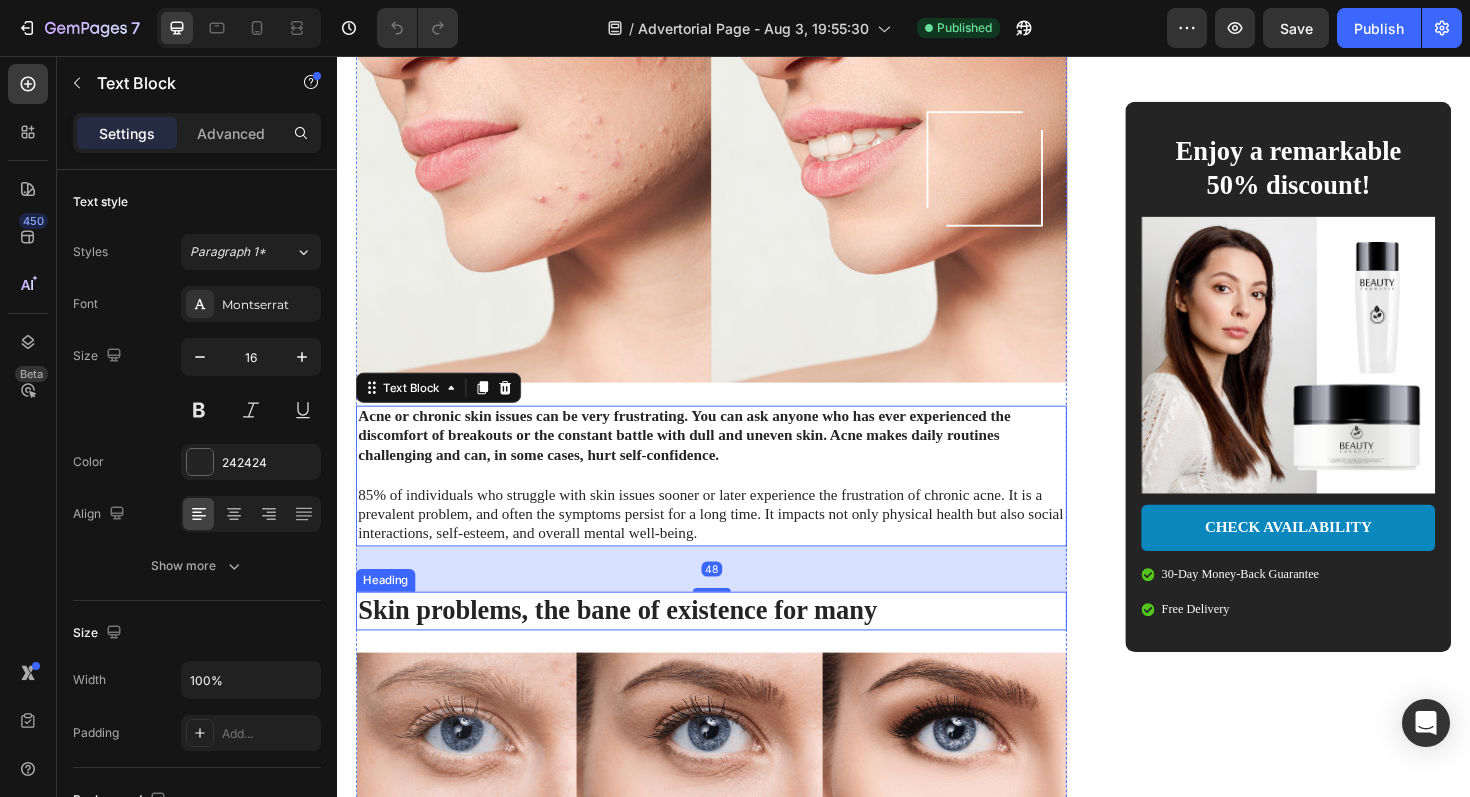 click on "Skin problems, the bane of existence for many" at bounding box center (733, 643) 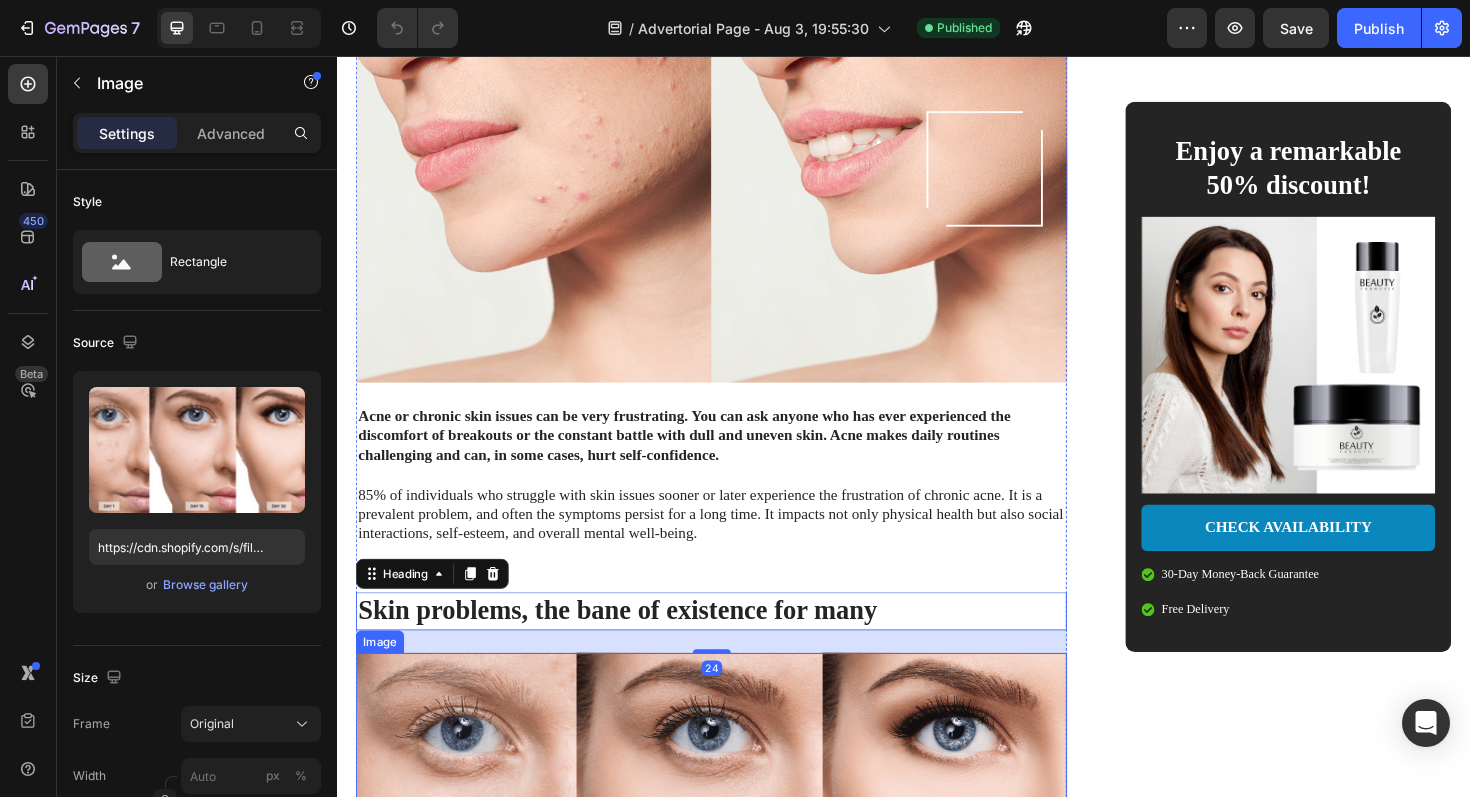 click at bounding box center [733, 879] 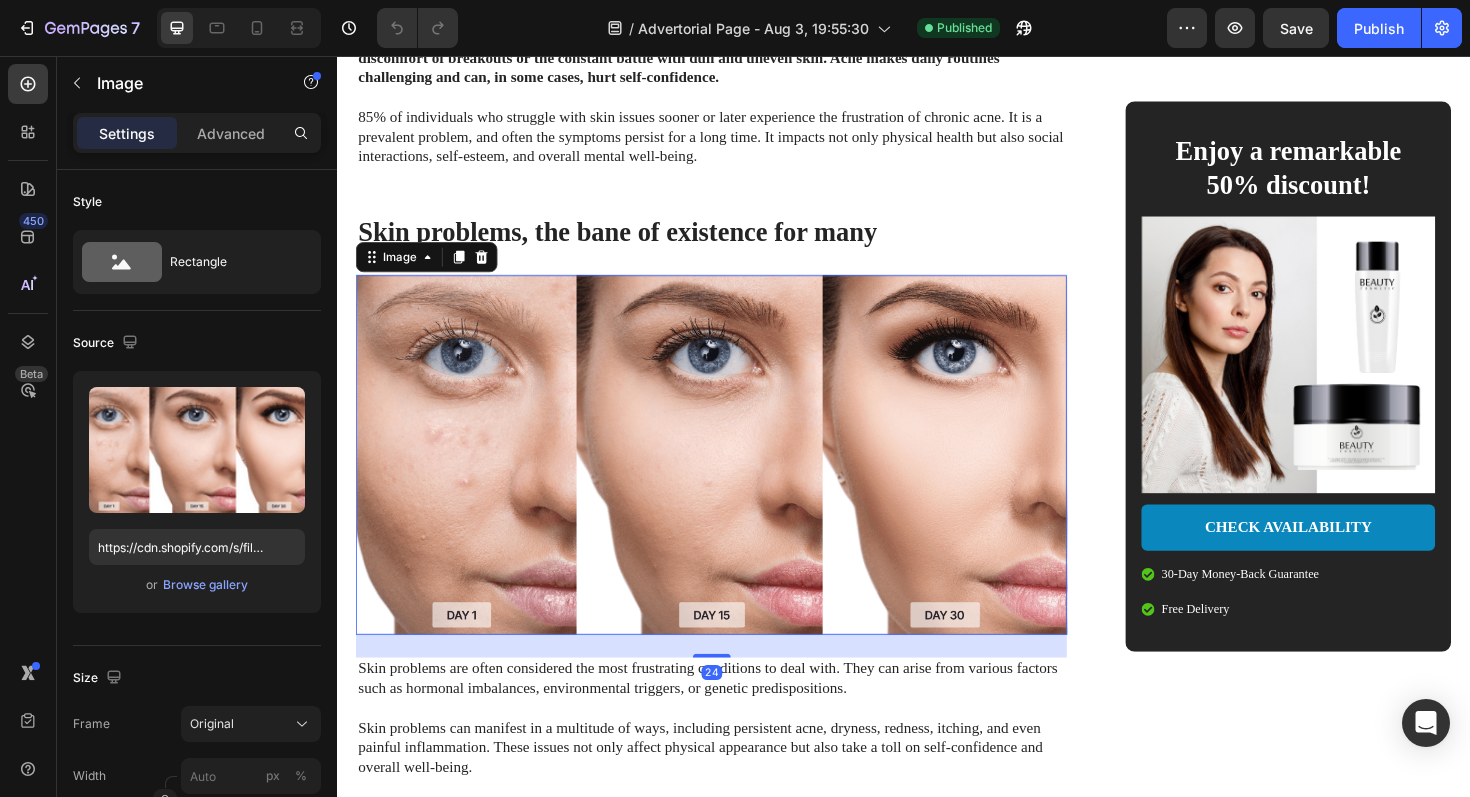 scroll, scrollTop: 811, scrollLeft: 0, axis: vertical 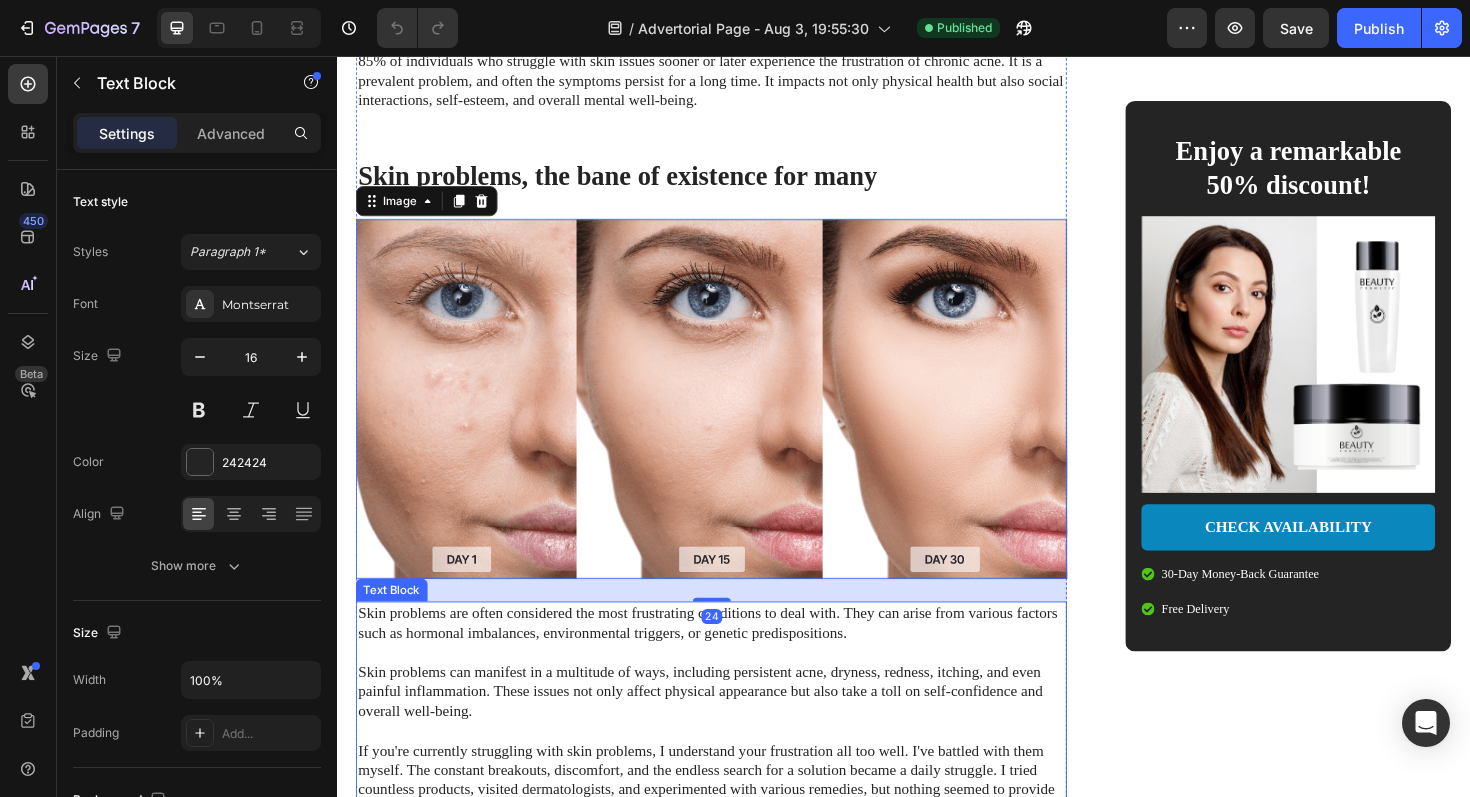 click on "Skin problems are often considered the most frustrating conditions to deal with. They can arise from various factors such as hormonal imbalances, environmental triggers, or genetic predispositions.  Skin problems can manifest in a multitude of ways, including persistent acne, dryness, redness, itching, and even painful inflammation. These issues not only affect physical appearance but also take a toll on self-confidence and overall well-being.  If you're currently struggling with skin problems, I understand your frustration all too well. I've battled with them myself. The constant breakouts, discomfort, and the endless search for a solution became a daily struggle. I tried countless products, visited dermatologists, and experimented with various remedies, but nothing seemed to provide lasting relief.  I was starting to lose hope, thinking that clear and healthy skin was an unattainable dream. That was until I discovered the GEM Cosmetic." at bounding box center [733, 813] 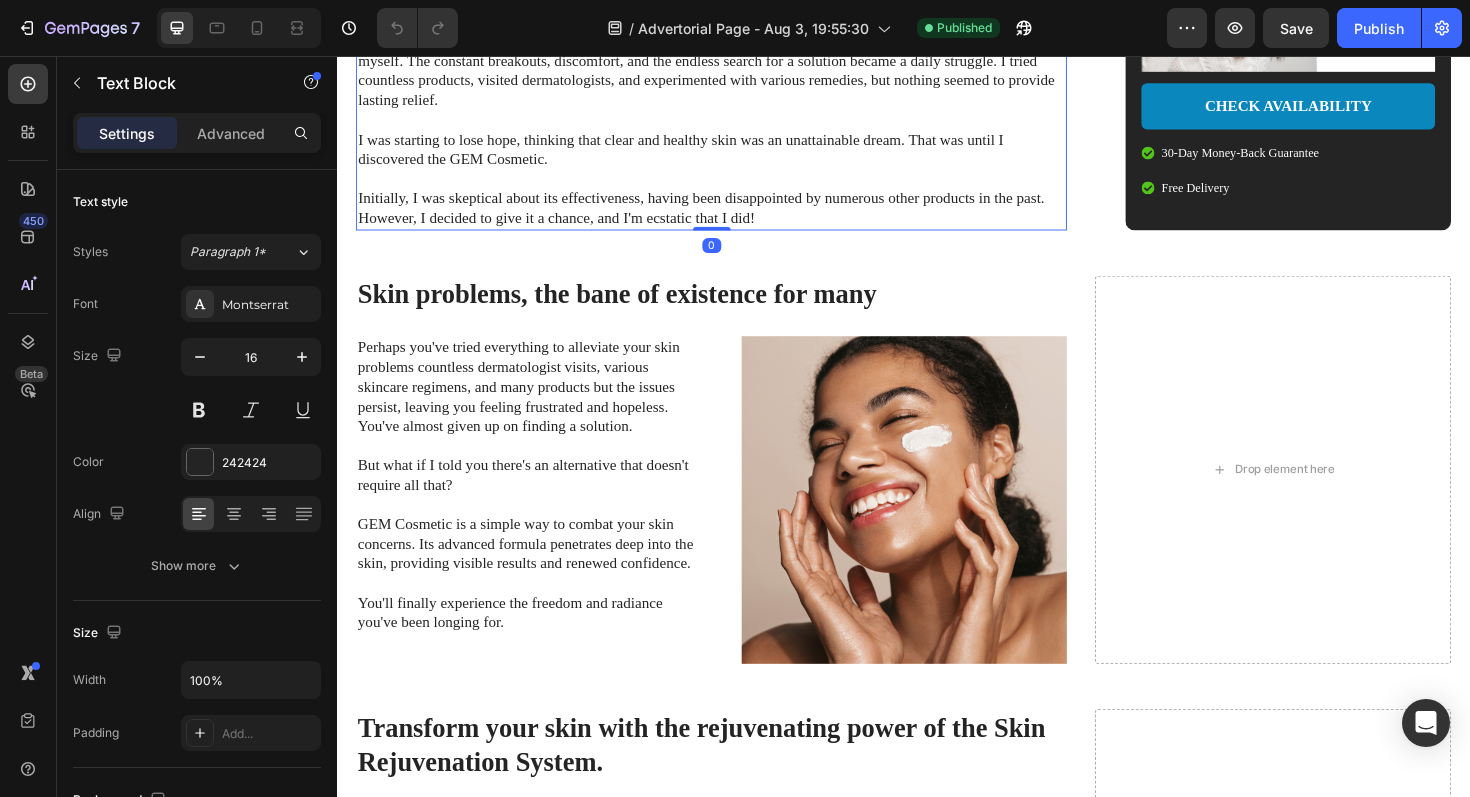 scroll, scrollTop: 1576, scrollLeft: 0, axis: vertical 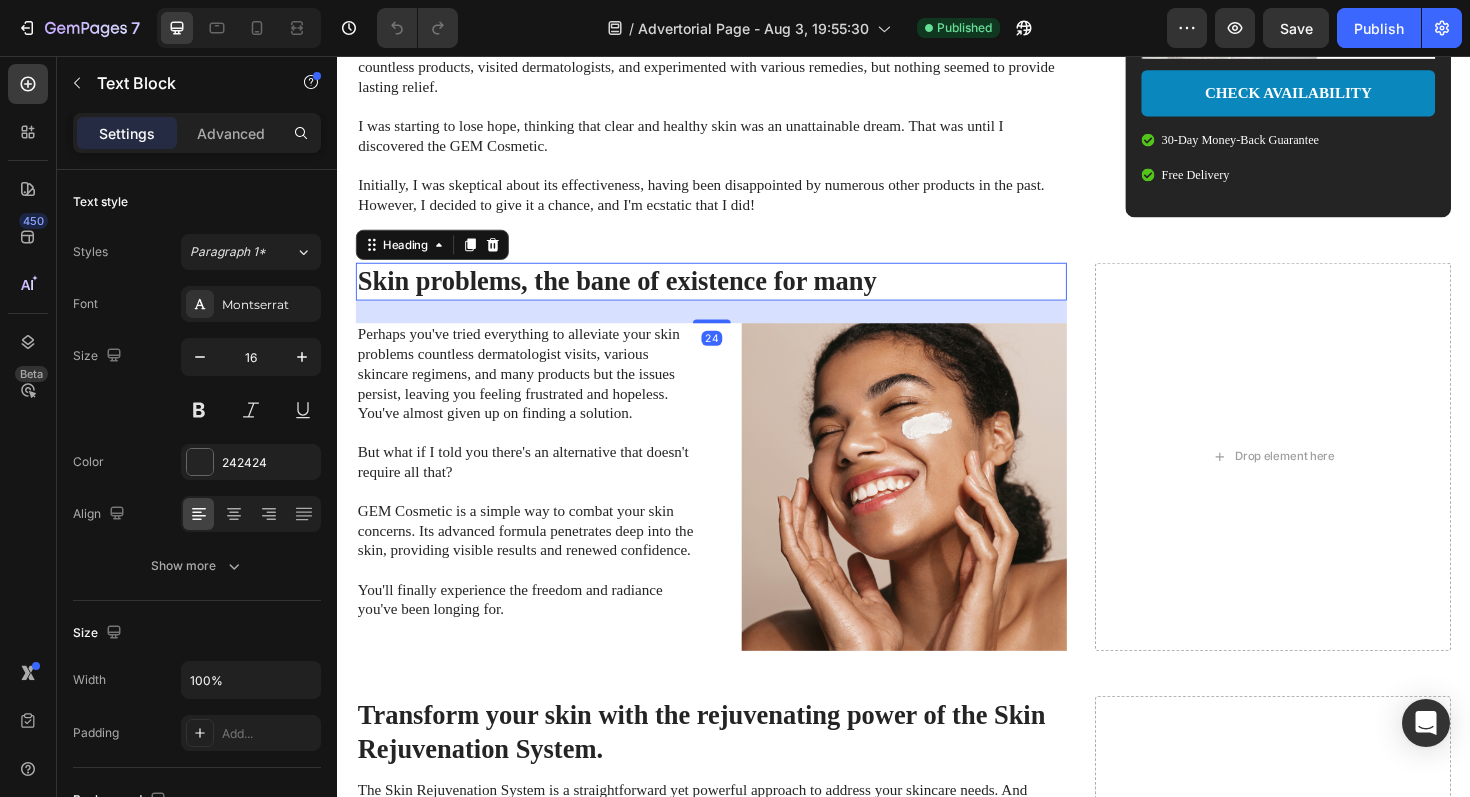click on "Skin problems, the bane of existence for many" at bounding box center (733, 295) 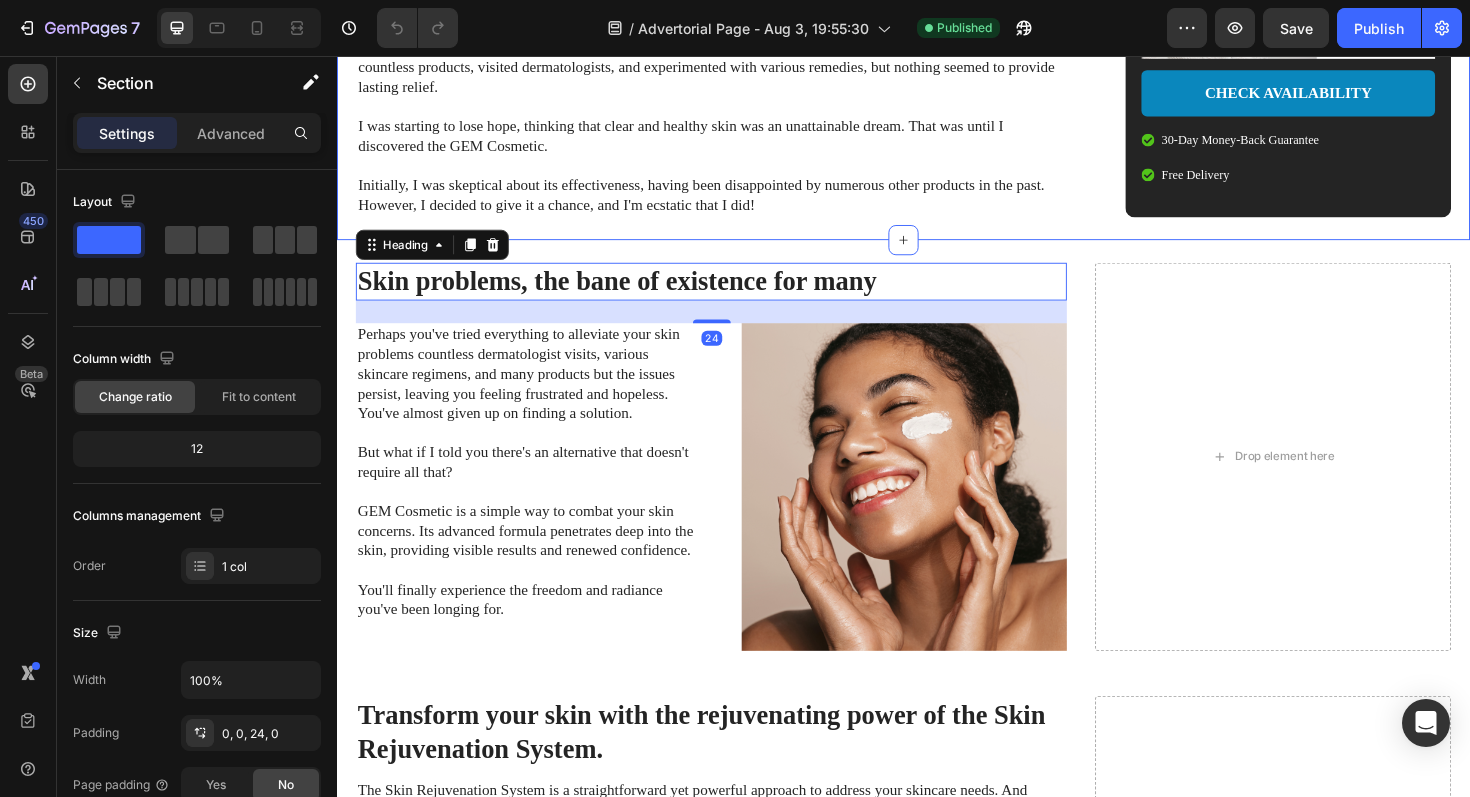 click on "Advertorial Text Block Row My dermatologist told me there was no solution for my skin issues... But then  I discovered an alternative cosmetic solution that transformed my skin! Heading November 3, 2023 | Written by [NAME] [LAST] Text Block Image Acne or chronic skin issues can be very frustrating. You can ask anyone who has ever experienced the discomfort of breakouts or the constant battle with dull and uneven skin. Acne makes daily routines challenging and can, in some cases, hurt self-confidence. 85% of individuals who struggle with skin issues sooner or later experience the frustration of chronic acne. It is a prevalent problem, and often the symptoms persist for a long time. It impacts not only physical health but also social interactions, self-esteem, and overall mental well-being. Text Block Skin problems, the bane of existence for many Heading Image I was starting to lose hope, thinking that clear and healthy skin was an unattainable dream. That was until I discovered the GEM Cosmetic.  Text Block" at bounding box center [937, -614] 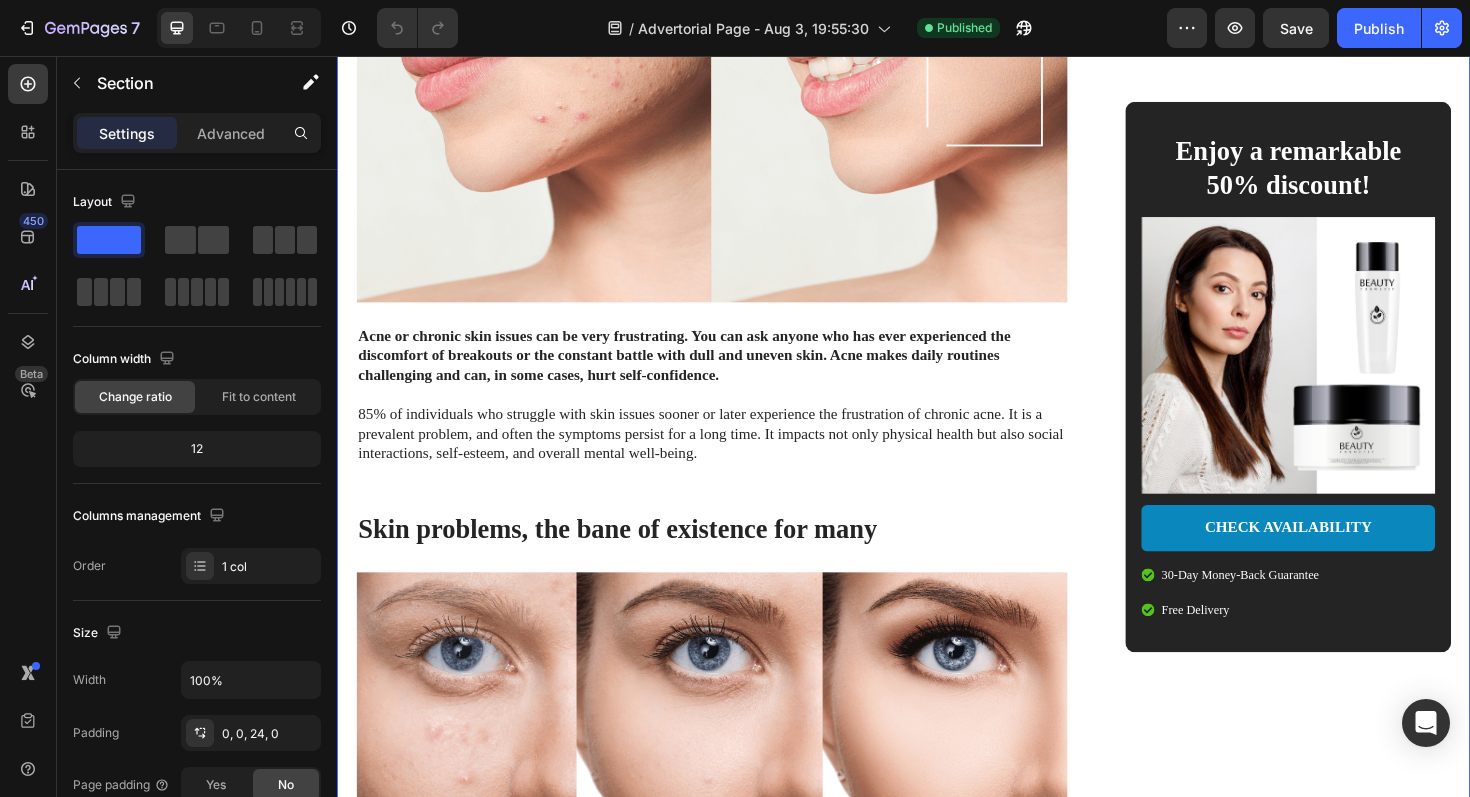 scroll, scrollTop: 0, scrollLeft: 0, axis: both 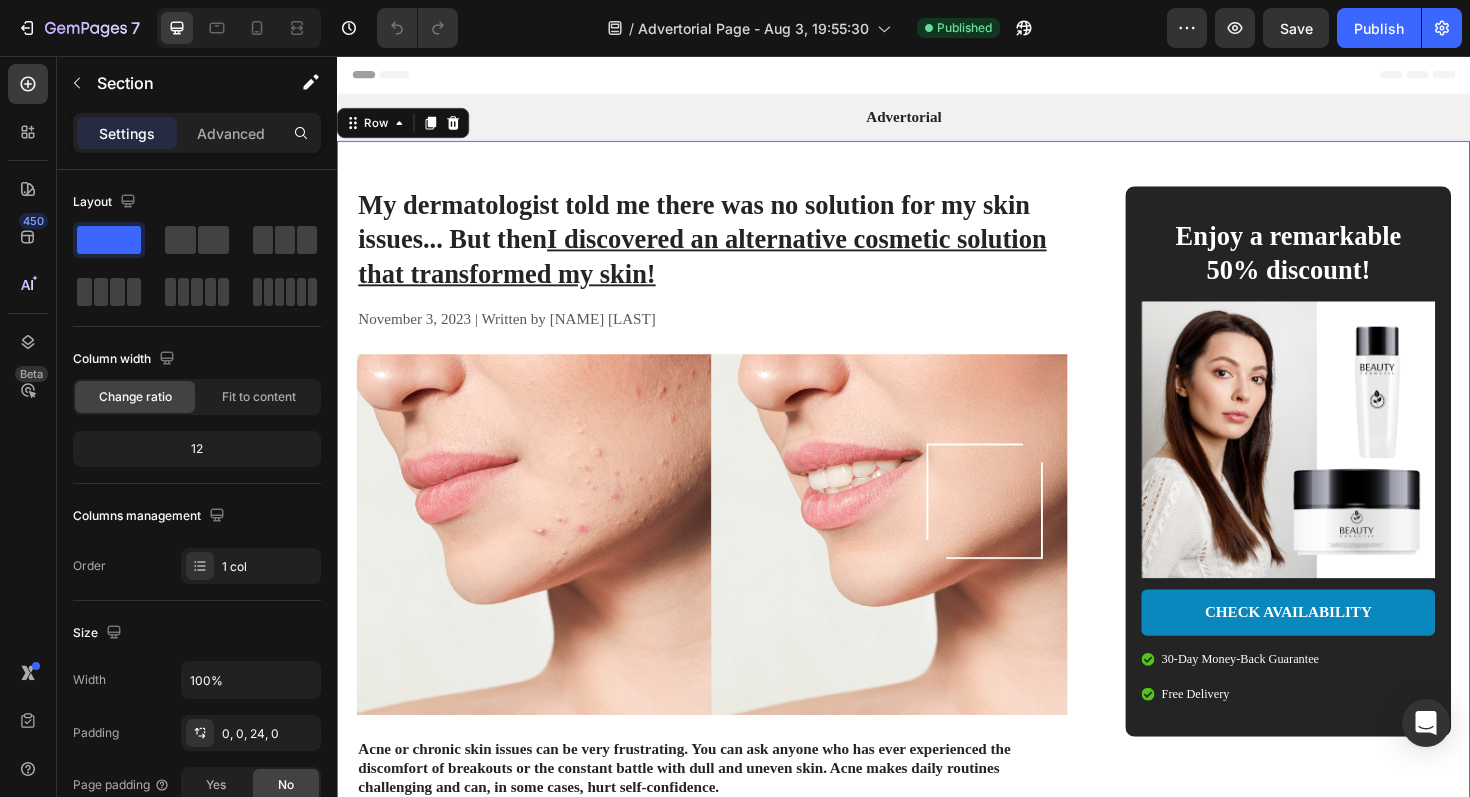click on "My dermatologist told me there was no solution for my skin issues... But then  I discovered an alternative cosmetic solution that transformed my skin! Heading November 3, 2023 | Written by [NAME] [LAST] Text Block Image Acne or chronic skin issues can be very frustrating. You can ask anyone who has ever experienced the discomfort of breakouts or the constant battle with dull and uneven skin. Acne makes daily routines challenging and can, in some cases, hurt self-confidence. 85% of individuals who struggle with skin issues sooner or later experience the frustration of chronic acne. It is a prevalent problem, and often the symptoms persist for a long time. It impacts not only physical health but also social interactions, self-esteem, and overall mental well-being. Text Block Skin problems, the bane of existence for many Heading Image I was starting to lose hope, thinking that clear and healthy skin was an unattainable dream. That was until I discovered the GEM Cosmetic.  Text Block Row Heading Image Button" at bounding box center [937, 974] 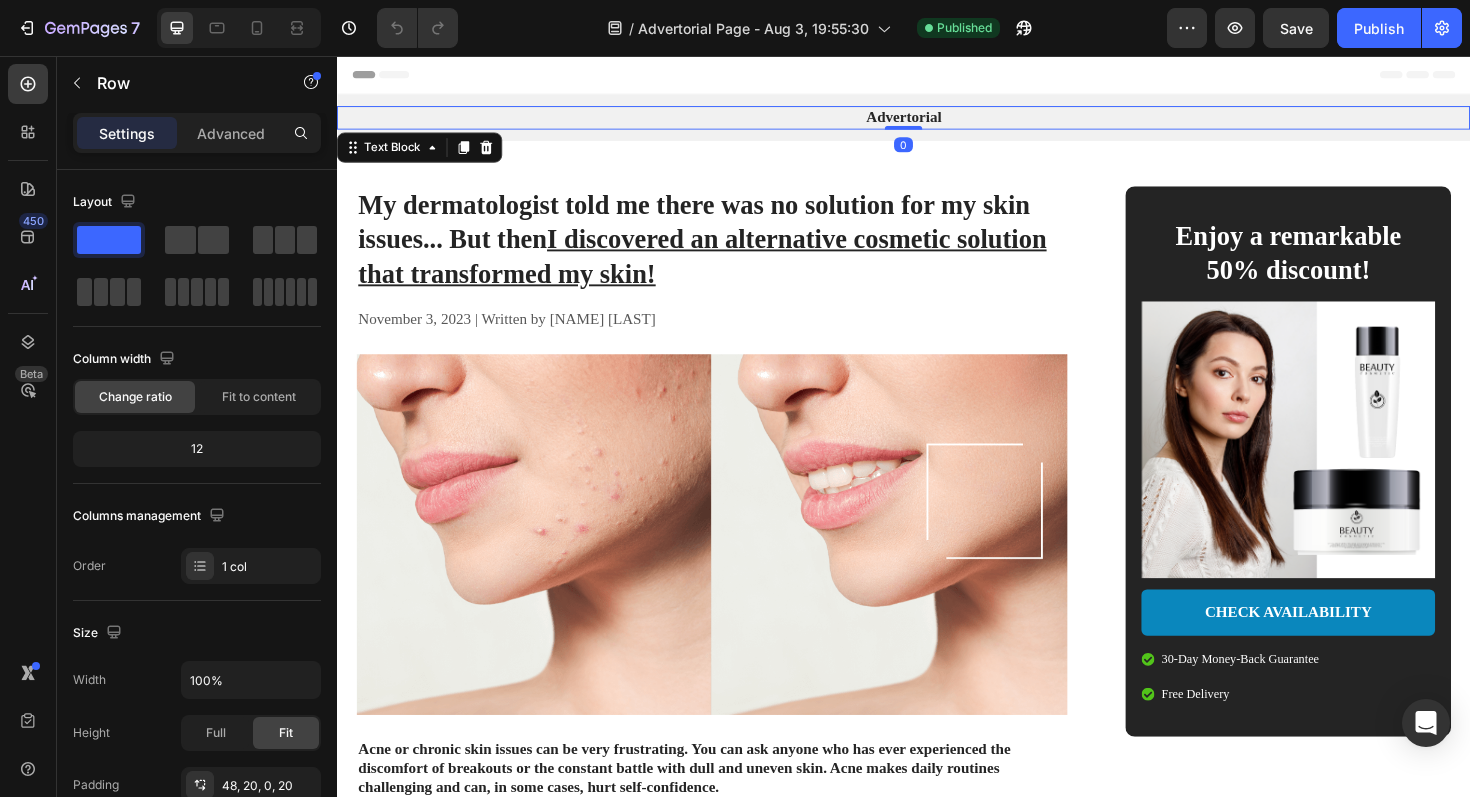 click on "Advertorial" at bounding box center (937, 121) 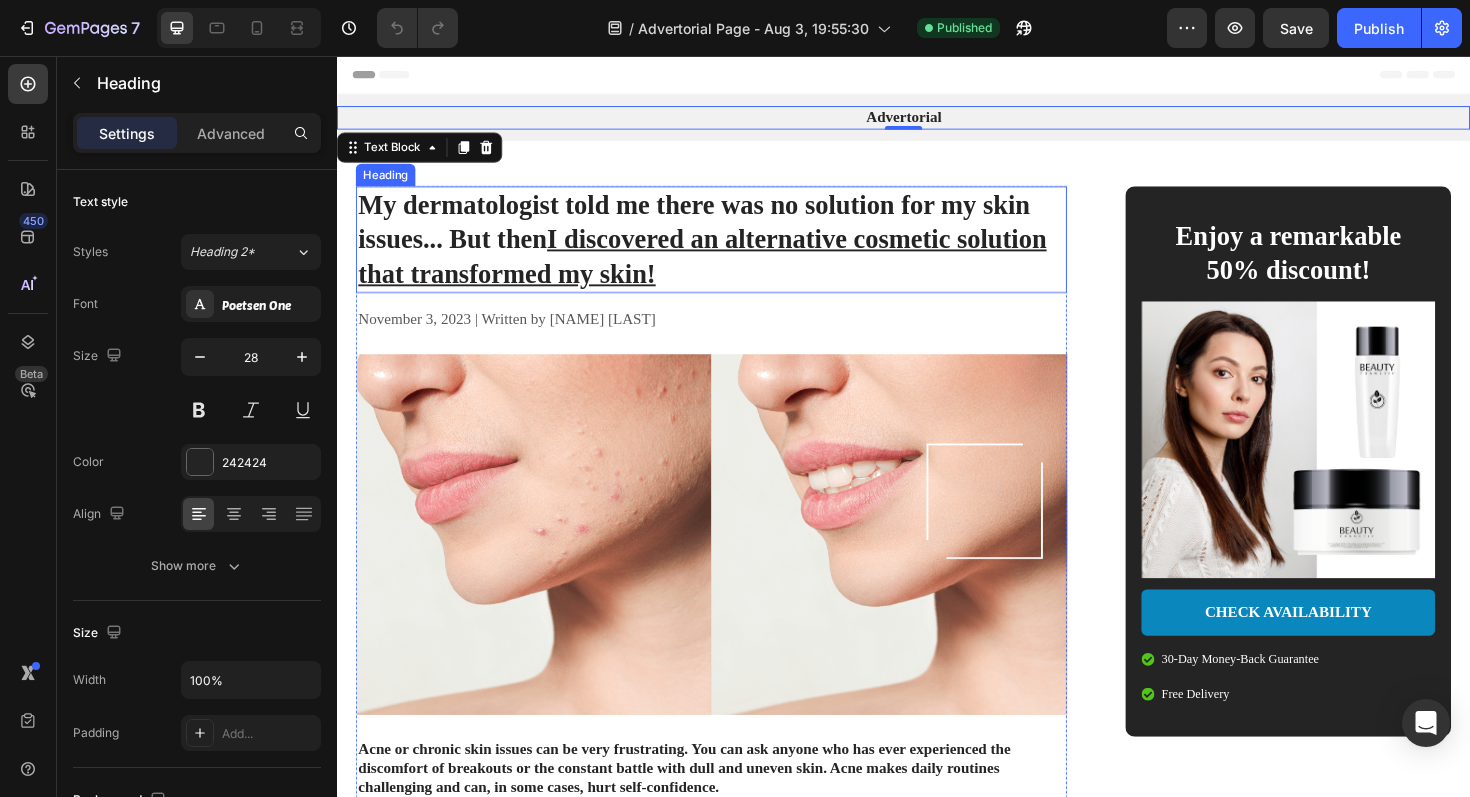 click on "My dermatologist told me there was no solution for my skin issues... But then  I discovered an alternative cosmetic solution that transformed my skin!" at bounding box center (733, 250) 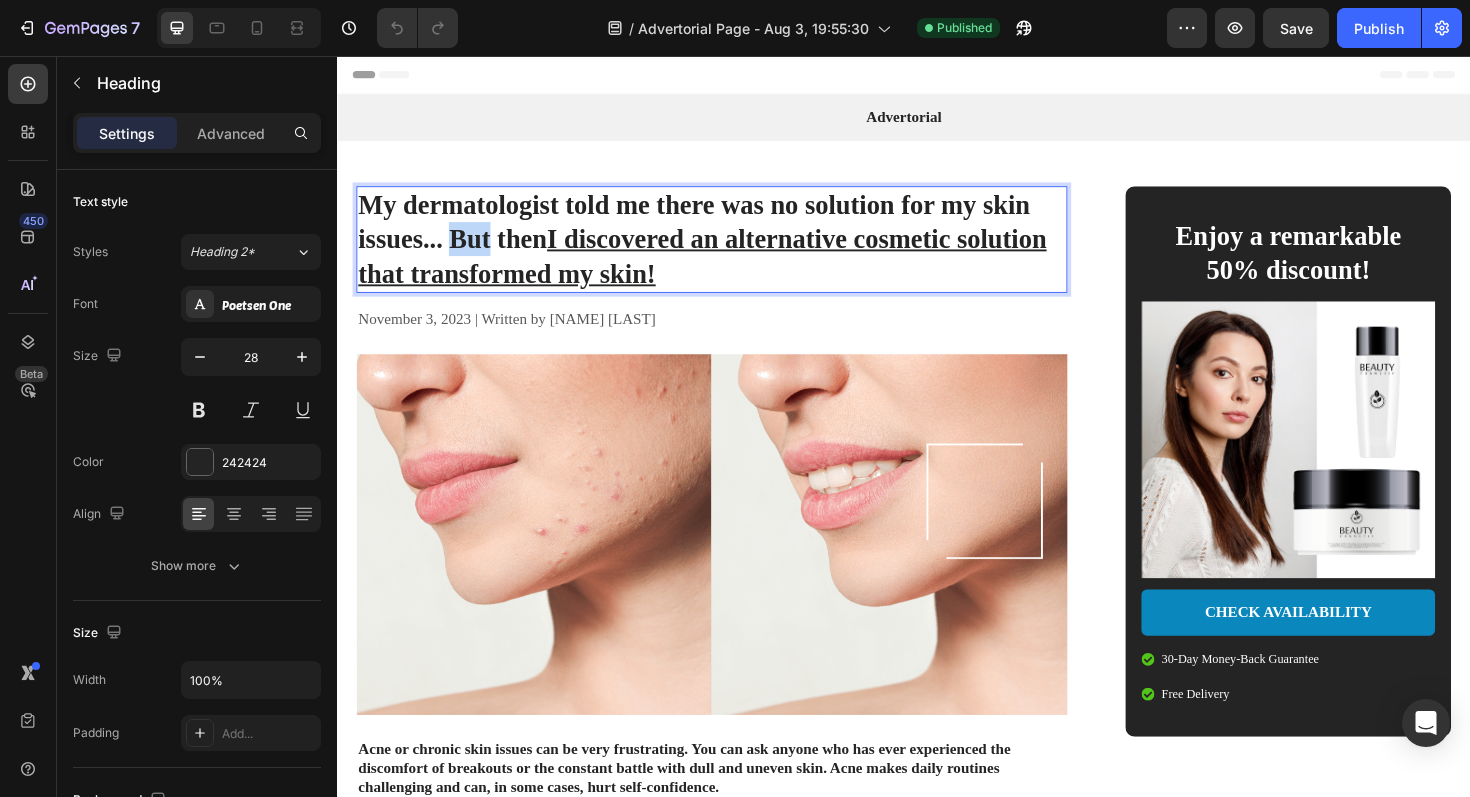 click on "My dermatologist told me there was no solution for my skin issues... But then  I discovered an alternative cosmetic solution that transformed my skin!" at bounding box center (733, 250) 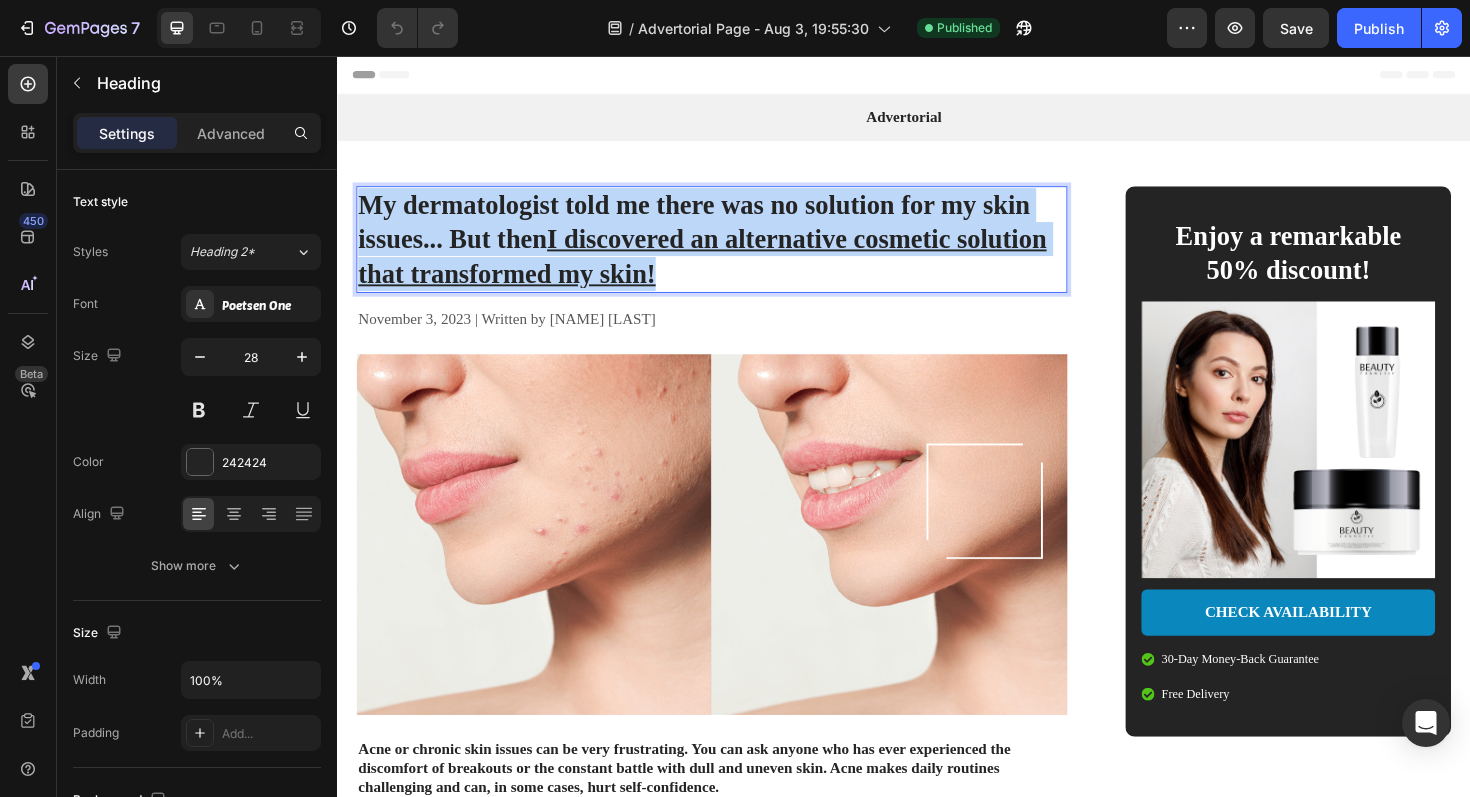 click on "My dermatologist told me there was no solution for my skin issues... But then  I discovered an alternative cosmetic solution that transformed my skin!" at bounding box center (733, 250) 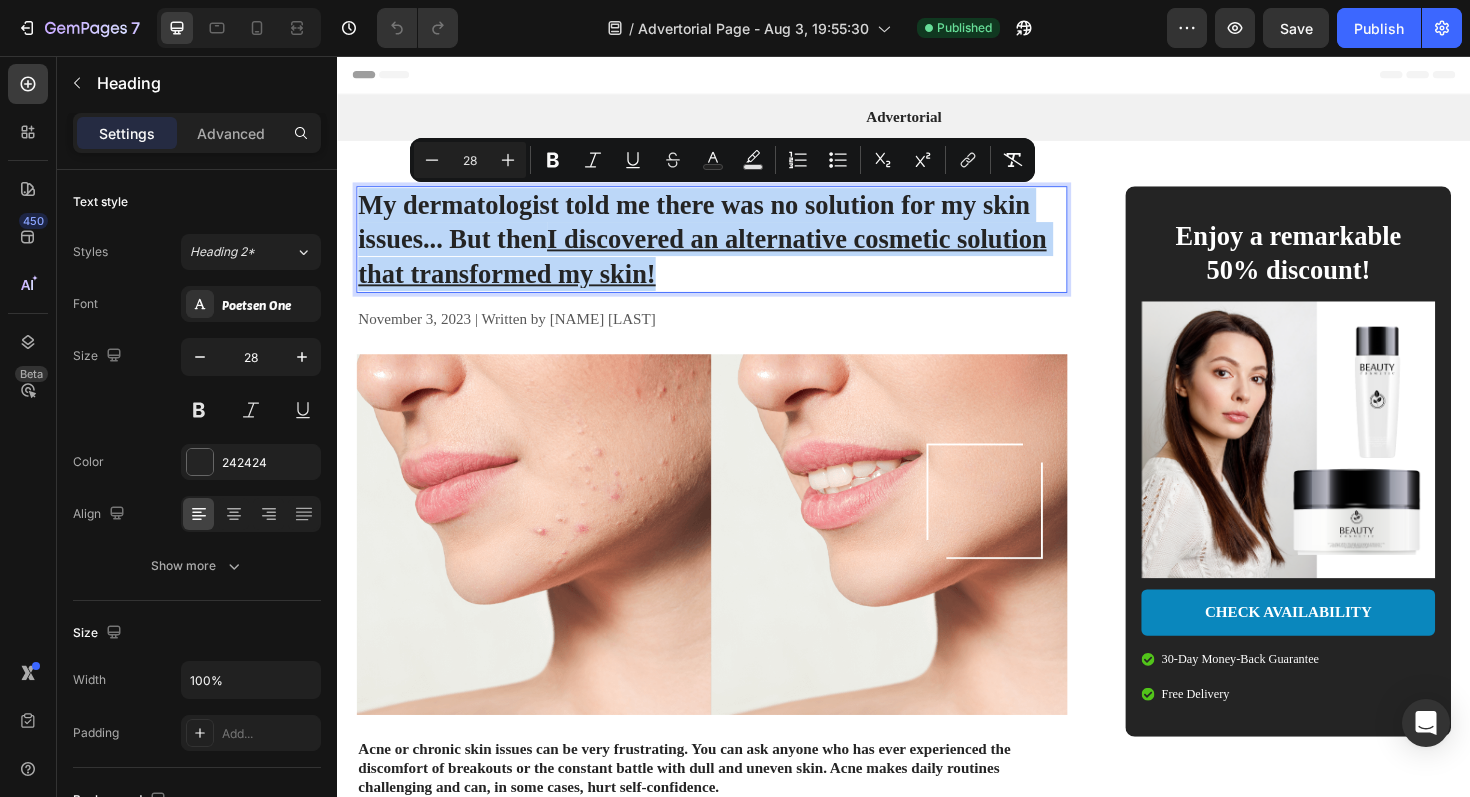 copy on "My dermatologist told me there was no solution for my skin issues... But then  I discovered an alternative cosmetic solution that transformed my skin!" 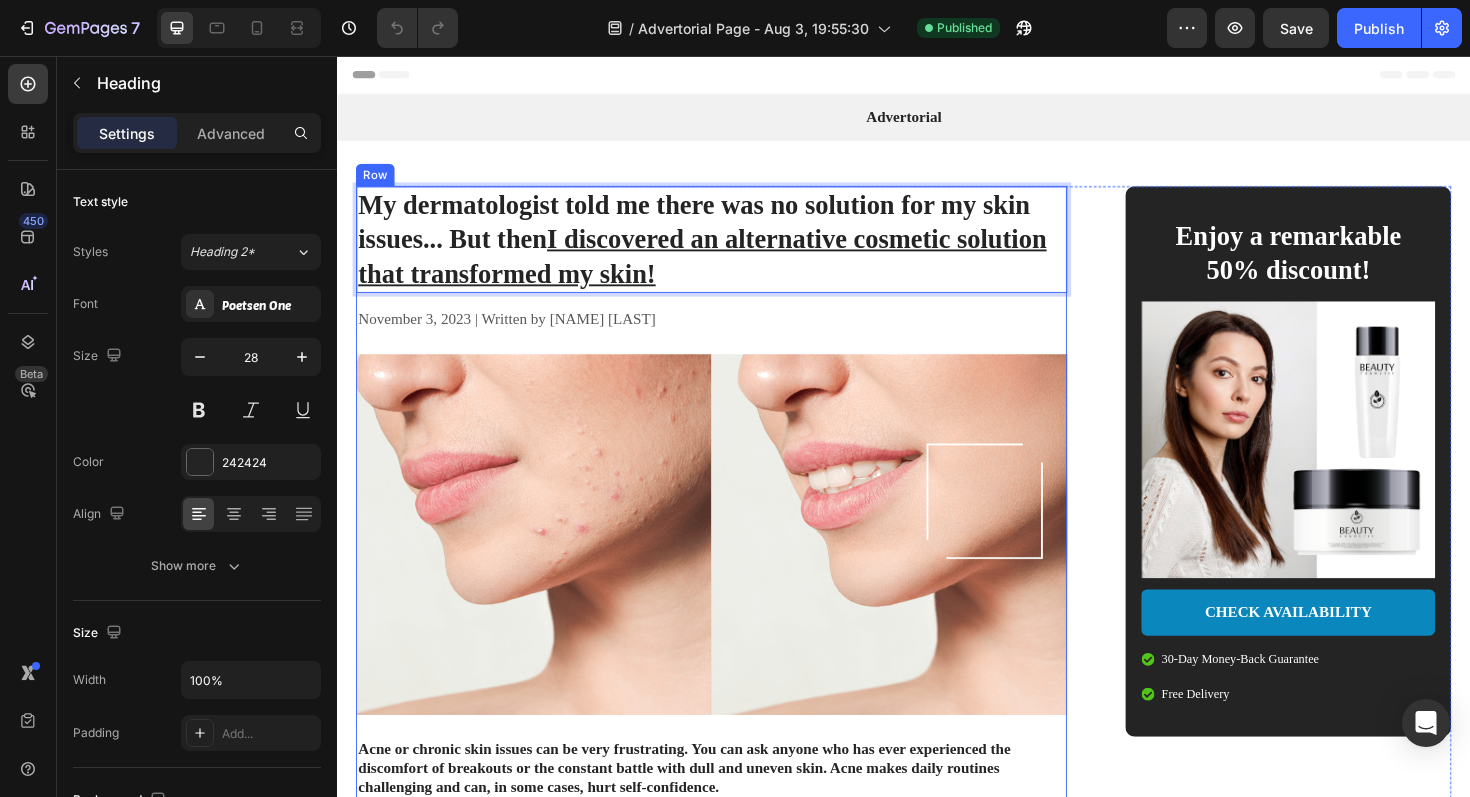 click on "My dermatologist told me there was no solution for my skin issues... But then  I discovered an alternative cosmetic solution that transformed my skin! Heading   16 November 3, 2023 | Written by [NAME] [LAST] Text Block Image Acne or chronic skin issues can be very frustrating. You can ask anyone who has ever experienced the discomfort of breakouts or the constant battle with dull and uneven skin. Acne makes daily routines challenging and can, in some cases, hurt self-confidence. 85% of individuals who struggle with skin issues sooner or later experience the frustration of chronic acne. It is a prevalent problem, and often the symptoms persist for a long time. It impacts not only physical health but also social interactions, self-esteem, and overall mental well-being. Text Block Skin problems, the bane of existence for many Heading Image I was starting to lose hope, thinking that clear and healthy skin was an unattainable dream. That was until I discovered the GEM Cosmetic.  Text Block" at bounding box center [733, 998] 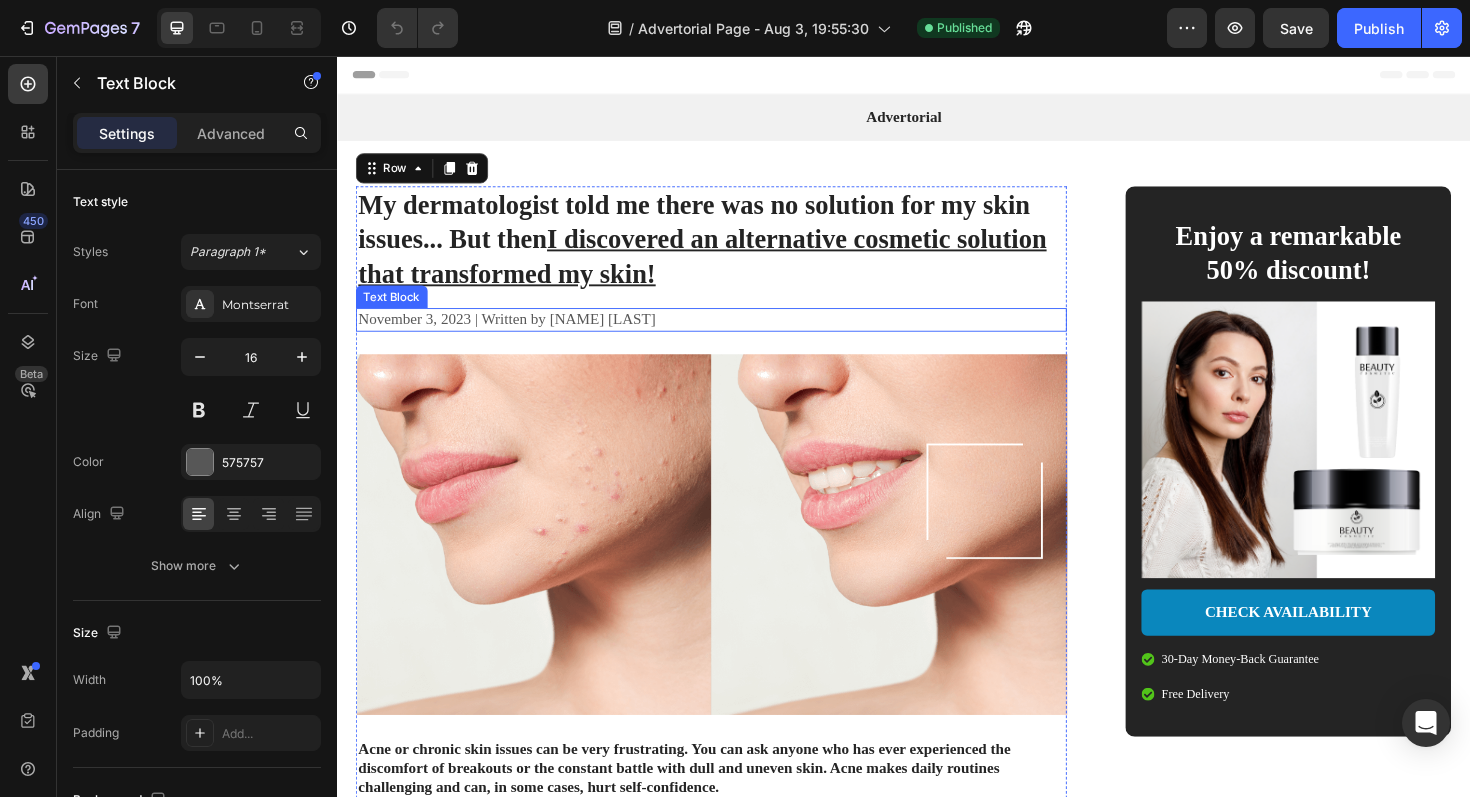 click on "November 3, 2023 | Written by [NAME] [LAST]" at bounding box center (733, 335) 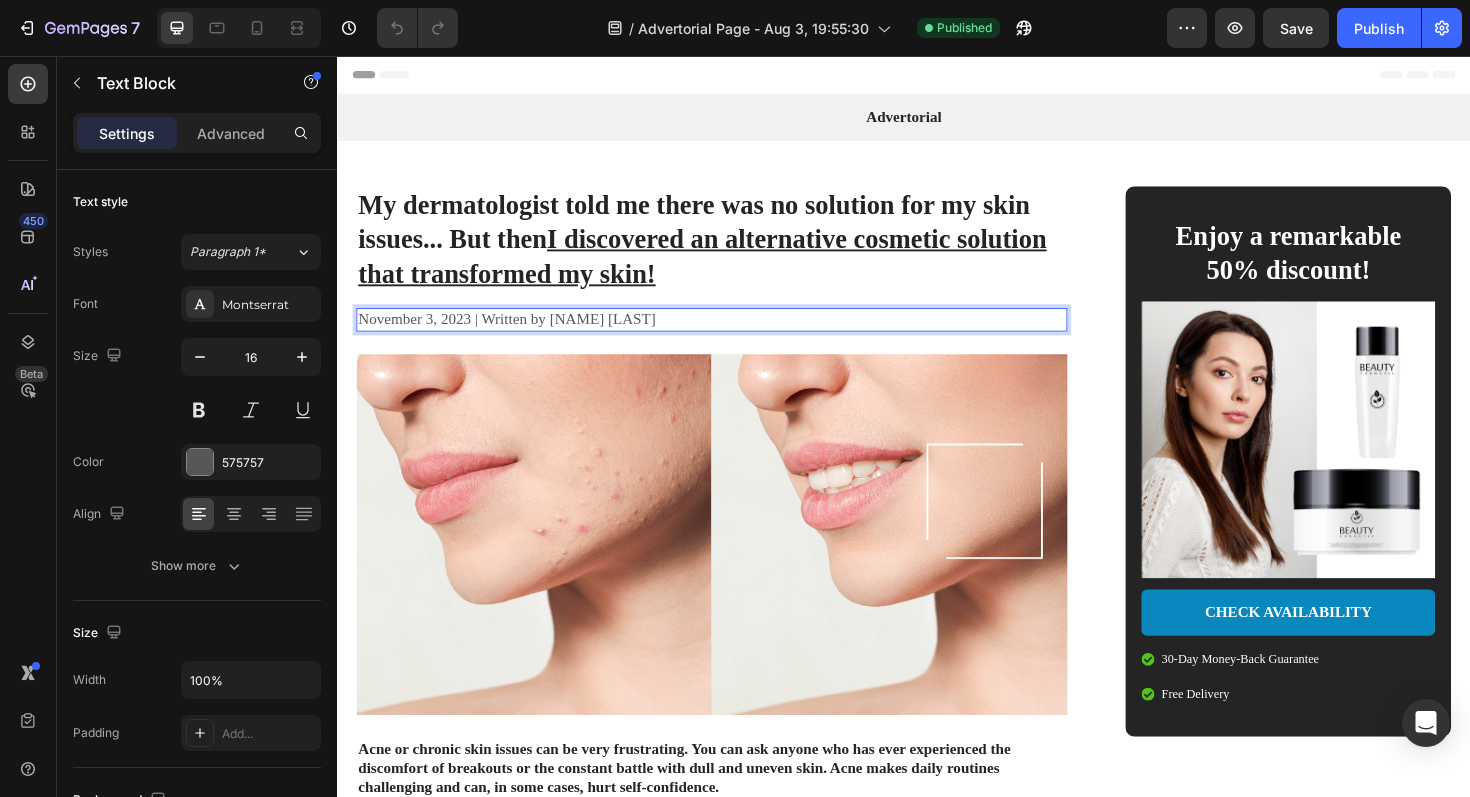 click on "November 3, 2023 | Written by [NAME] [LAST]" at bounding box center (733, 335) 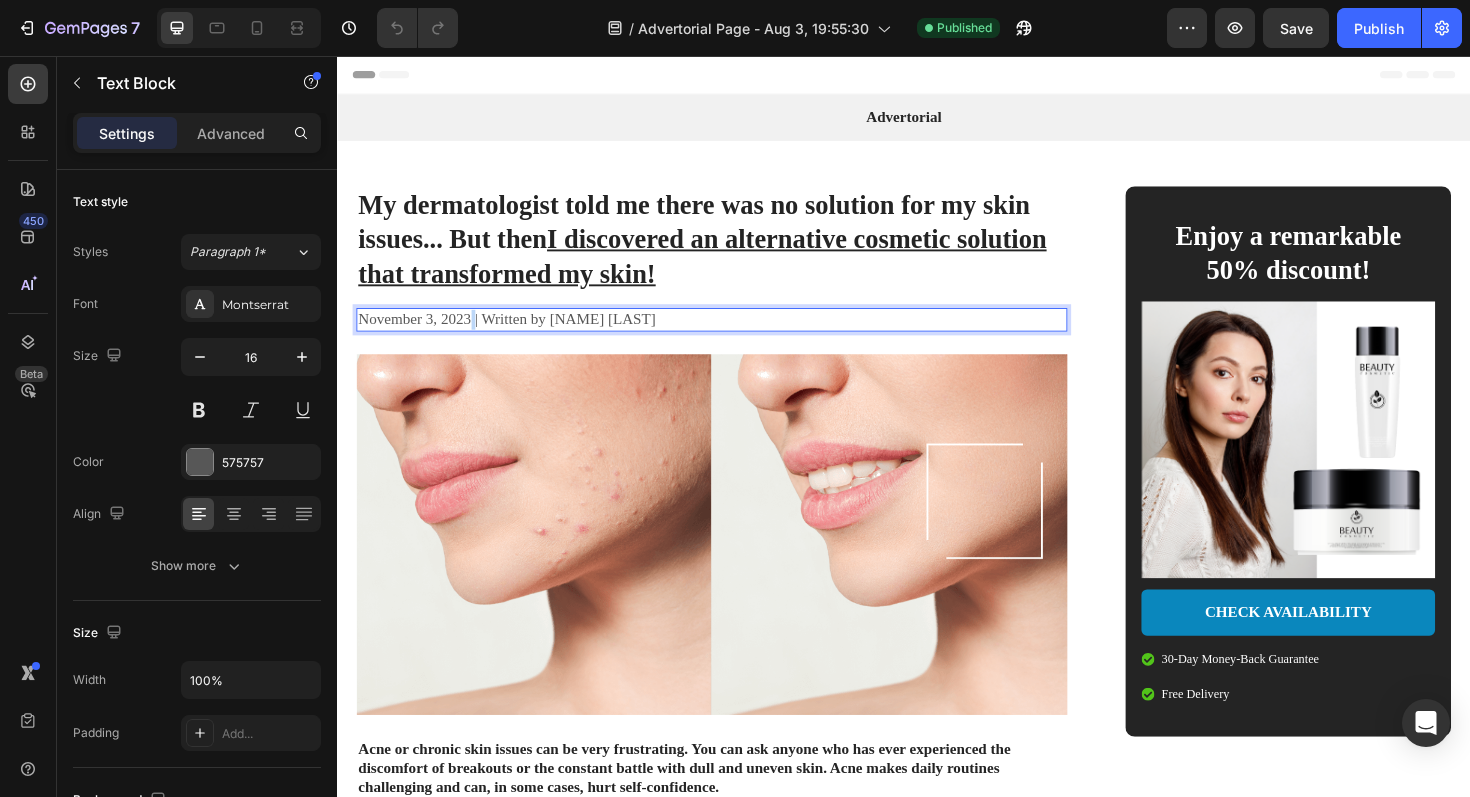 click on "November 3, 2023 | Written by [NAME] [LAST]" at bounding box center [733, 335] 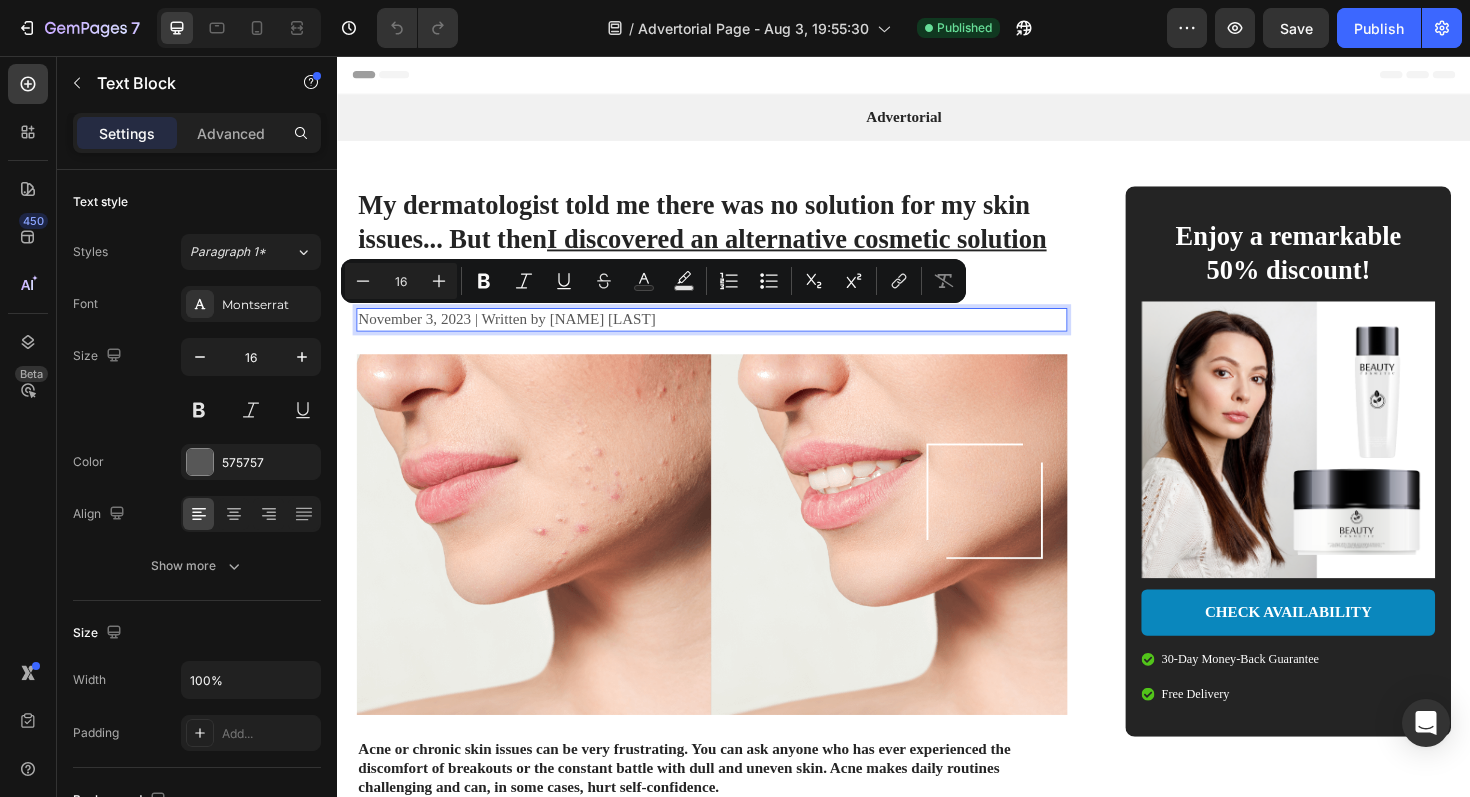 click on "November 3, 2023 | Written by [NAME] [LAST]" at bounding box center [733, 335] 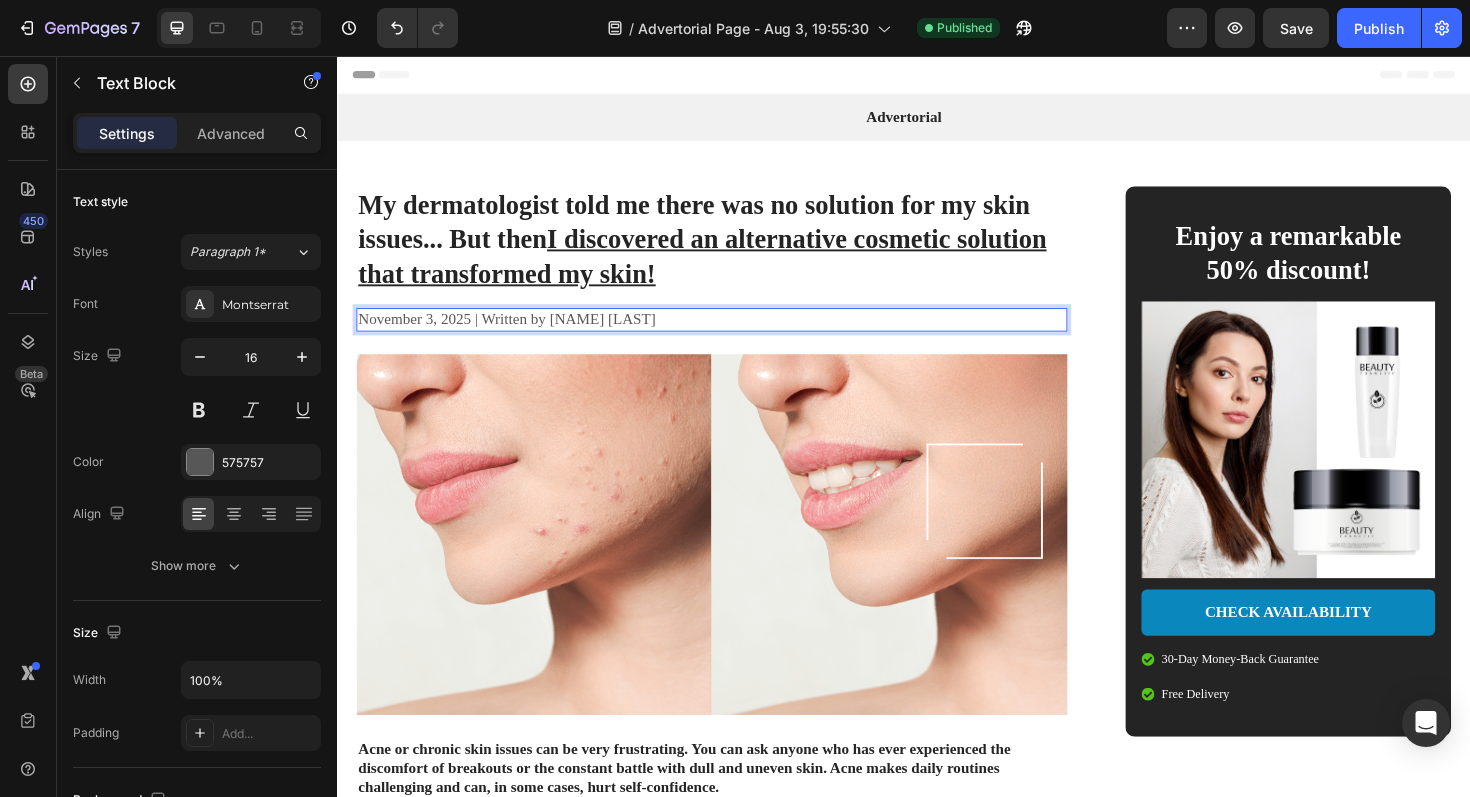 click on "November 3, 2025 | Written by [NAME] [LAST]" at bounding box center [733, 335] 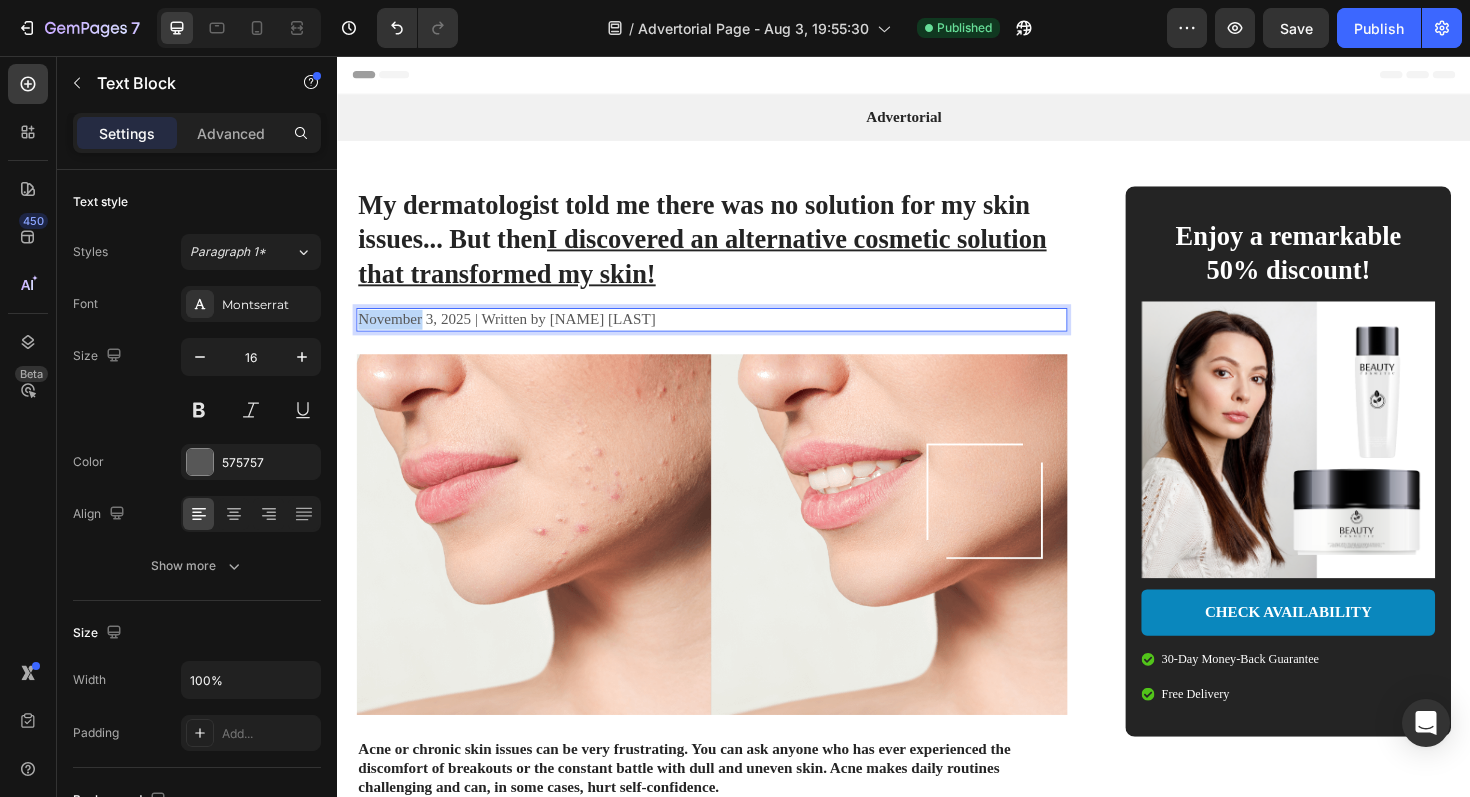 click on "November 3, 2025 | Written by [NAME] [LAST]" at bounding box center (733, 335) 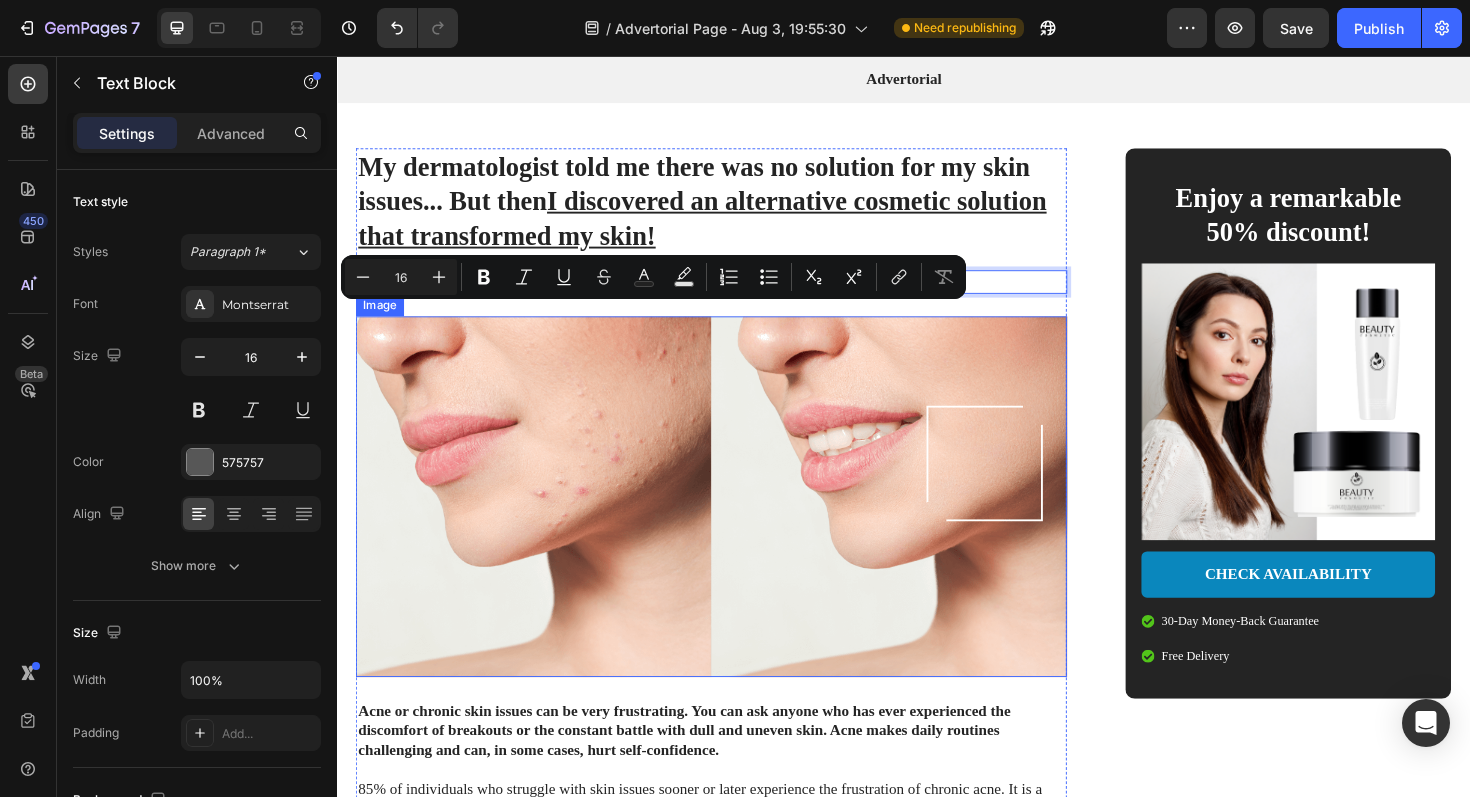 scroll, scrollTop: 52, scrollLeft: 0, axis: vertical 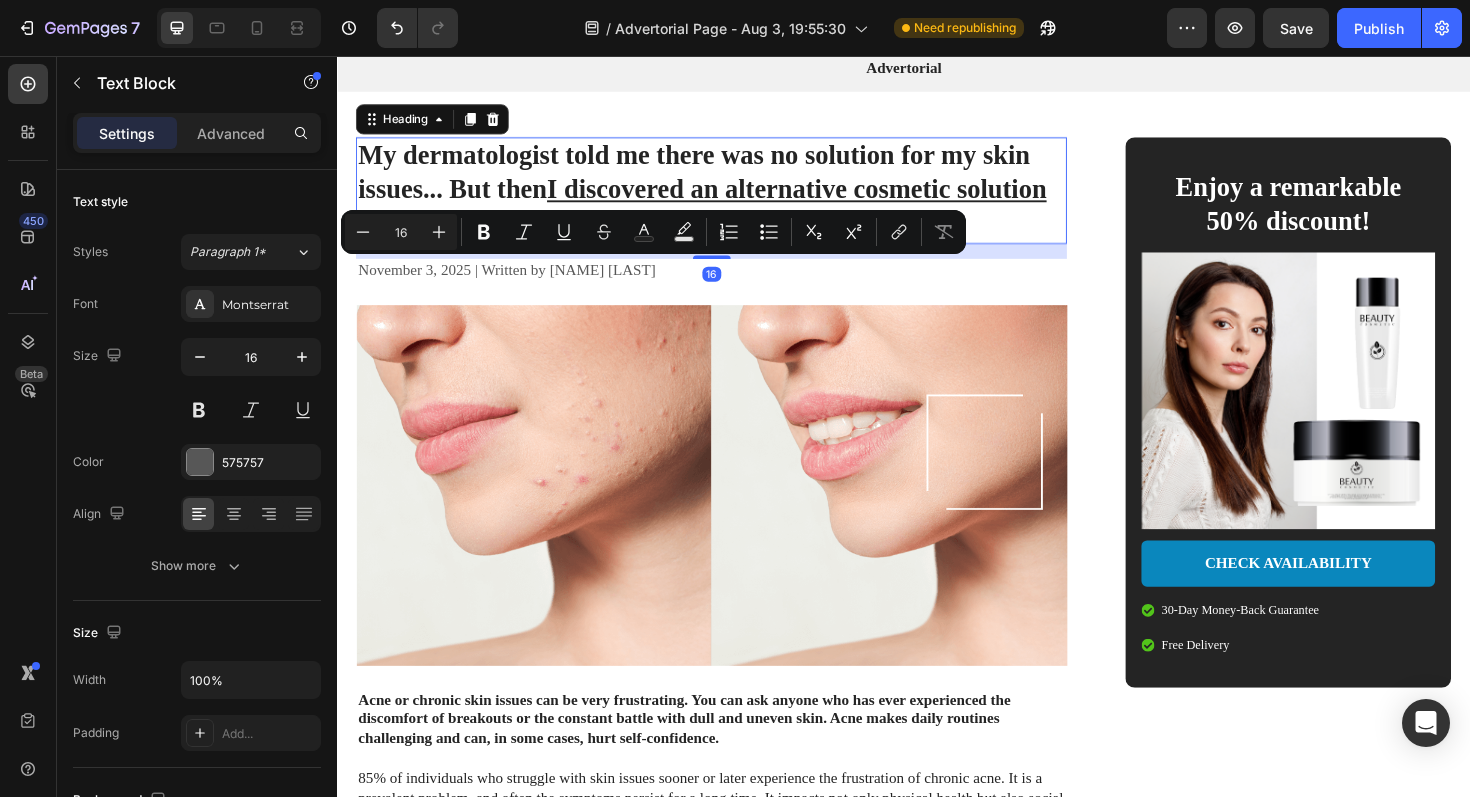 click on "My dermatologist told me there was no solution for my skin issues... But then  I discovered an alternative cosmetic solution that transformed my skin!" at bounding box center [733, 198] 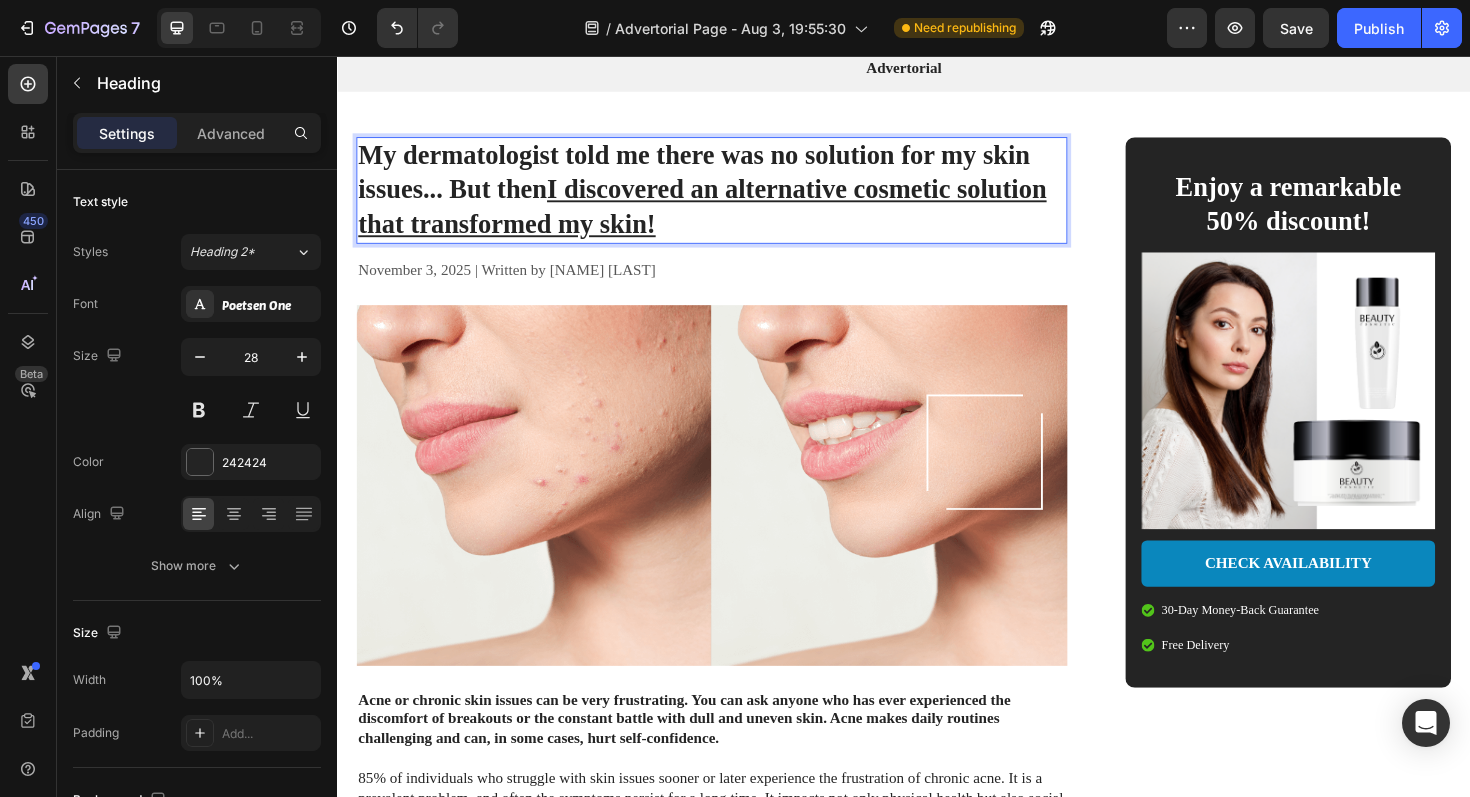 click on "My dermatologist told me there was no solution for my skin issues... But then  I discovered an alternative cosmetic solution that transformed my skin!" at bounding box center [733, 198] 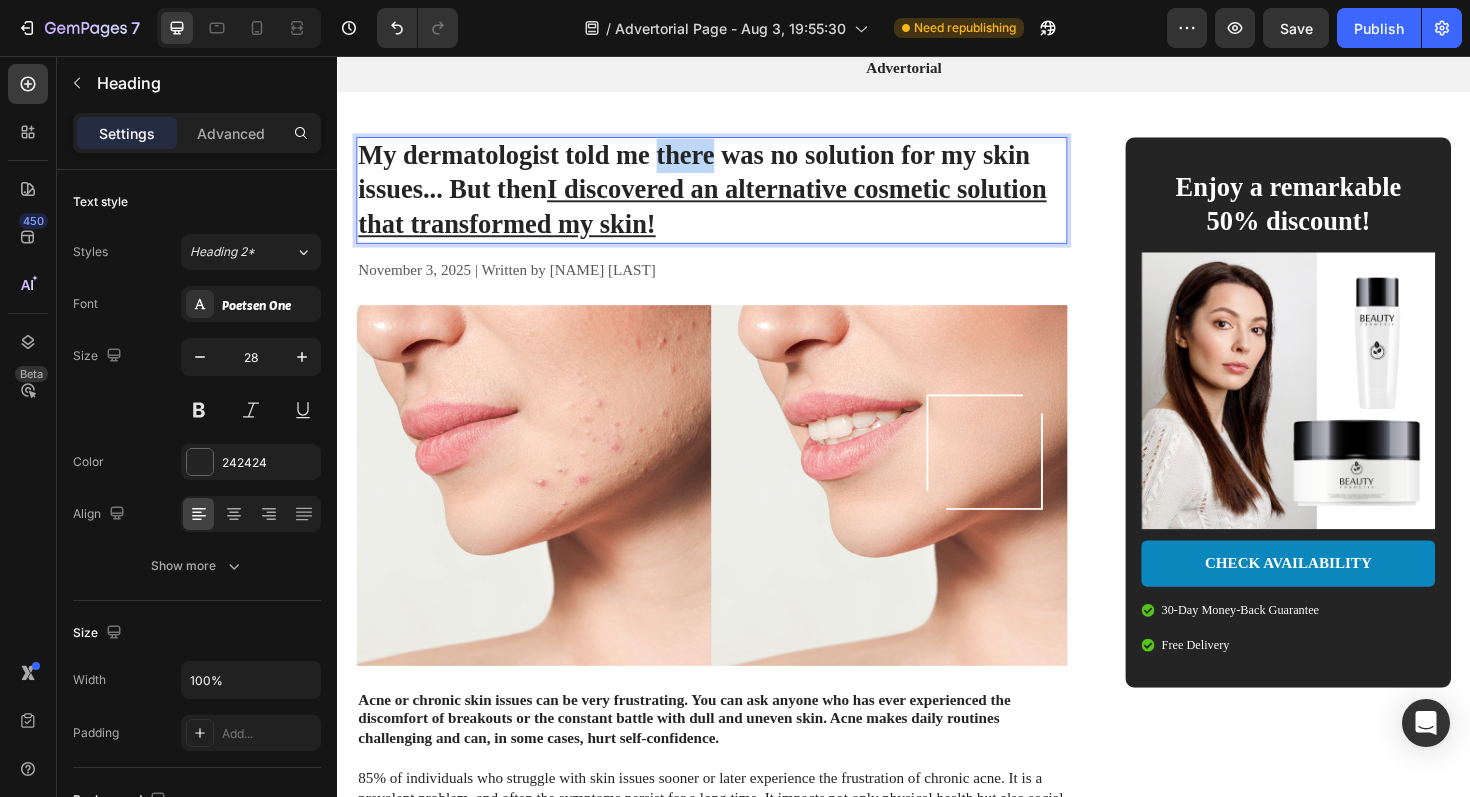click on "My dermatologist told me there was no solution for my skin issues... But then  I discovered an alternative cosmetic solution that transformed my skin!" at bounding box center [733, 198] 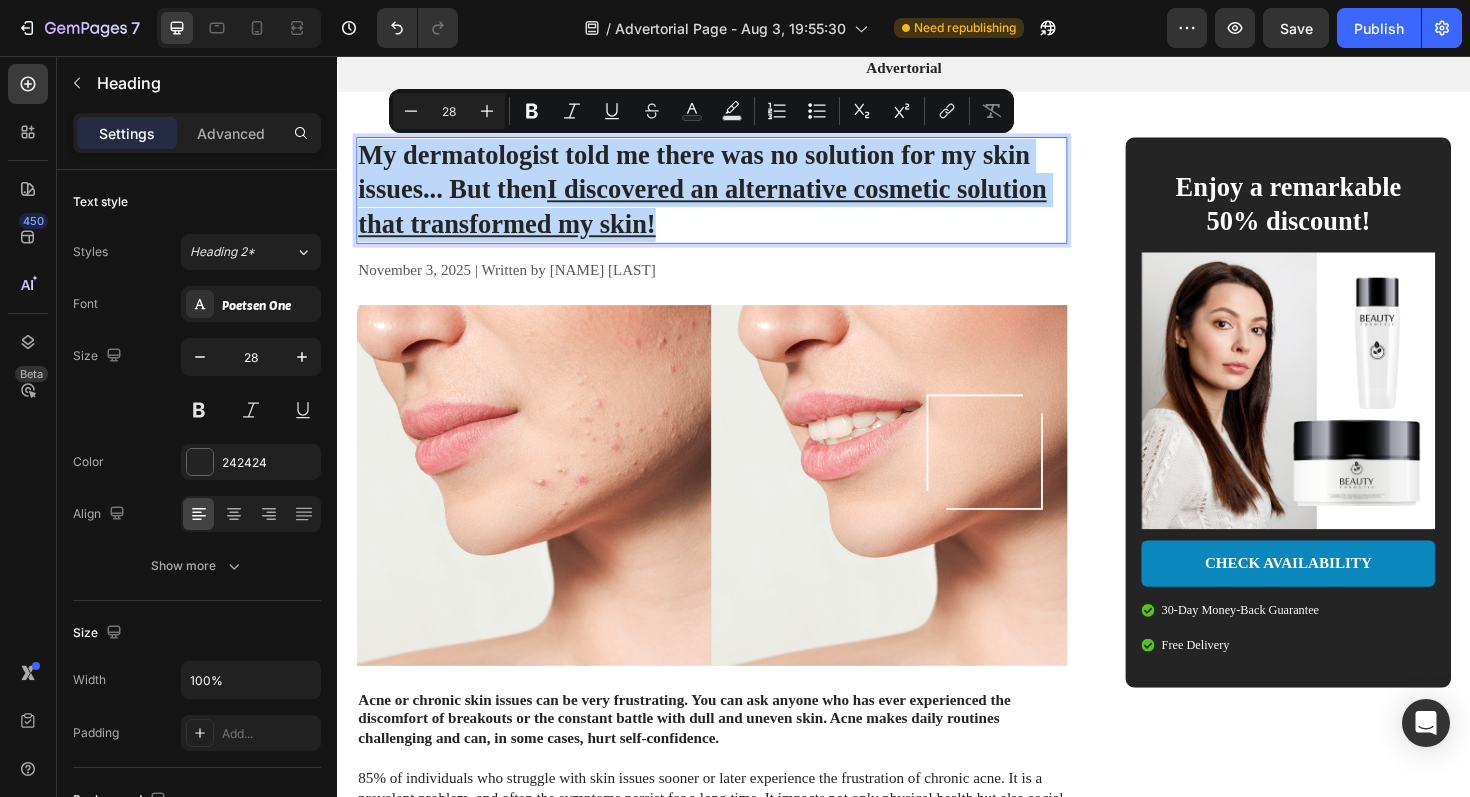 click on "My dermatologist told me there was no solution for my skin issues... But then  I discovered an alternative cosmetic solution that transformed my skin!" at bounding box center (733, 198) 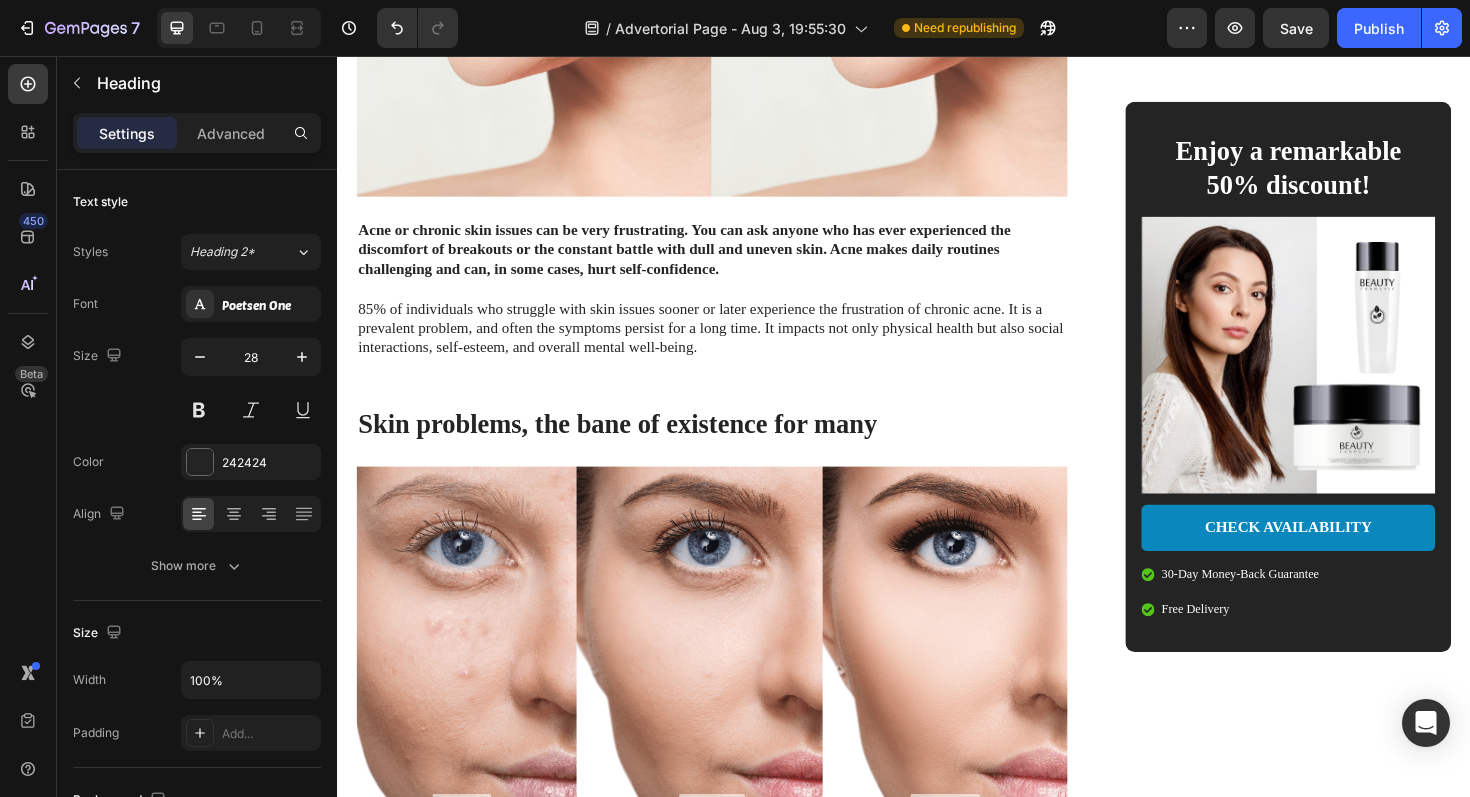 scroll, scrollTop: 616, scrollLeft: 0, axis: vertical 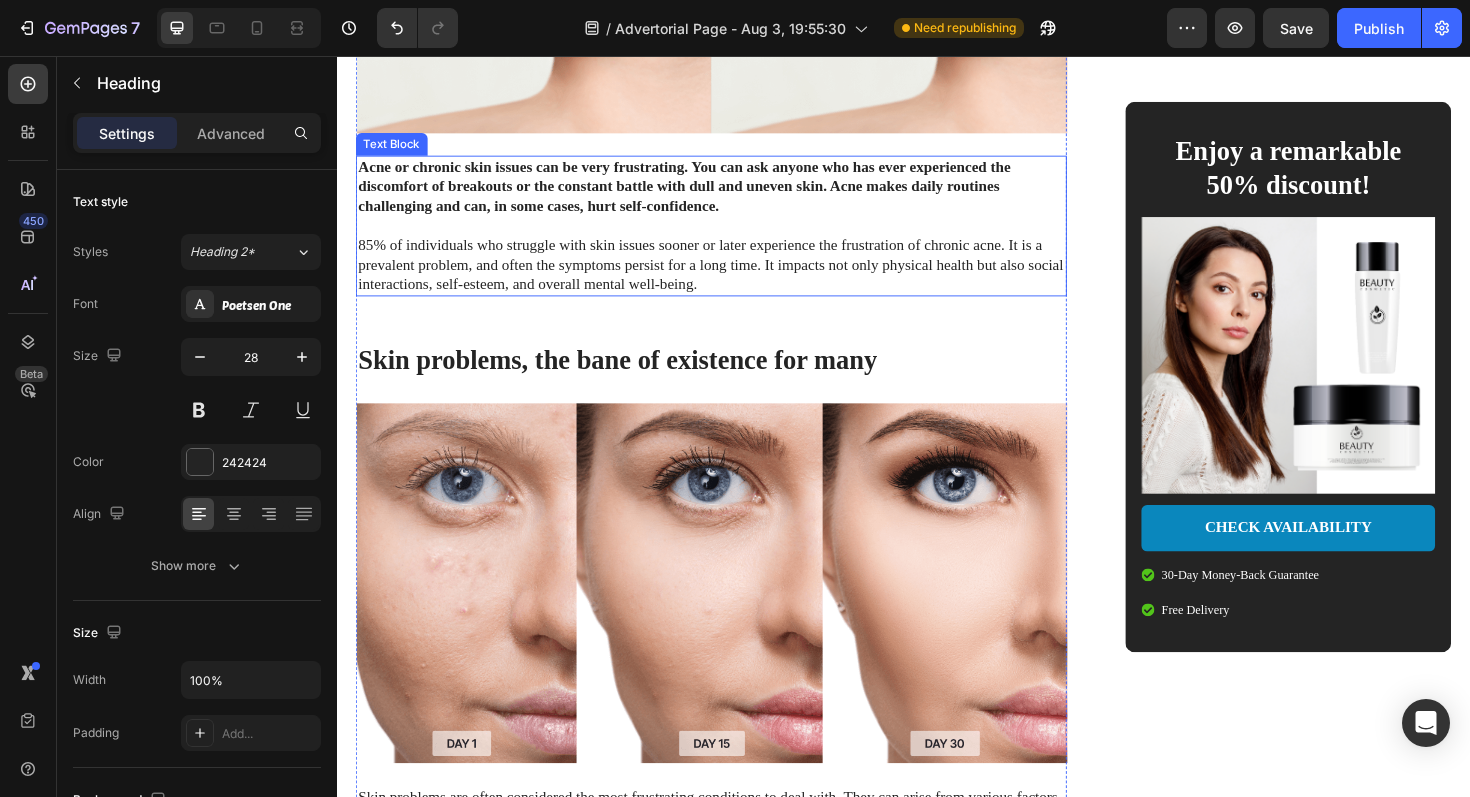 click on "Acne or chronic skin issues can be very frustrating. You can ask anyone who has ever experienced the discomfort of breakouts or the constant battle with dull and uneven skin. Acne makes daily routines challenging and can, in some cases, hurt self-confidence. 85% of individuals who struggle with skin issues sooner or later experience the frustration of chronic acne. It is a prevalent problem, and often the symptoms persist for a long time. It impacts not only physical health but also social interactions, self-esteem, and overall mental well-being." at bounding box center (733, 237) 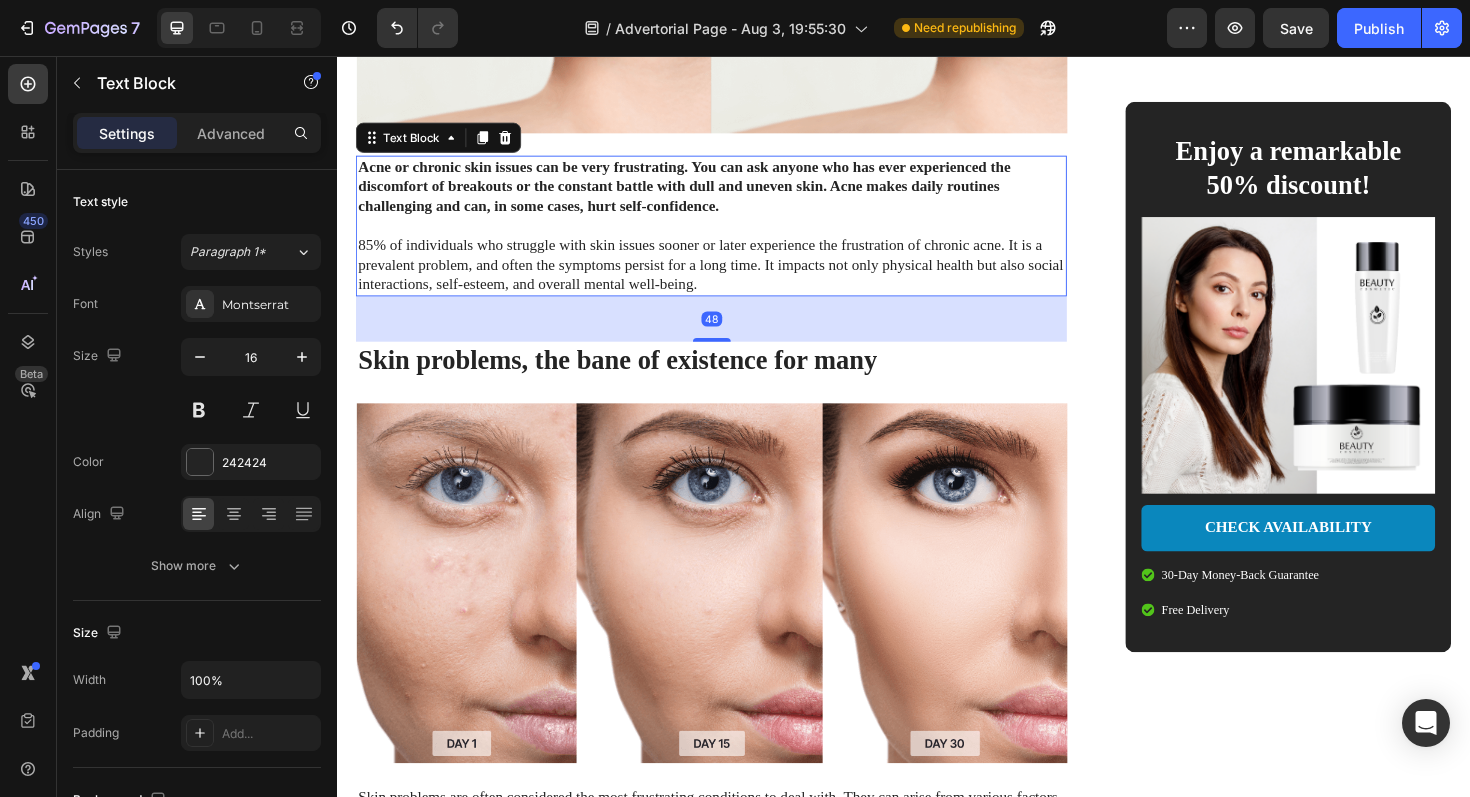 click on "Acne or chronic skin issues can be very frustrating. You can ask anyone who has ever experienced the discomfort of breakouts or the constant battle with dull and uneven skin. Acne makes daily routines challenging and can, in some cases, hurt self-confidence. 85% of individuals who struggle with skin issues sooner or later experience the frustration of chronic acne. It is a prevalent problem, and often the symptoms persist for a long time. It impacts not only physical health but also social interactions, self-esteem, and overall mental well-being." at bounding box center [733, 237] 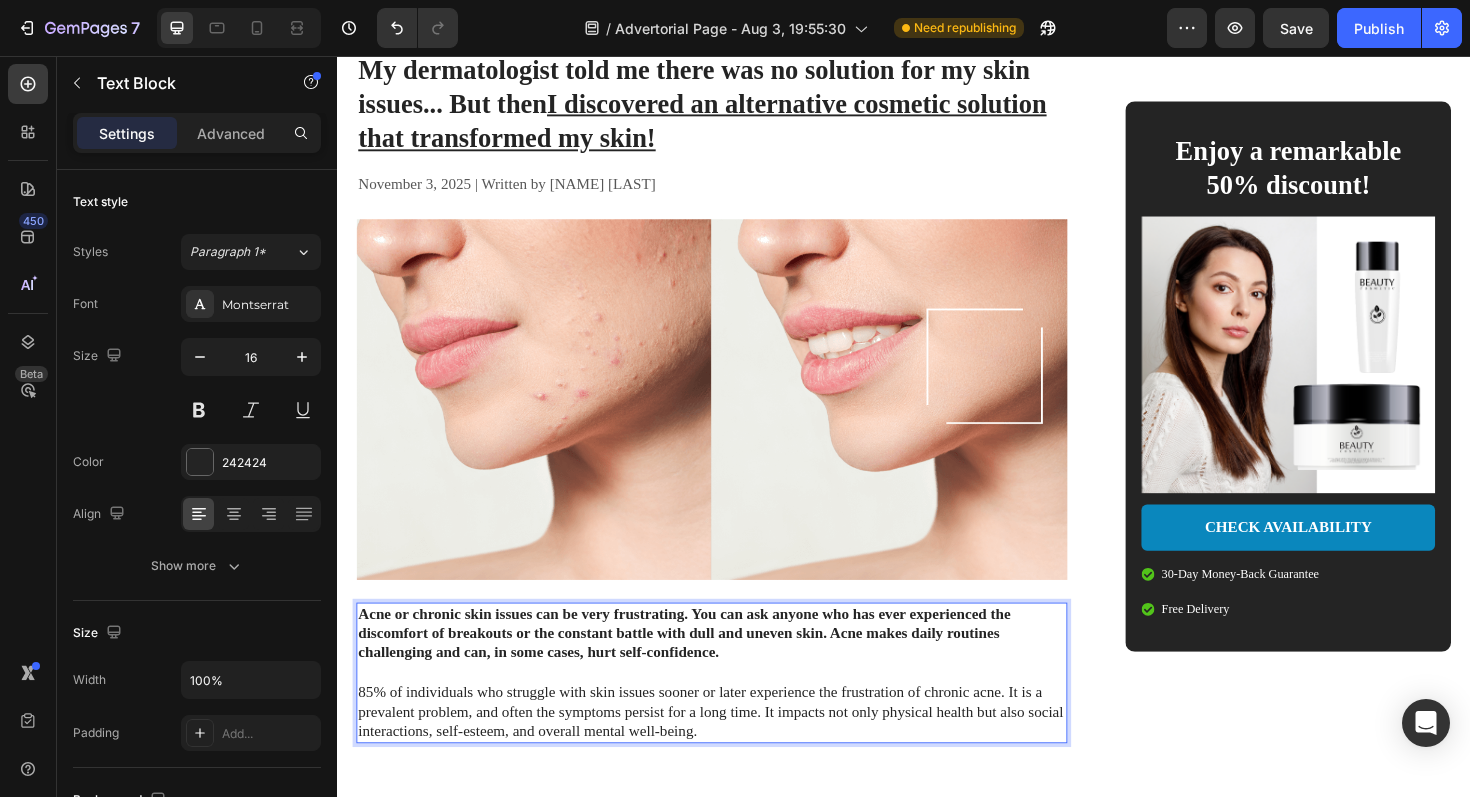scroll, scrollTop: 0, scrollLeft: 0, axis: both 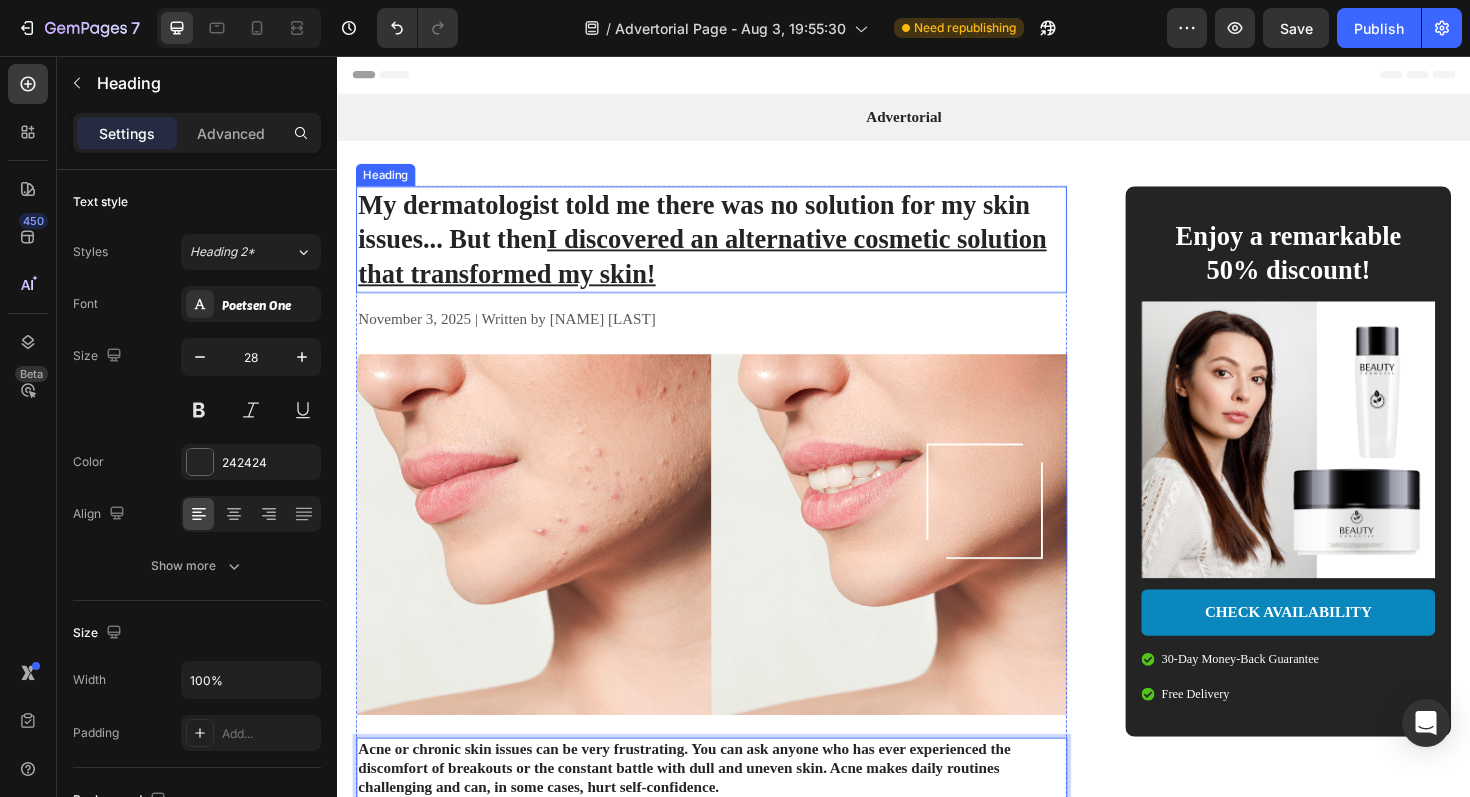 click on "I discovered an alternative cosmetic solution that transformed my skin!" at bounding box center (723, 267) 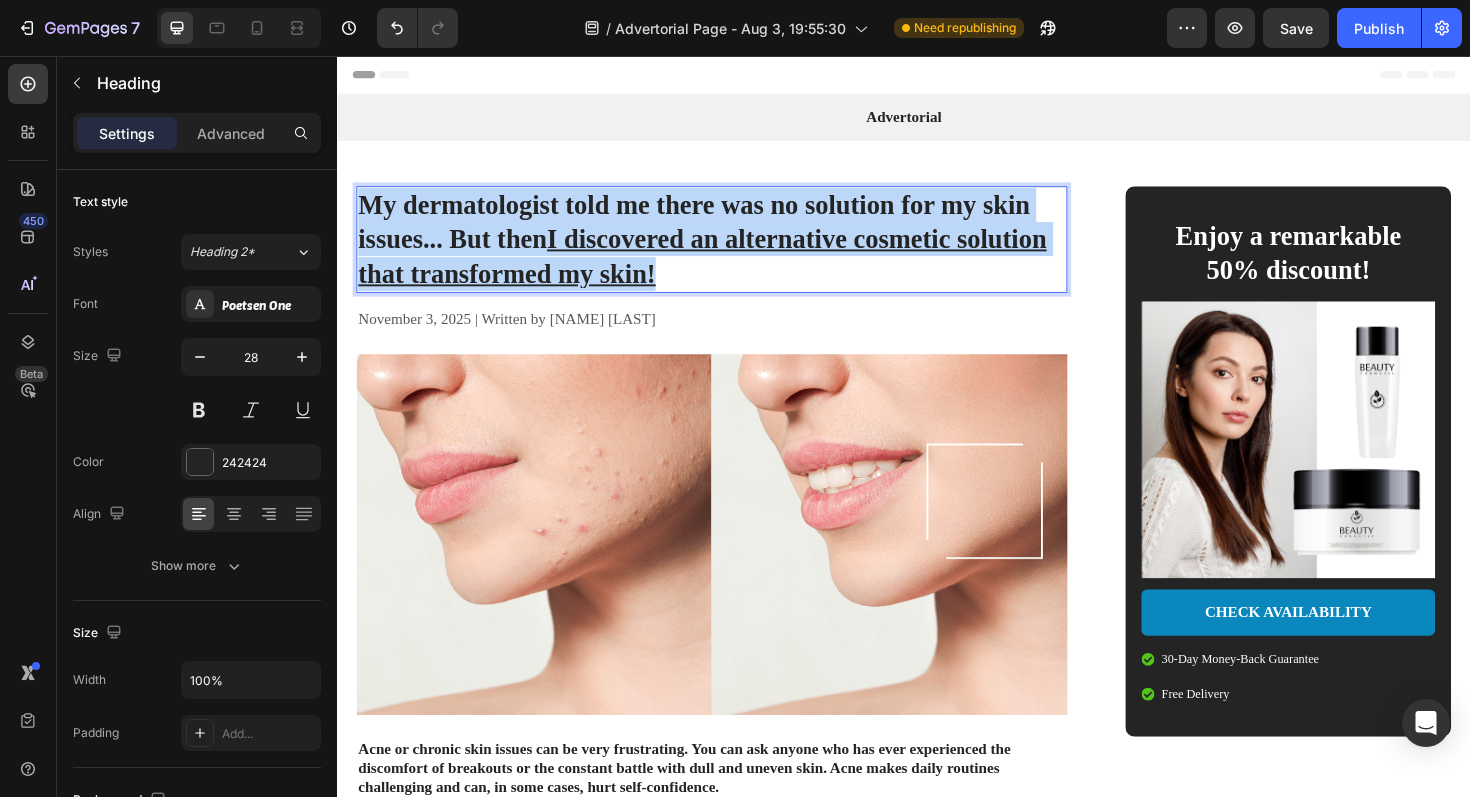 click on "I discovered an alternative cosmetic solution that transformed my skin!" at bounding box center (723, 267) 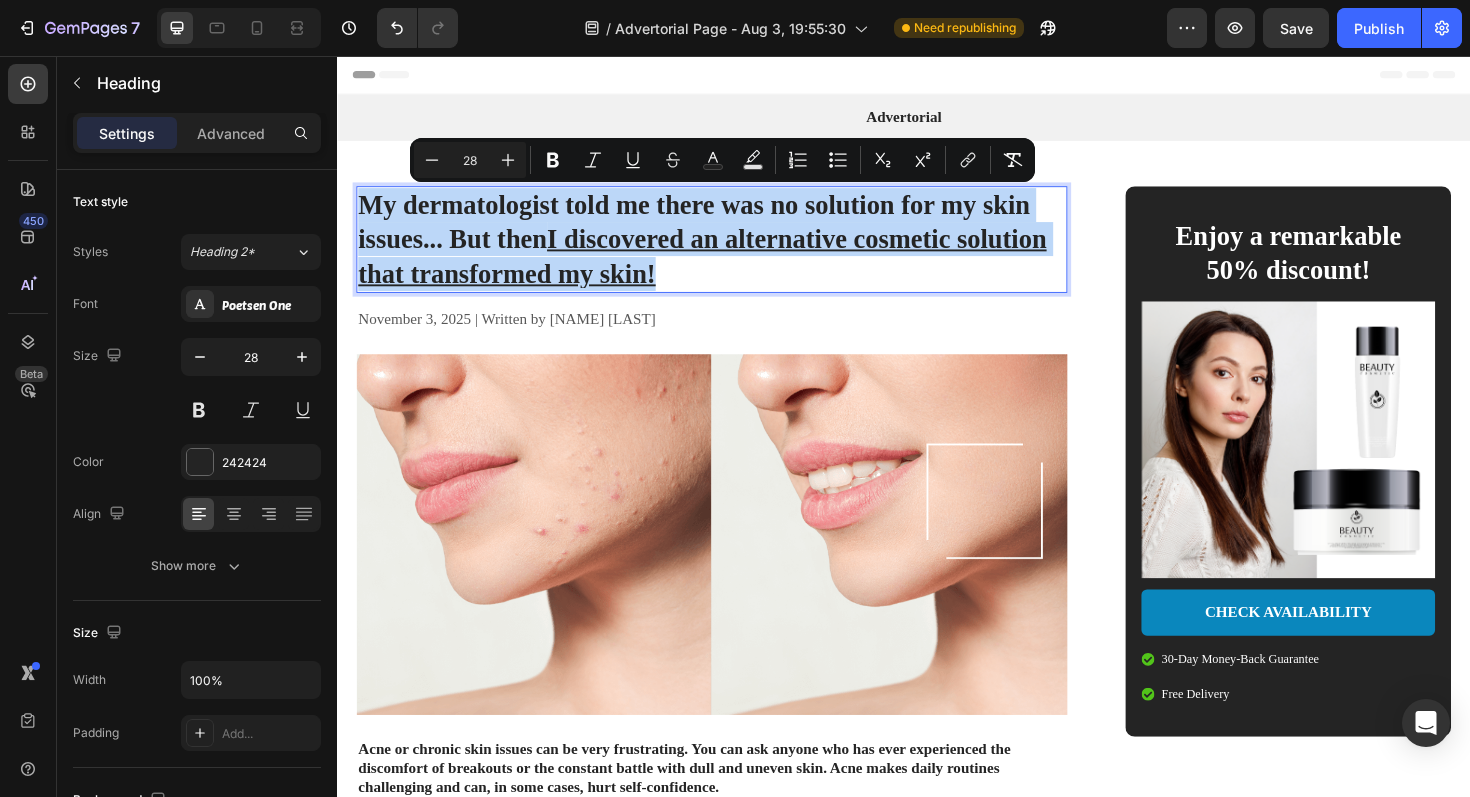 click on "My dermatologist told me there was no solution for my skin issues... But then  I discovered an alternative cosmetic solution that transformed my skin!" at bounding box center [733, 250] 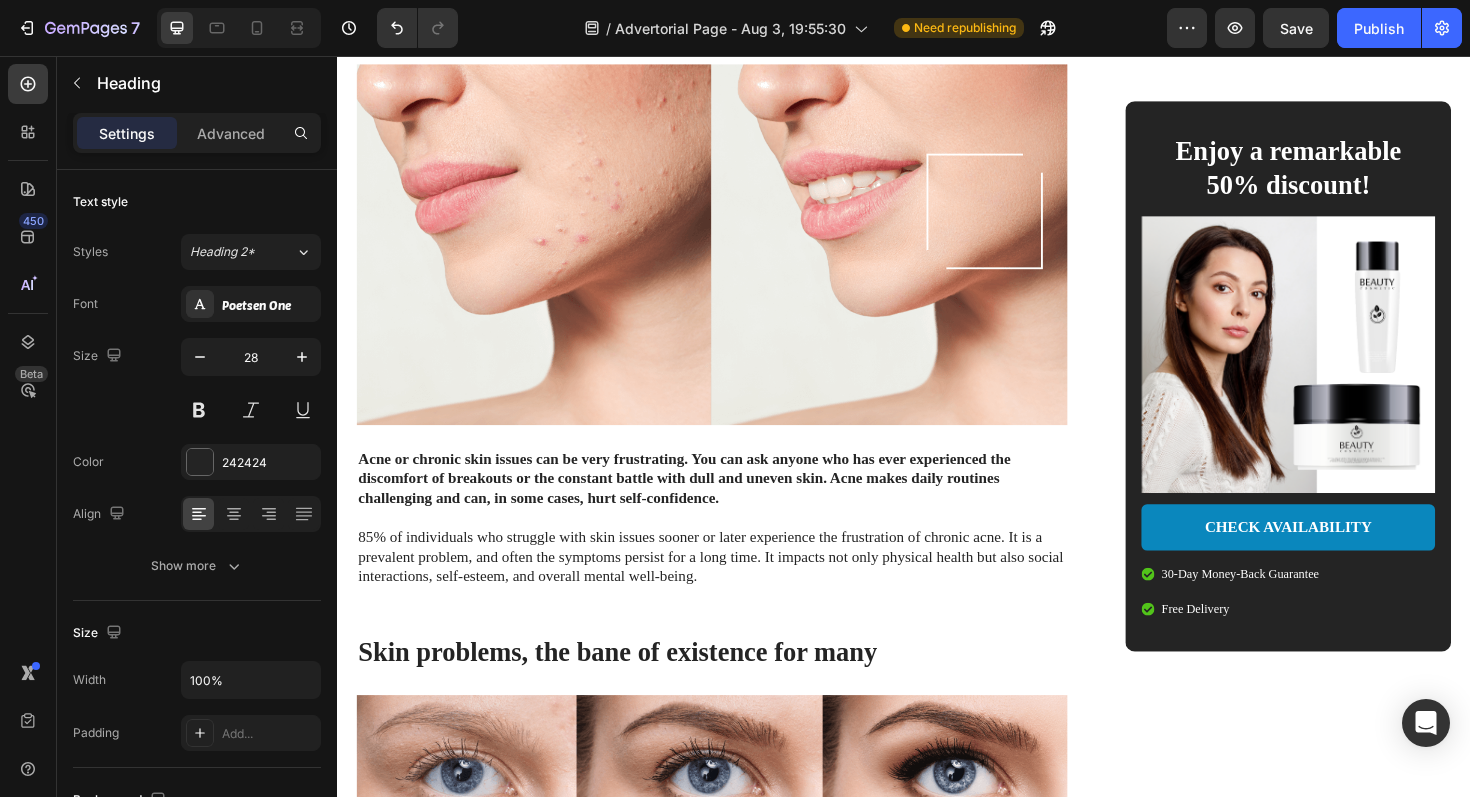 scroll, scrollTop: 392, scrollLeft: 0, axis: vertical 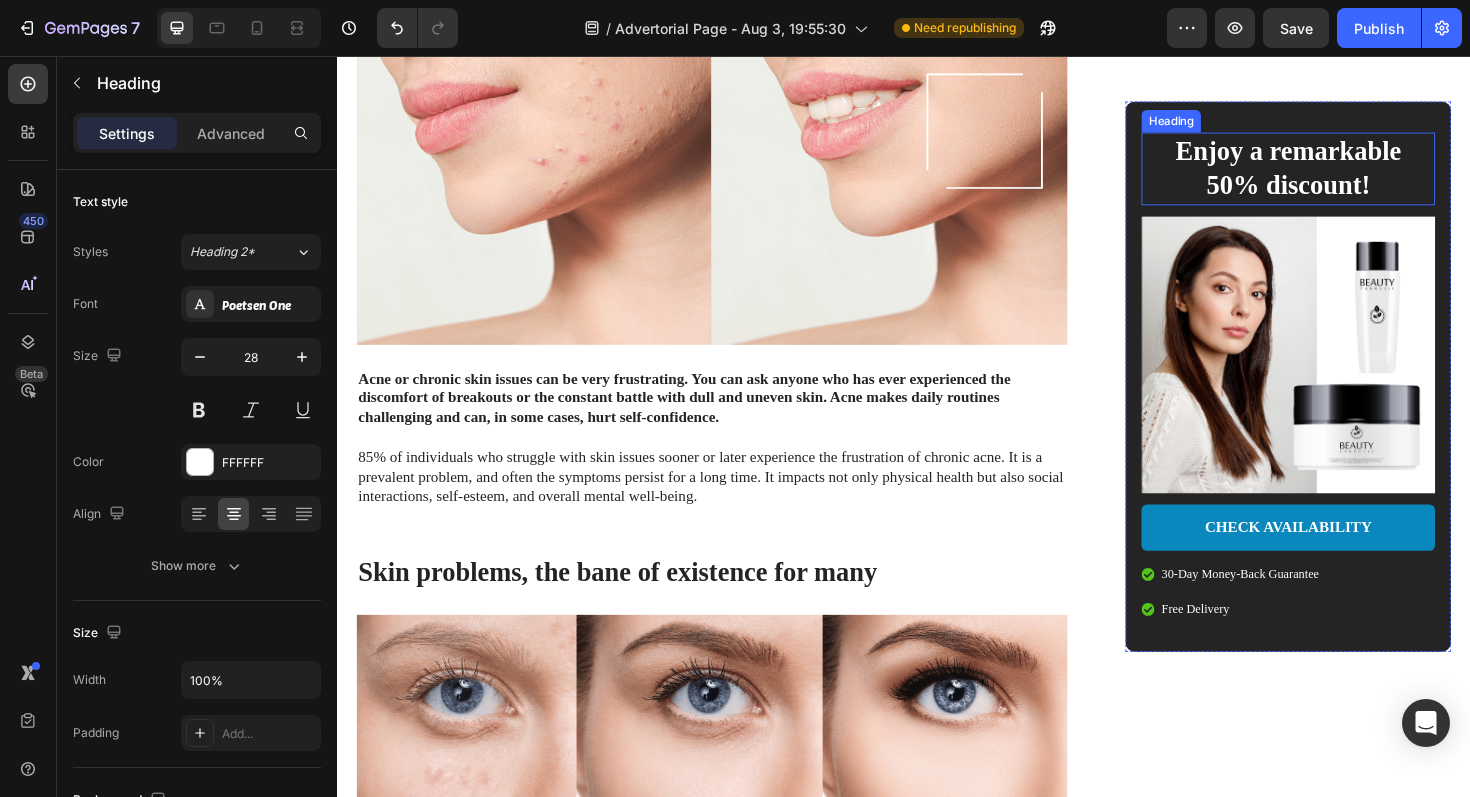click on "Enjoy a remarkable 50% discount!" at bounding box center [1344, 175] 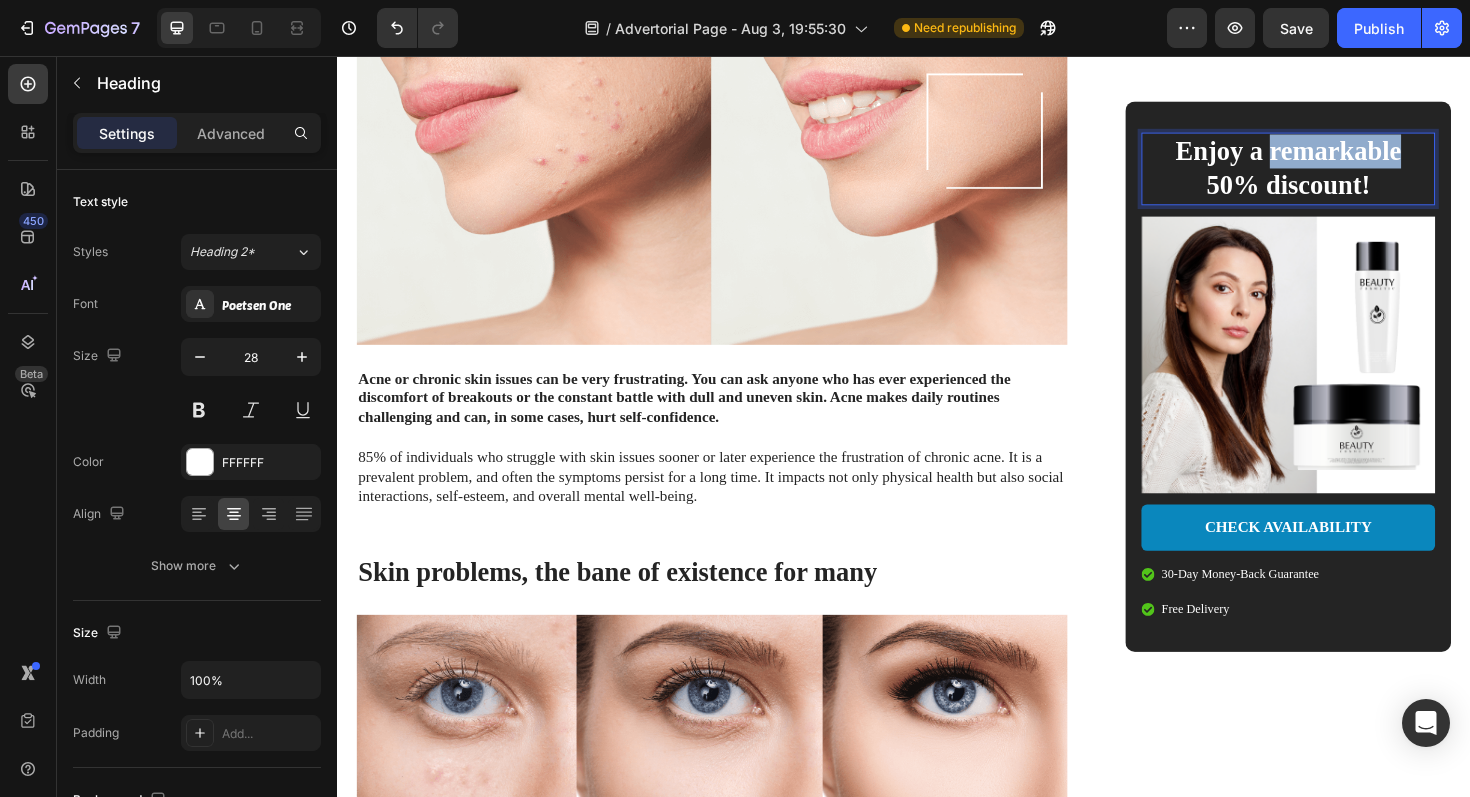 click on "Enjoy a remarkable 50% discount!" at bounding box center (1344, 175) 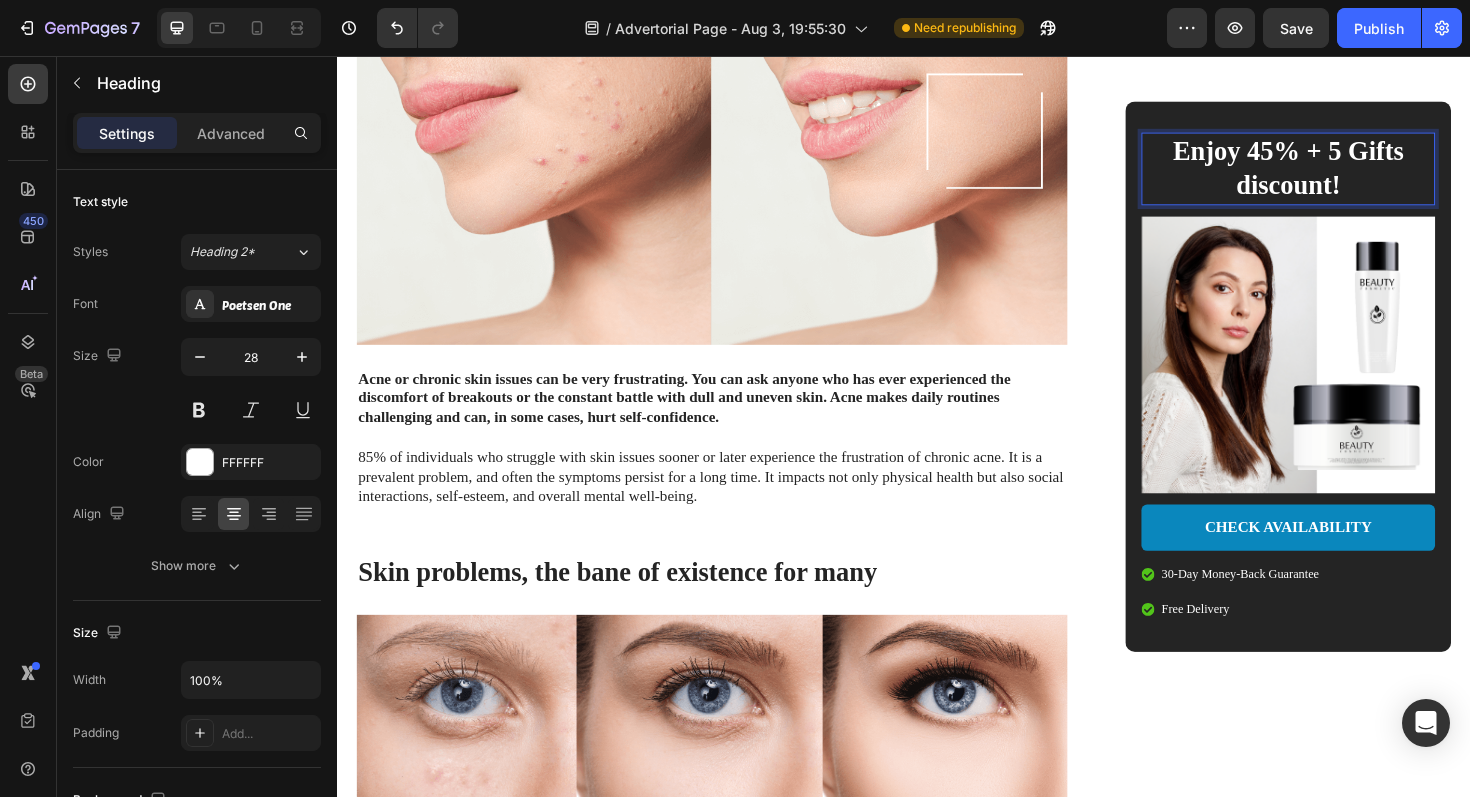 click on "Enjoy 45% + 5 Gifts discount!" at bounding box center [1344, 175] 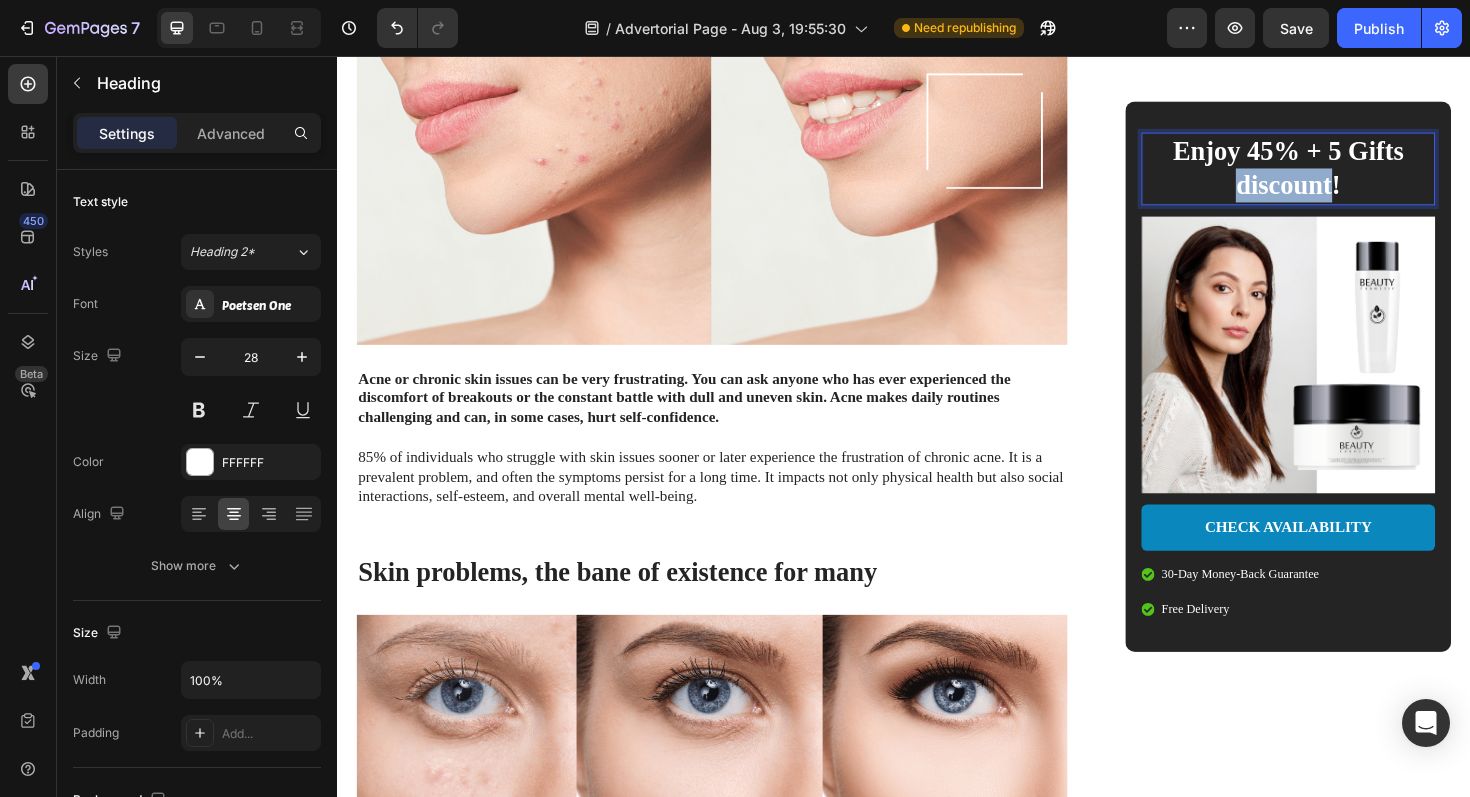click on "Enjoy 45% + 5 Gifts discount!" at bounding box center [1344, 175] 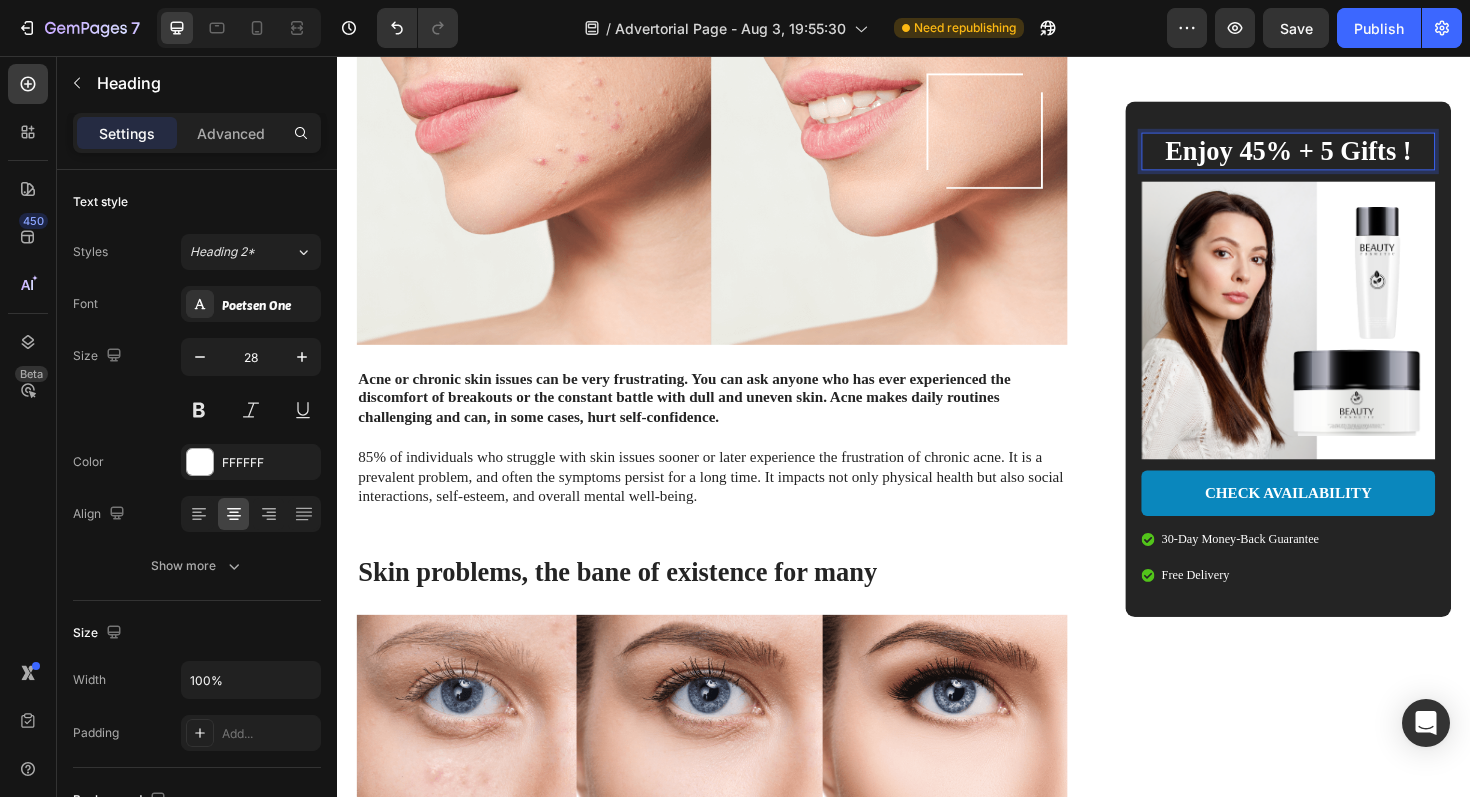 click on "Enjoy 45% + 5 Gifts !" at bounding box center [1344, 157] 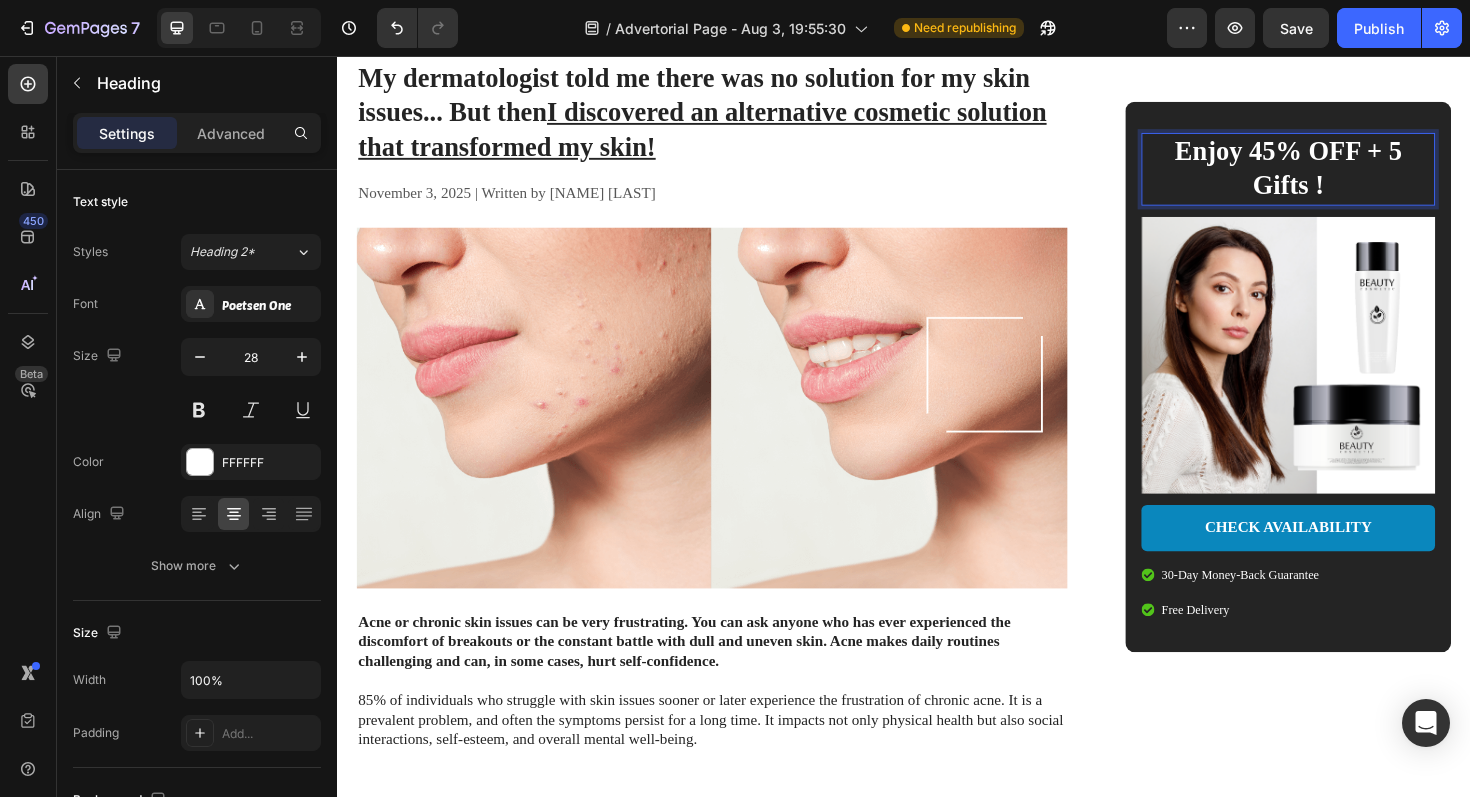 scroll, scrollTop: 148, scrollLeft: 0, axis: vertical 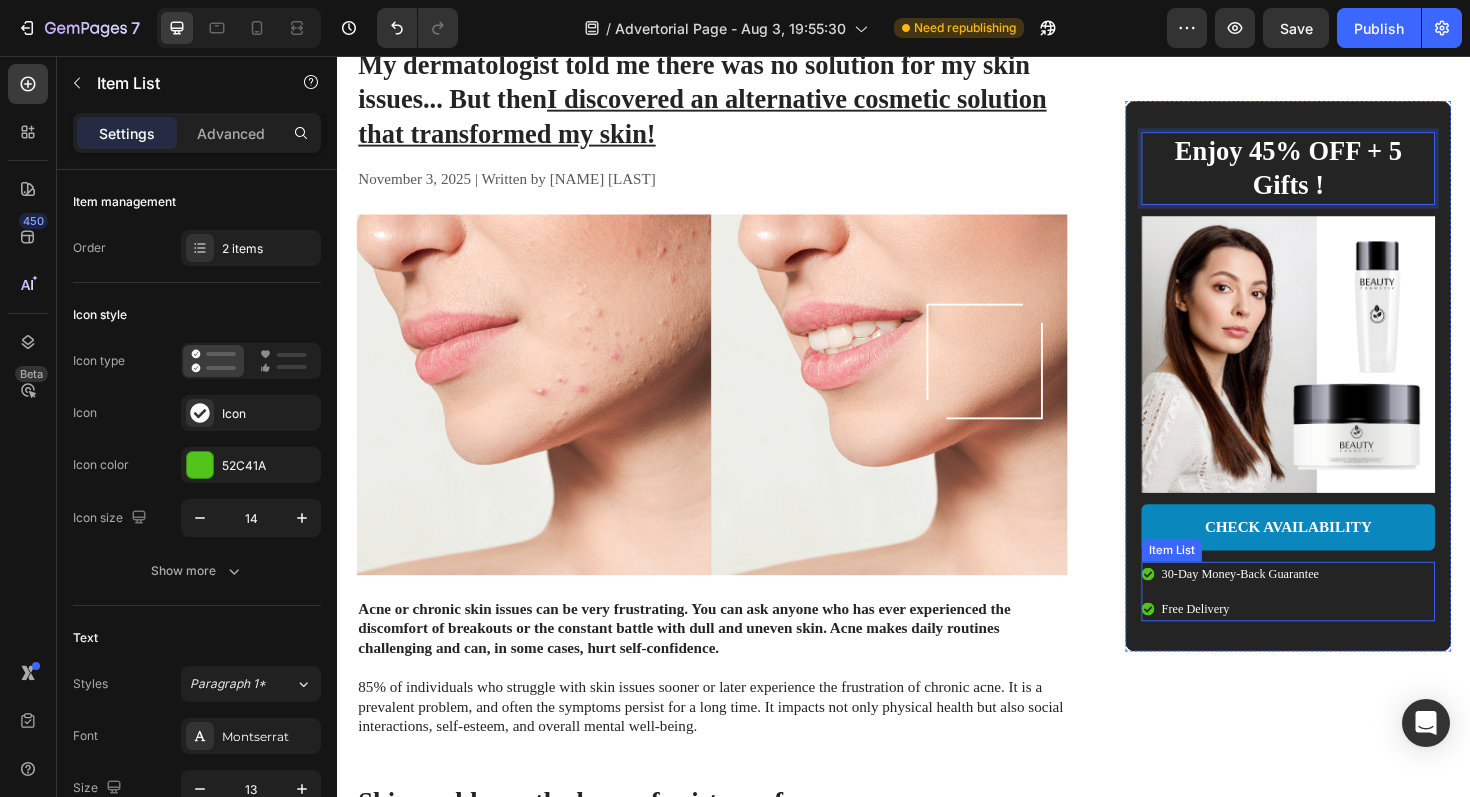 click on "30-Day Money-Back Guarantee" at bounding box center (1293, 605) 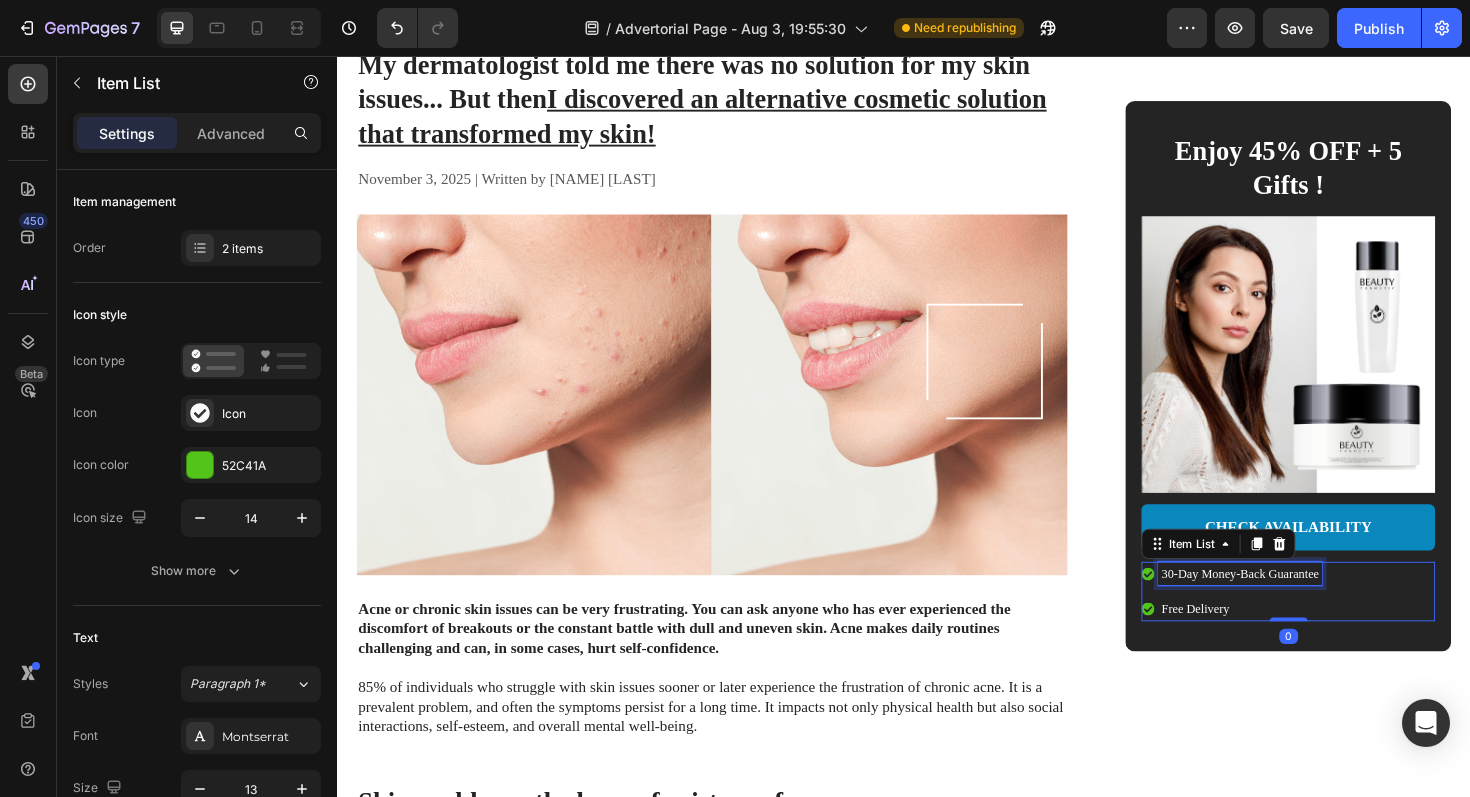click on "30-Day Money-Back Guarantee" at bounding box center (1293, 605) 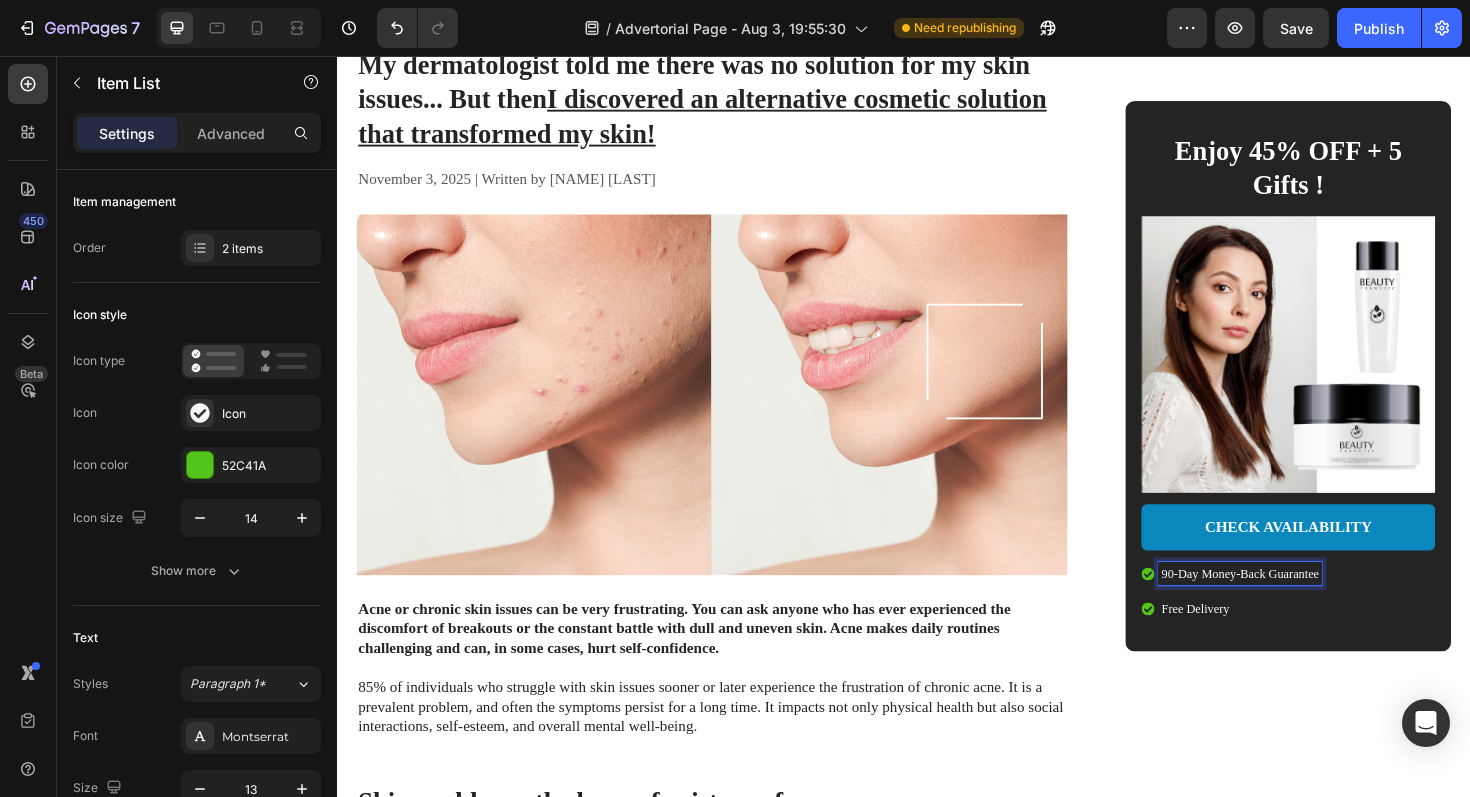 click on "Free Delivery" at bounding box center (1293, 642) 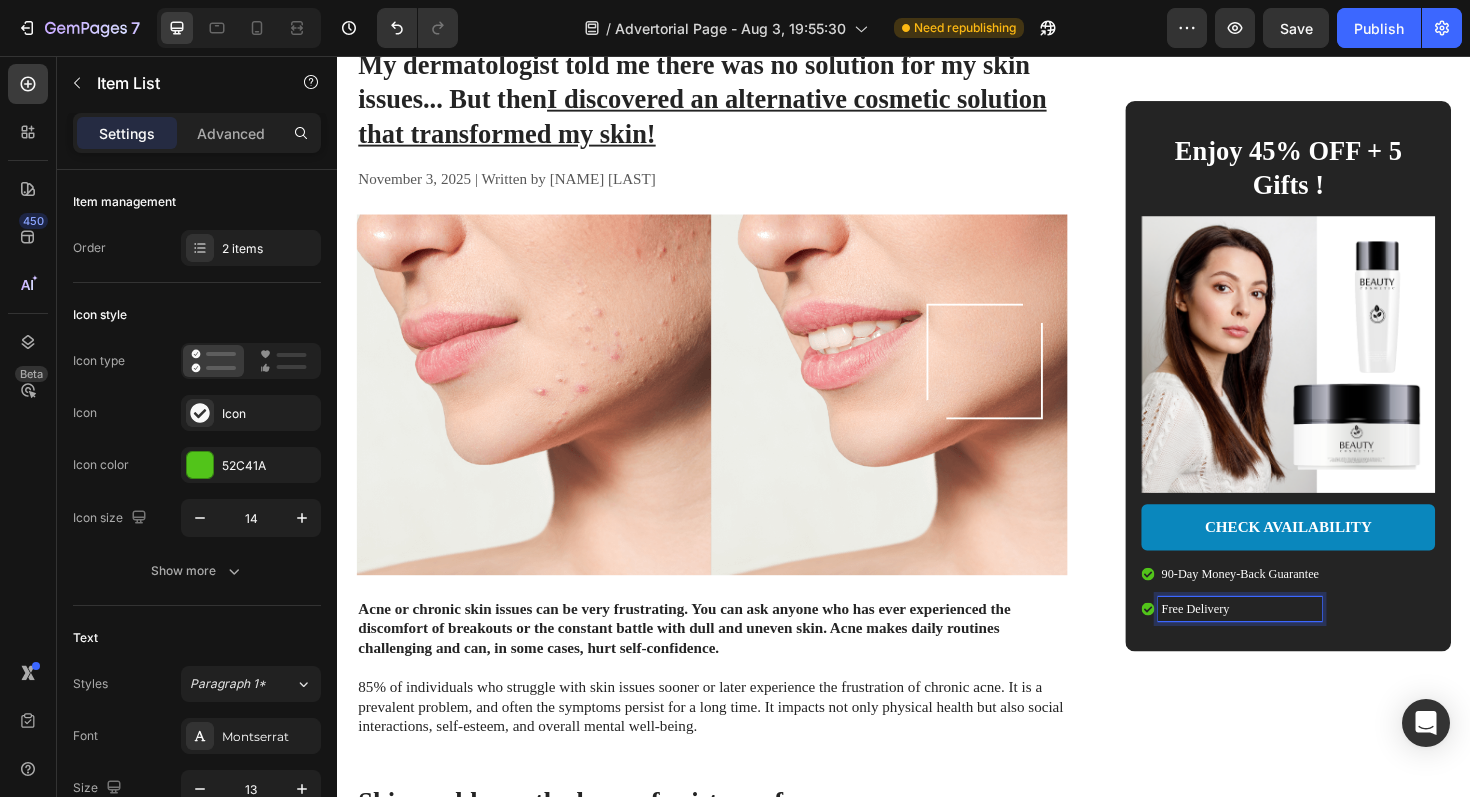 click on "Free Delivery" at bounding box center (1293, 642) 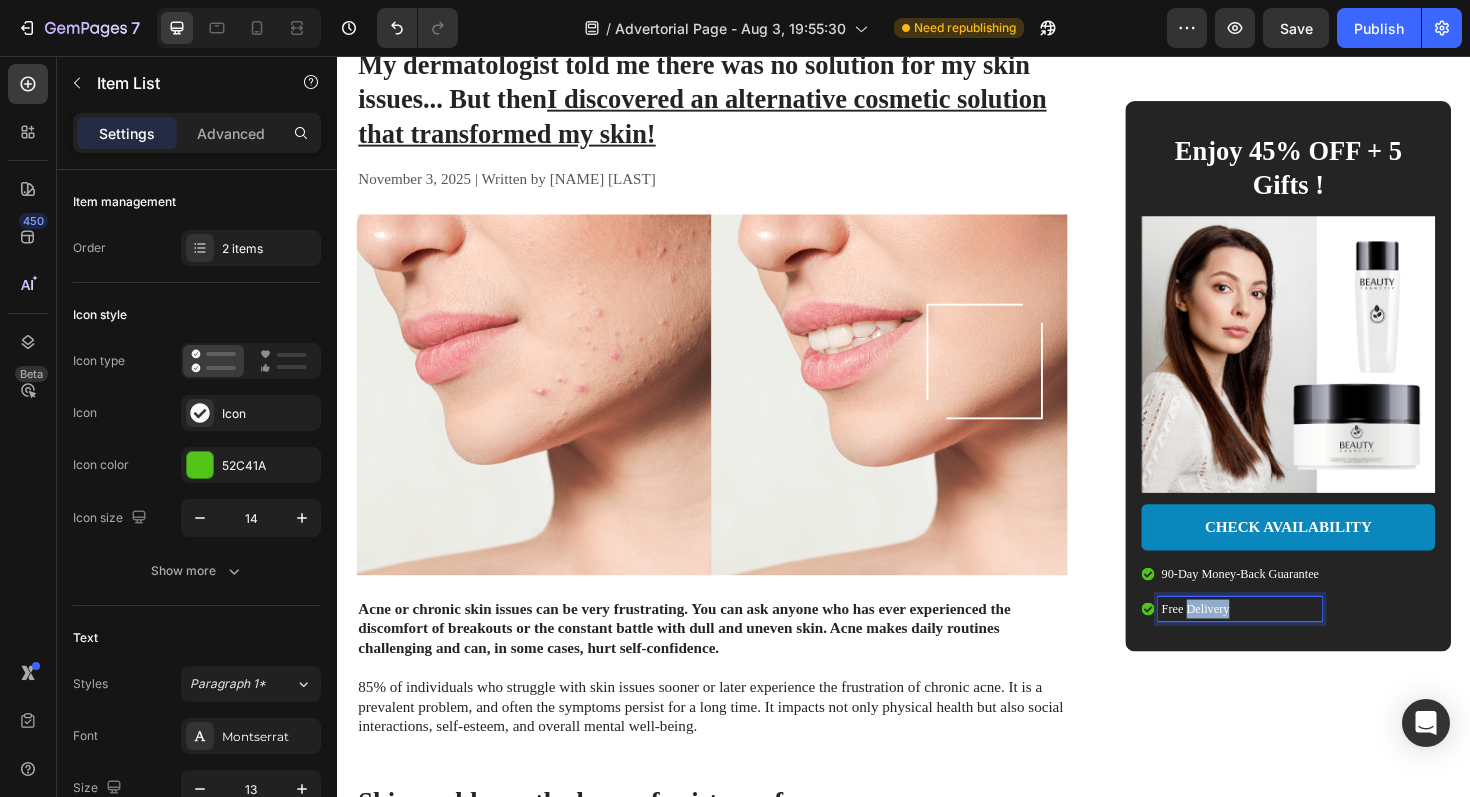 click on "Free Delivery" at bounding box center (1293, 642) 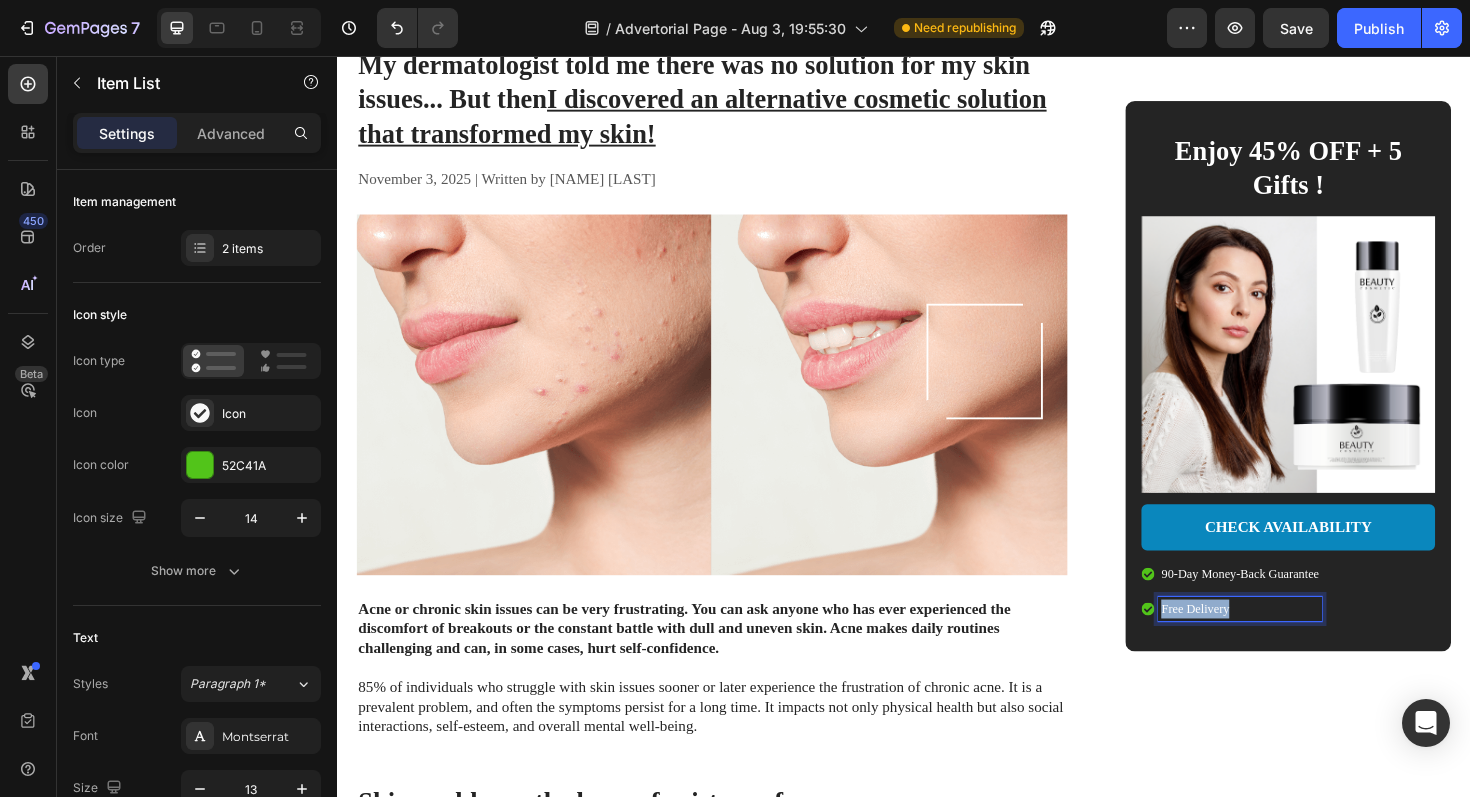 click on "Free Delivery" at bounding box center [1293, 642] 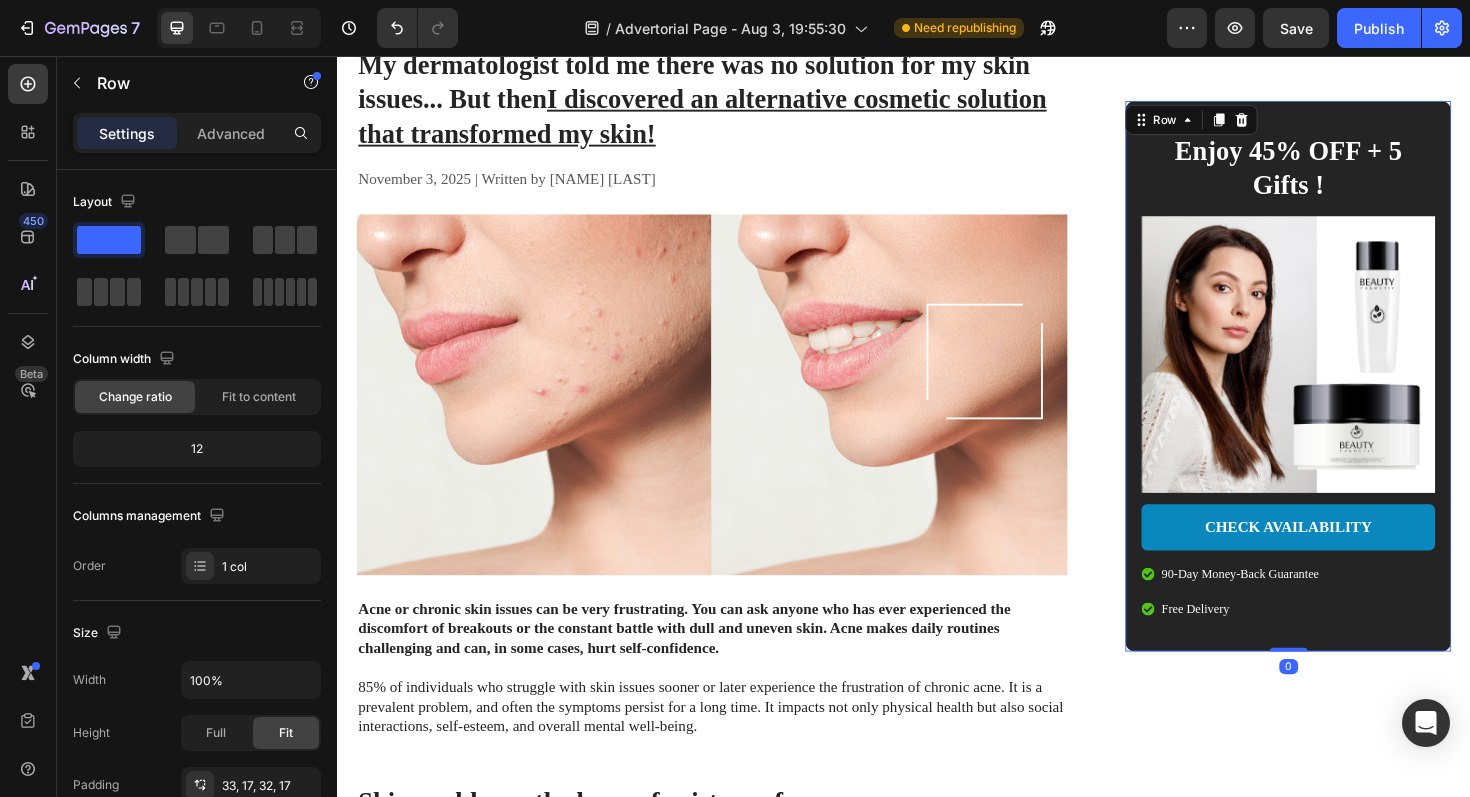 click on "Enjoy 45% OFF + 5 Gifts ! Heading Image CHECK AVAILABILITY Button 90-Day Money-Back Guarantee Free Delivery Item List Row   0" at bounding box center [1344, 395] 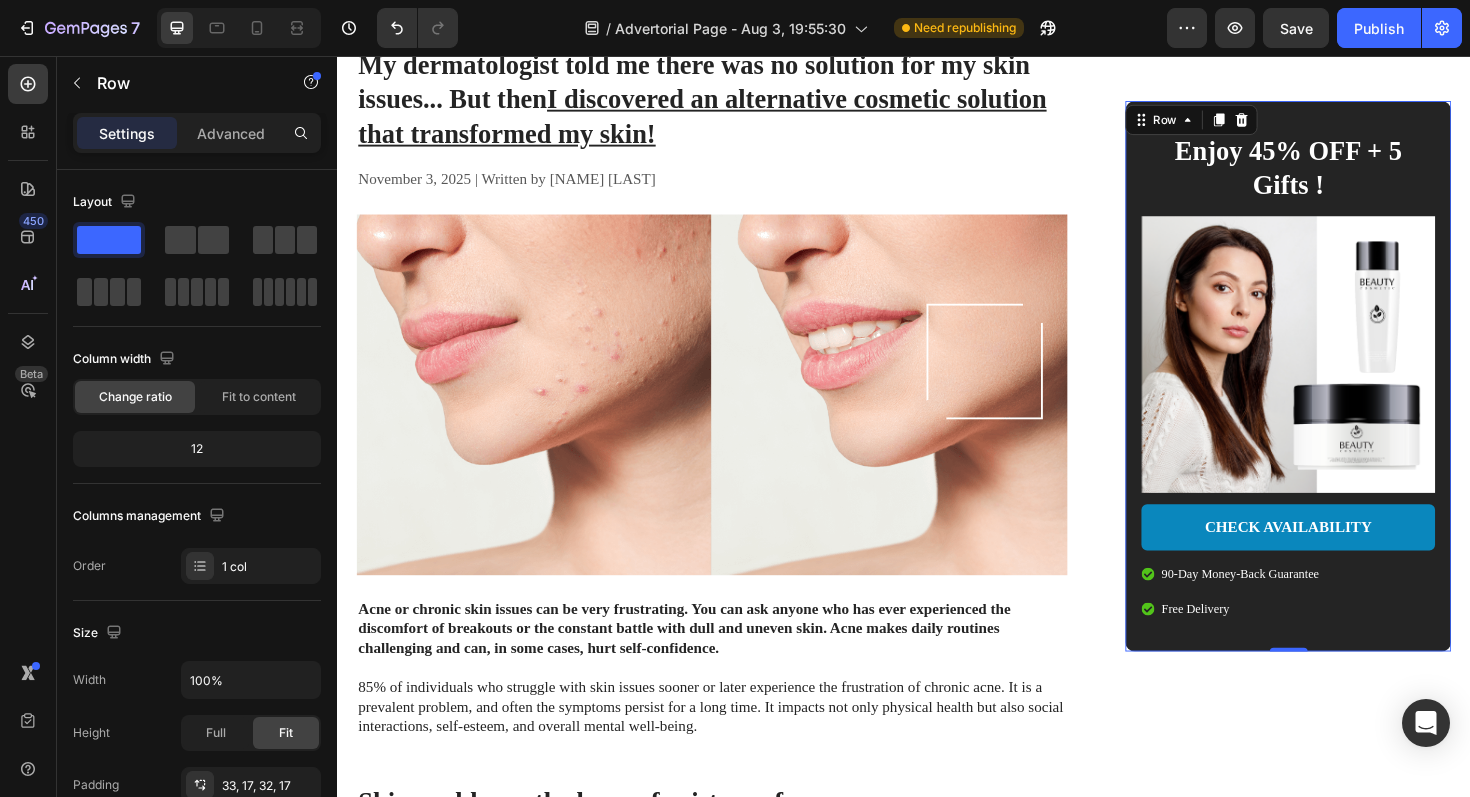 click on "Enjoy 45% OFF + 5 Gifts ! Heading Image CHECK AVAILABILITY Button 90-Day Money-Back Guarantee Free Delivery Item List Row   0" at bounding box center [1344, 395] 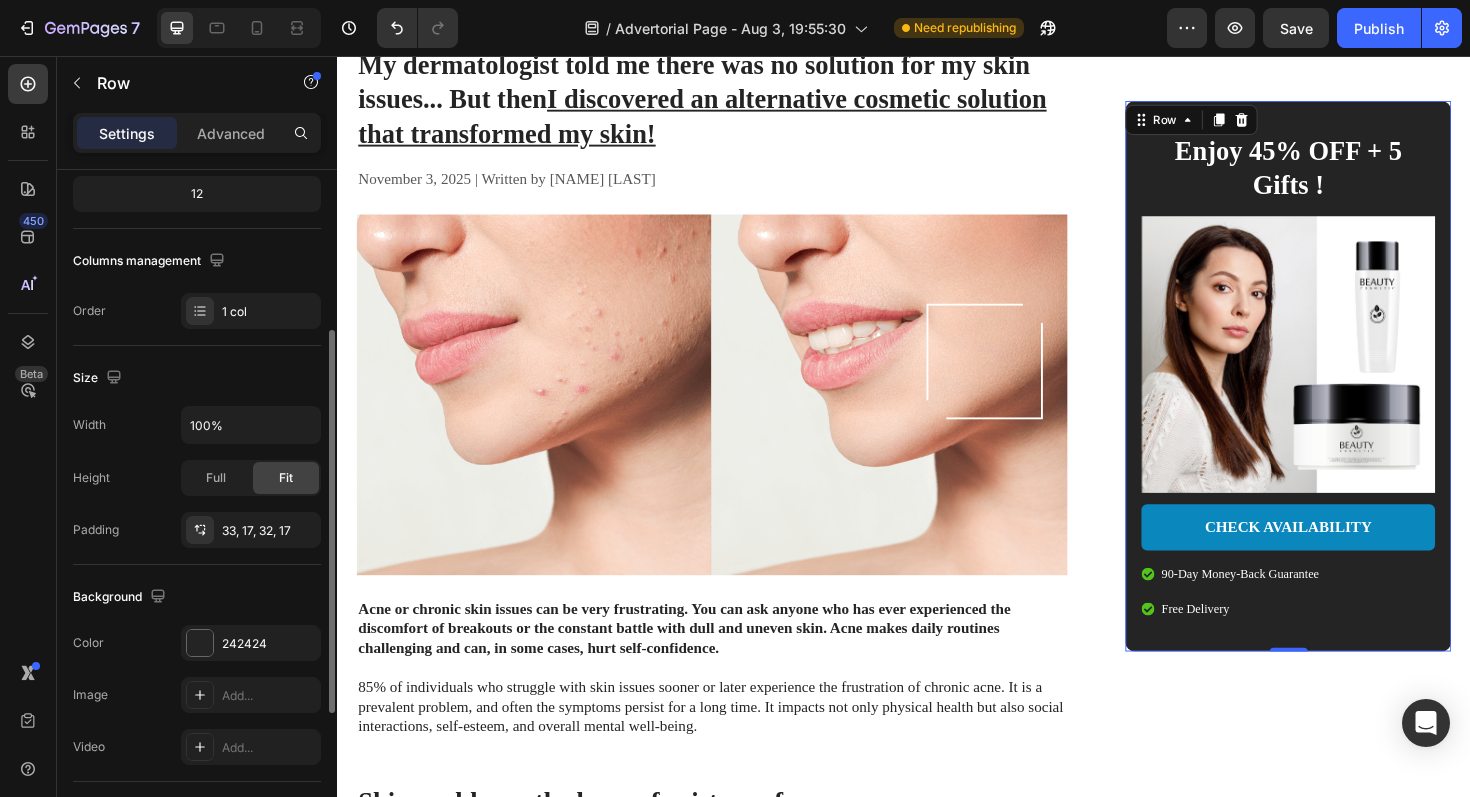 scroll, scrollTop: 308, scrollLeft: 0, axis: vertical 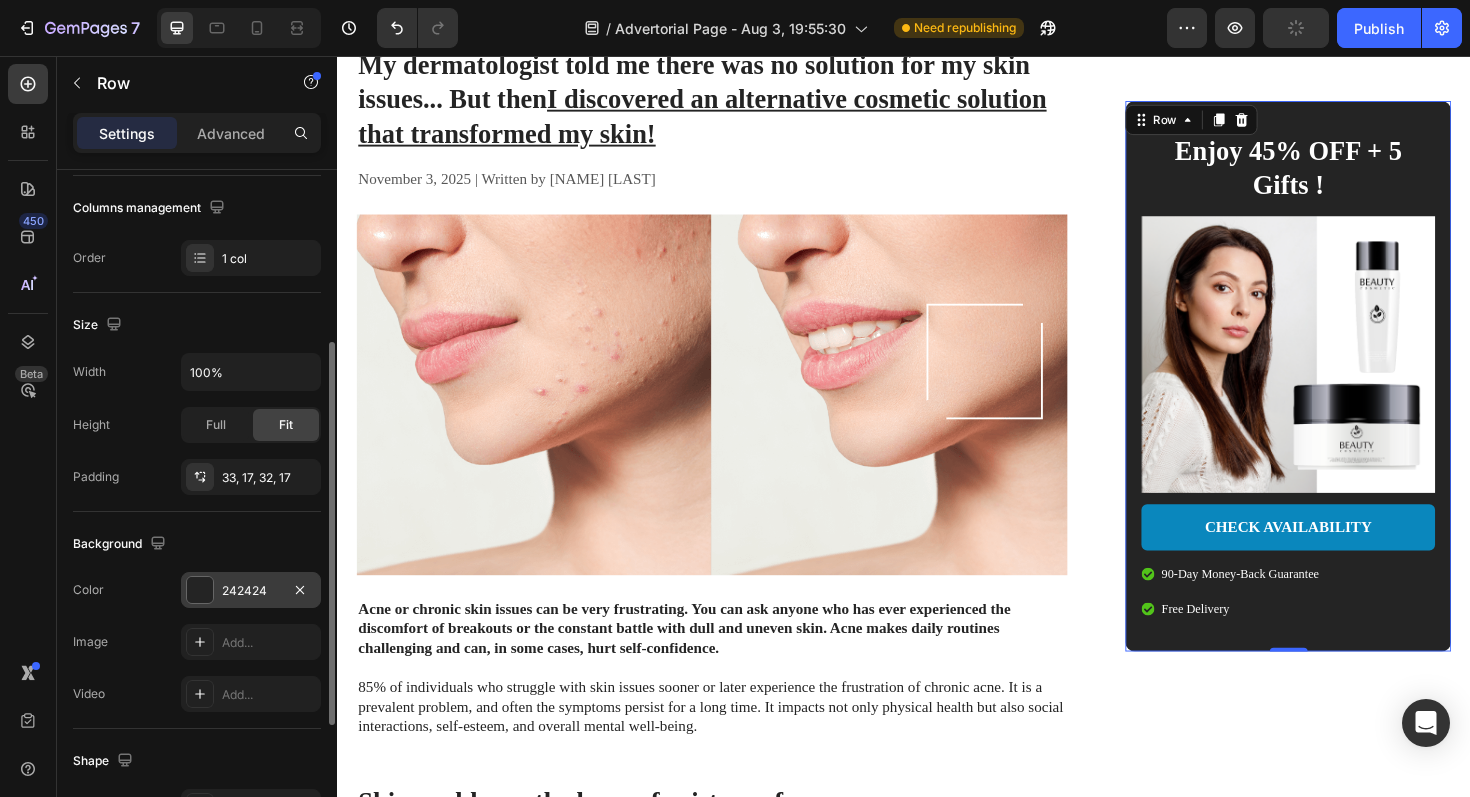 click at bounding box center (200, 590) 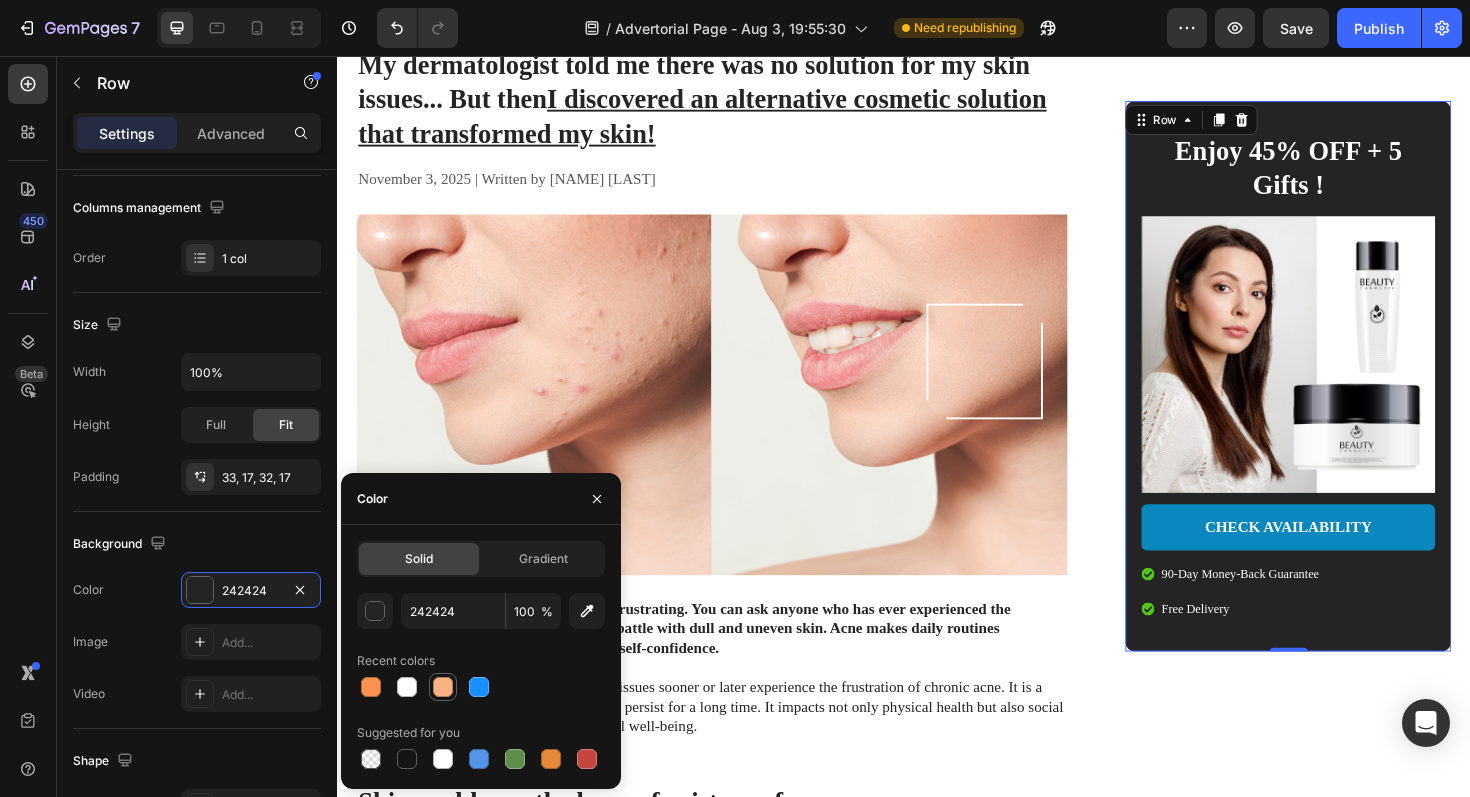 click at bounding box center (443, 687) 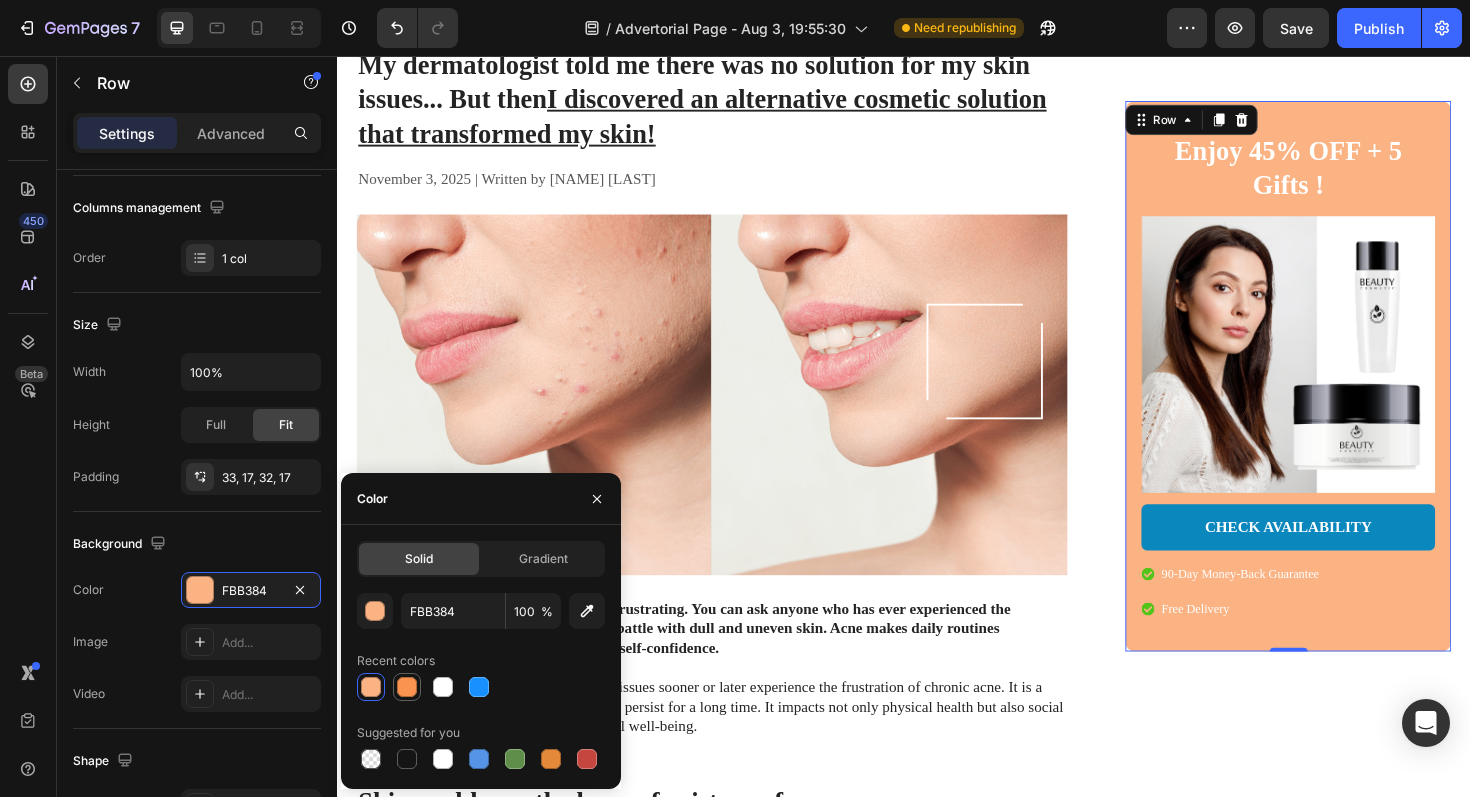 click at bounding box center [407, 687] 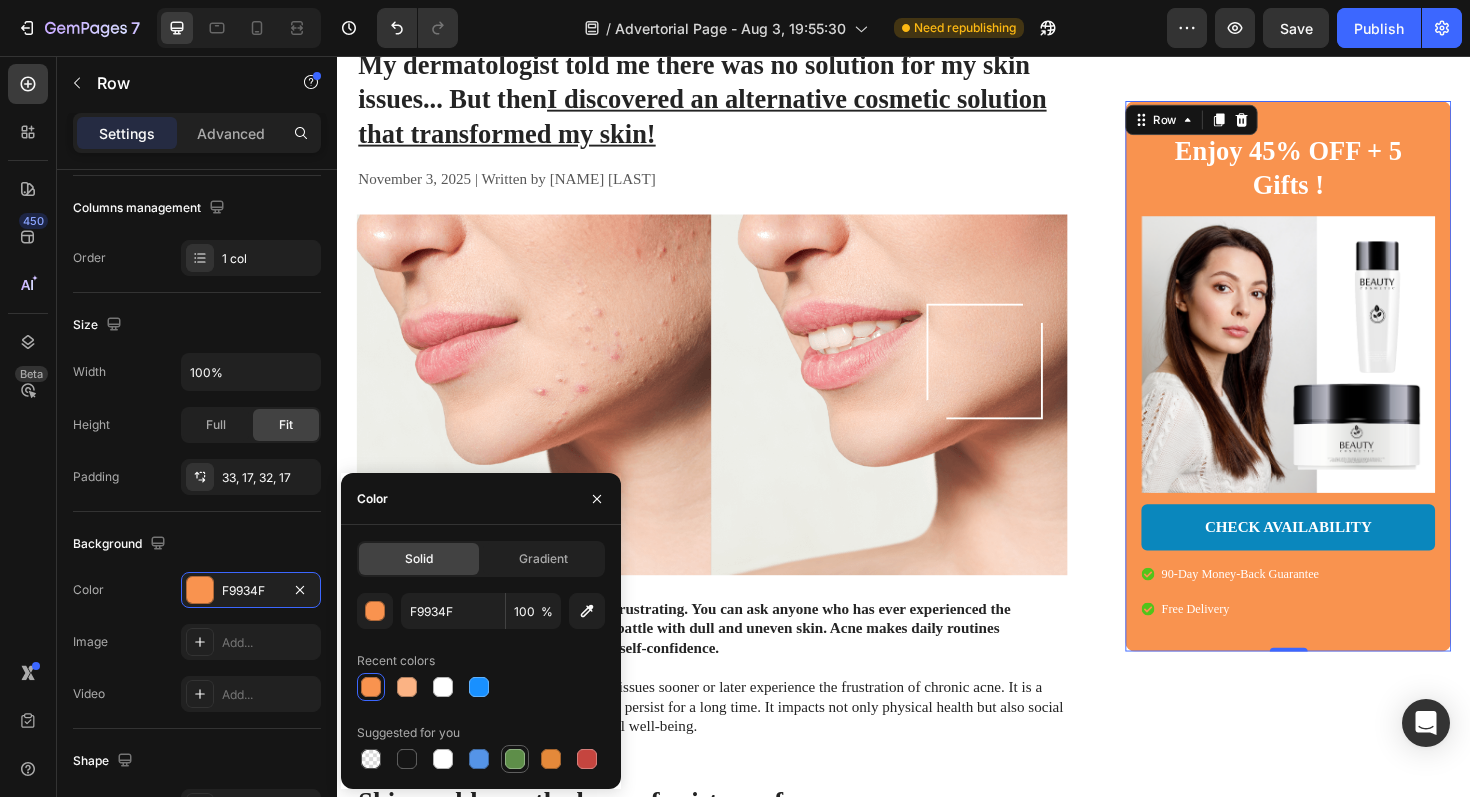 click at bounding box center (515, 759) 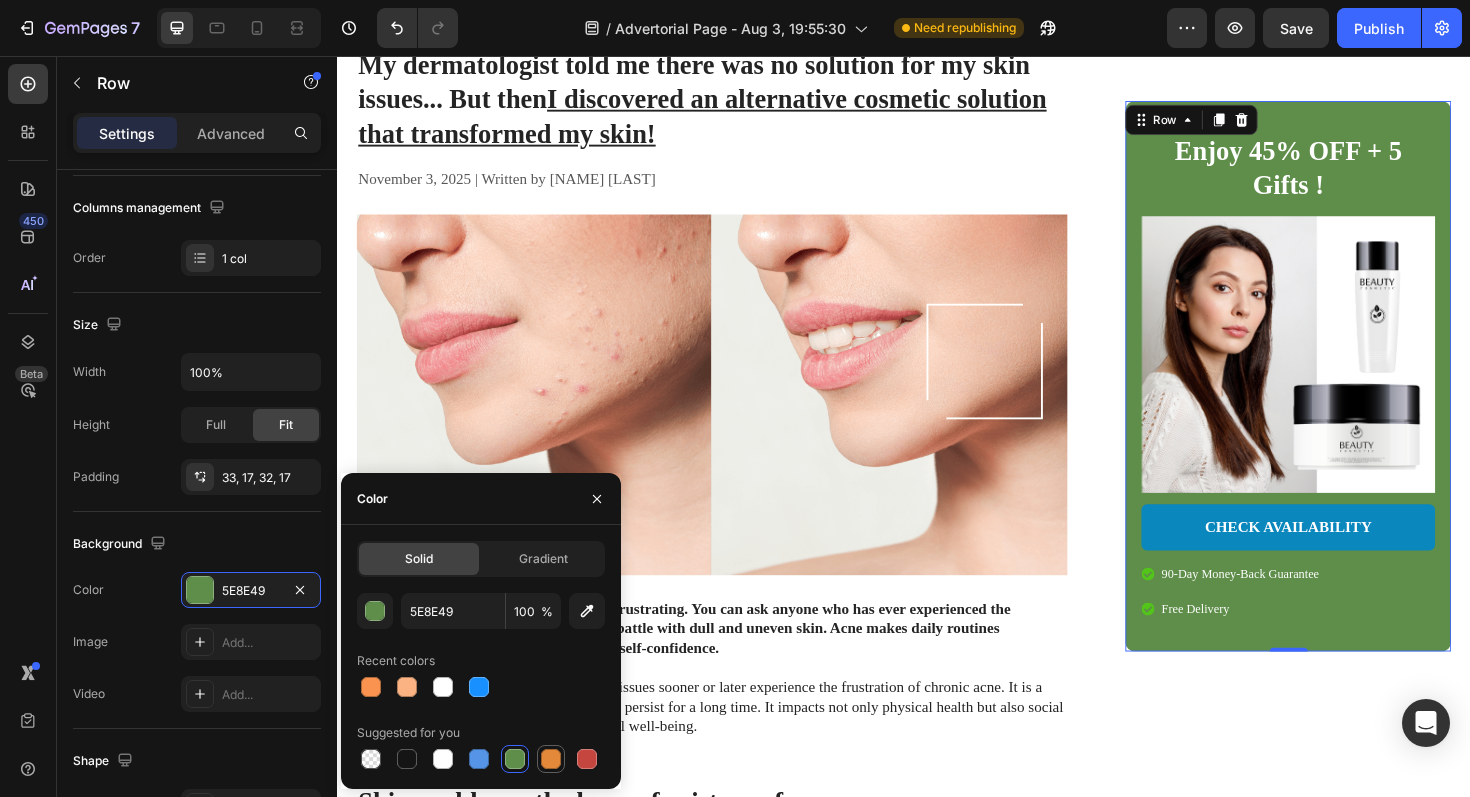 click at bounding box center [551, 759] 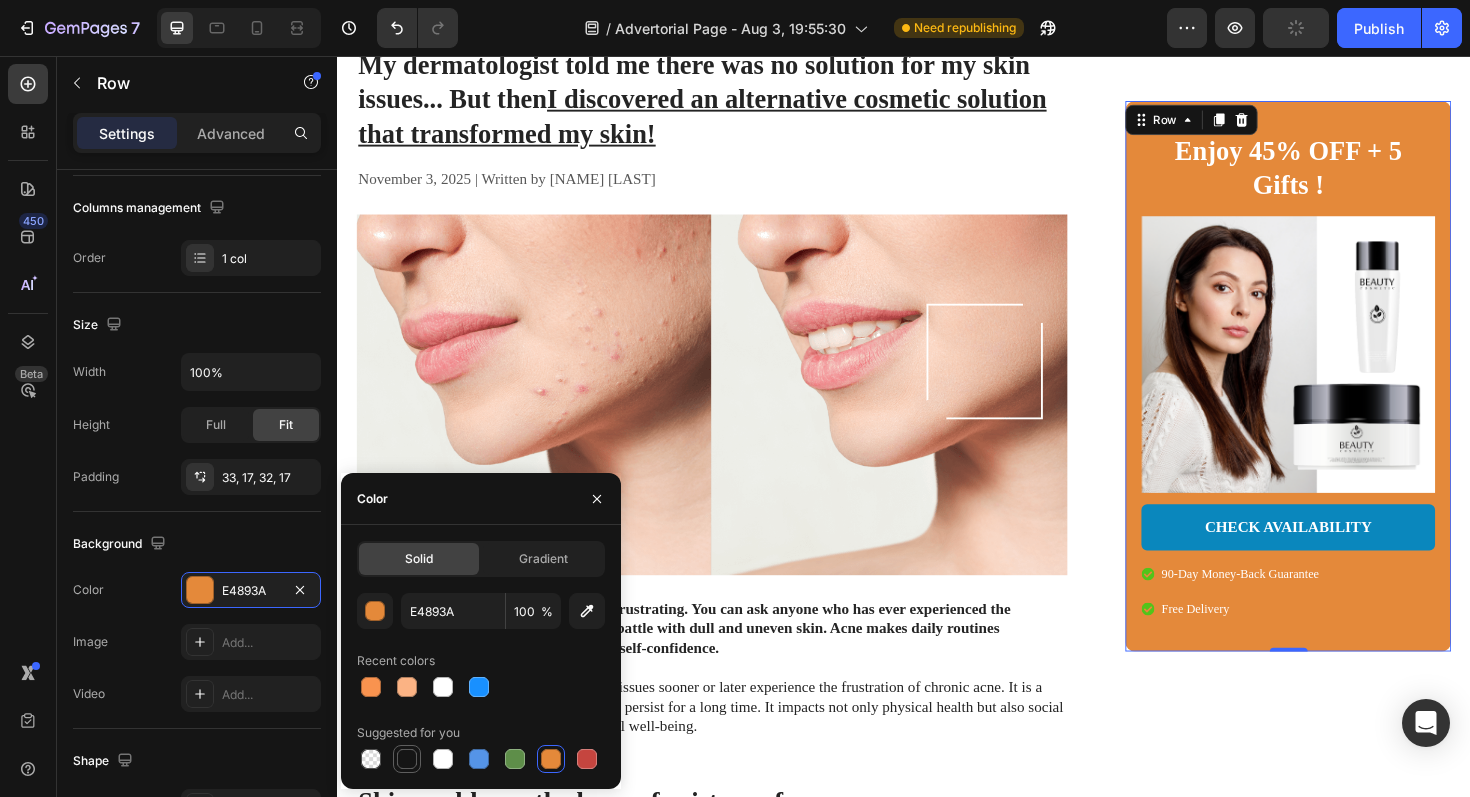 click at bounding box center (407, 759) 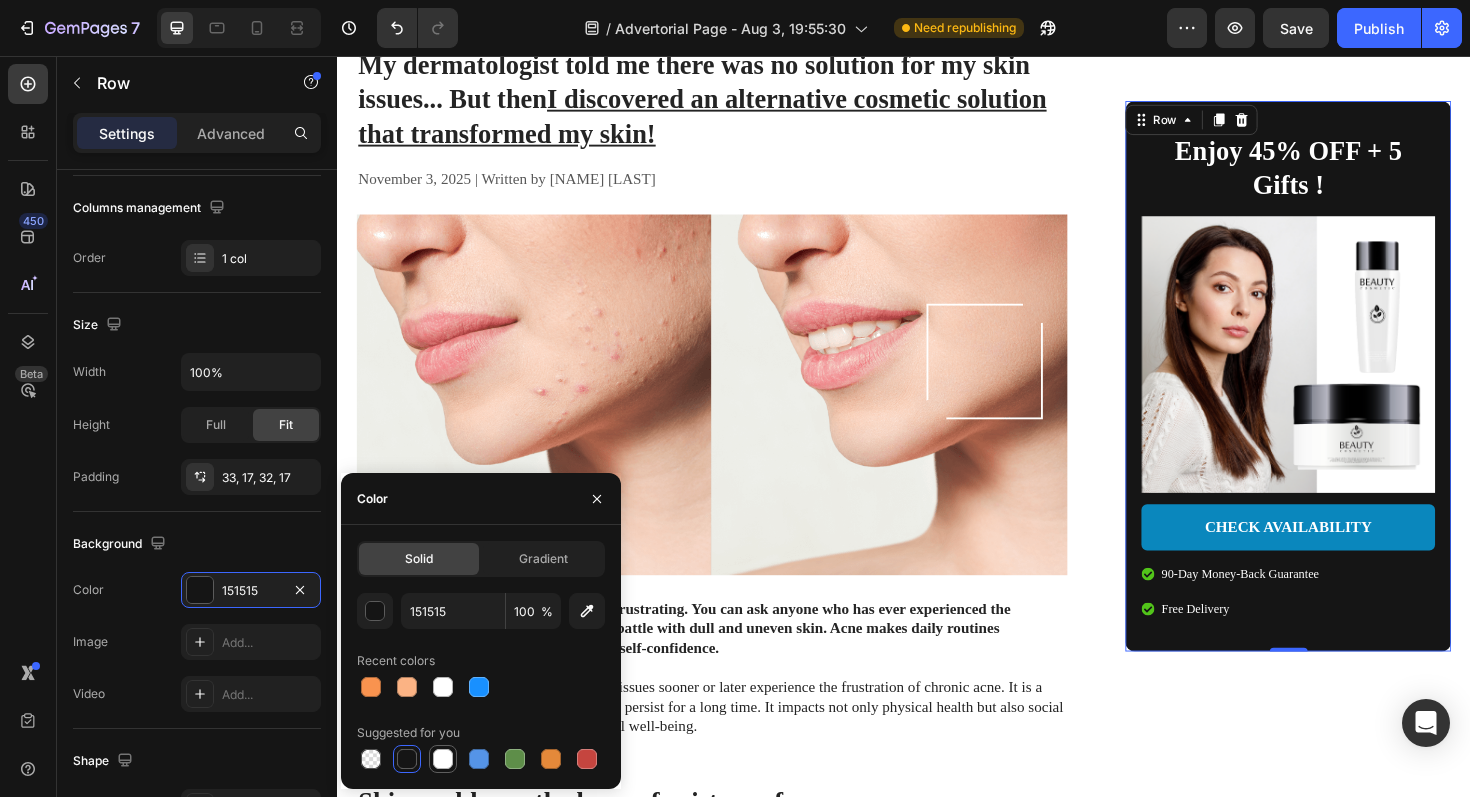 click at bounding box center [443, 759] 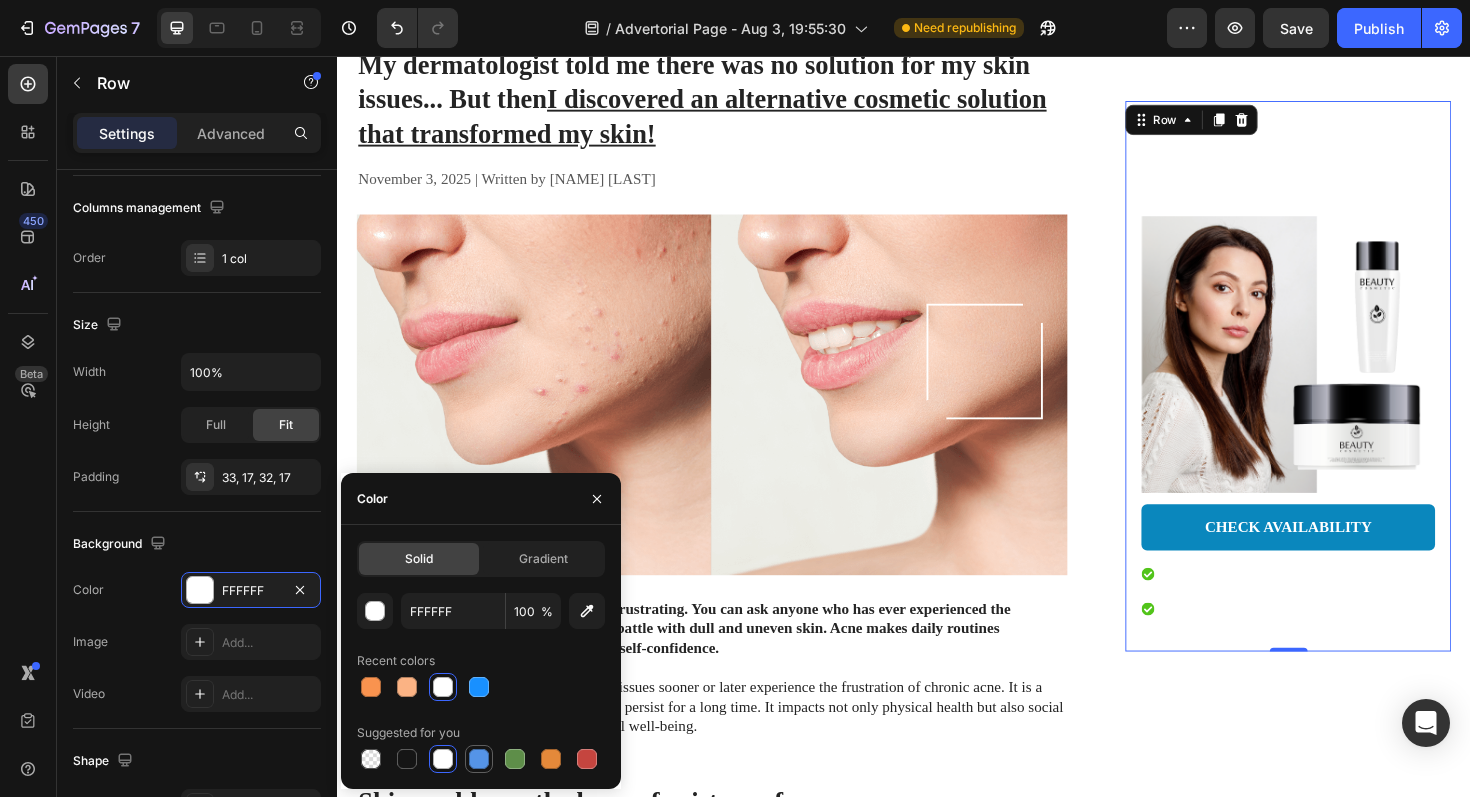 click at bounding box center (479, 759) 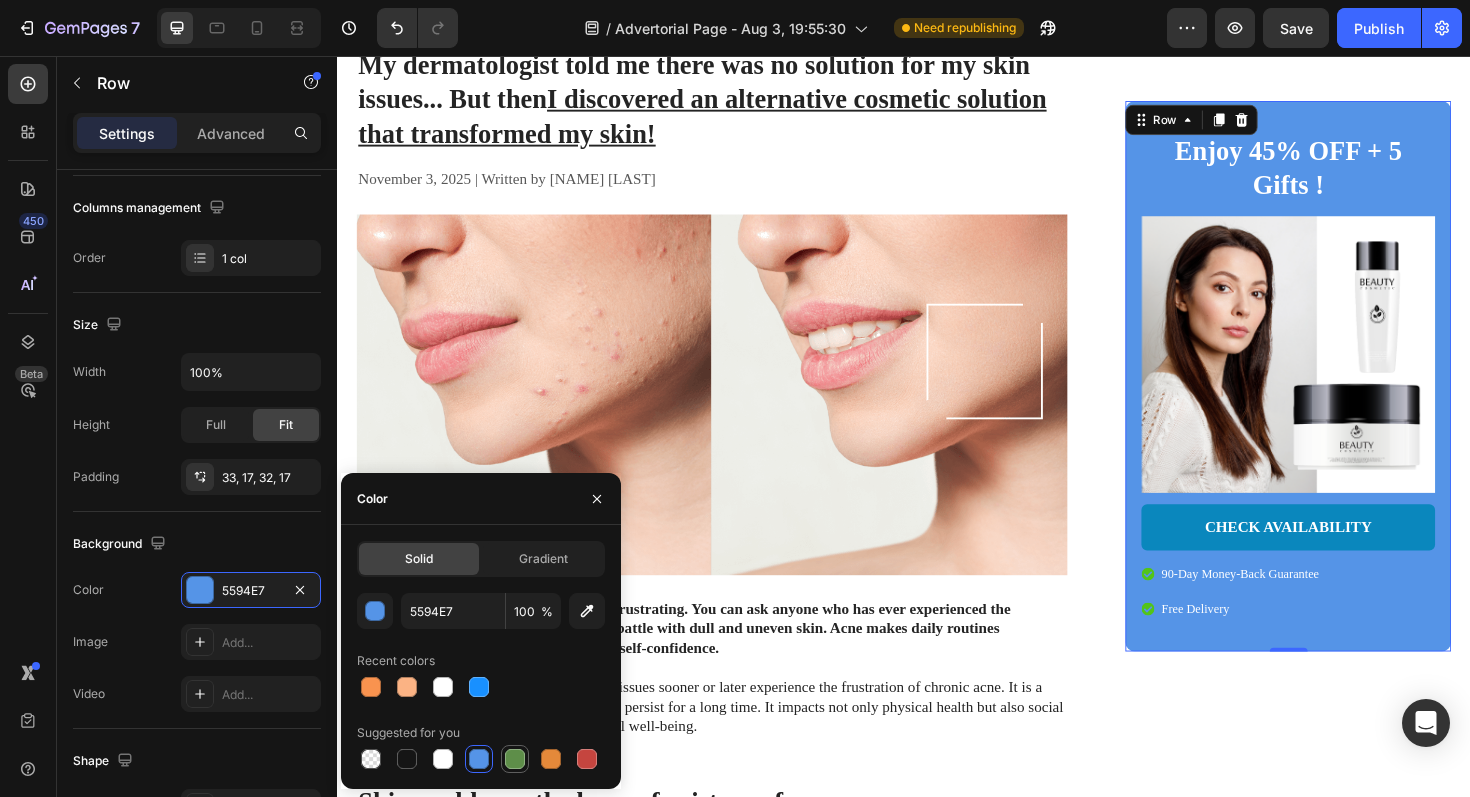 click at bounding box center [515, 759] 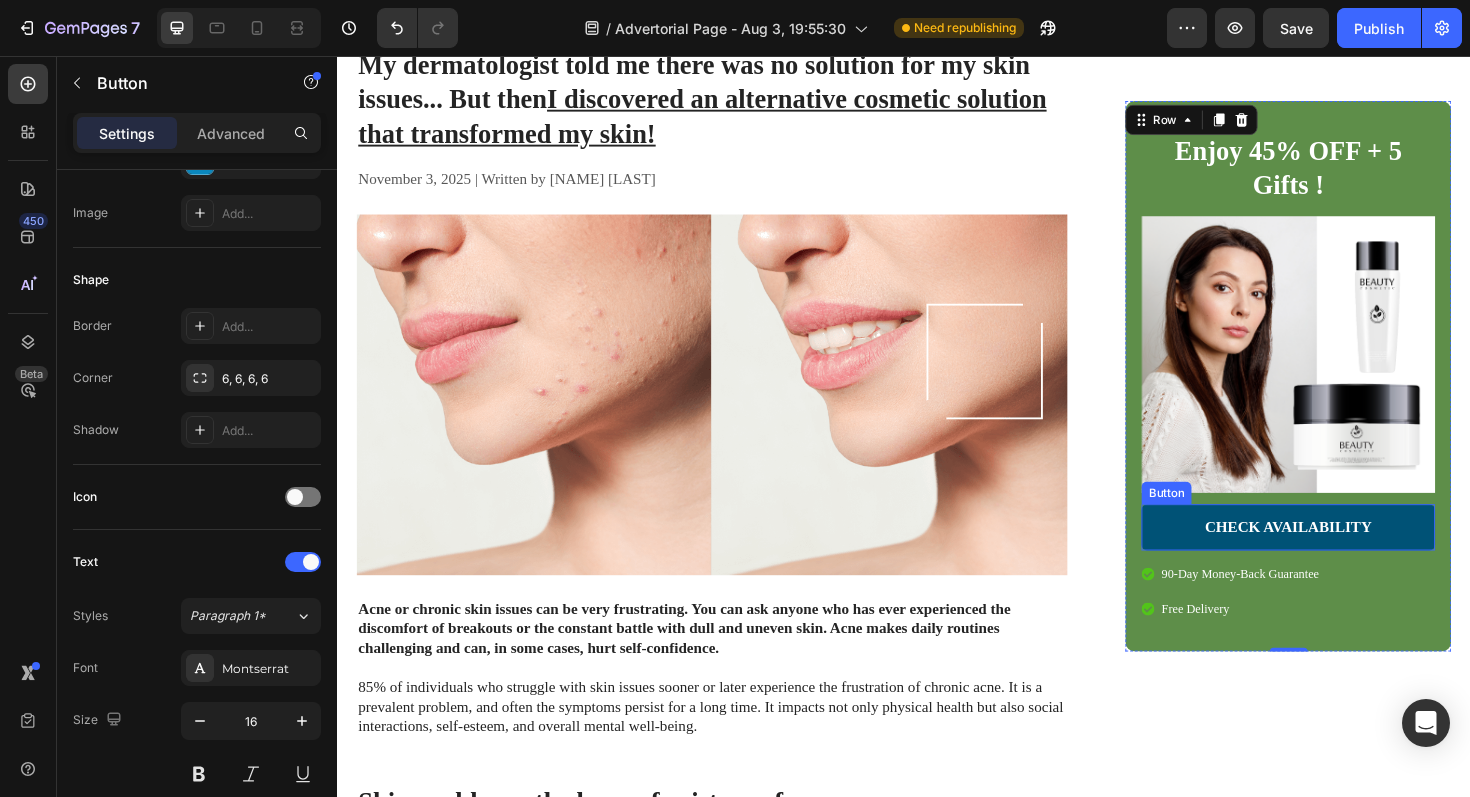 click on "CHECK AVAILABILITY" at bounding box center [1344, 555] 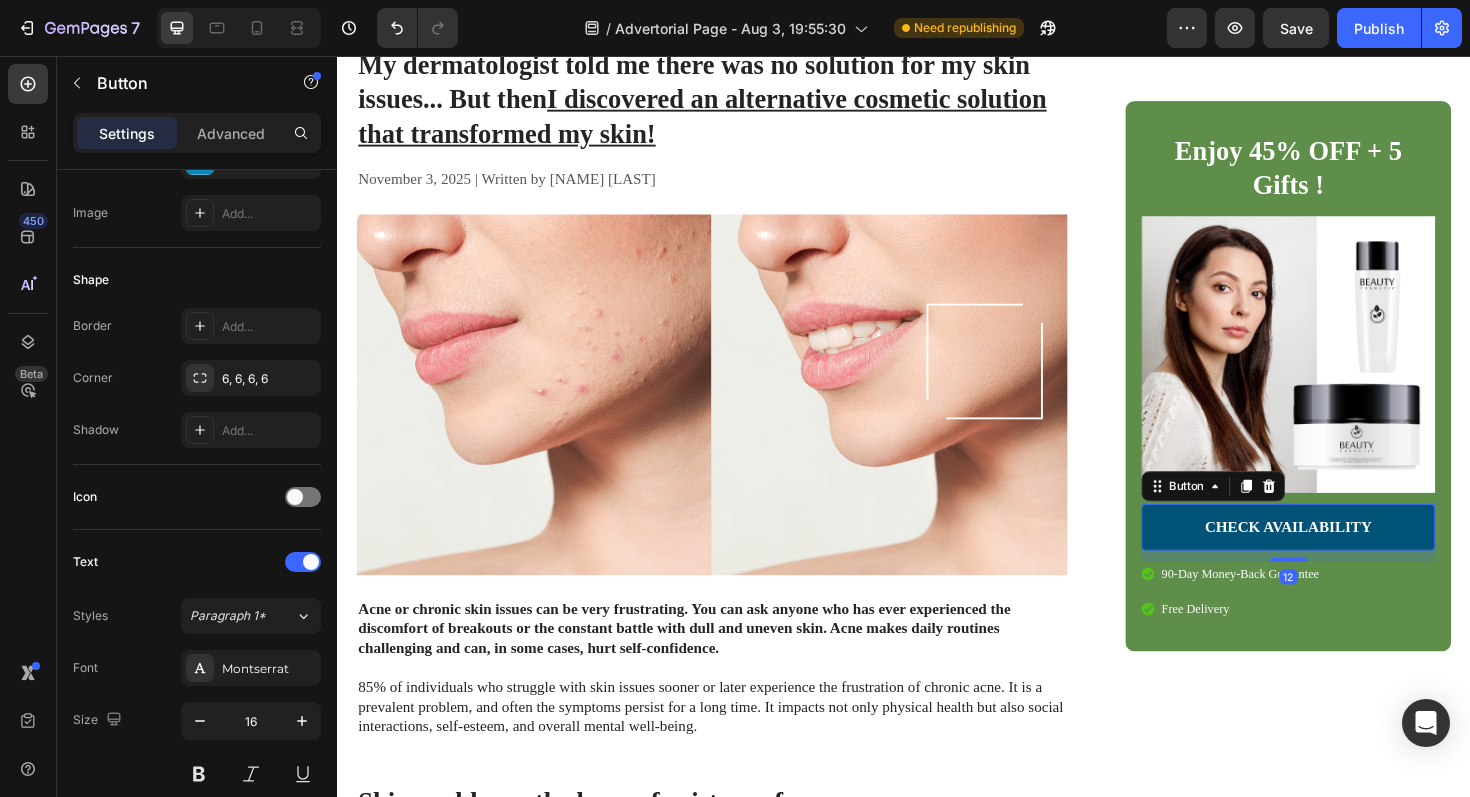 scroll, scrollTop: 0, scrollLeft: 0, axis: both 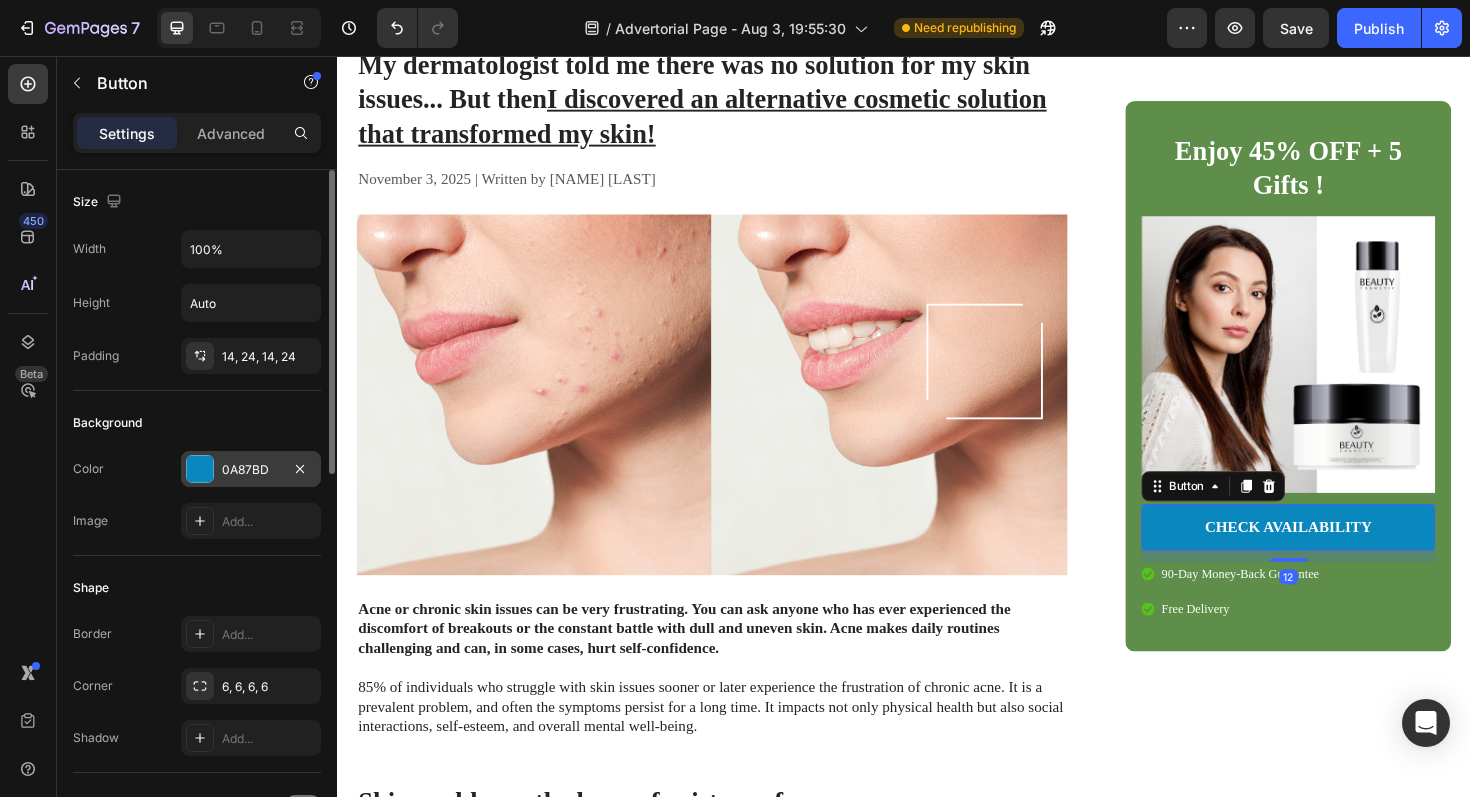 click on "0A87BD" at bounding box center (251, 469) 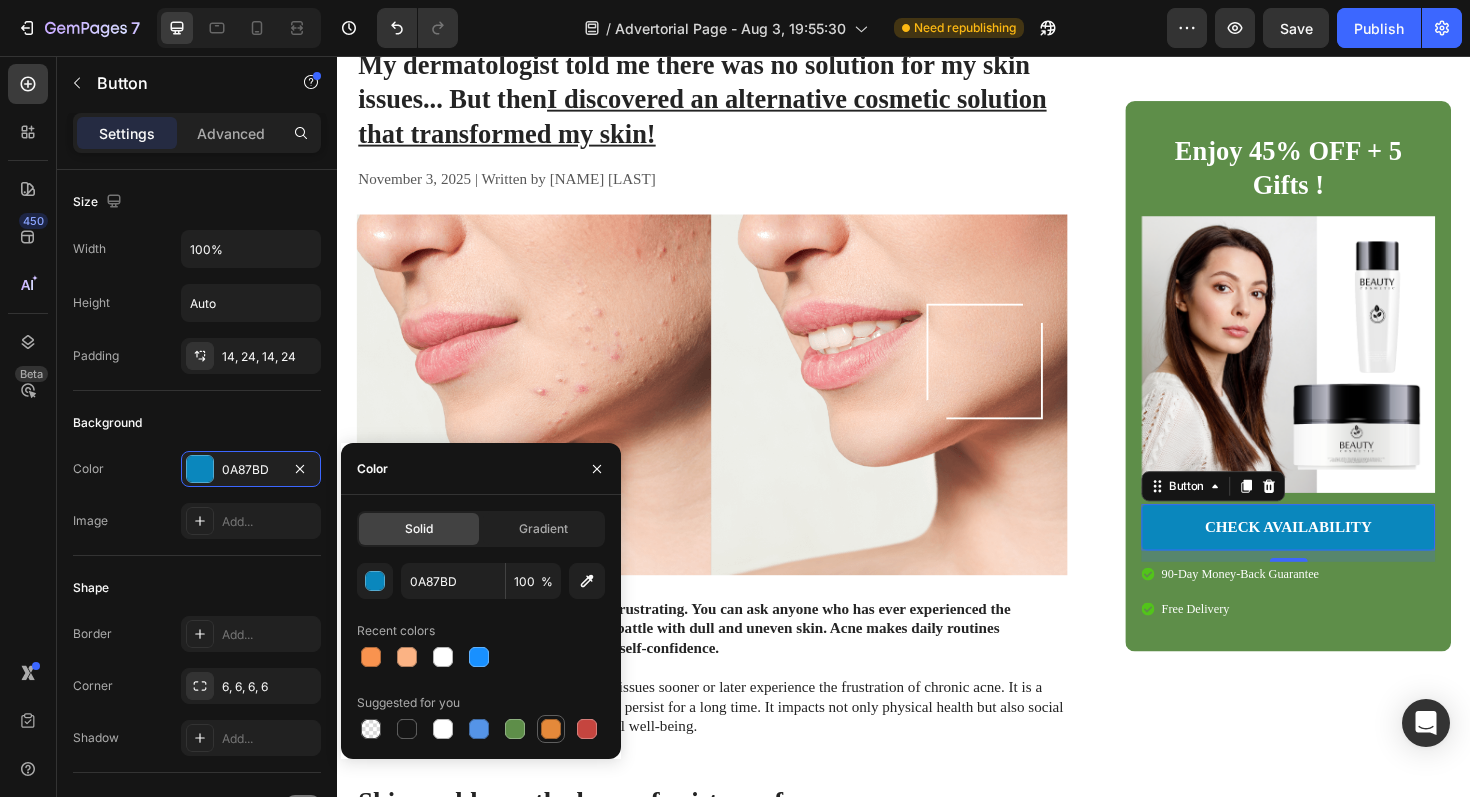 click at bounding box center (551, 729) 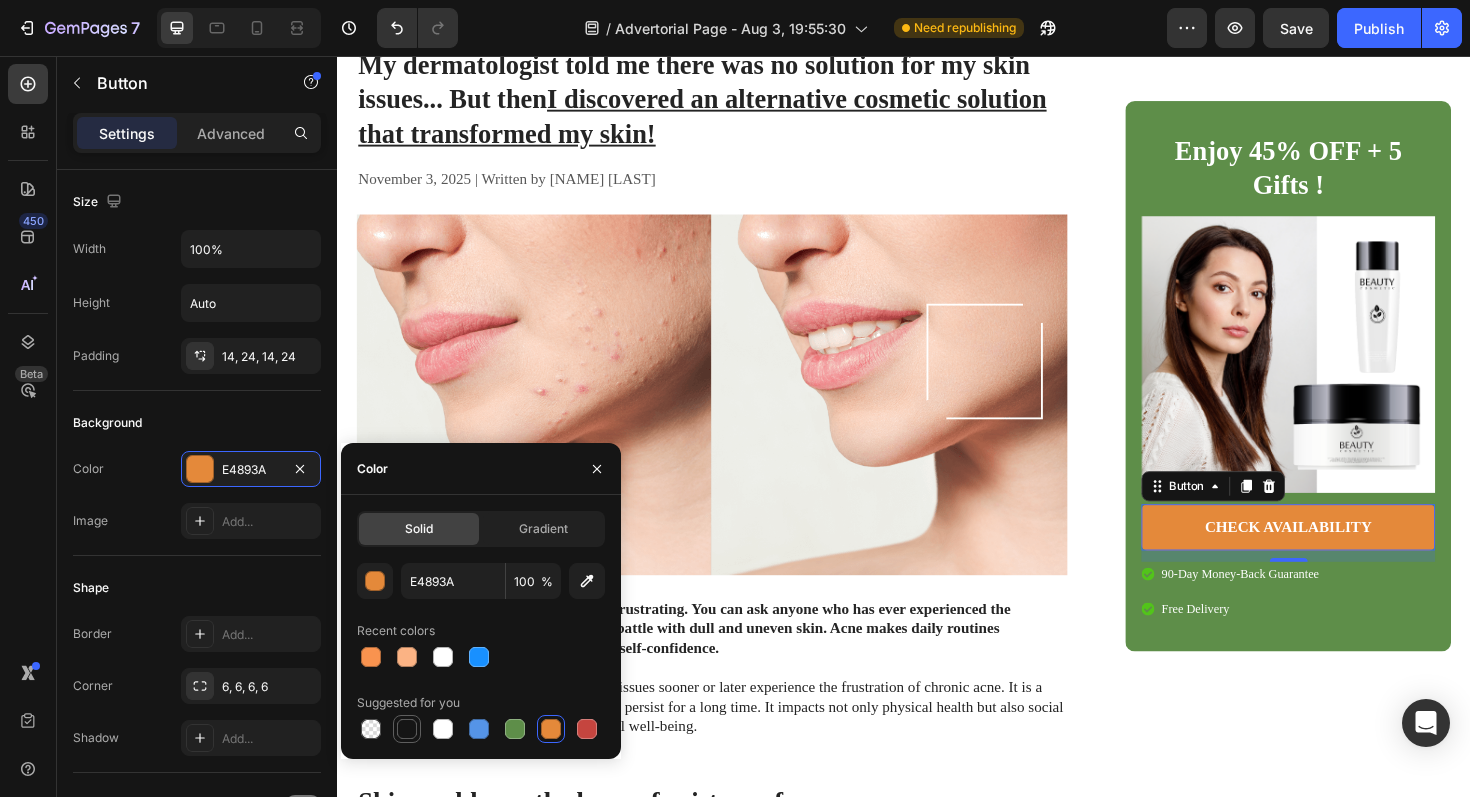 click at bounding box center [407, 729] 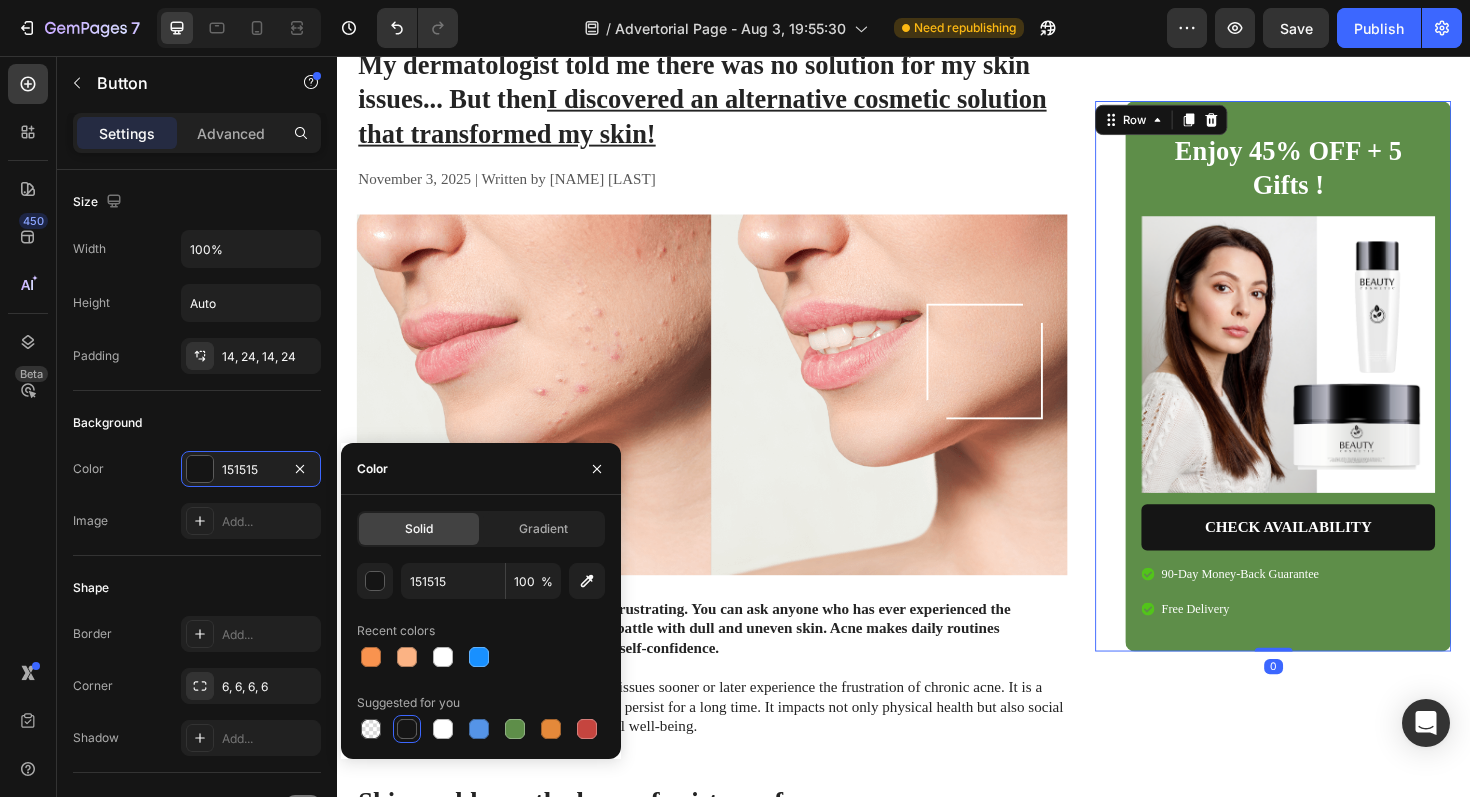 click on "Enjoy 45% OFF + 5 Gifts ! Heading Image CHECK AVAILABILITY Button 90-Day Money-Back Guarantee Free Delivery Item List Row Row   0" at bounding box center [1328, 395] 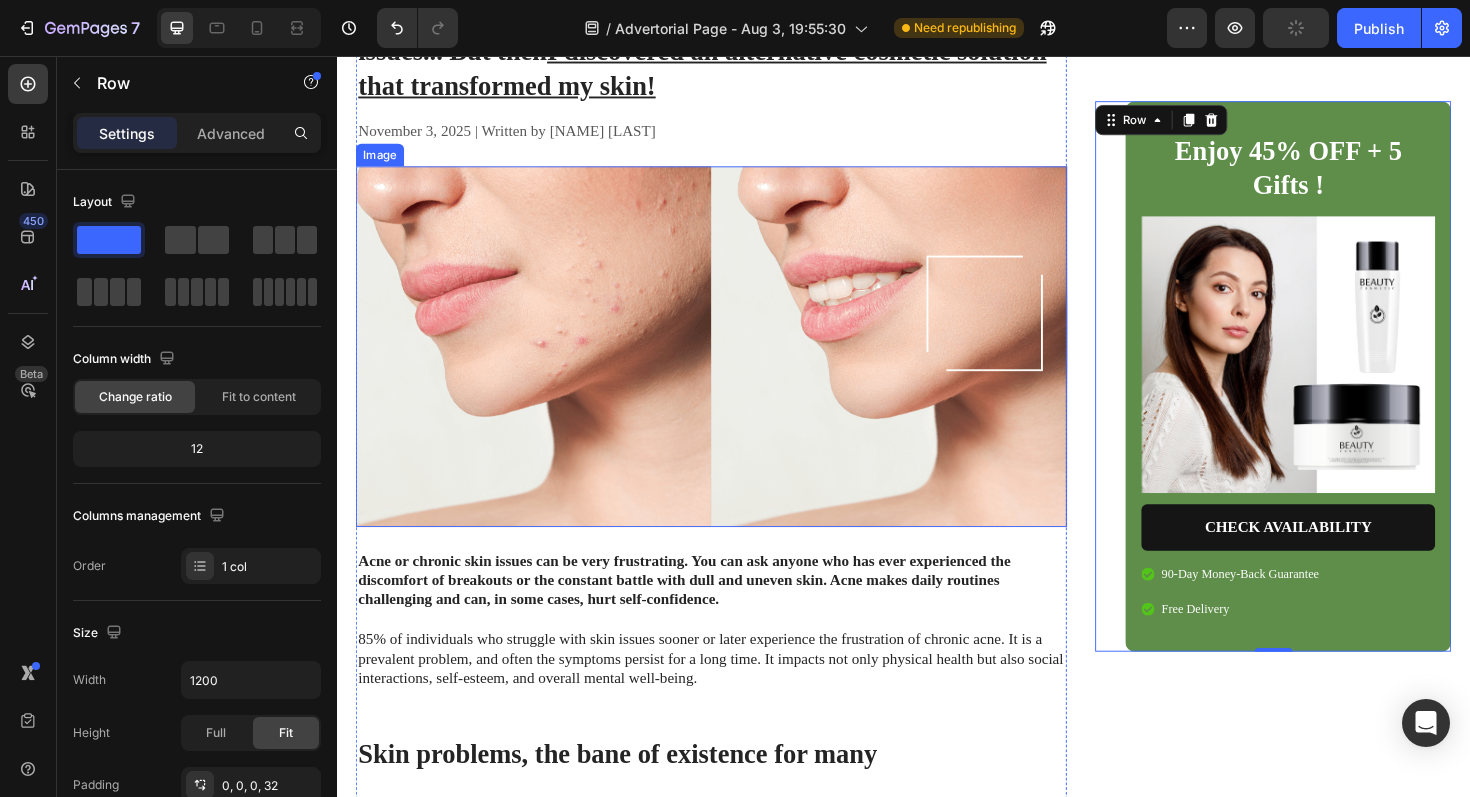 scroll, scrollTop: 0, scrollLeft: 0, axis: both 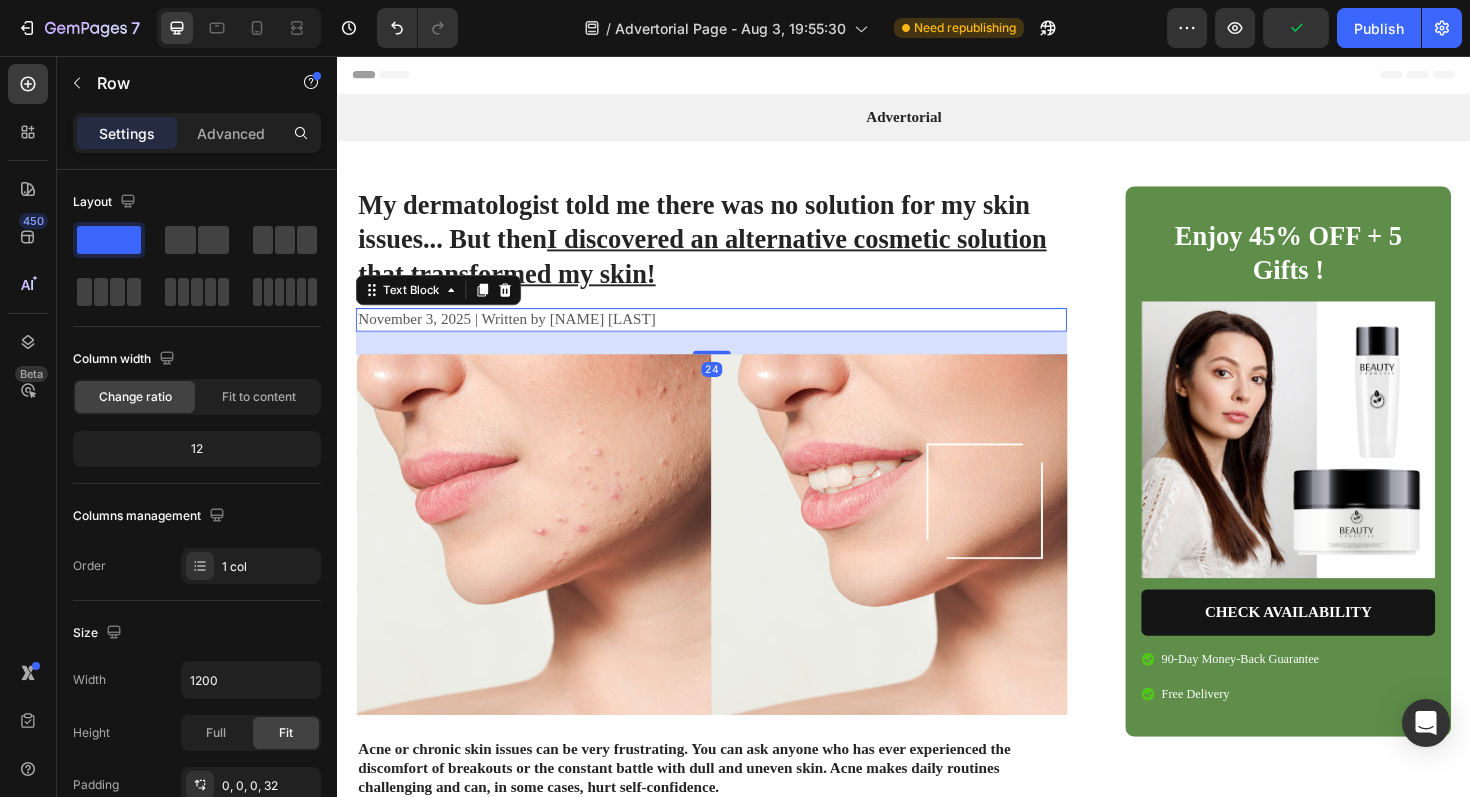click on "November 3, 2025 | Written by [NAME] [LAST]" at bounding box center (733, 335) 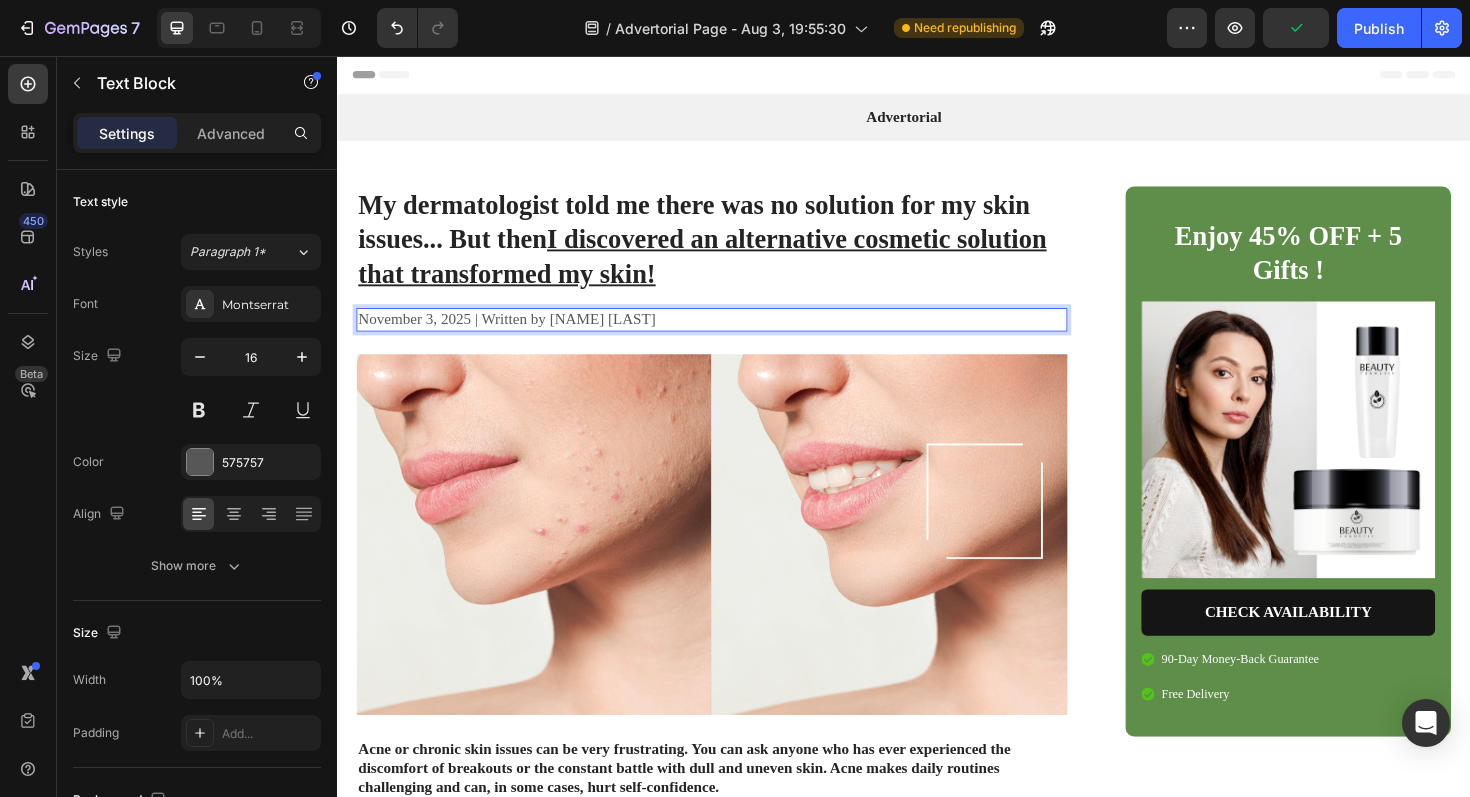 click on "November 3, 2025 | Written by [NAME] [LAST]" at bounding box center (733, 335) 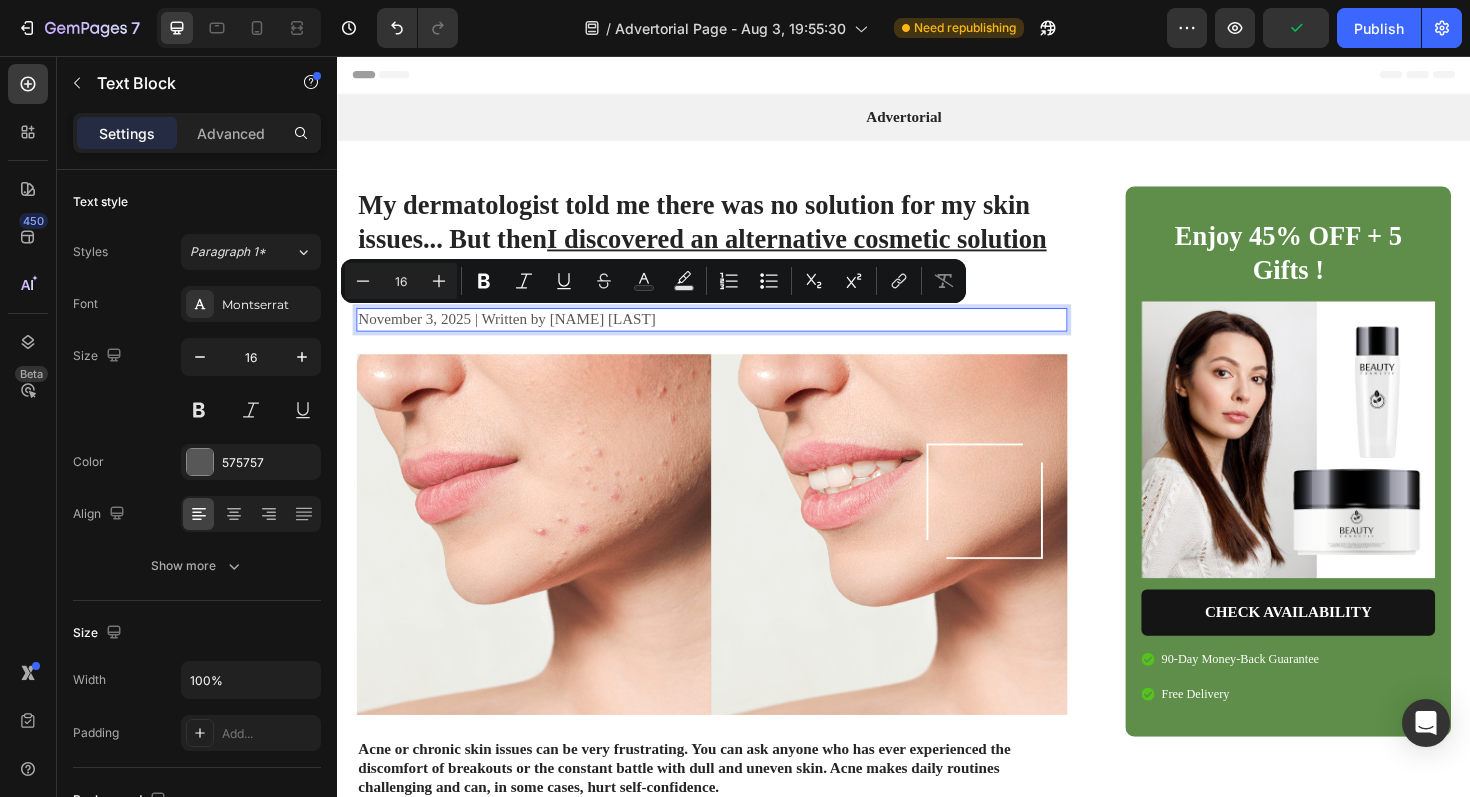 click on "November 3, 2025 | Written by [NAME] [LAST]" at bounding box center [733, 335] 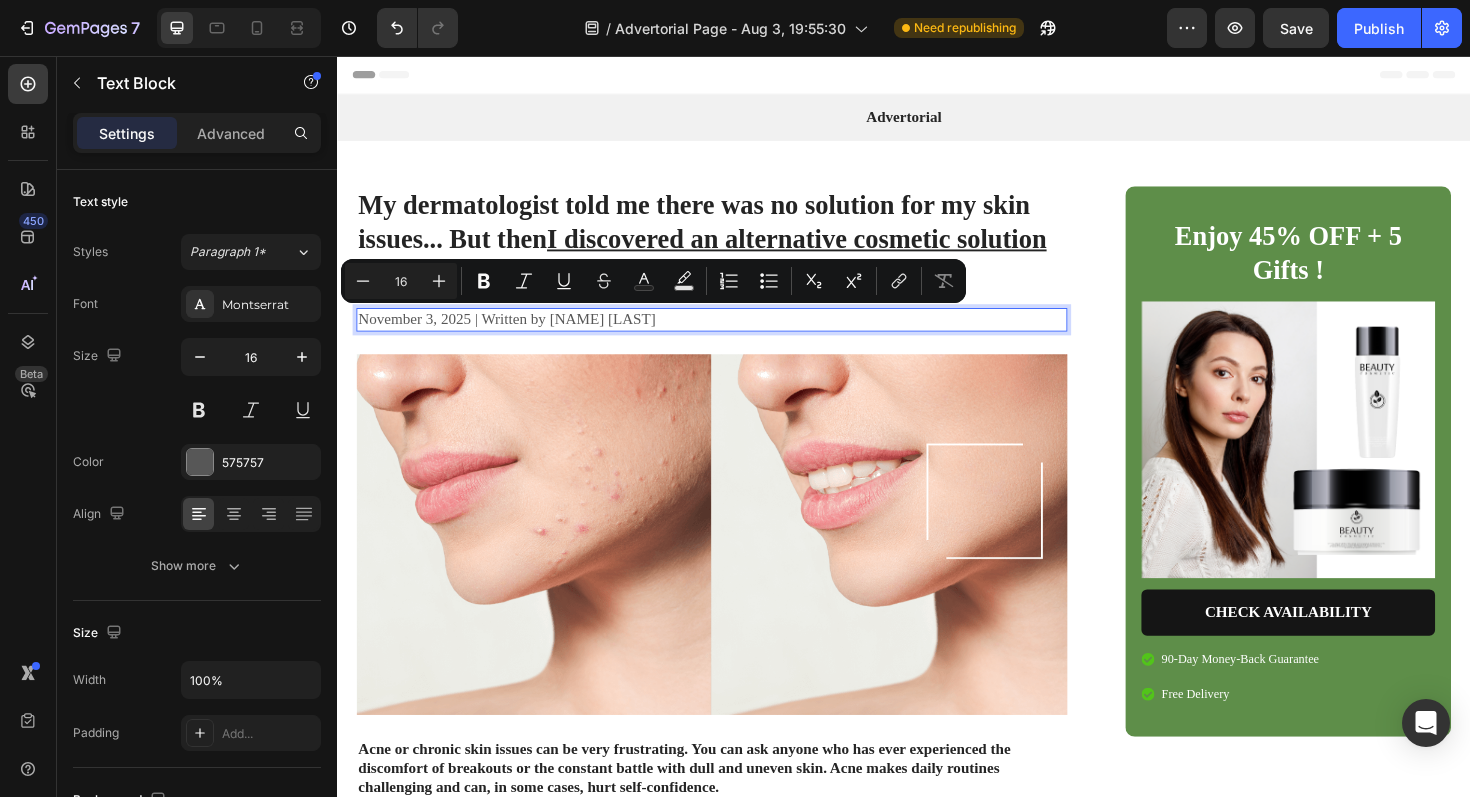 click on "November 3, 2025 | Written by [NAME] [LAST]" at bounding box center [733, 335] 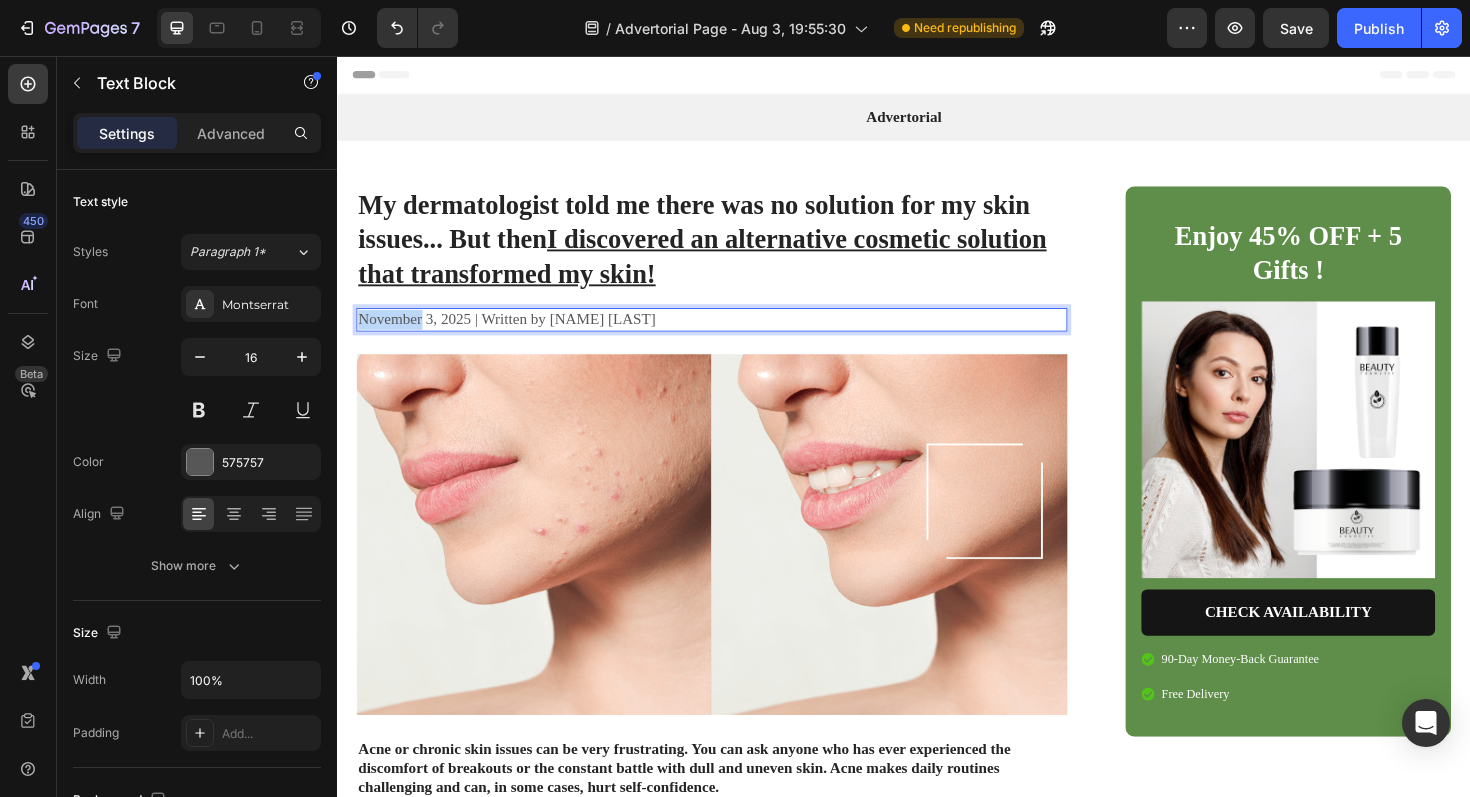 click on "November 3, 2025 | Written by [NAME] [LAST]" at bounding box center (733, 335) 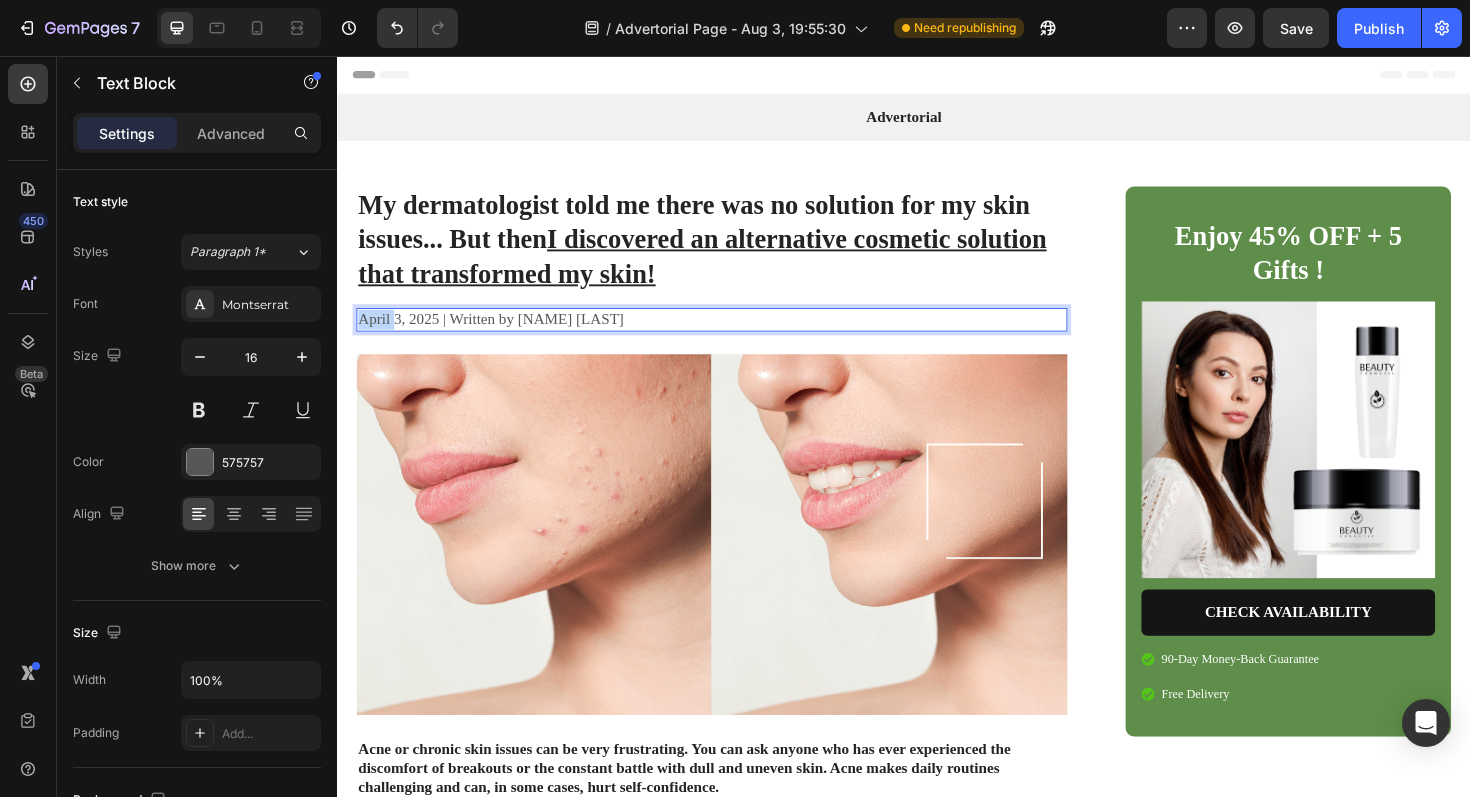 drag, startPoint x: 400, startPoint y: 340, endPoint x: 353, endPoint y: 340, distance: 47 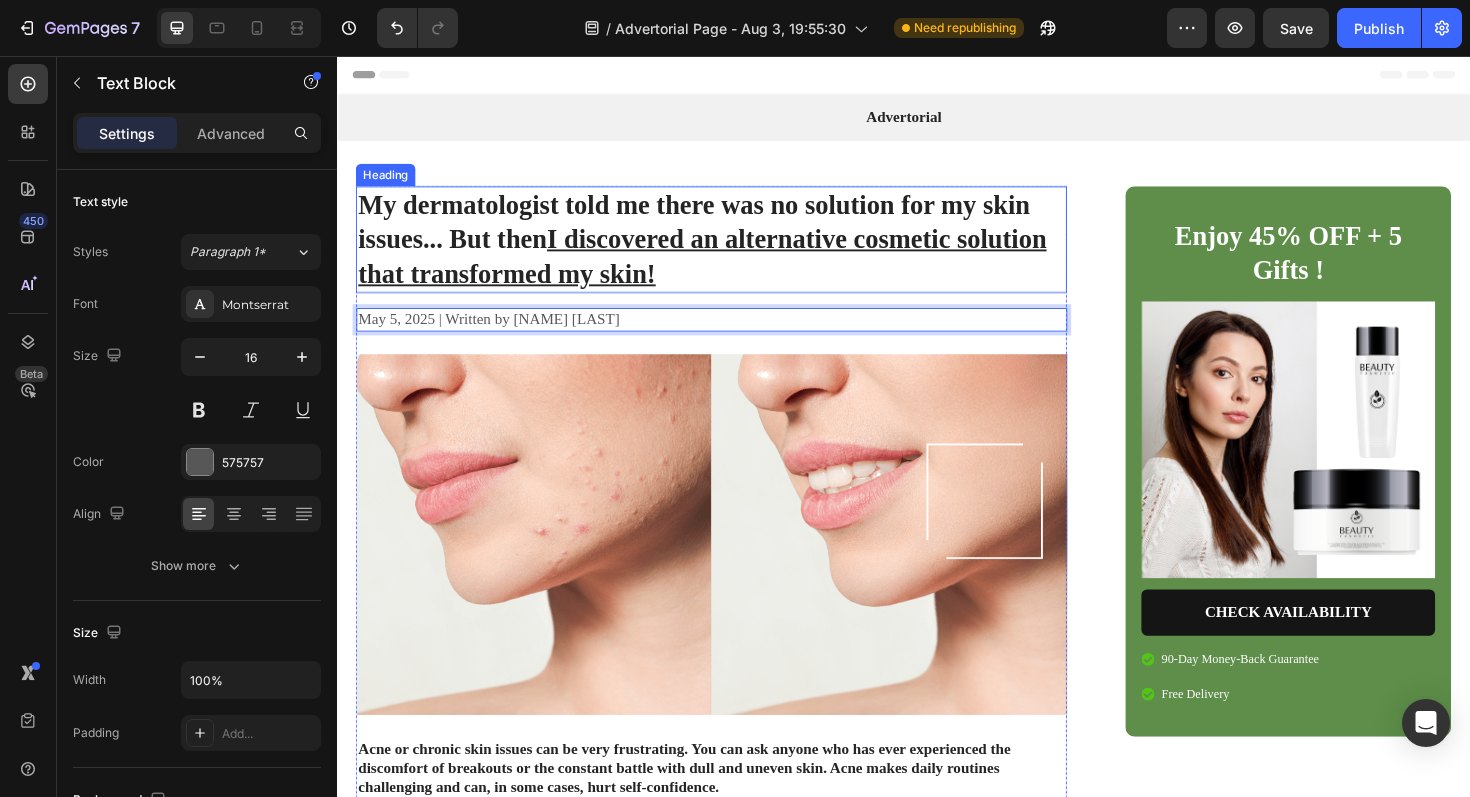 click on "My dermatologist told me there was no solution for my skin issues... But then  I discovered an alternative cosmetic solution that transformed my skin!" at bounding box center (733, 250) 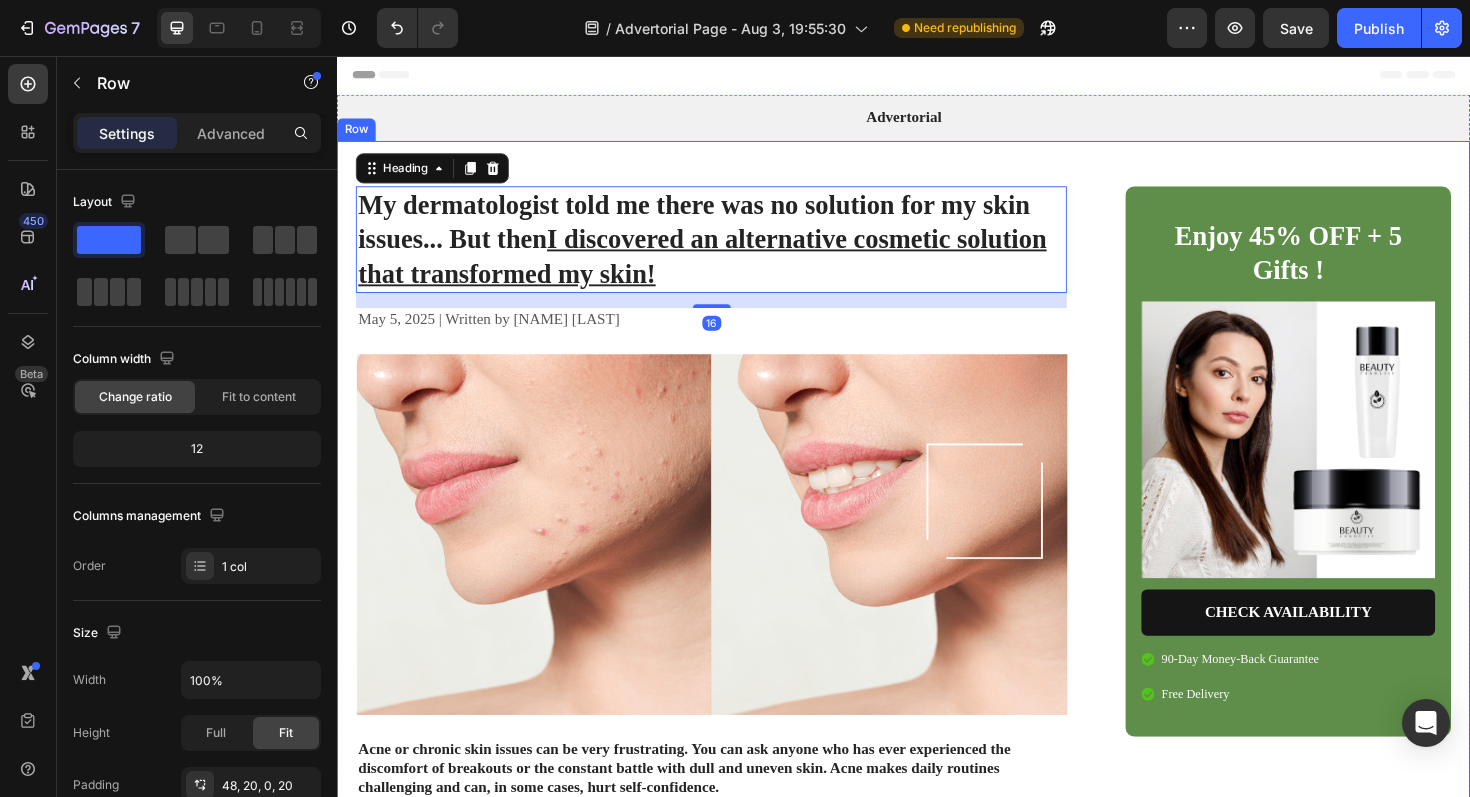 click on "My dermatologist told me there was no solution for my skin issues... But then  I discovered an alternative cosmetic solution that transformed my skin! Heading   16 May 5, 2025 | Written by [NAME] [LAST] Text Block Image Acne or chronic skin issues can be very frustrating. You can ask anyone who has ever experienced the discomfort of breakouts or the constant battle with dull and uneven skin. Acne makes daily routines challenging and can, in some cases, hurt self-confidence. 85% of individuals who struggle with skin issues sooner or later experience the frustration of chronic acne. It is a prevalent problem, and often the symptoms persist for a long time. It impacts not only physical health but also social interactions, self-esteem, and overall mental well-being. Text Block Skin problems, the bane of existence for many Heading Image I was starting to lose hope, thinking that clear and healthy skin was an unattainable dream. That was until I discovered the GEM Cosmetic.  Text Block Row Heading Image Button" at bounding box center (937, 974) 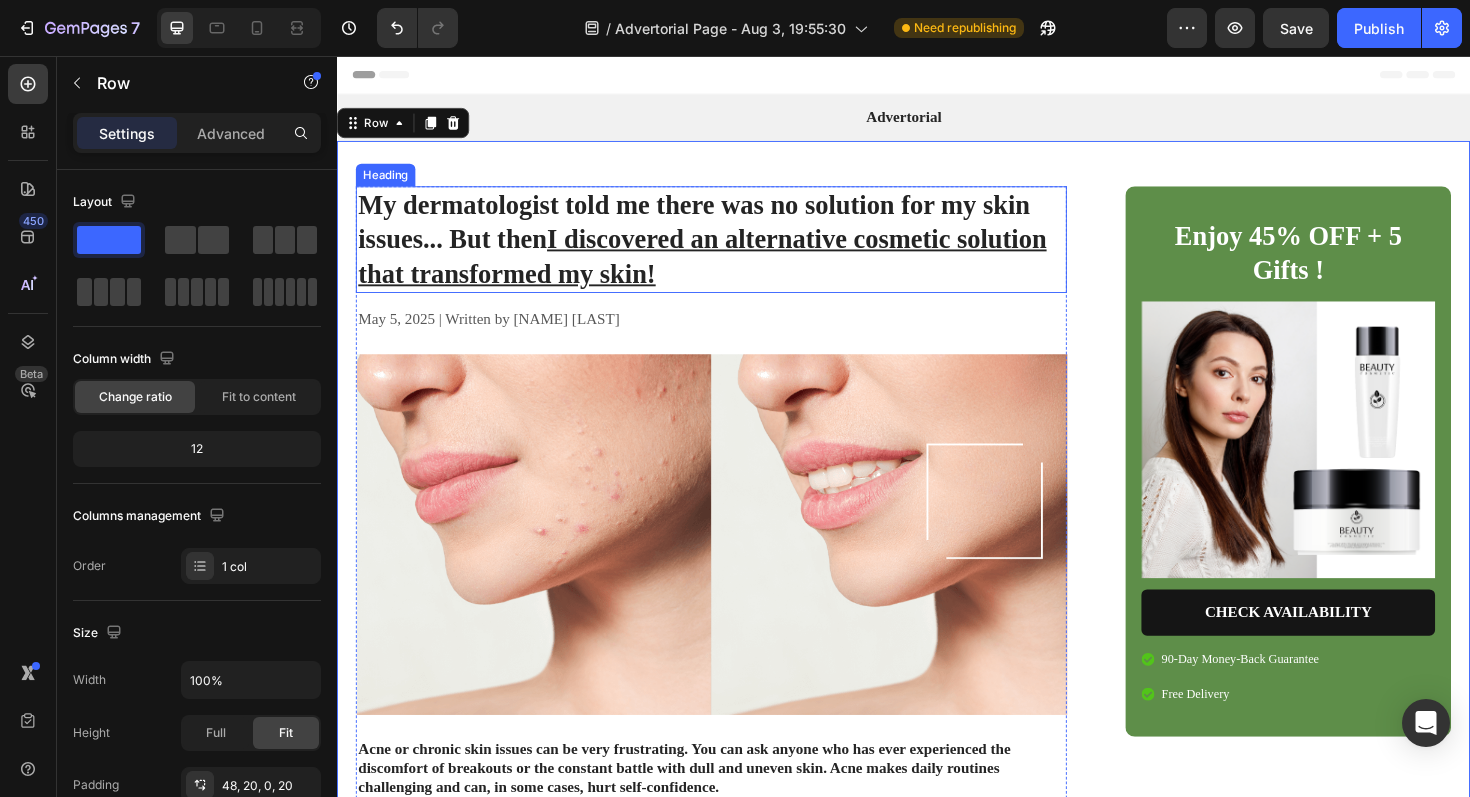 click on "My dermatologist told me there was no solution for my skin issues... But then  I discovered an alternative cosmetic solution that transformed my skin!" at bounding box center [733, 250] 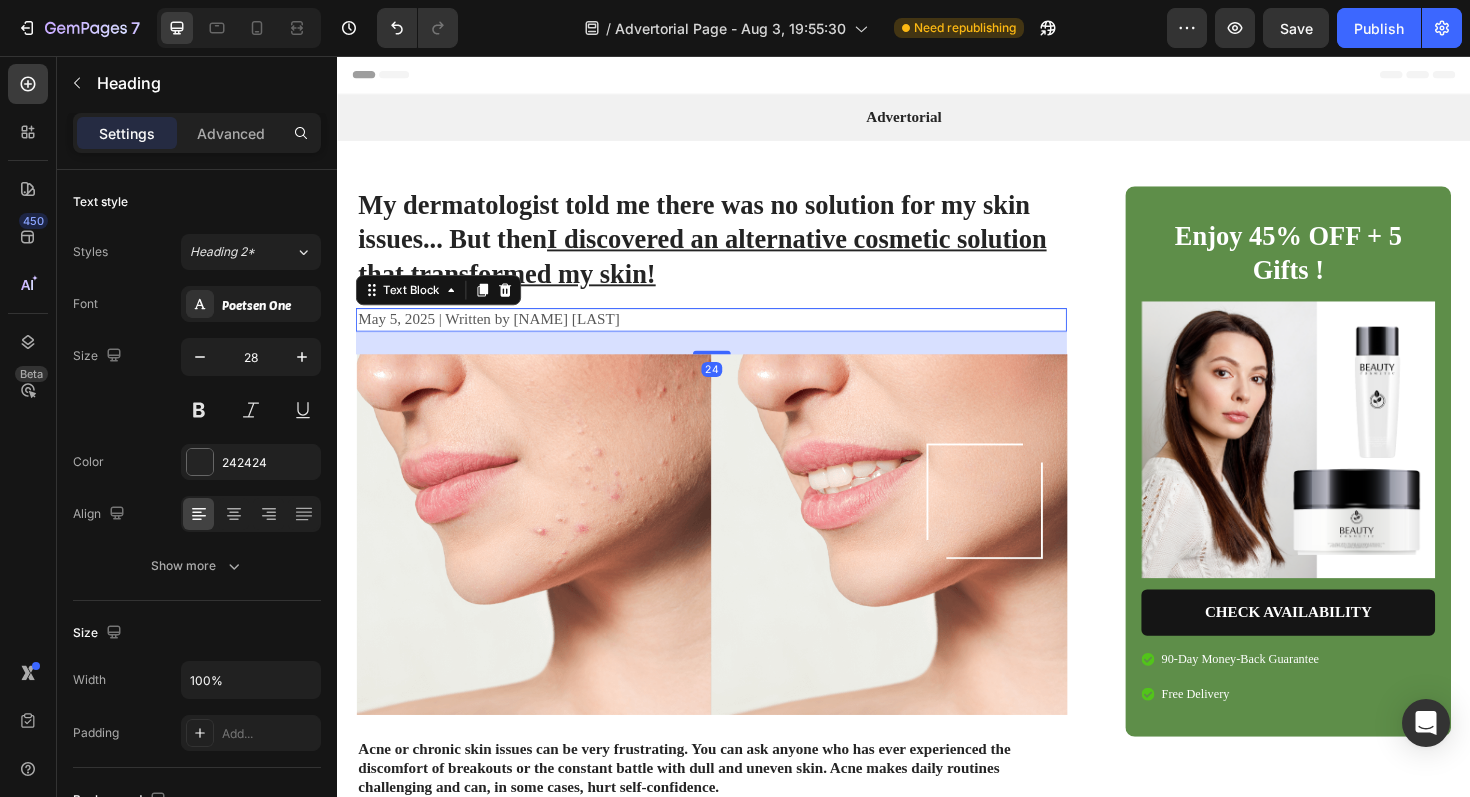 click on "May 5, 2025 | Written by [NAME] [LAST]" at bounding box center (733, 335) 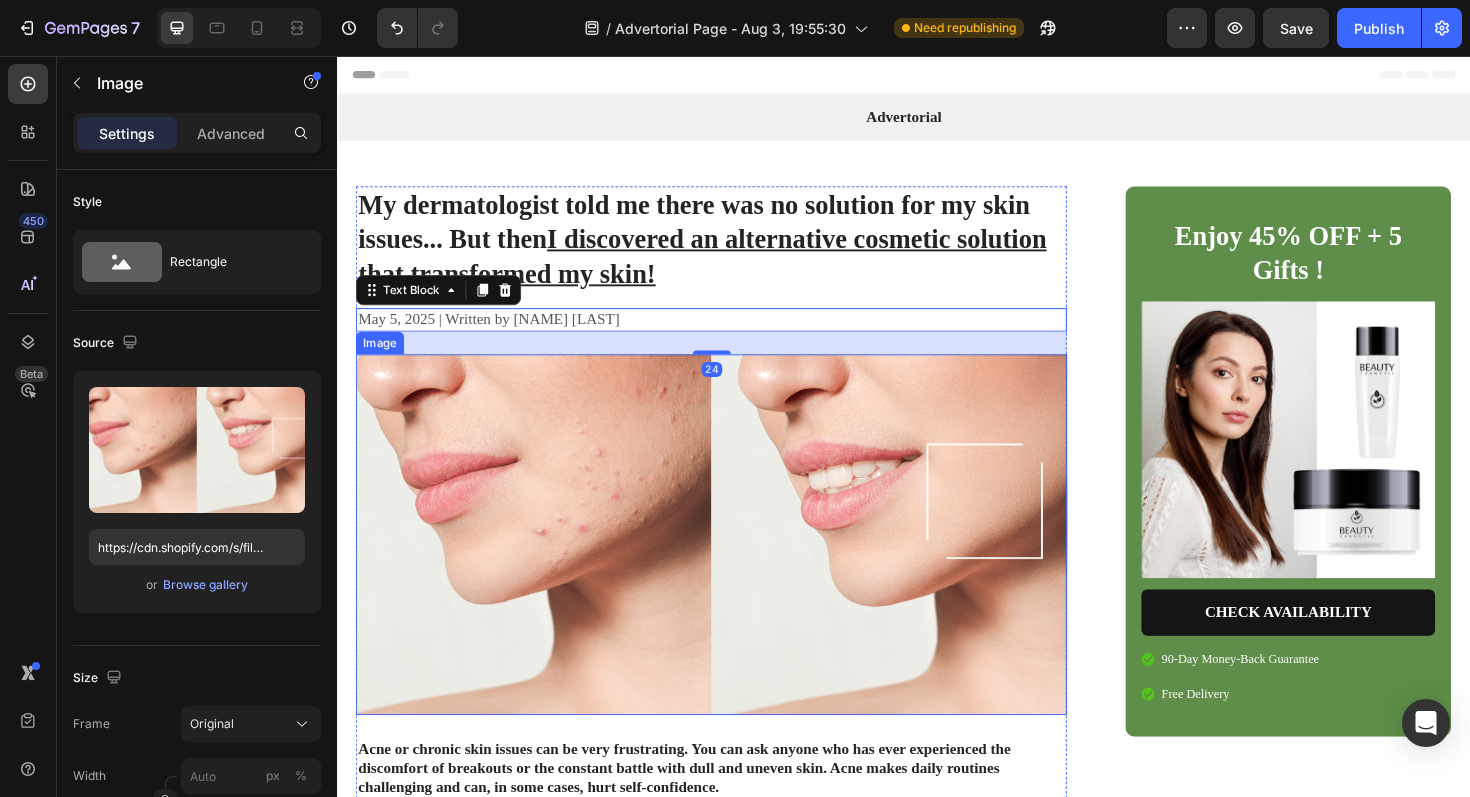 click at bounding box center [733, 563] 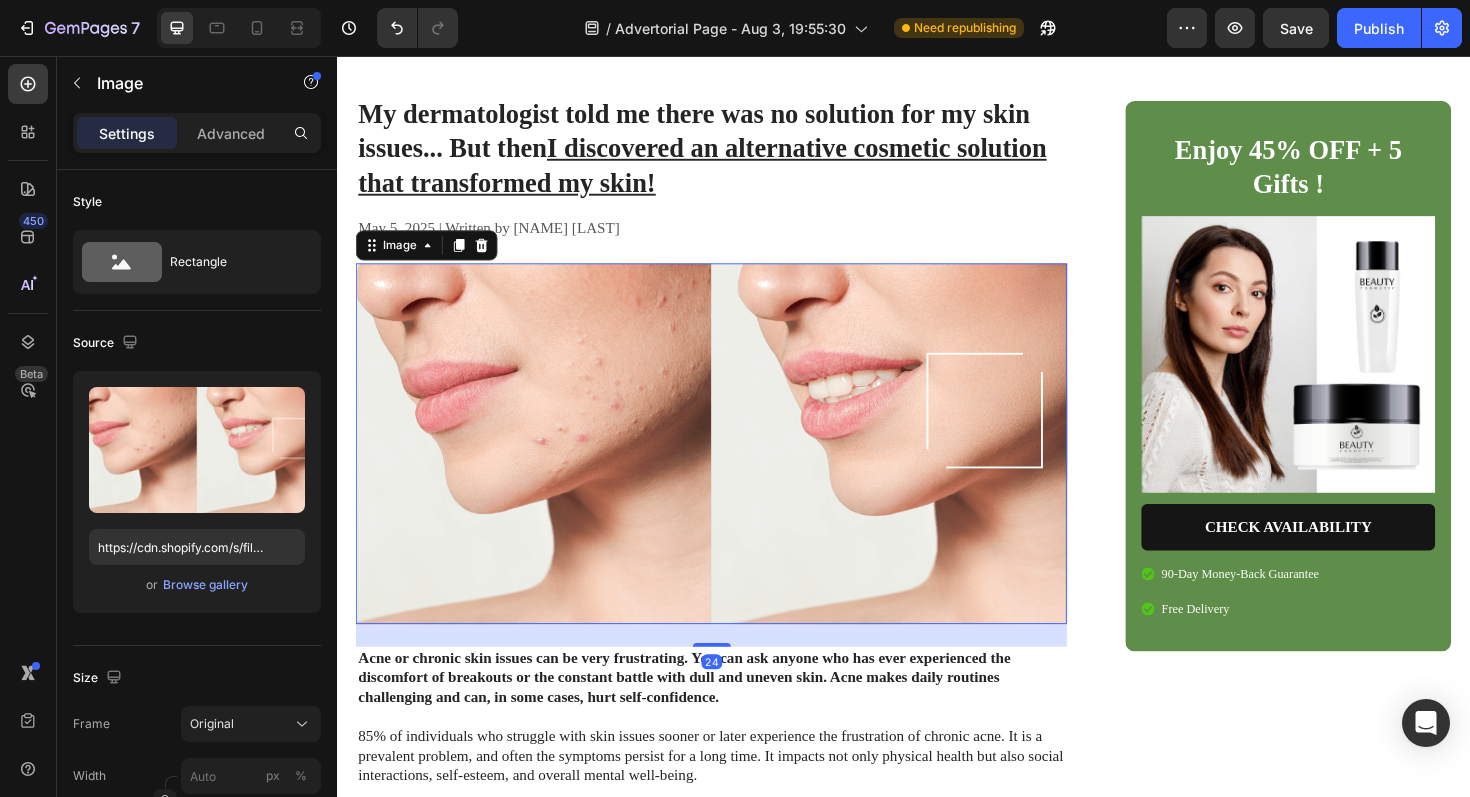 scroll, scrollTop: 225, scrollLeft: 0, axis: vertical 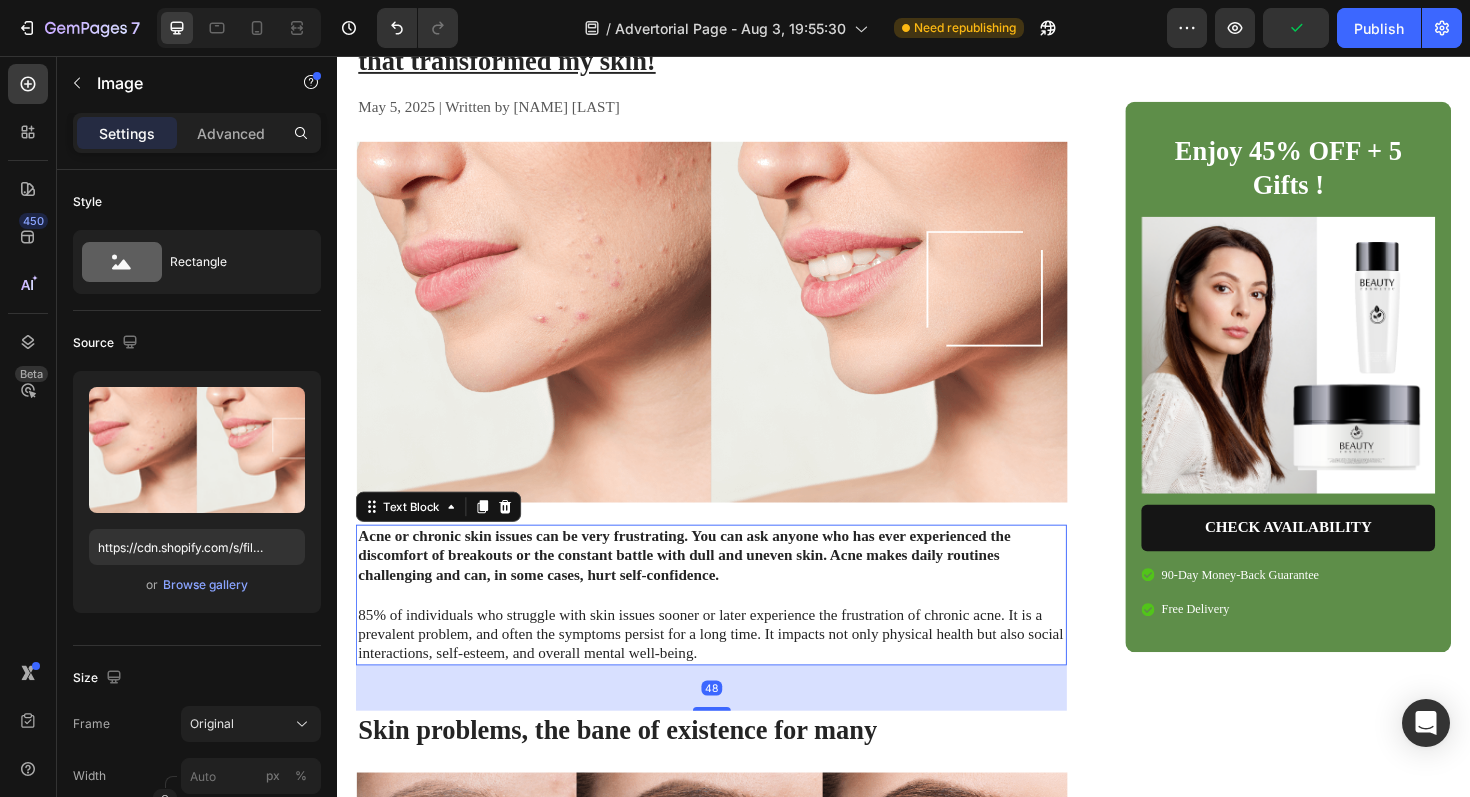 click on "Acne or chronic skin issues can be very frustrating. You can ask anyone who has ever experienced the discomfort of breakouts or the constant battle with dull and uneven skin. Acne makes daily routines challenging and can, in some cases, hurt self-confidence." at bounding box center (704, 585) 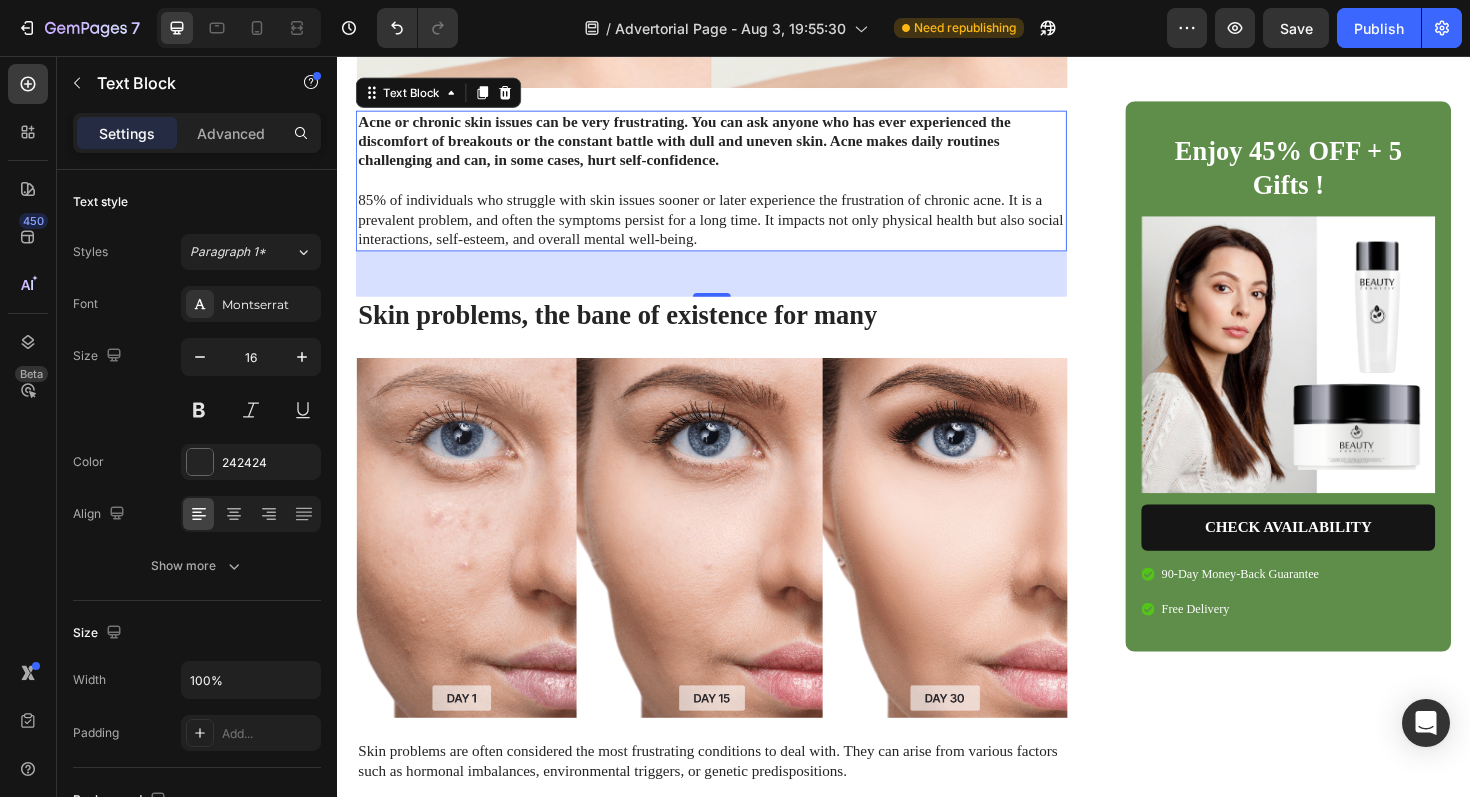 scroll, scrollTop: 668, scrollLeft: 0, axis: vertical 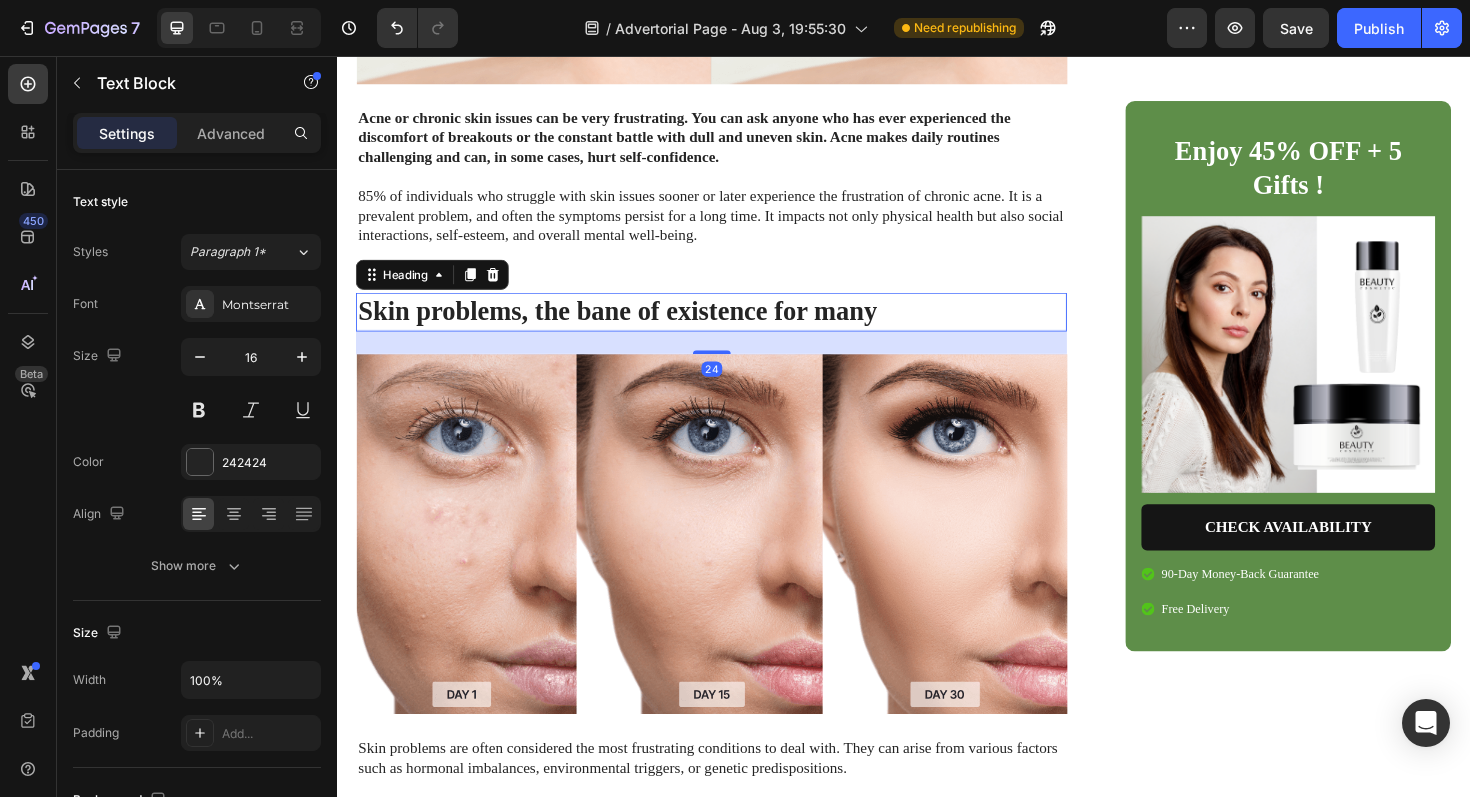 click on "Skin problems, the bane of existence for many" at bounding box center [733, 327] 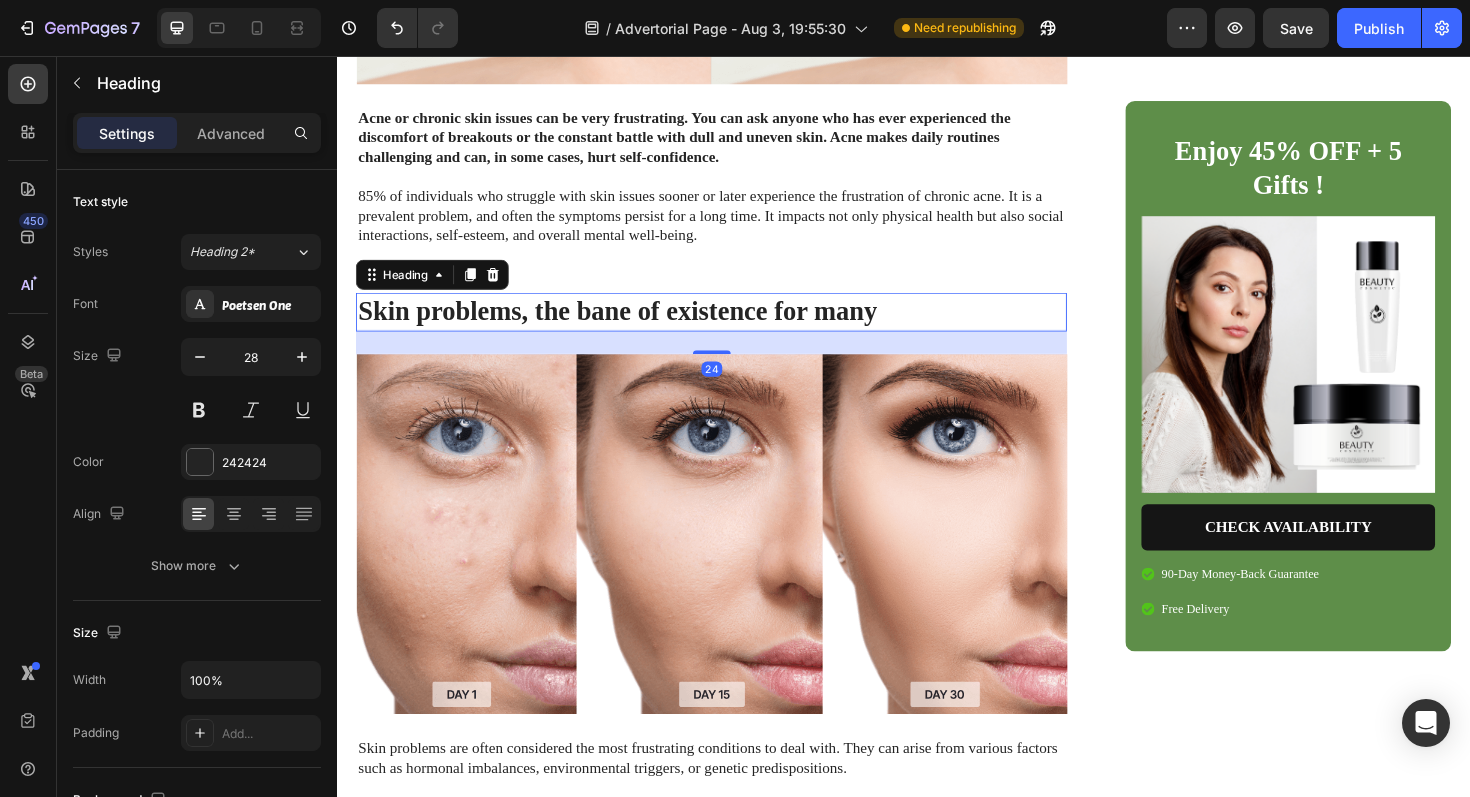 click on "Skin problems, the bane of existence for many" at bounding box center [733, 327] 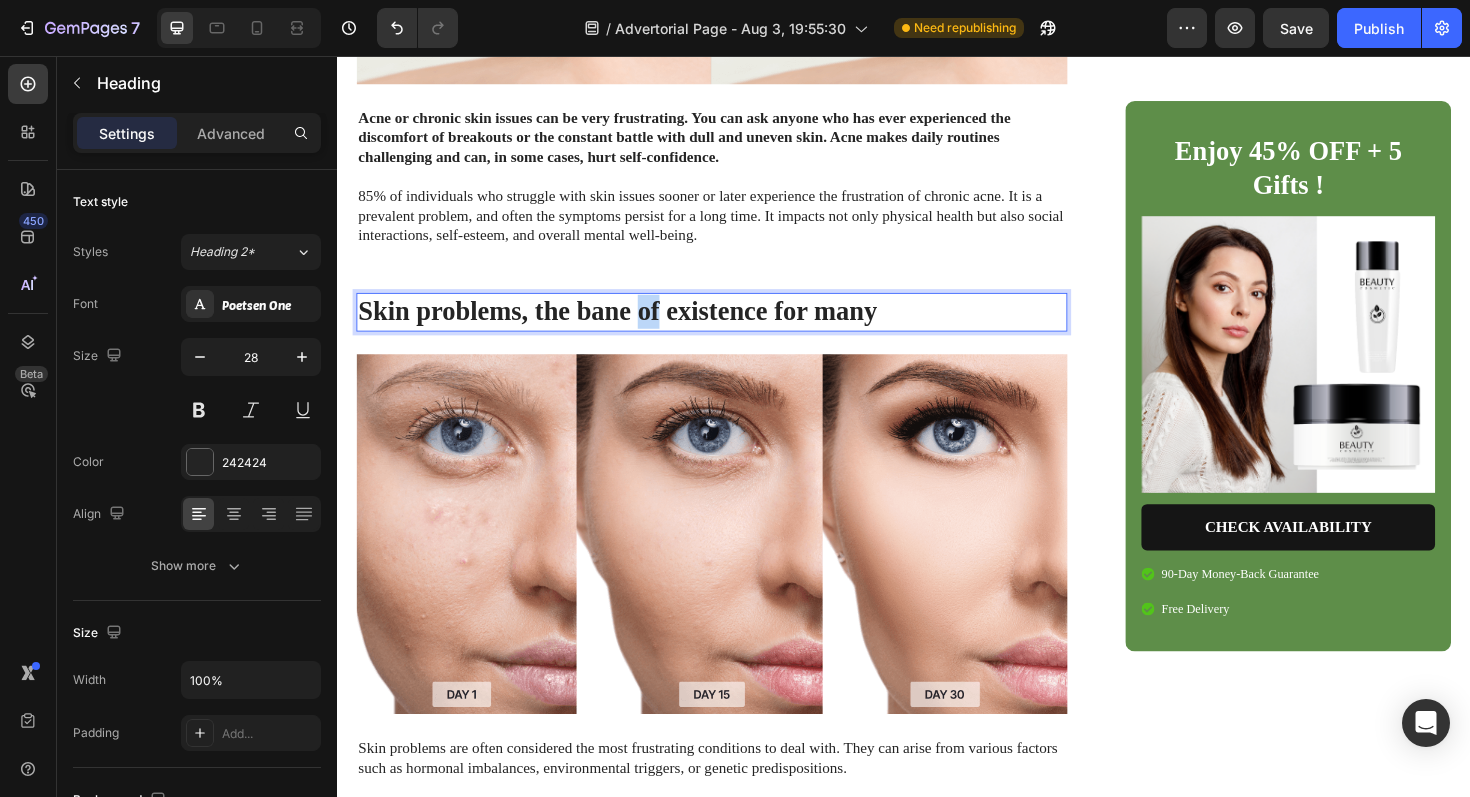 click on "Skin problems, the bane of existence for many" at bounding box center [733, 327] 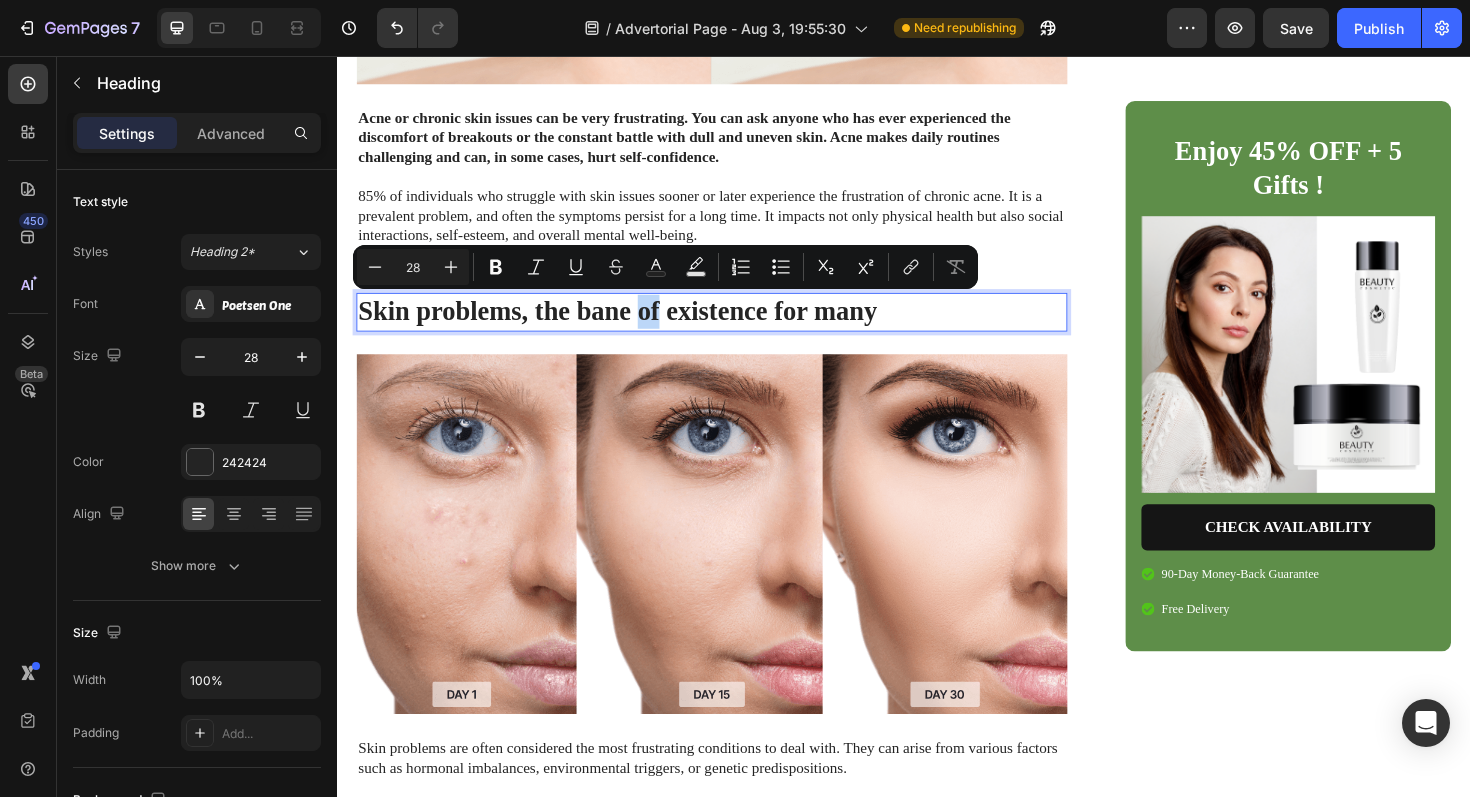 click on "Skin problems, the bane of existence for many" at bounding box center [733, 327] 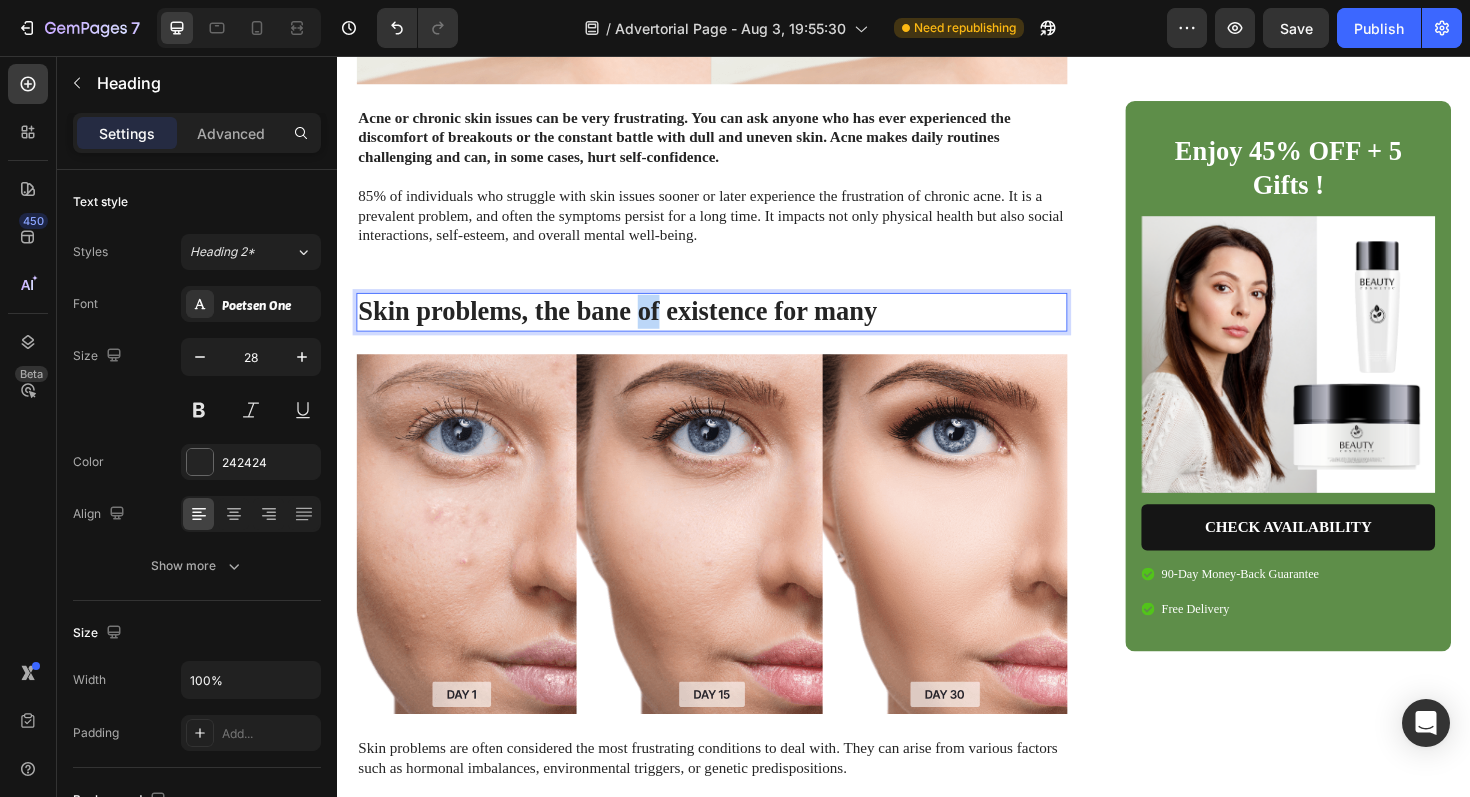 click on "Skin problems, the bane of existence for many" at bounding box center [733, 327] 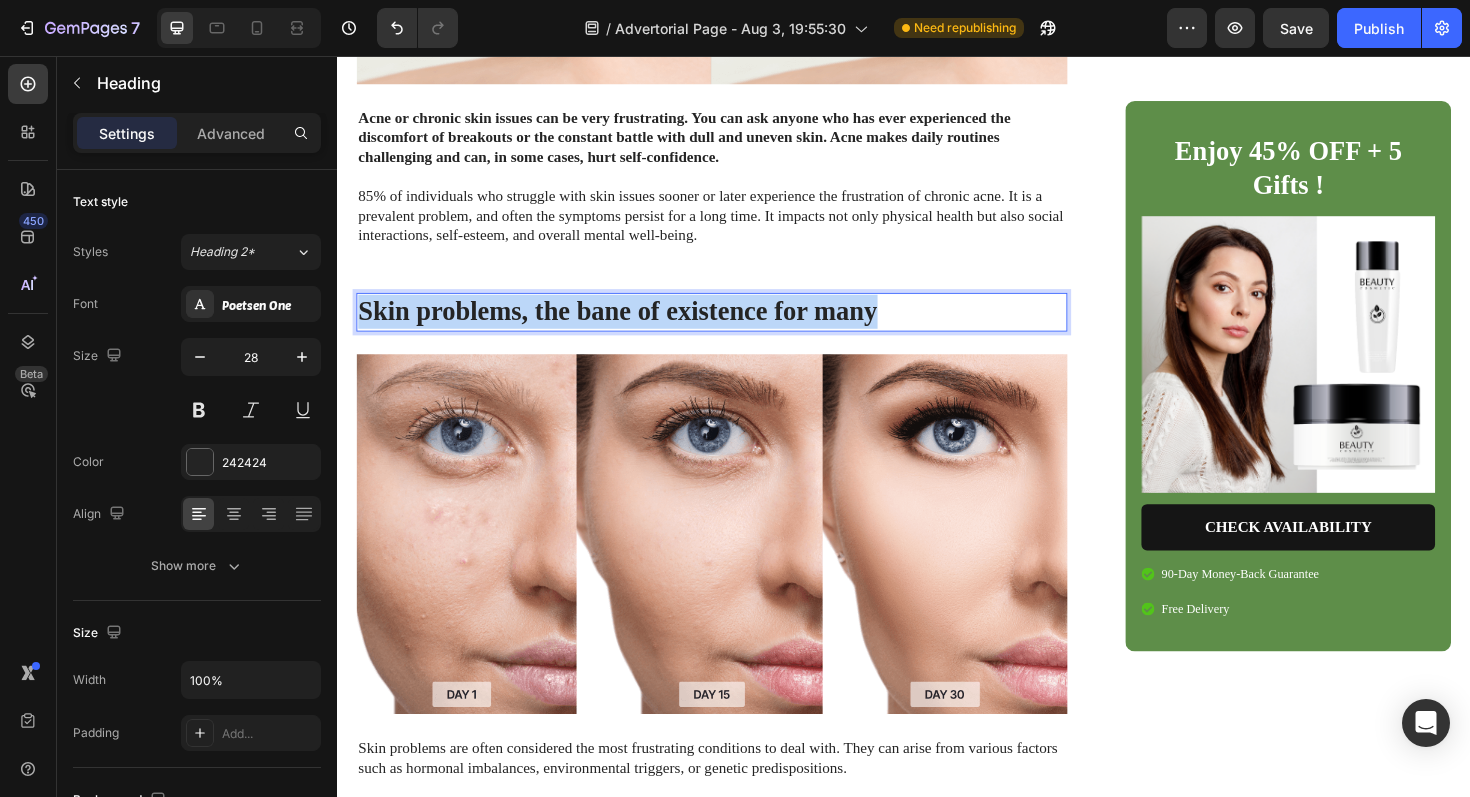 click on "Skin problems, the bane of existence for many" at bounding box center [733, 327] 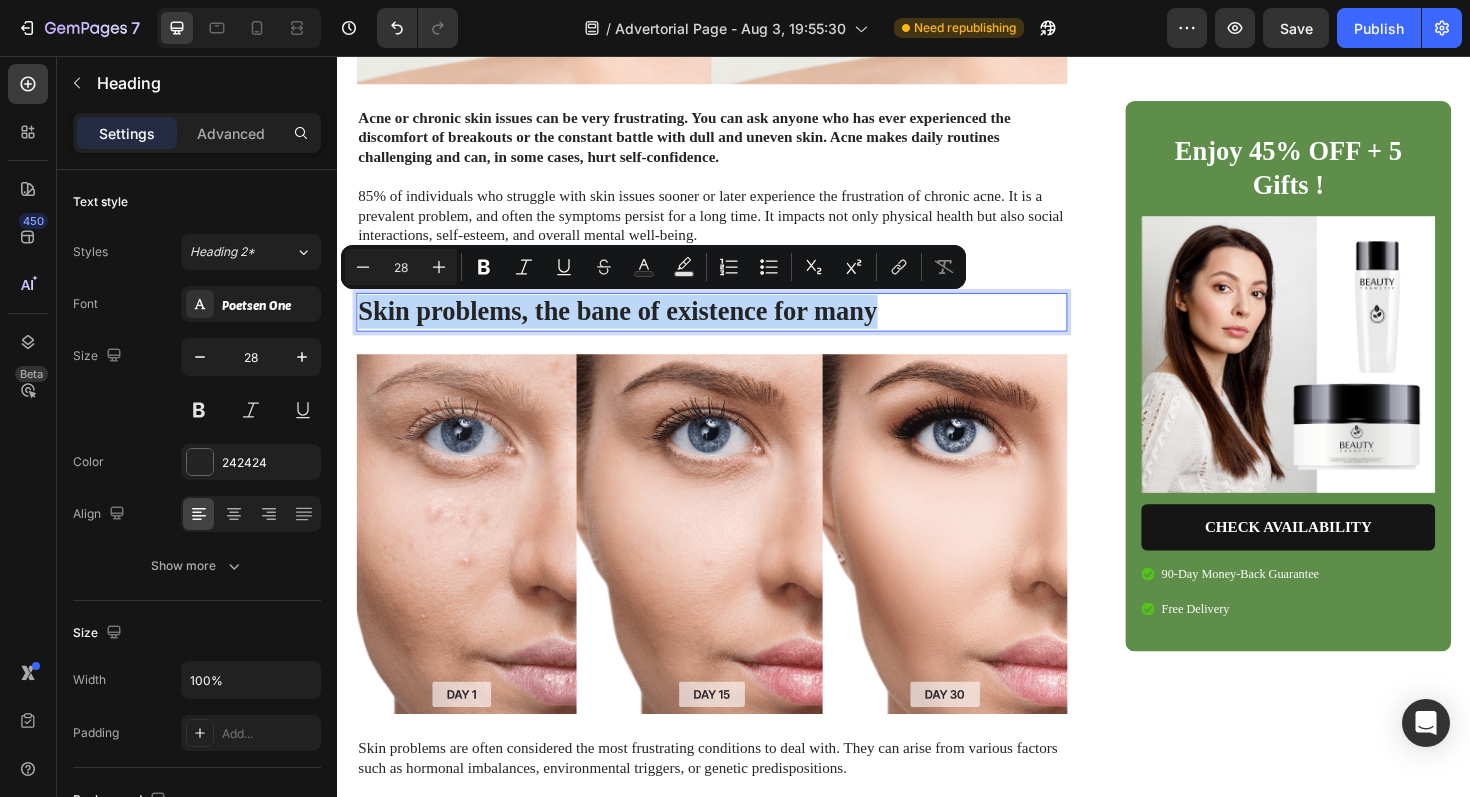 click on "Skin problems, the bane of existence for many" at bounding box center [733, 327] 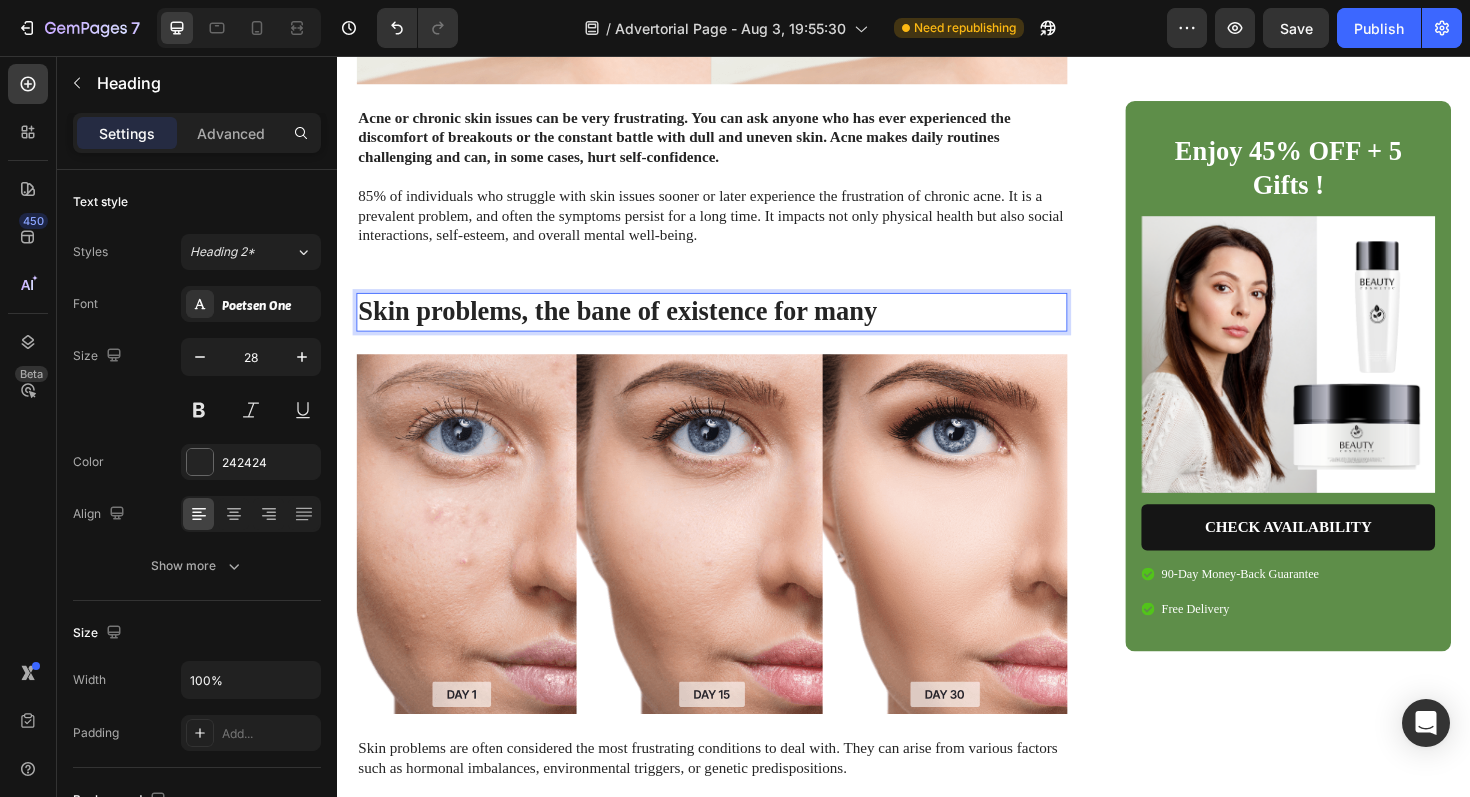 click on "Skin problems, the bane of existence for many" at bounding box center (733, 327) 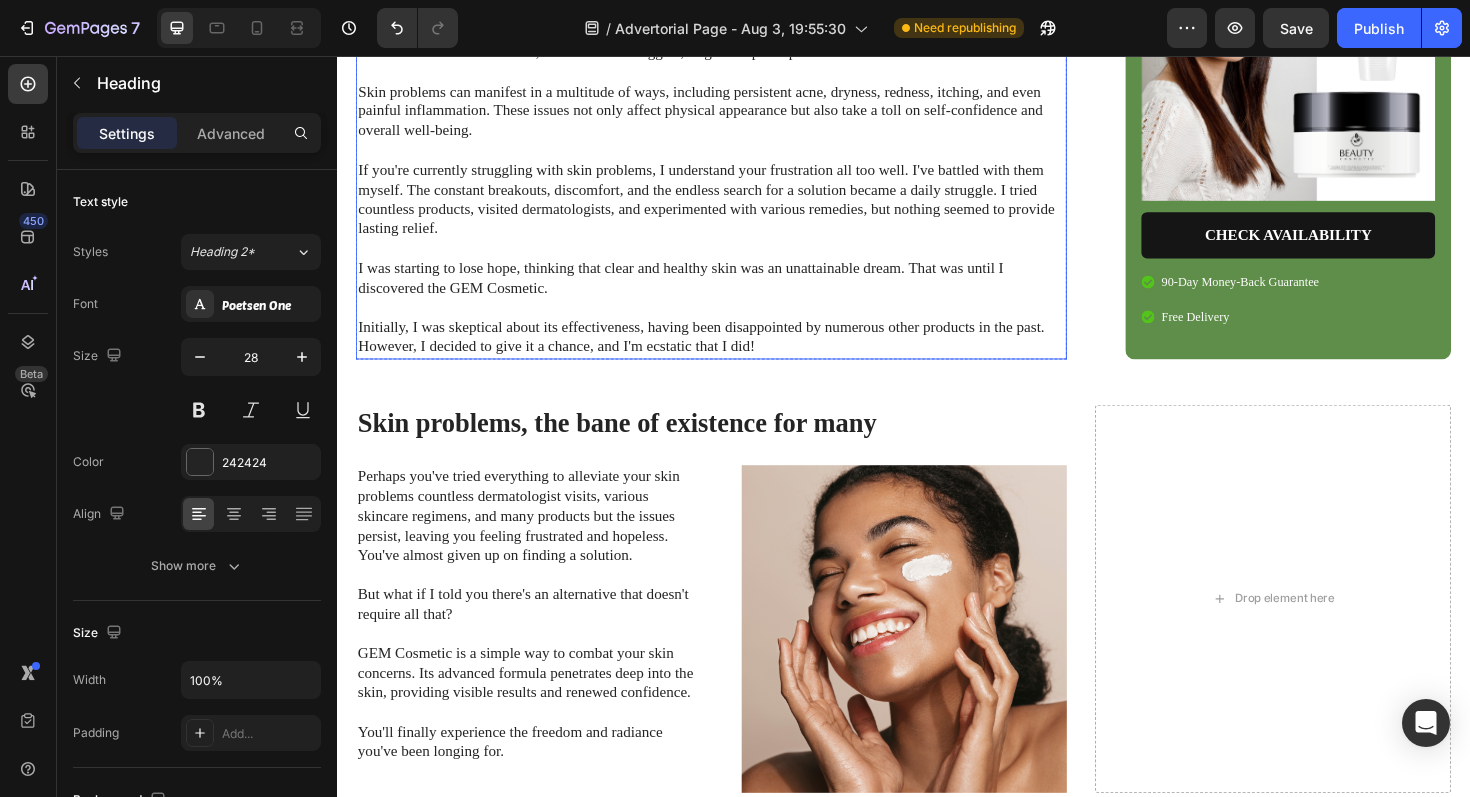 scroll, scrollTop: 1508, scrollLeft: 0, axis: vertical 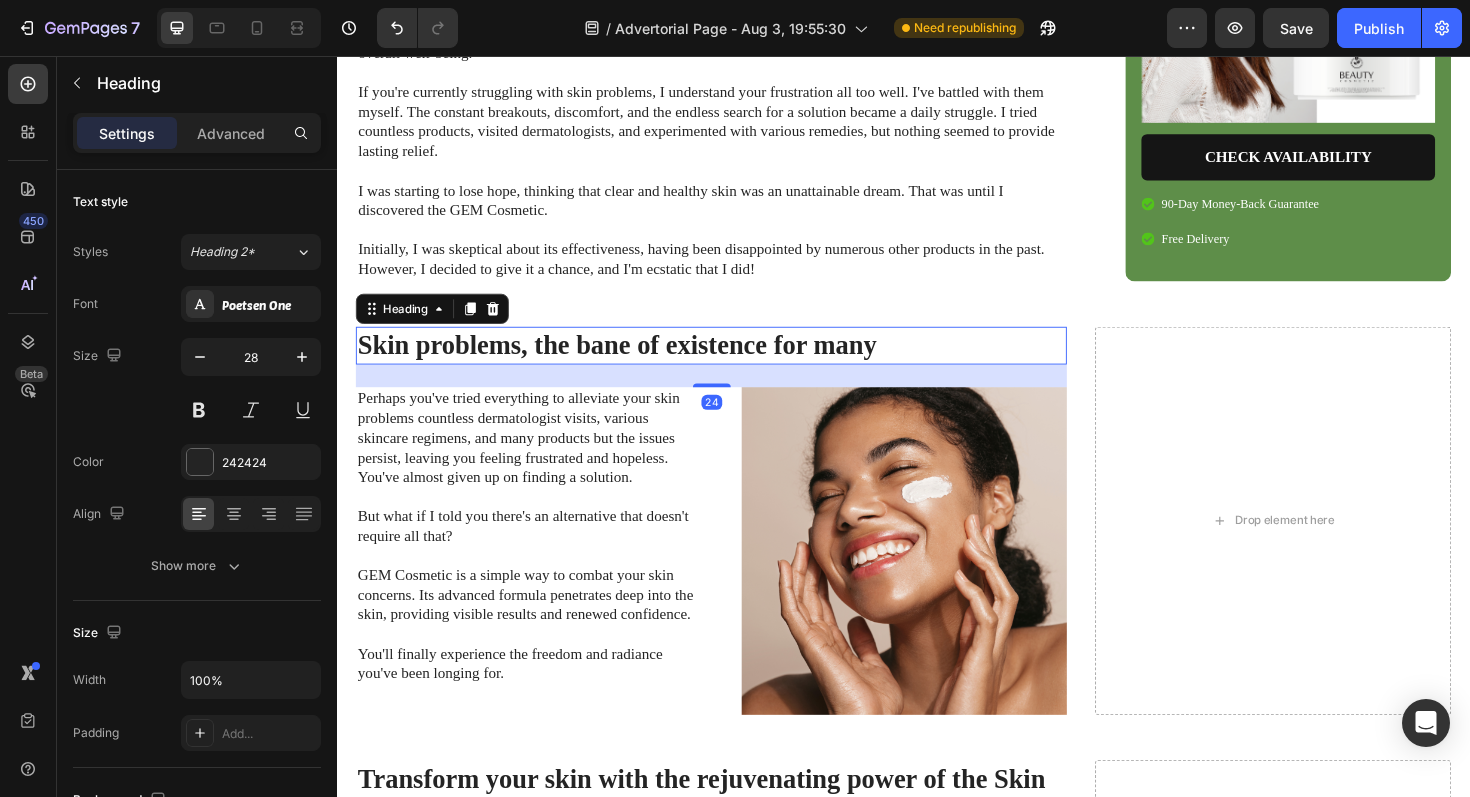 click on "Skin problems, the bane of existence for many" at bounding box center (733, 363) 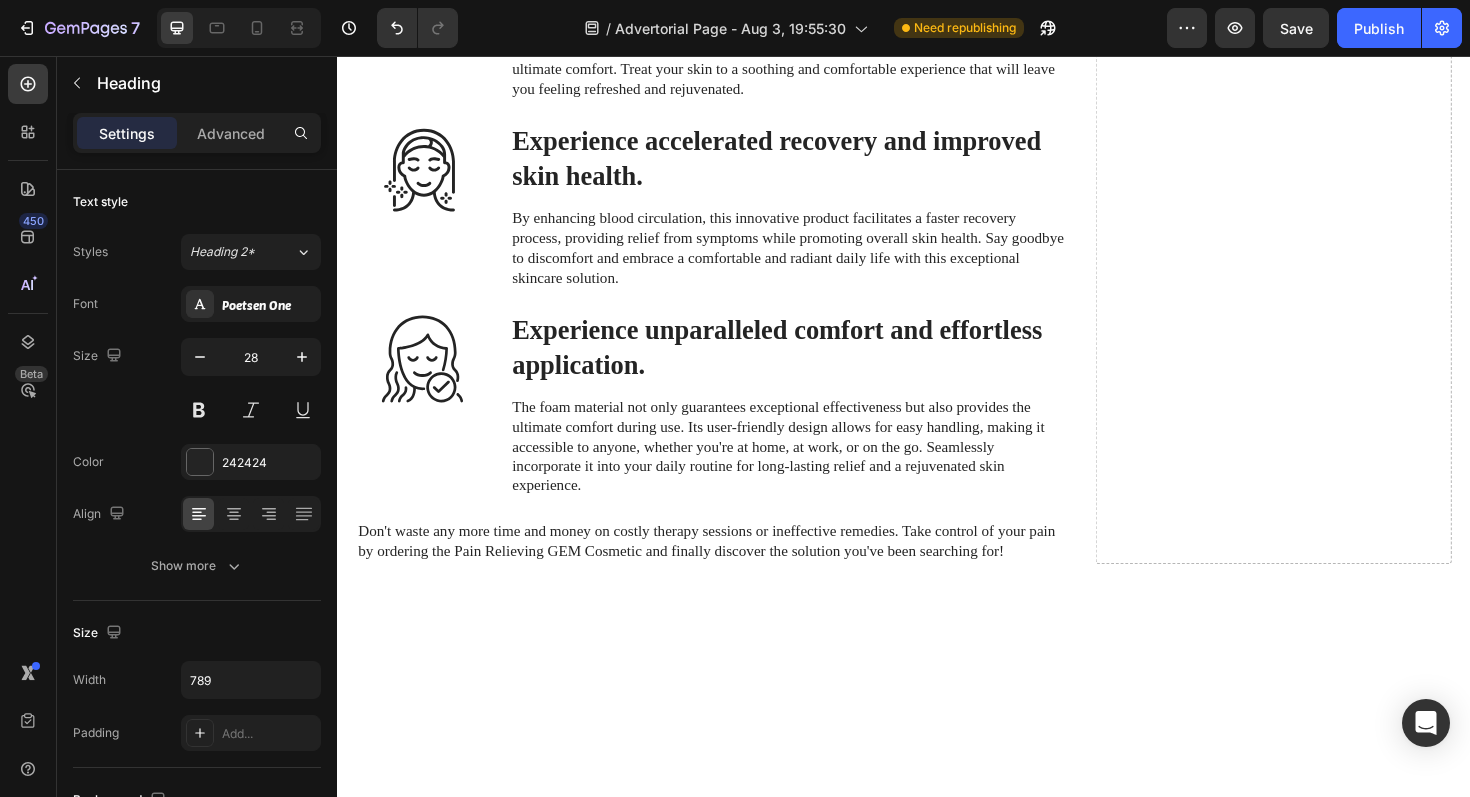 scroll, scrollTop: 3489, scrollLeft: 0, axis: vertical 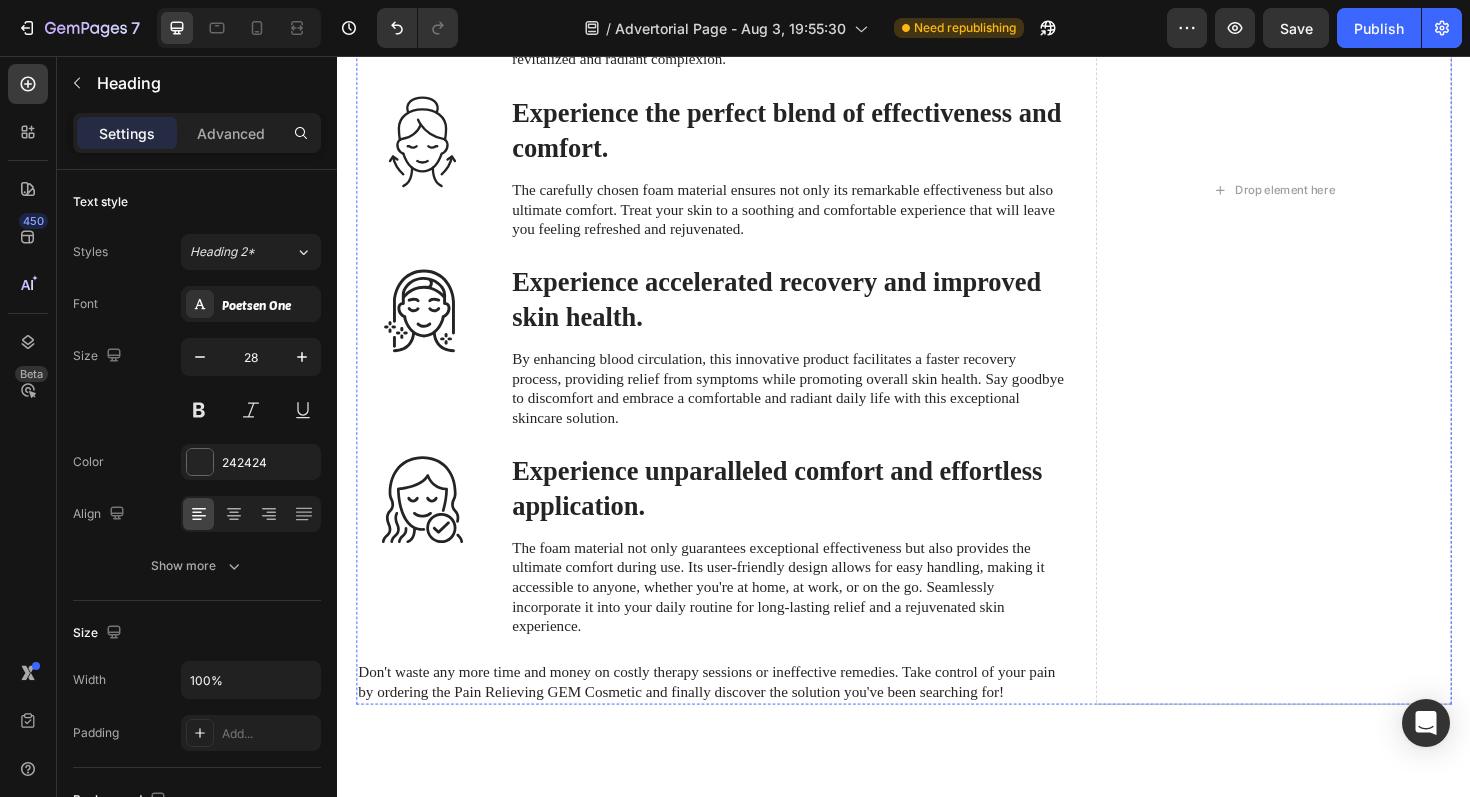 click on "Experience Unparalleled Relief from Neuropathy" at bounding box center (733, -327) 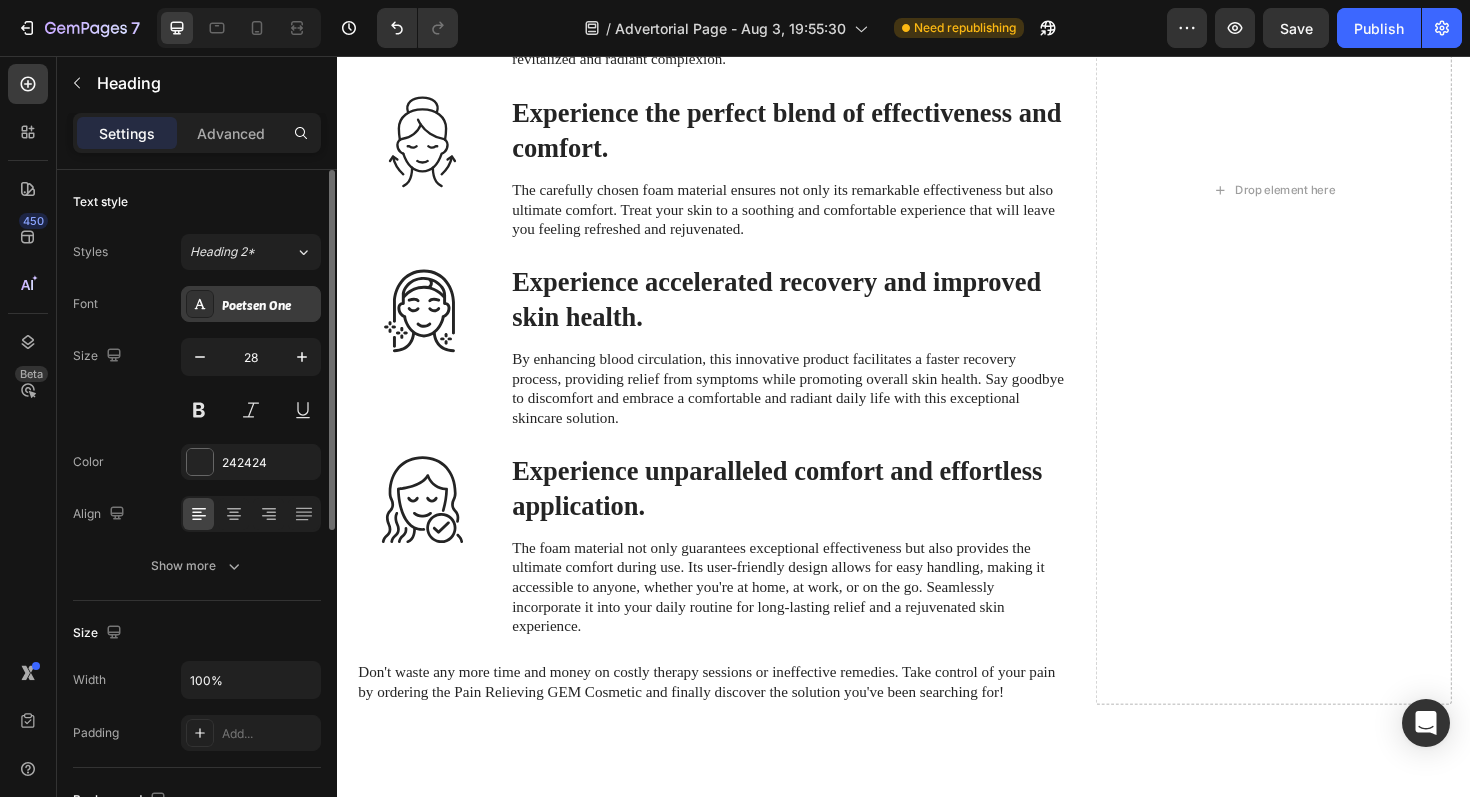 click on "Poetsen One" at bounding box center (251, 304) 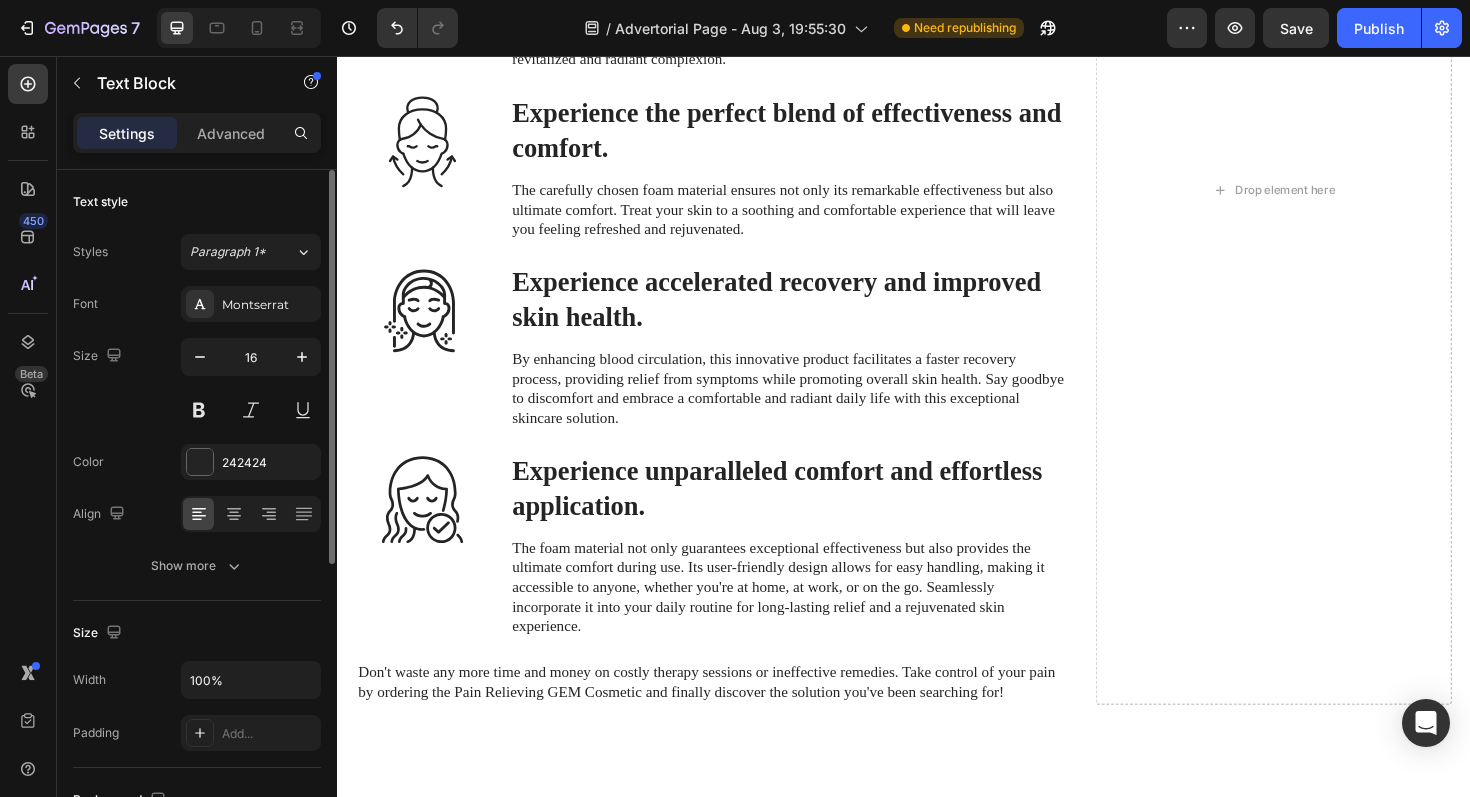 click on "Using the Pain Relieving GEM Cosmetic guarantees numerous benefits that will put an end to your worries about neuropathy. Here are just a few of them:" at bounding box center [733, -271] 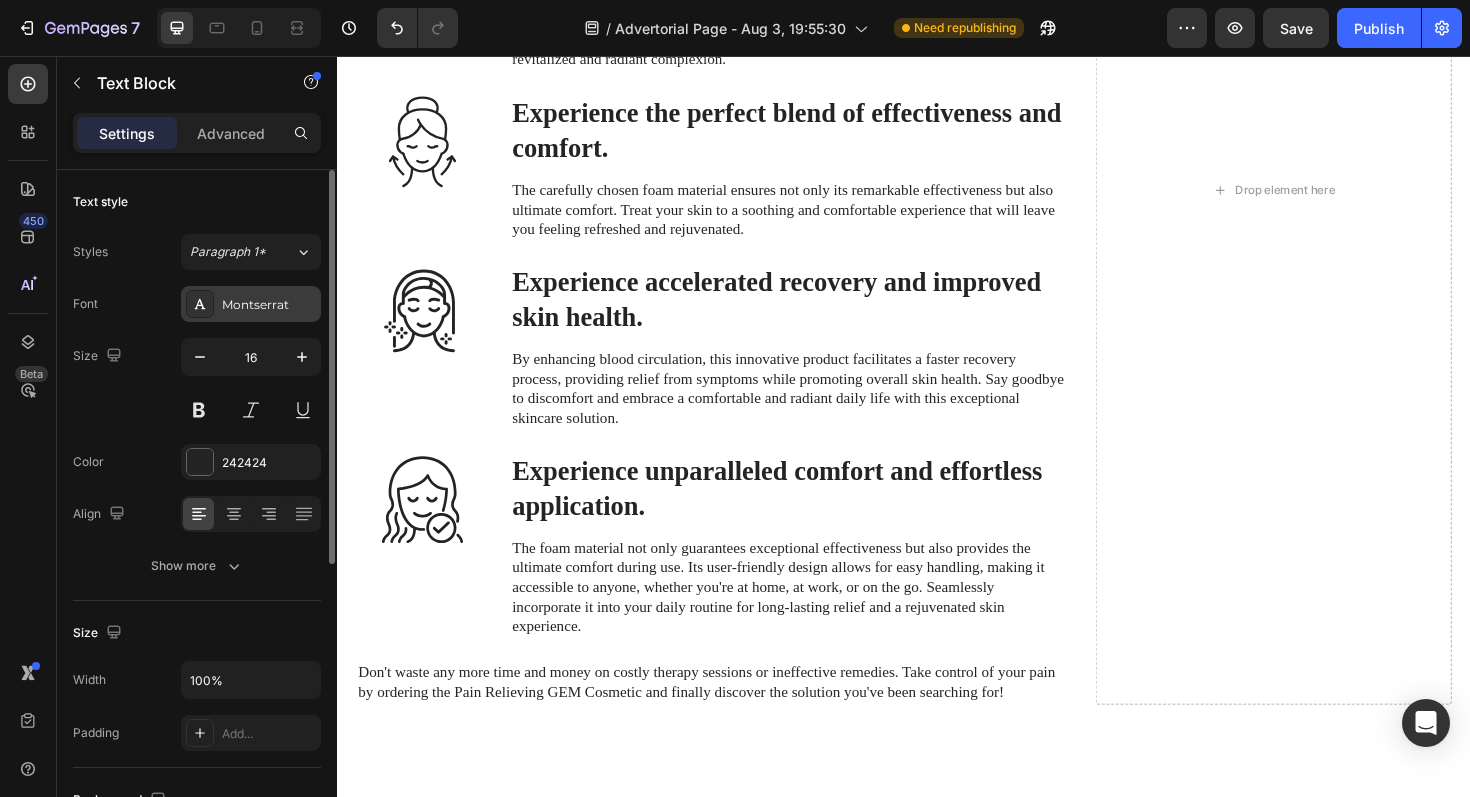 click on "Montserrat" at bounding box center [269, 305] 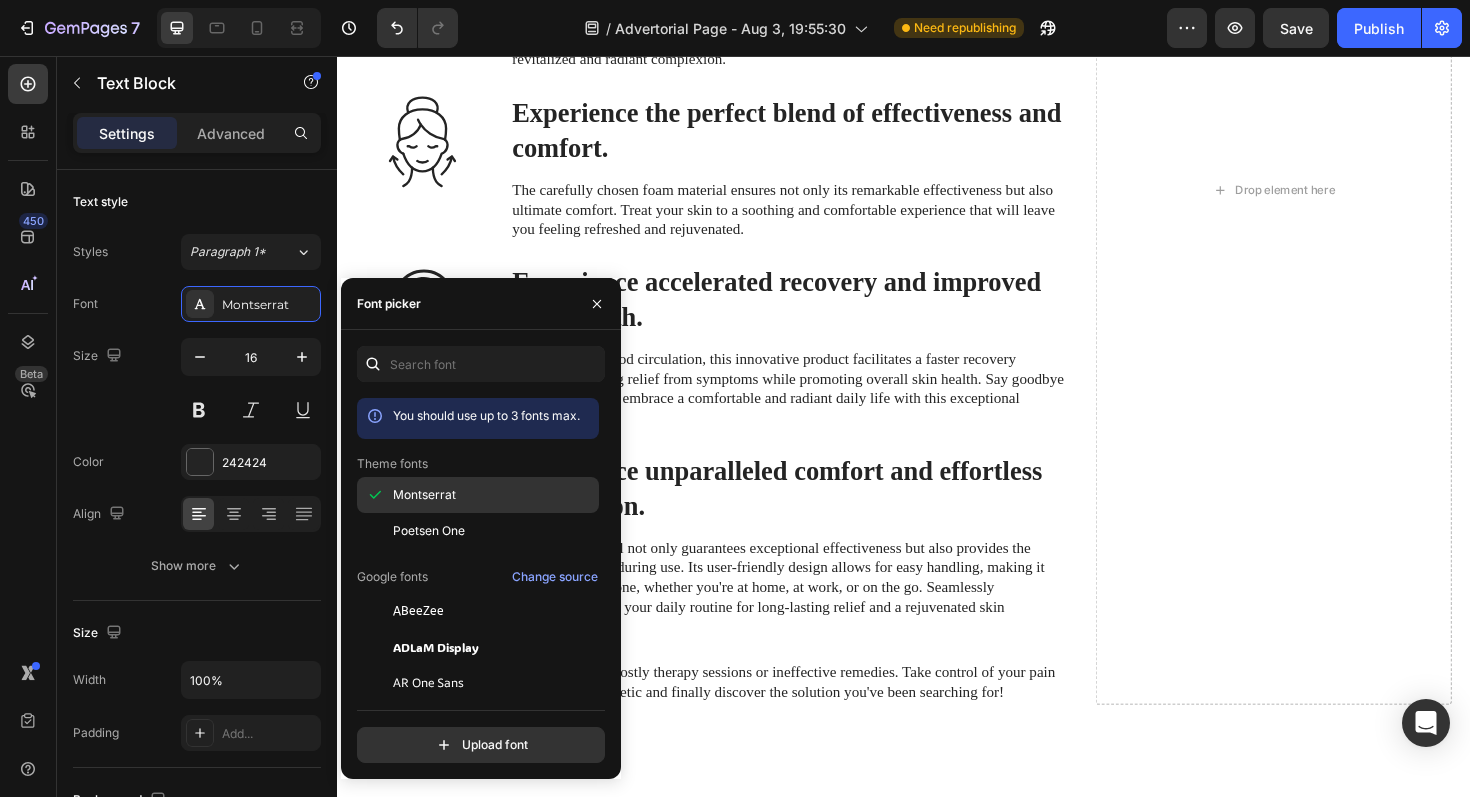 click on "Montserrat" at bounding box center (424, 495) 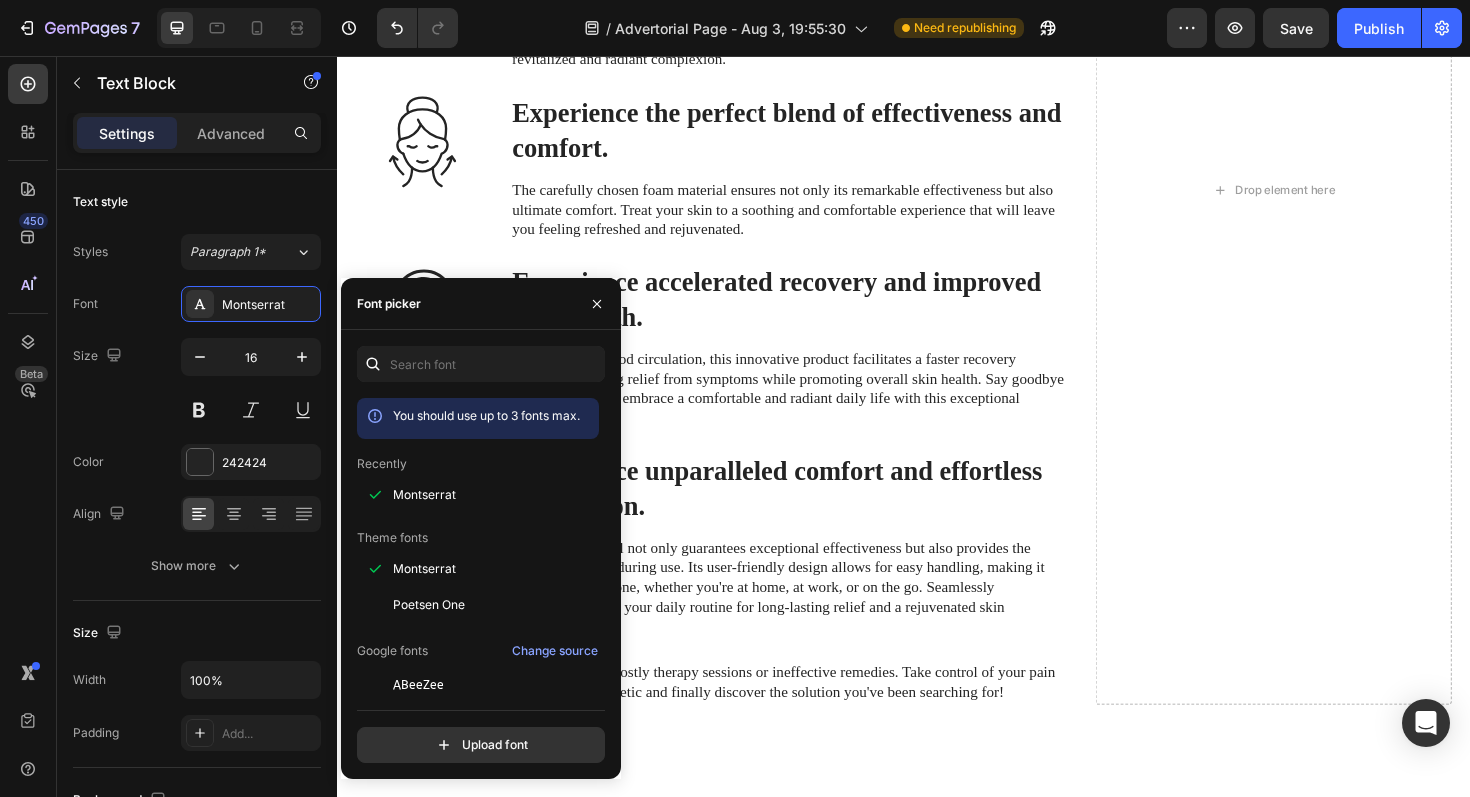 click on "Its innovative formulation addresses deep-rooted issues, providing a pain-free experience of rejuvenation and relaxation. Say goodbye to those persistent skin problems and hello to a radiant and healthy complexion." at bounding box center (815, -103) 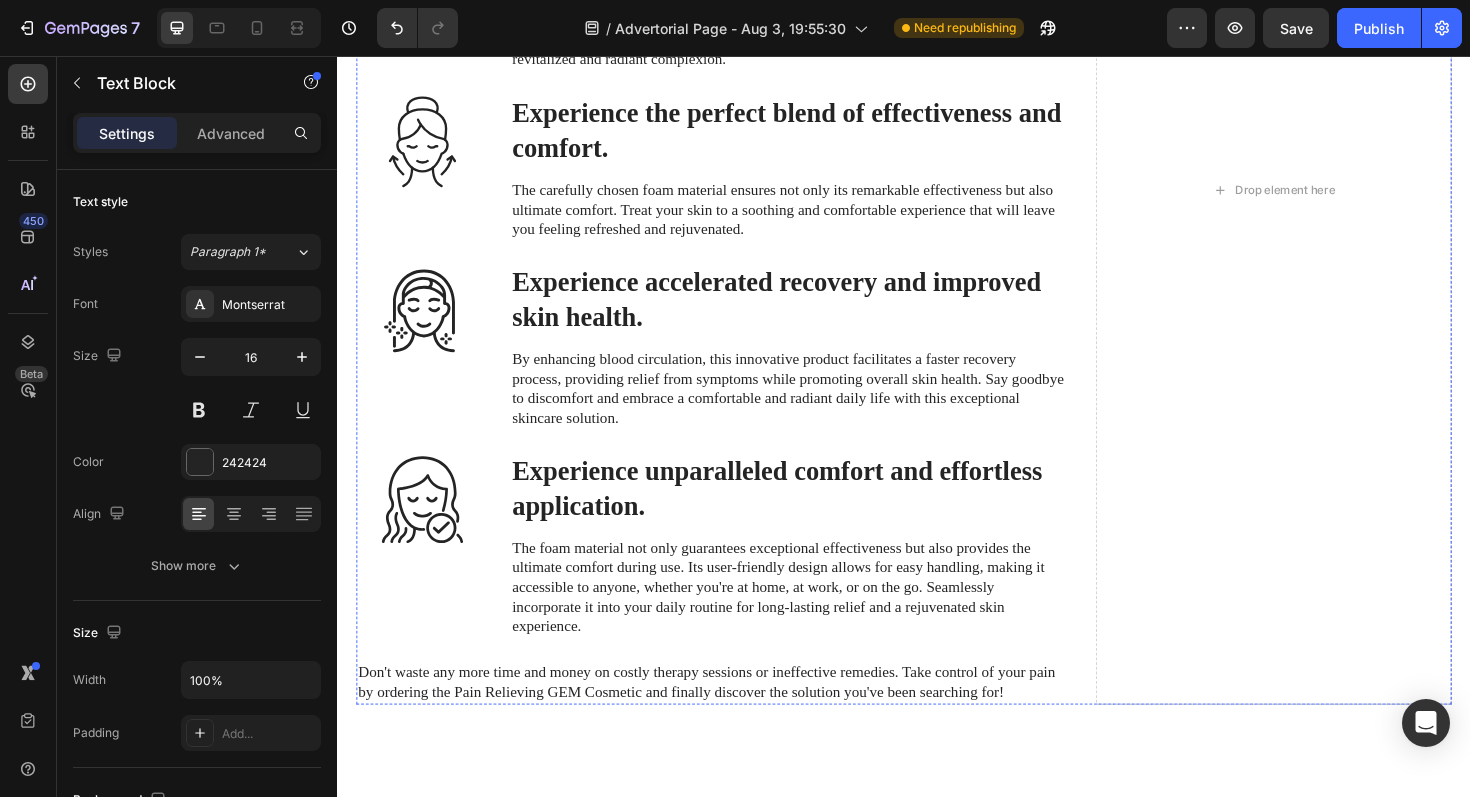click on "Using the Pain Relieving GEM Cosmetic guarantees numerous benefits that will put an end to your worries about neuropathy. Here are just a few of them:" at bounding box center (733, -271) 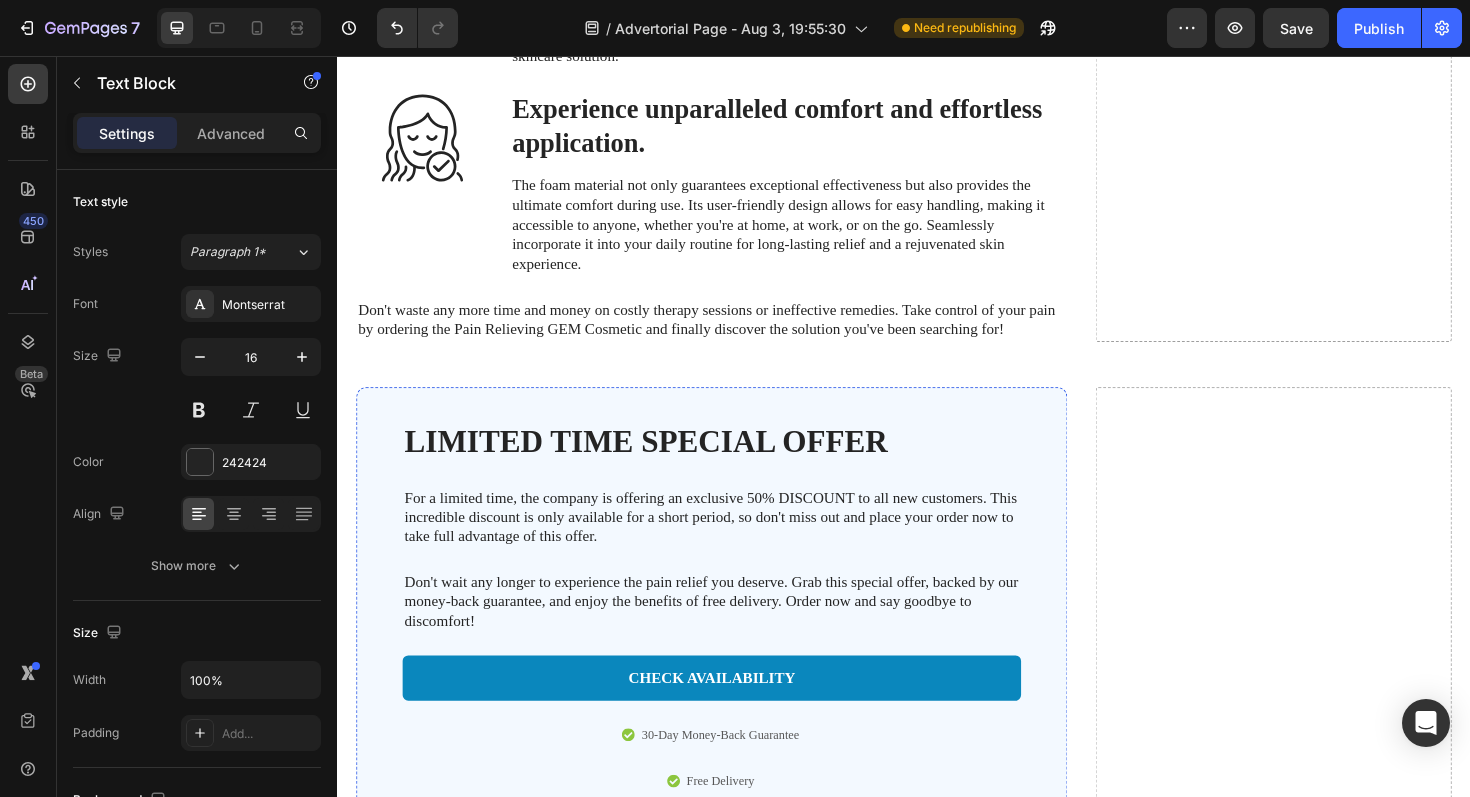 scroll, scrollTop: 4515, scrollLeft: 0, axis: vertical 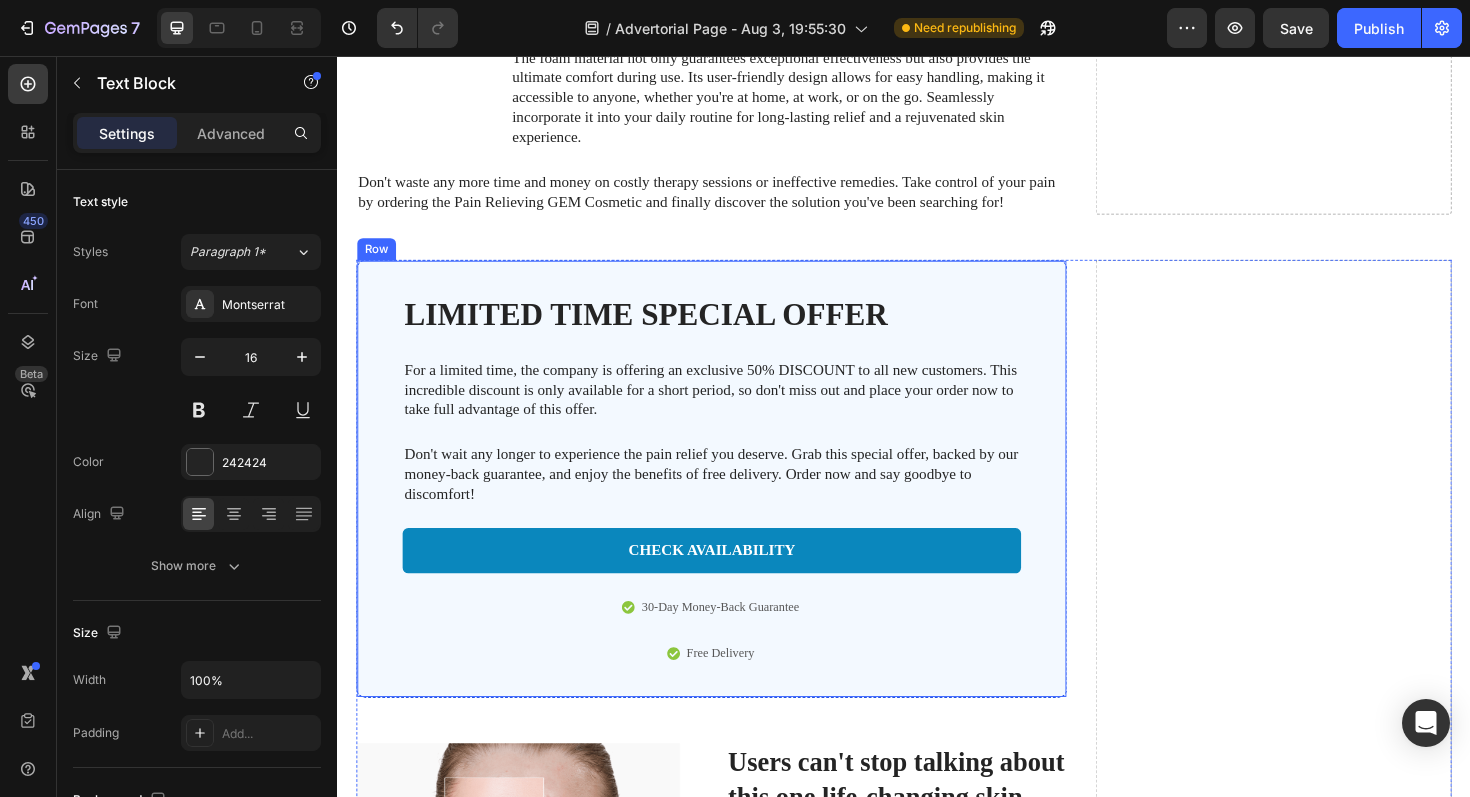 click on "LIMITED TIME SPECIAL OFFER Heading For a limited time, the company is offering an exclusive 50% DISCOUNT to all new customers. This incredible discount is only available for a short period, so don't miss out and place your order now to take full advantage of this offer. Text Block Don't wait any longer to experience the pain relief you deserve. Grab this special offer, backed by our money-back guarantee, and enjoy the benefits of free delivery. Order now and say goodbye to discomfort! Text Block CHECK AVAILABILITY Button 30-Day Money-Back Guarantee Item List Free Delivery Item List Row" at bounding box center (733, 504) 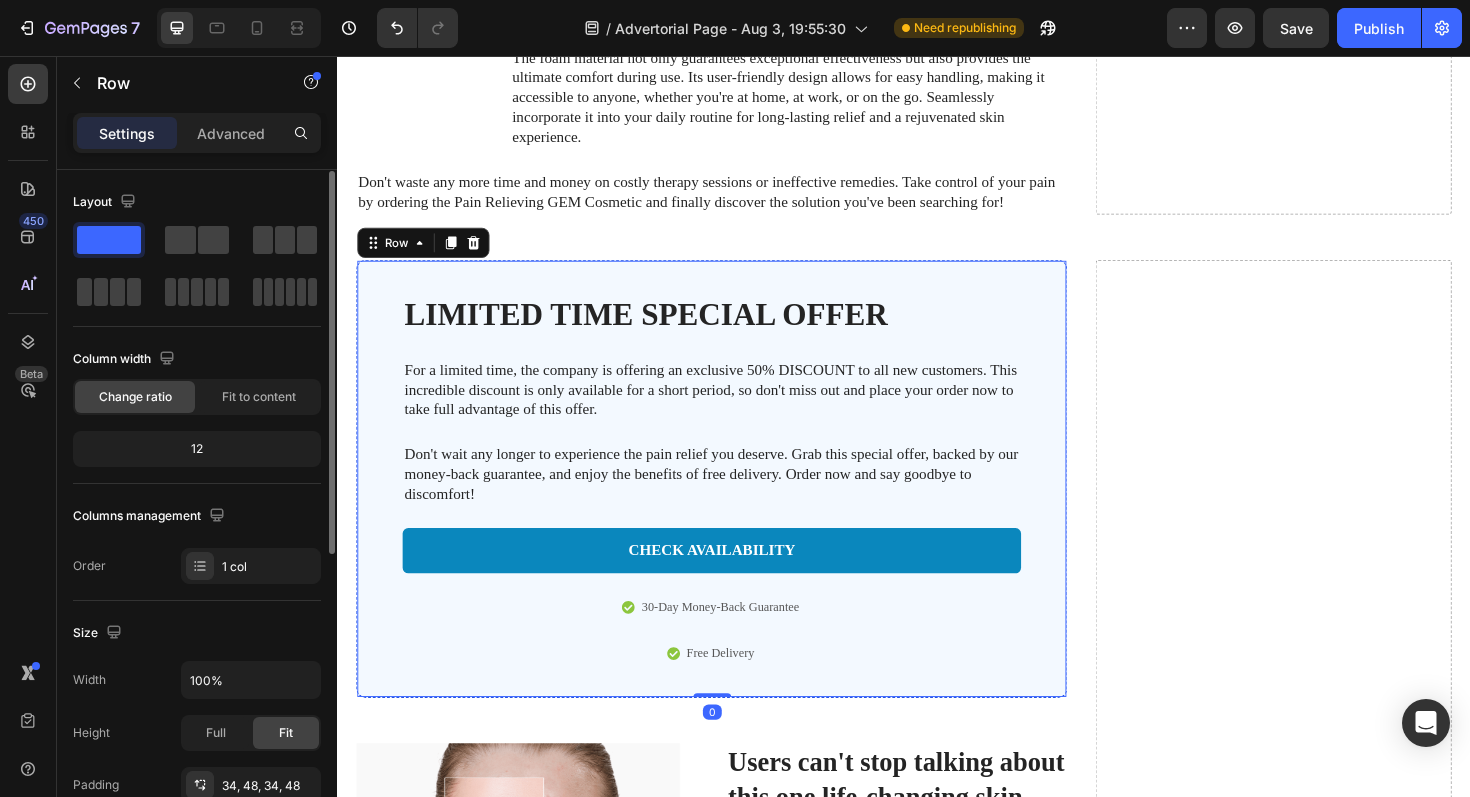 scroll, scrollTop: 536, scrollLeft: 0, axis: vertical 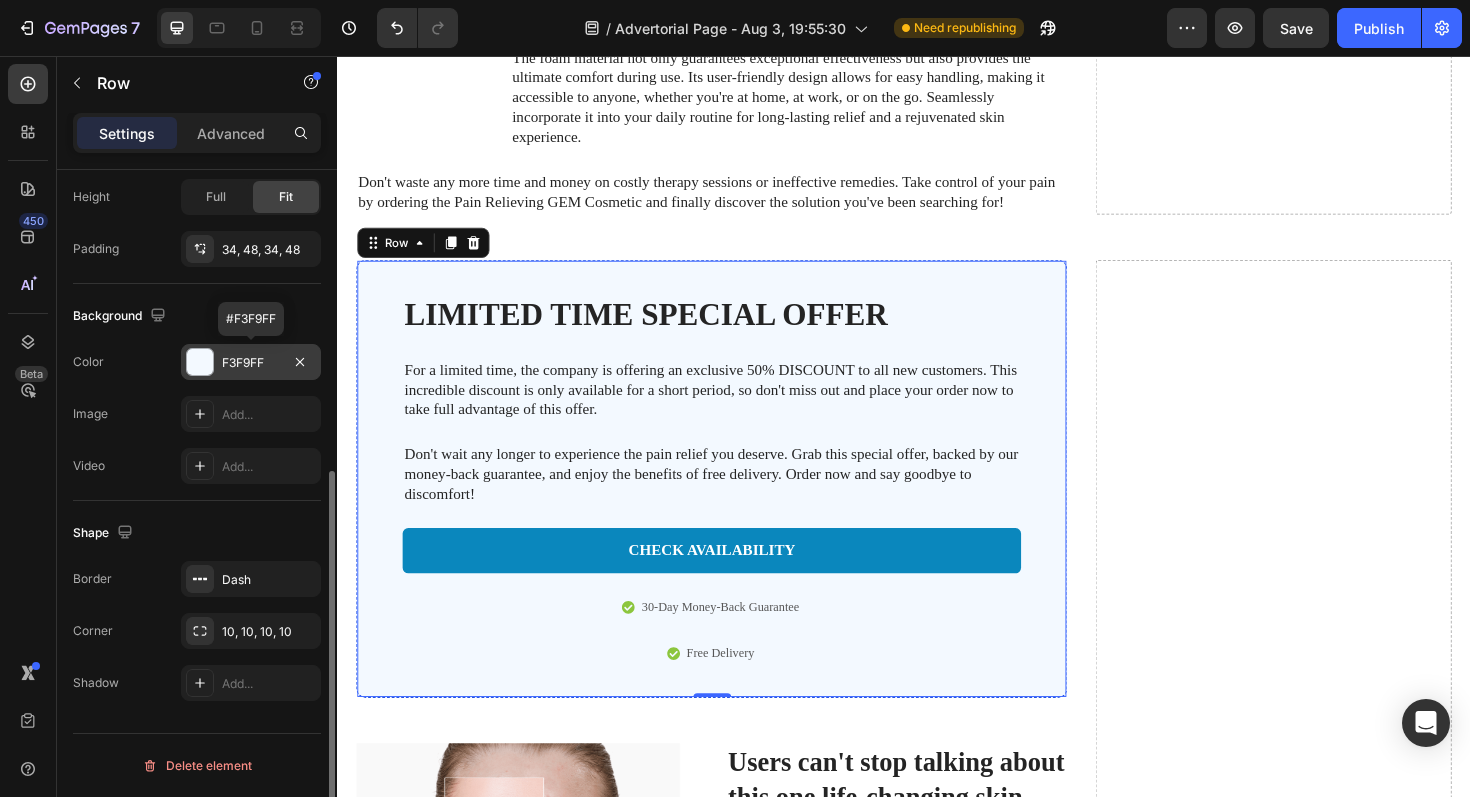 click on "F3F9FF" at bounding box center (251, 363) 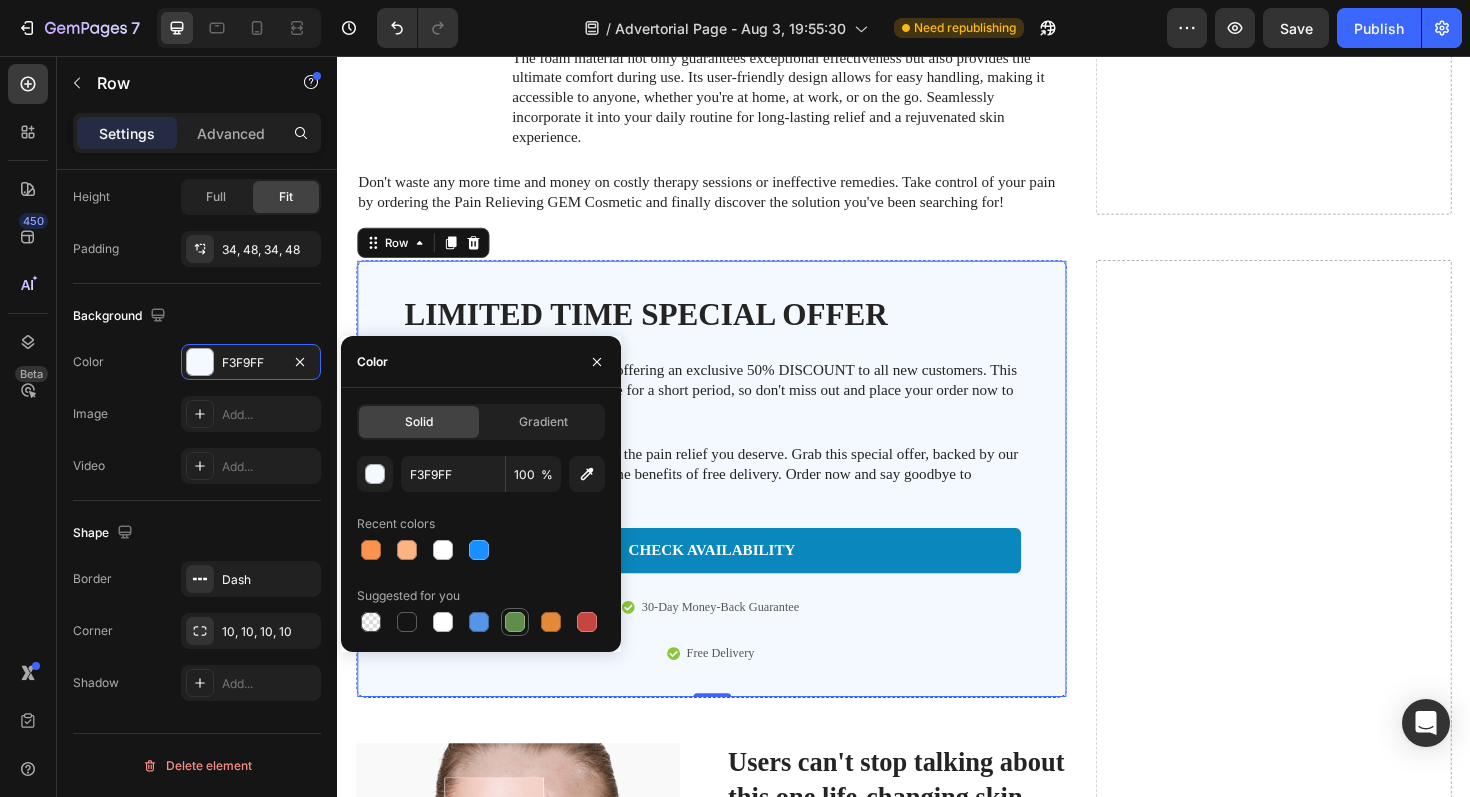 click at bounding box center (515, 622) 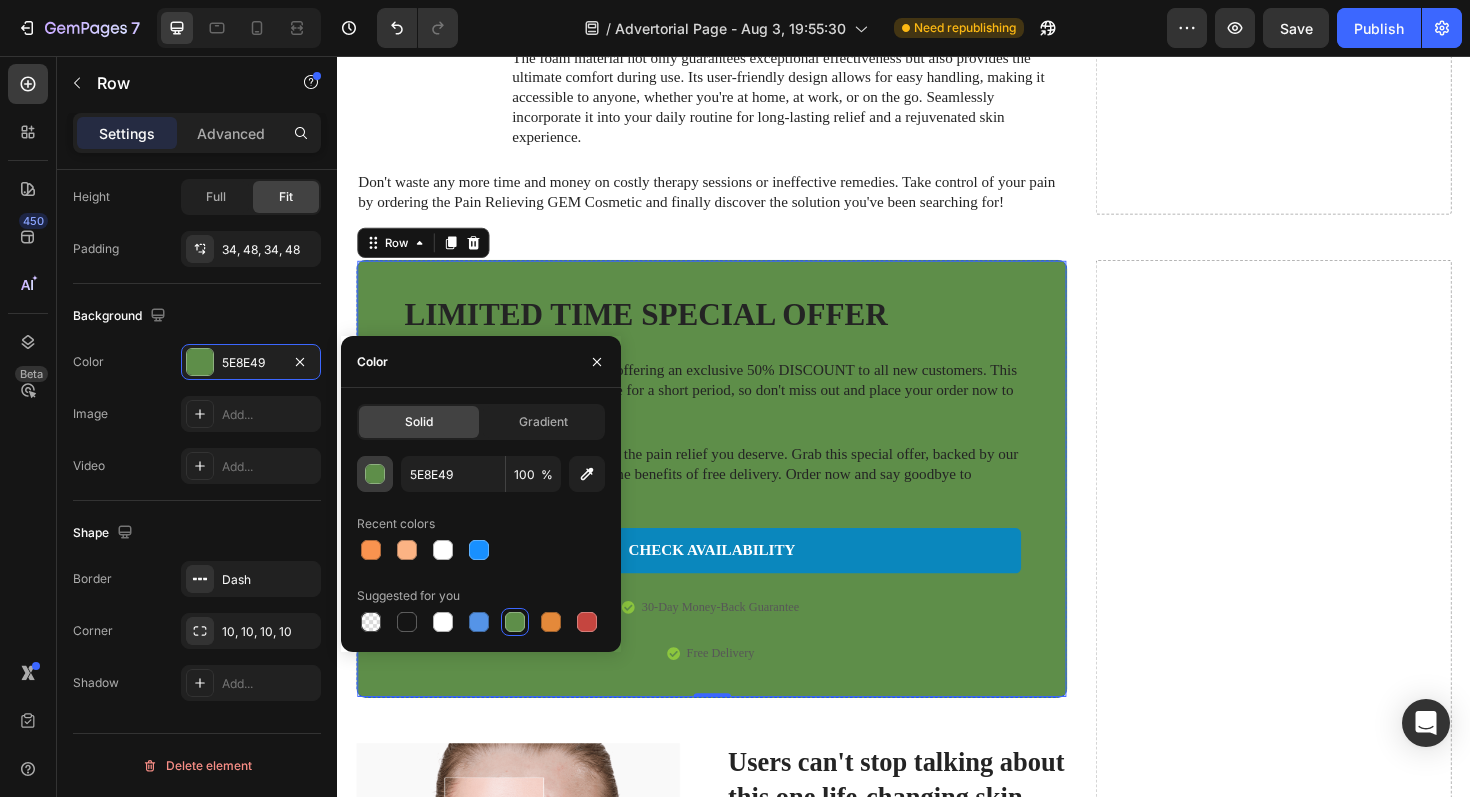 click 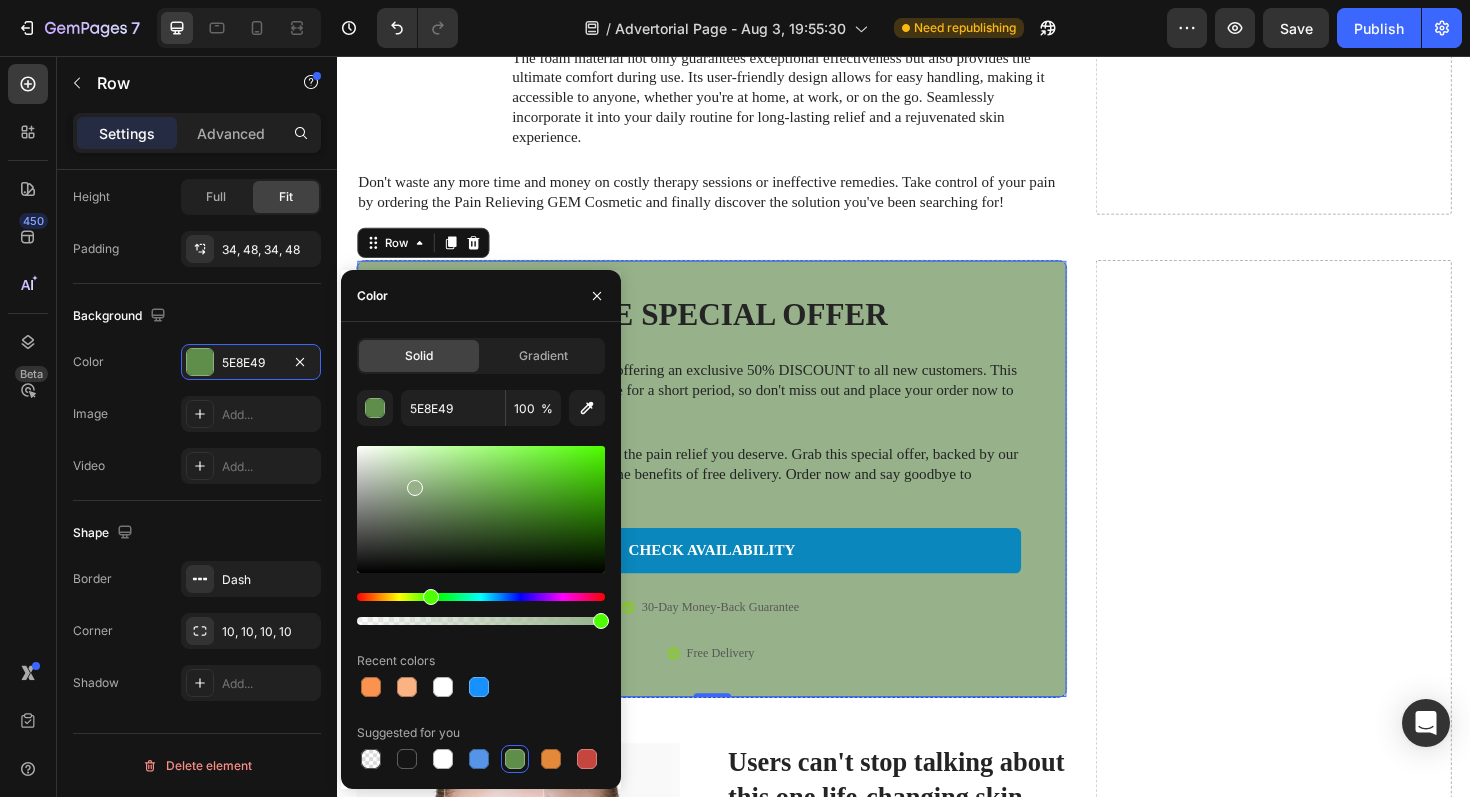 click at bounding box center [481, 509] 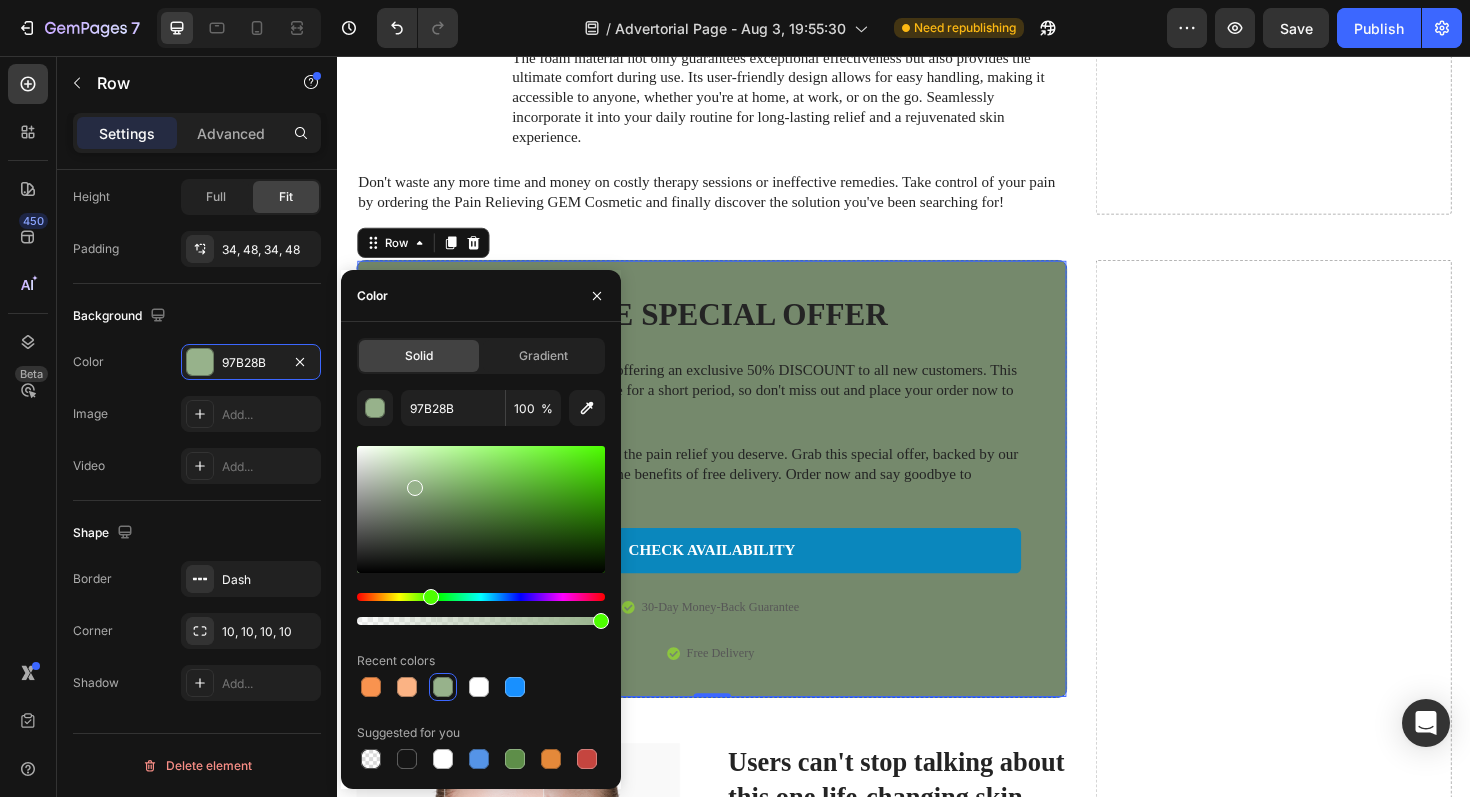 click at bounding box center (481, 509) 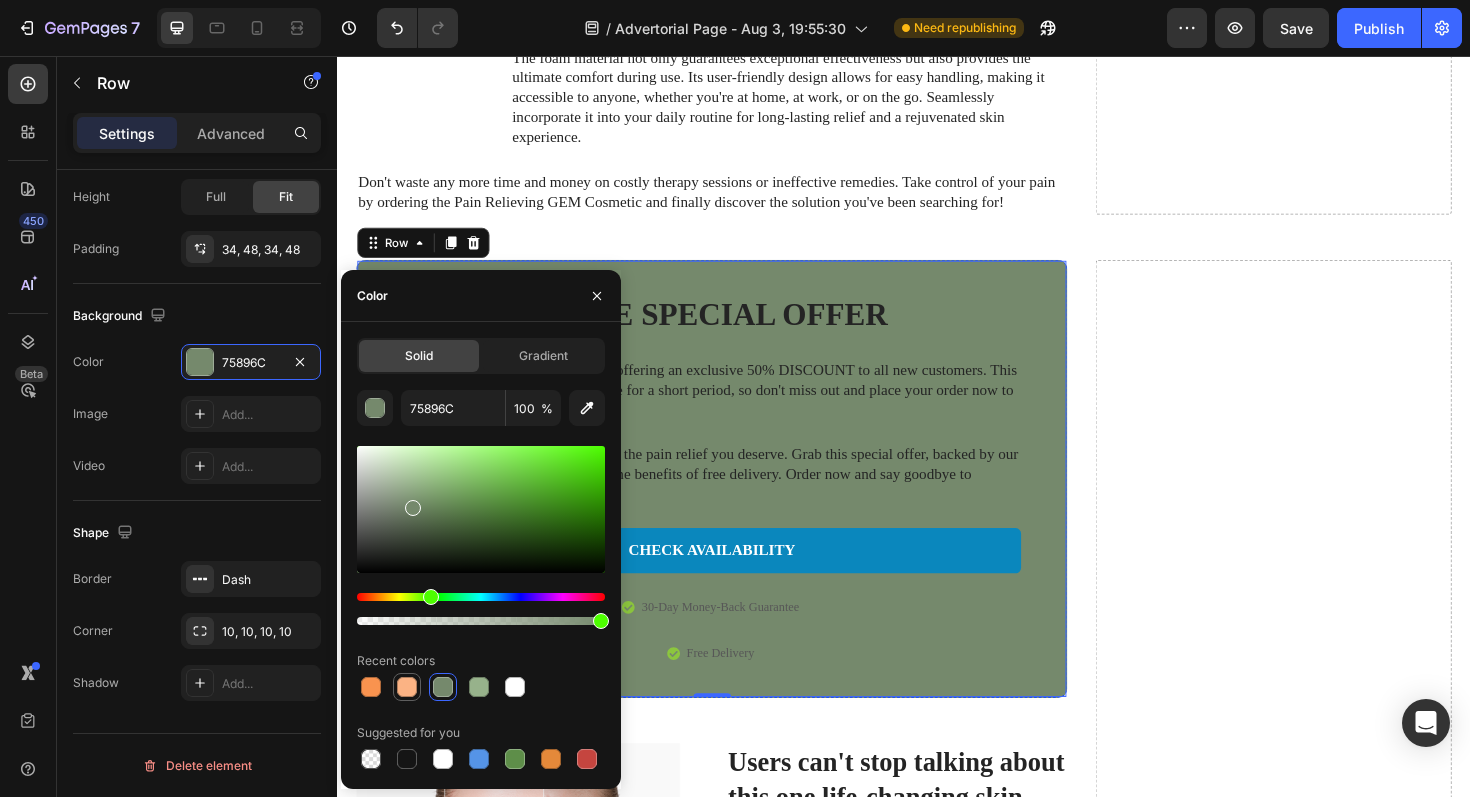 click at bounding box center (407, 687) 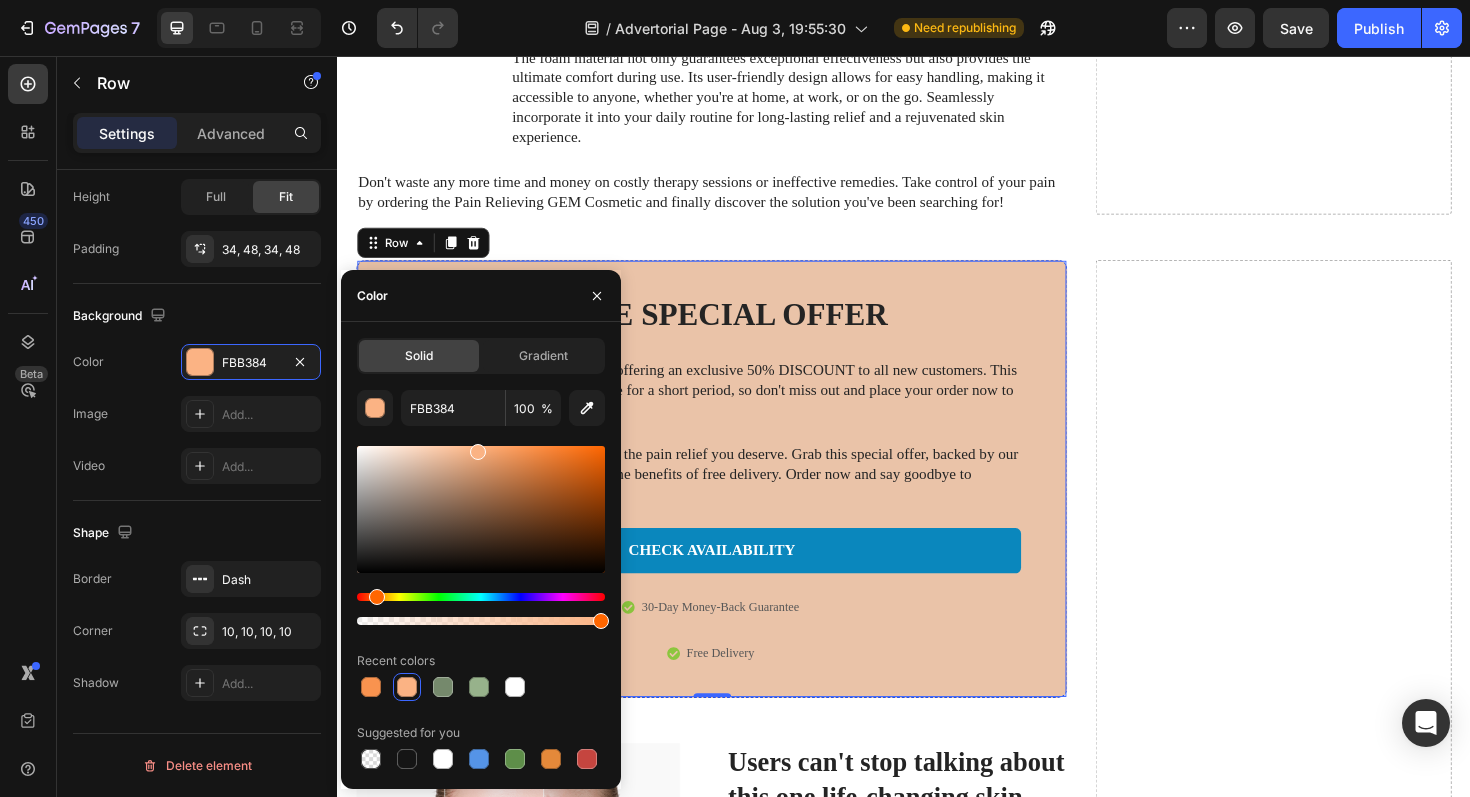 click at bounding box center [481, 509] 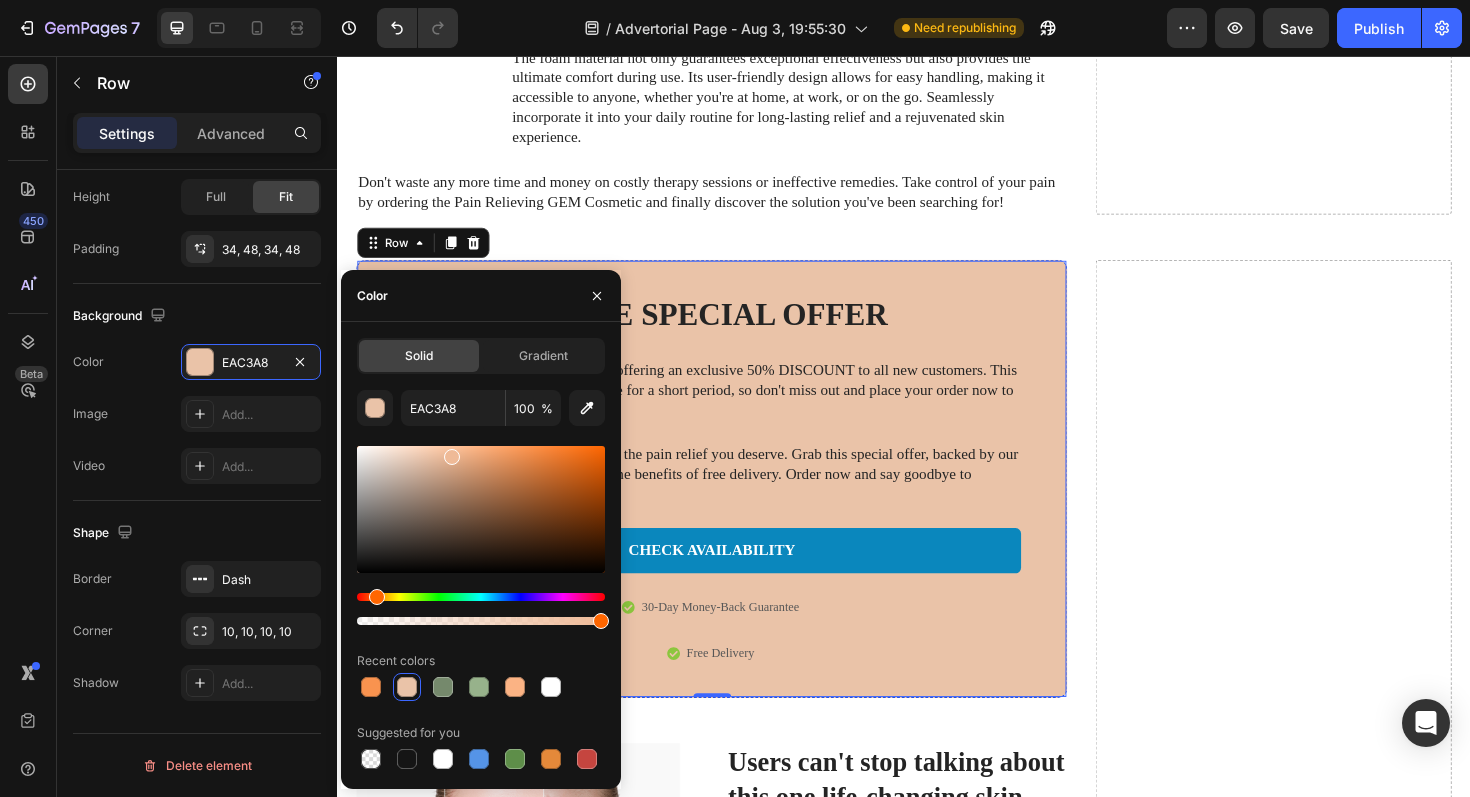click at bounding box center (481, 509) 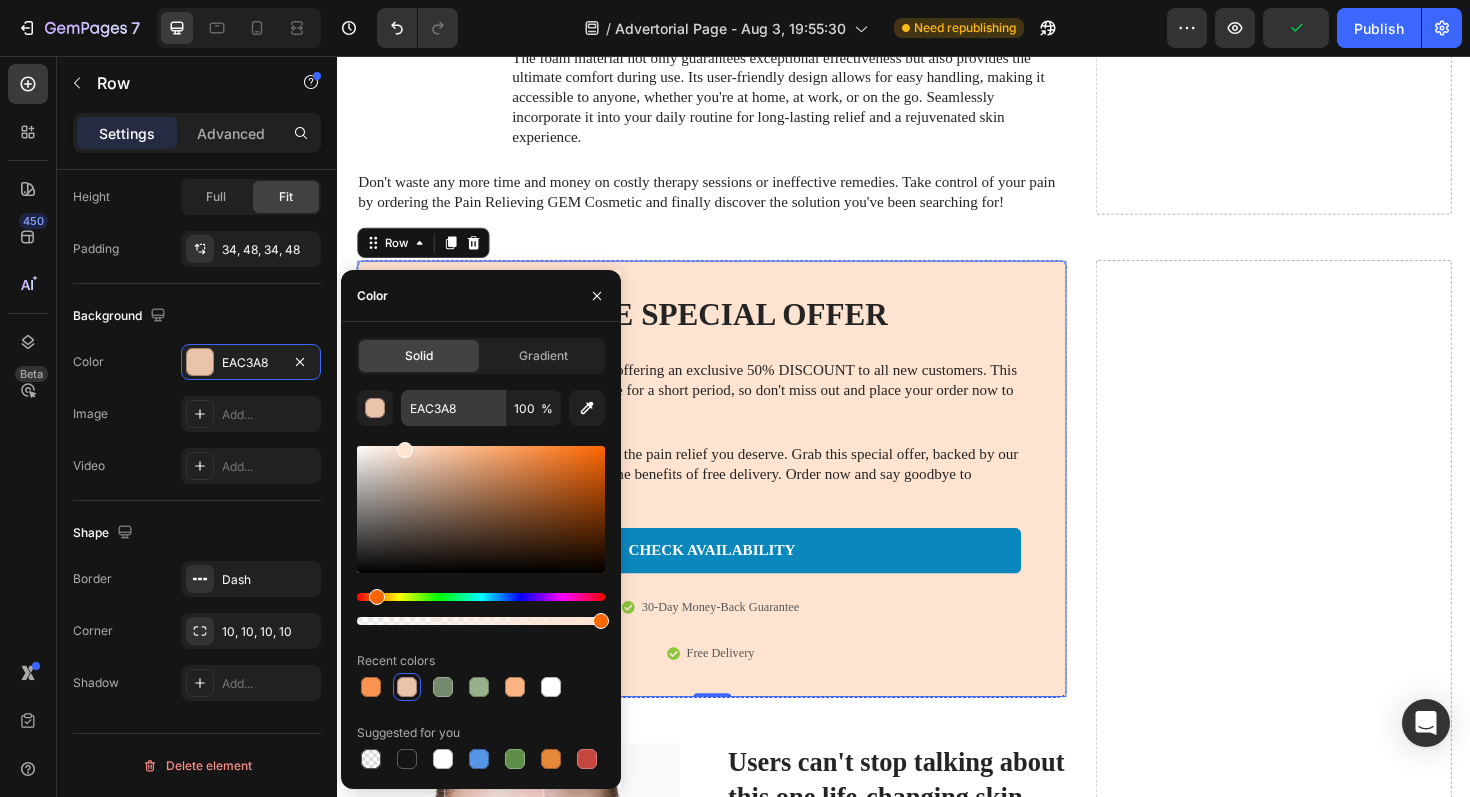 drag, startPoint x: 450, startPoint y: 453, endPoint x: 402, endPoint y: 401, distance: 70.76723 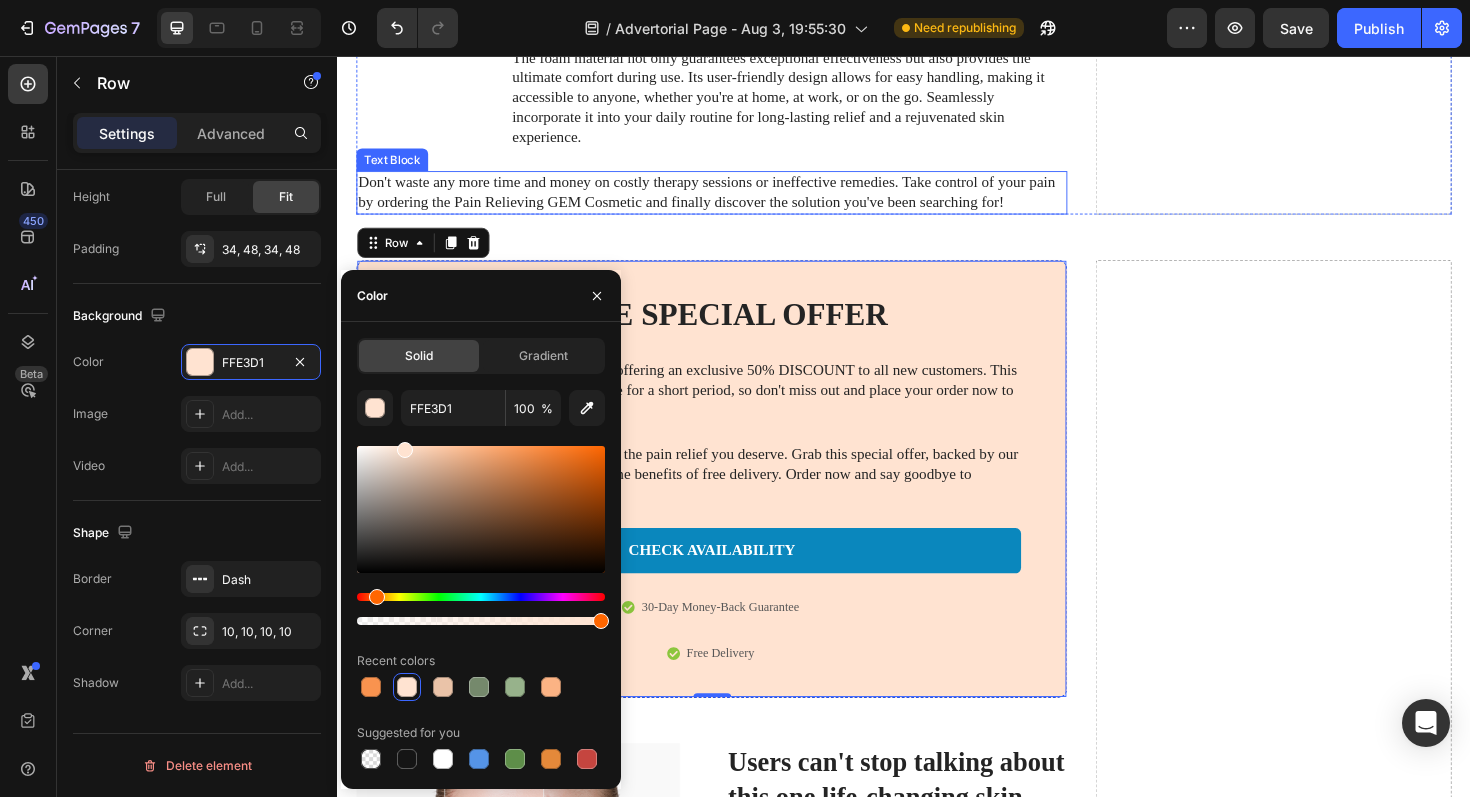 click on "Don't waste any more time and money on costly therapy sessions or ineffective remedies. Take control of your pain by ordering the Pain Relieving GEM Cosmetic and finally discover the solution you've been searching for!" at bounding box center [733, 201] 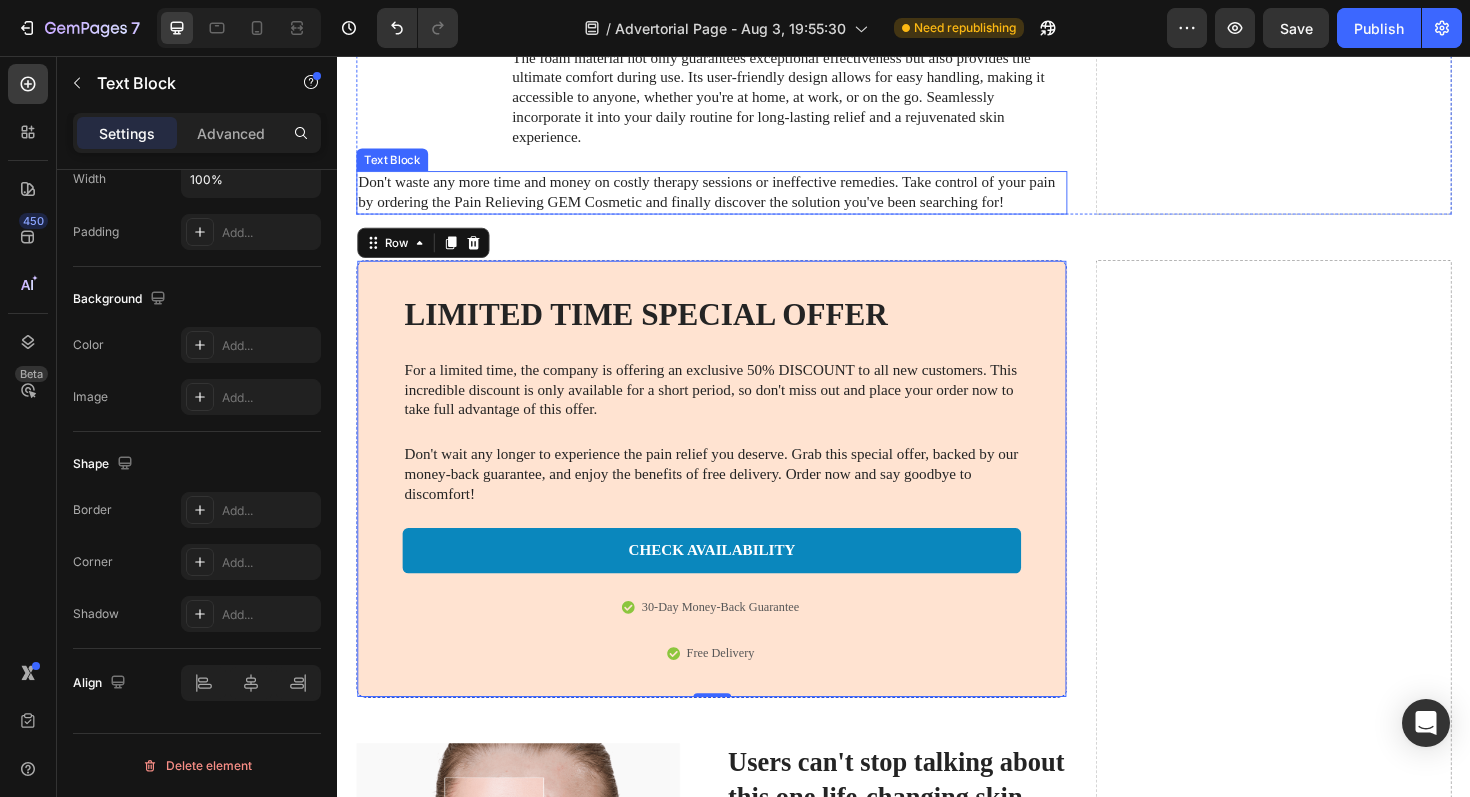 scroll, scrollTop: 0, scrollLeft: 0, axis: both 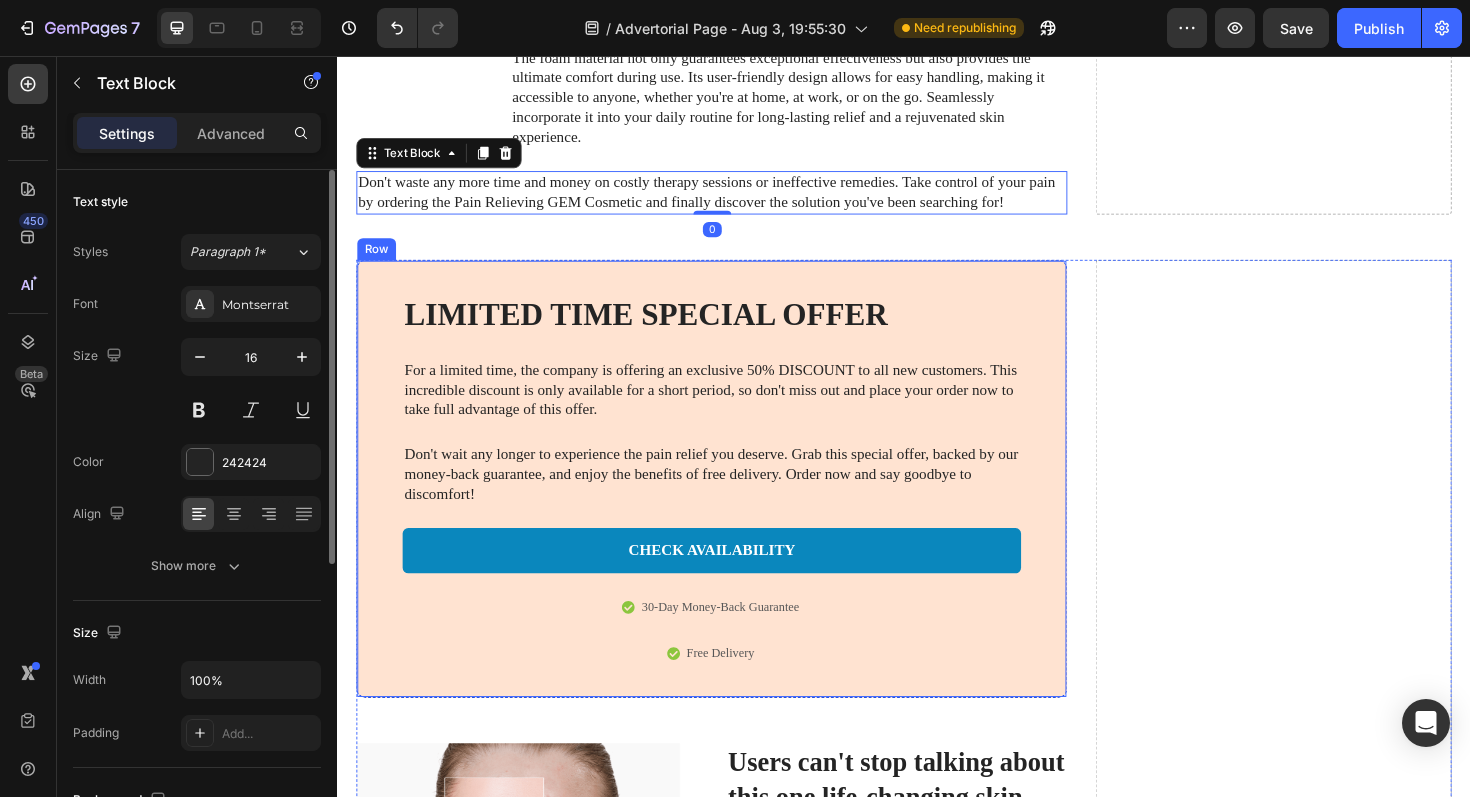 click on "LIMITED TIME SPECIAL OFFER Heading For a limited time, the company is offering an exclusive 50% DISCOUNT to all new customers. This incredible discount is only available for a short period, so don't miss out and place your order now to take full advantage of this offer. Text Block Don't wait any longer to experience the pain relief you deserve. Grab this special offer, backed by our money-back guarantee, and enjoy the benefits of free delivery. Order now and say goodbye to discomfort! Text Block CHECK AVAILABILITY Button 30-Day Money-Back Guarantee Item List Free Delivery Item List Row" at bounding box center [733, 504] 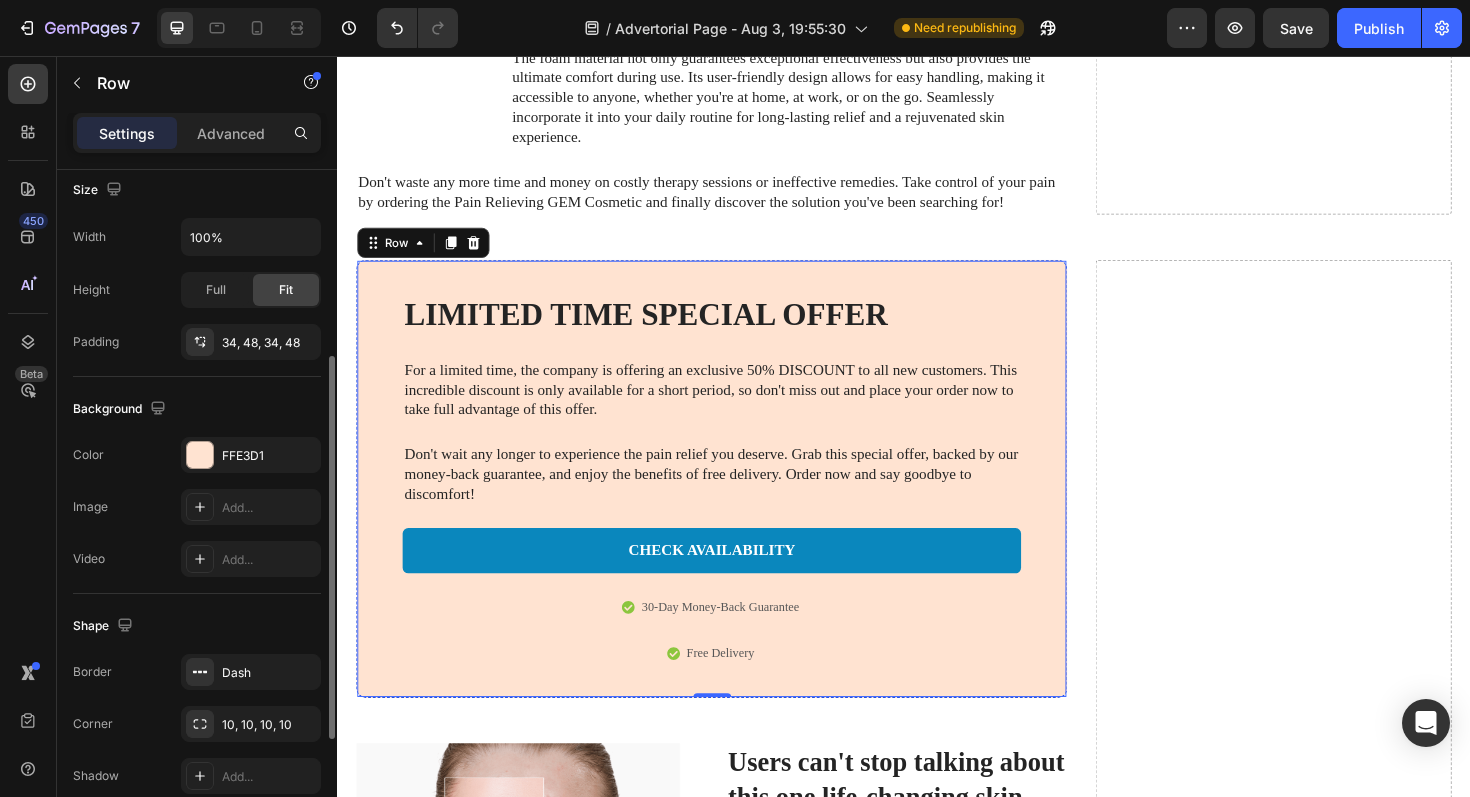 scroll, scrollTop: 456, scrollLeft: 0, axis: vertical 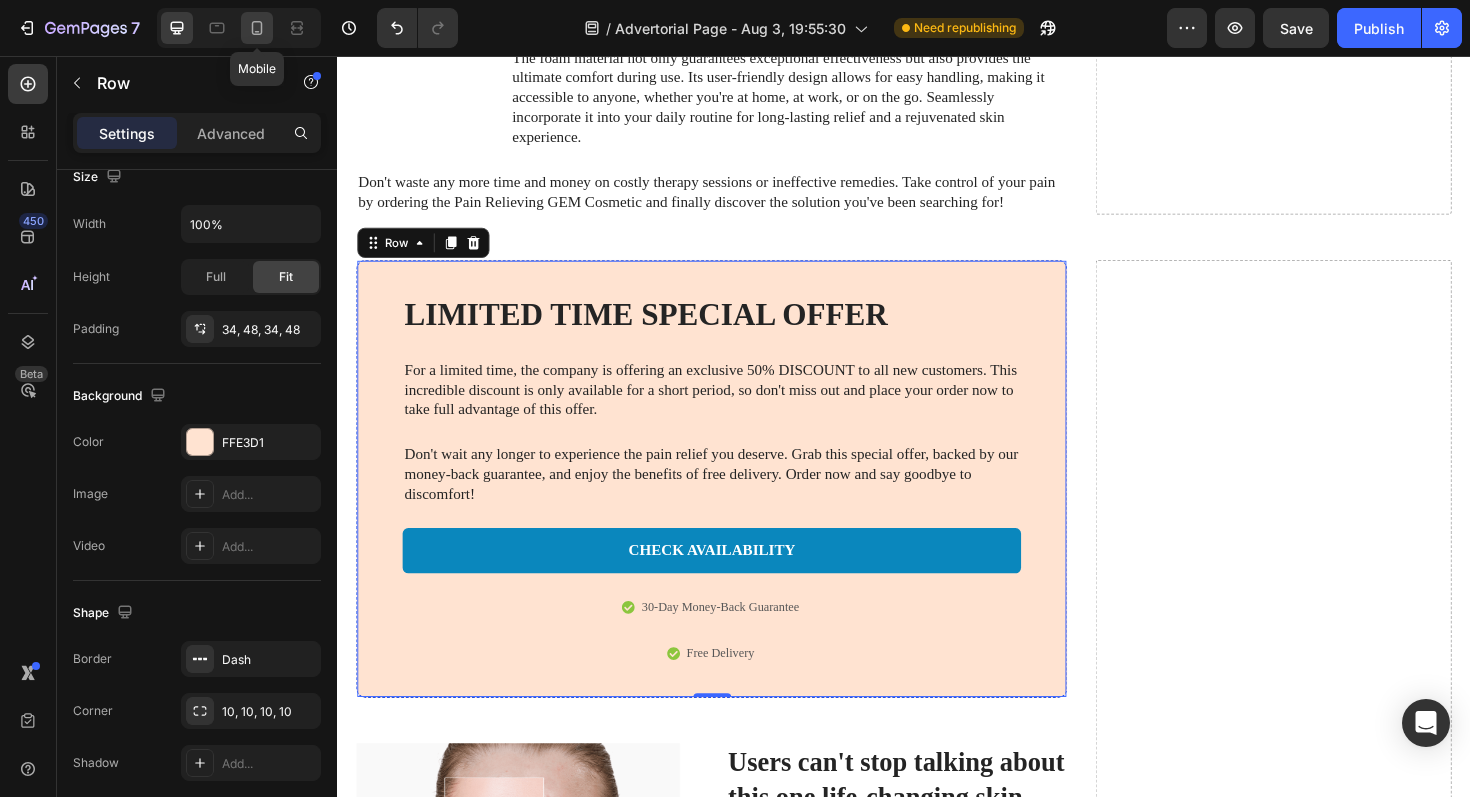 click 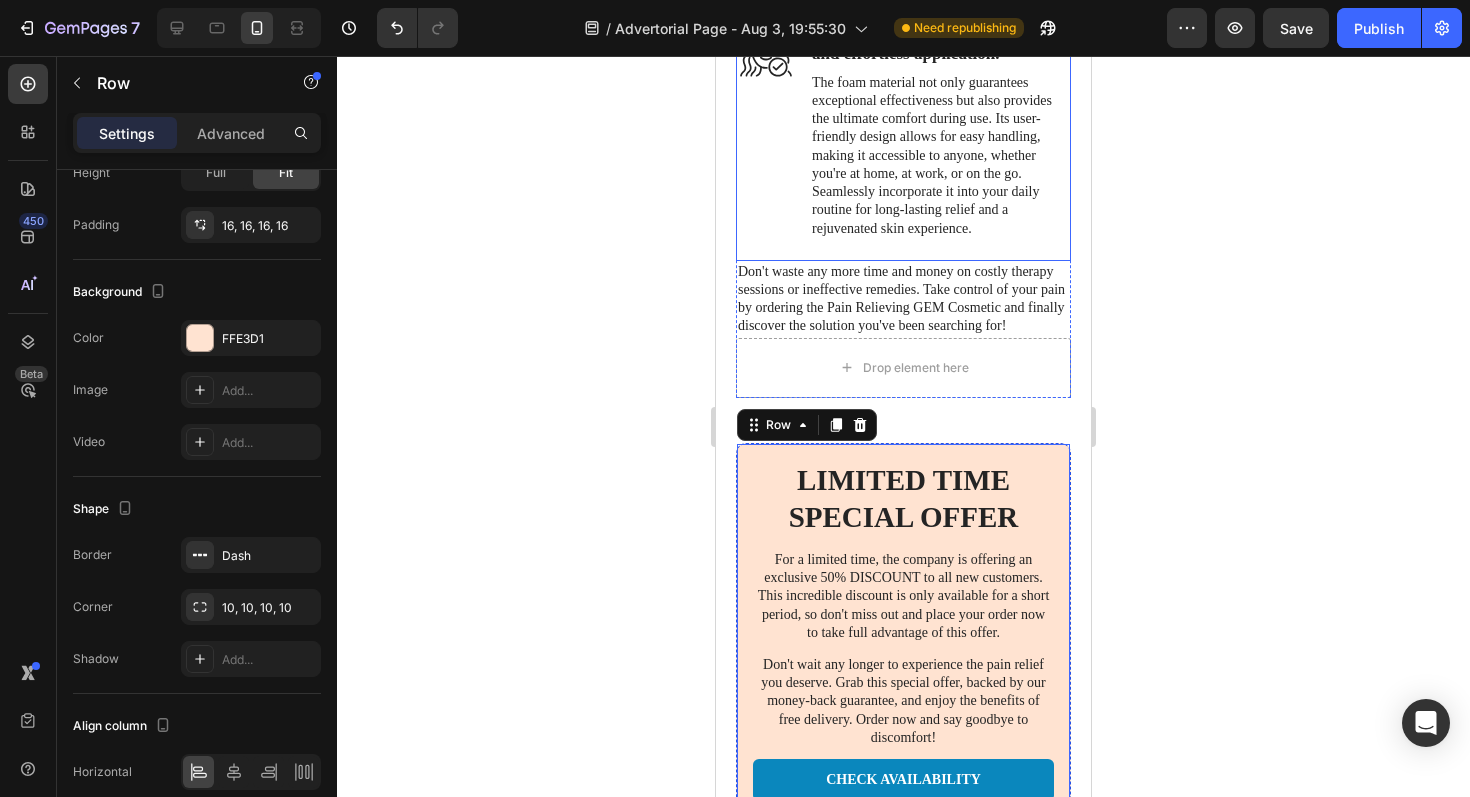 scroll, scrollTop: 4800, scrollLeft: 0, axis: vertical 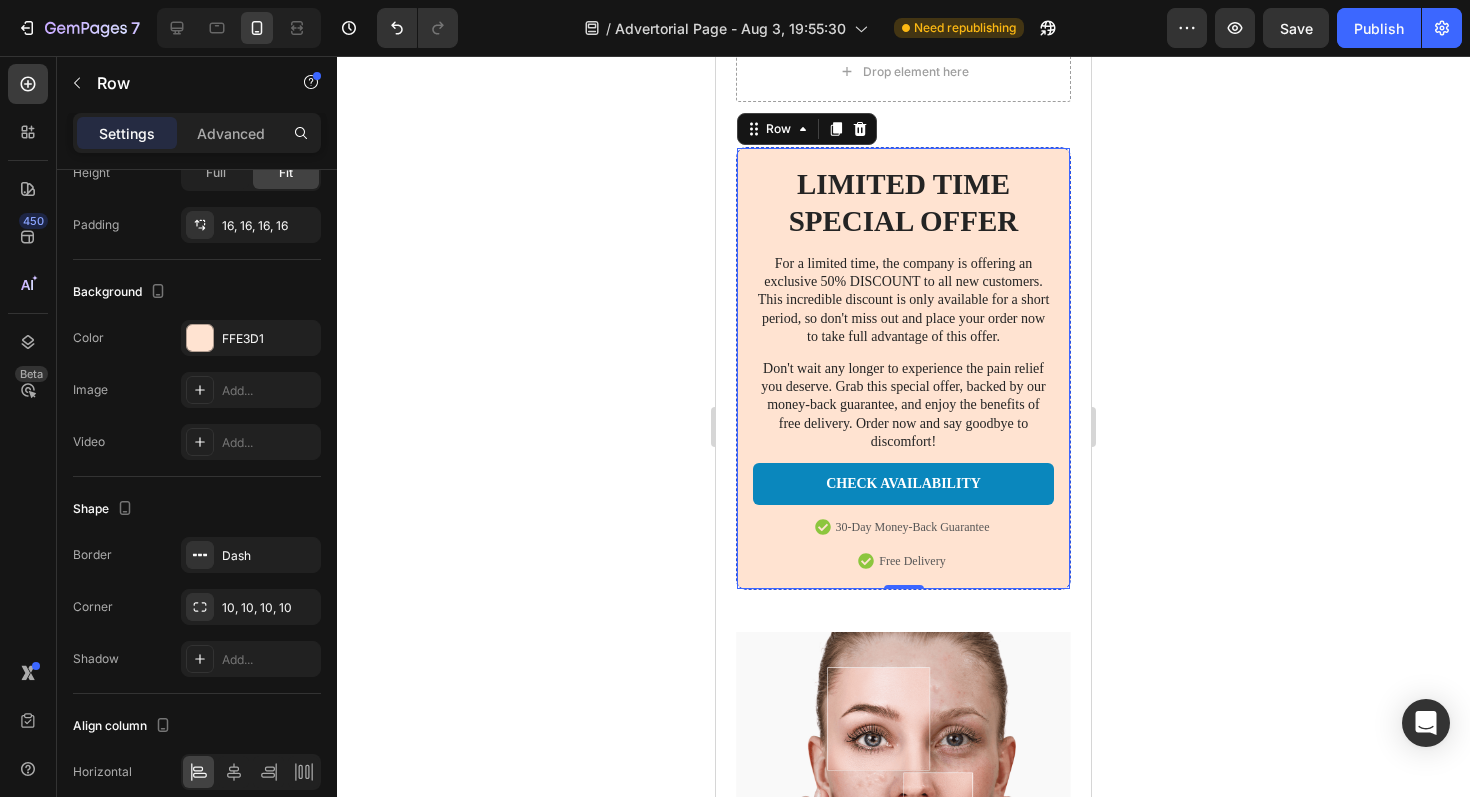 click 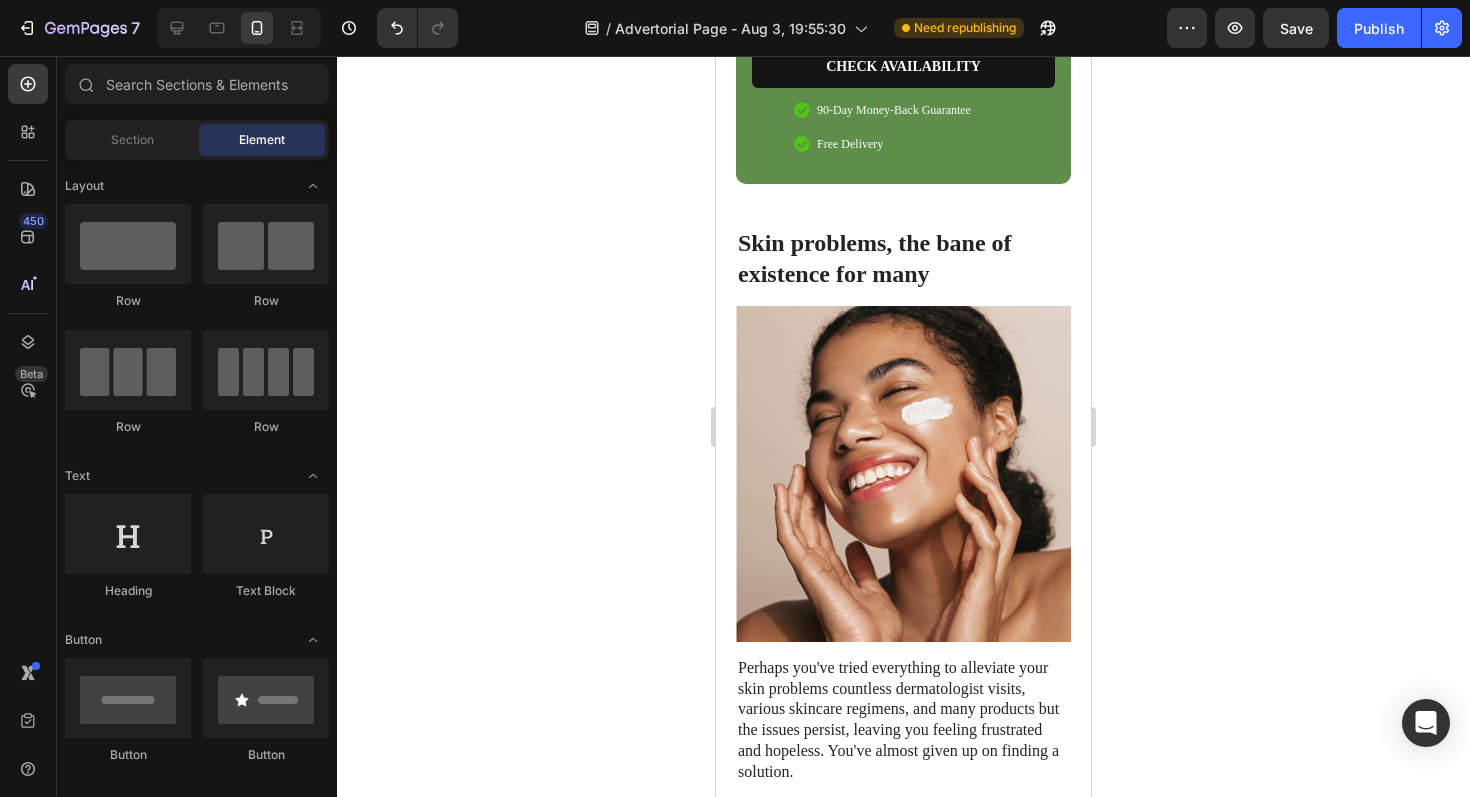 scroll, scrollTop: 1442, scrollLeft: 0, axis: vertical 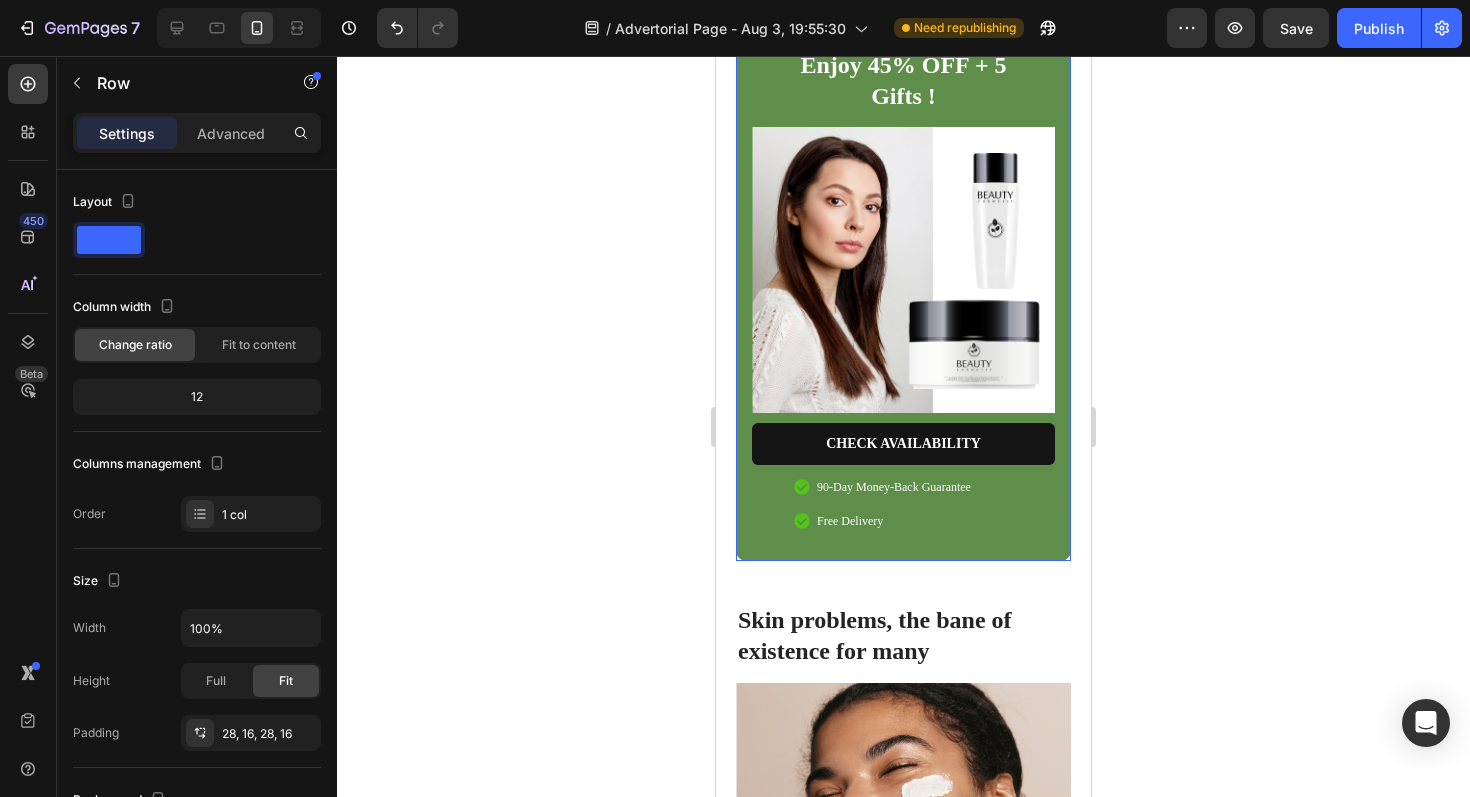 click on "Enjoy 45% OFF + 5 Gifts ! Heading Image CHECK AVAILABILITY Button 90-Day Money-Back Guarantee Free Delivery Item List Row" at bounding box center (903, 290) 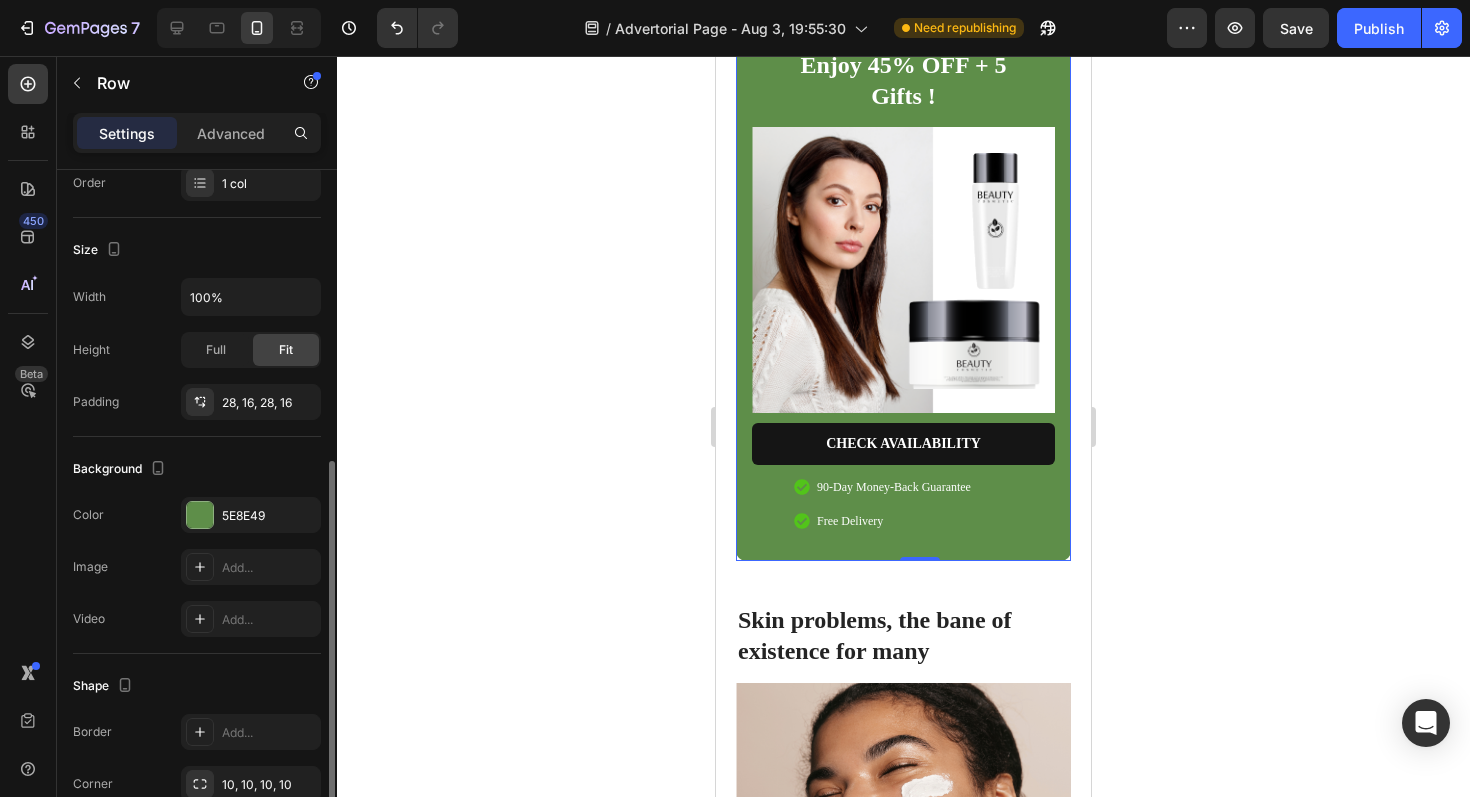 scroll, scrollTop: 464, scrollLeft: 0, axis: vertical 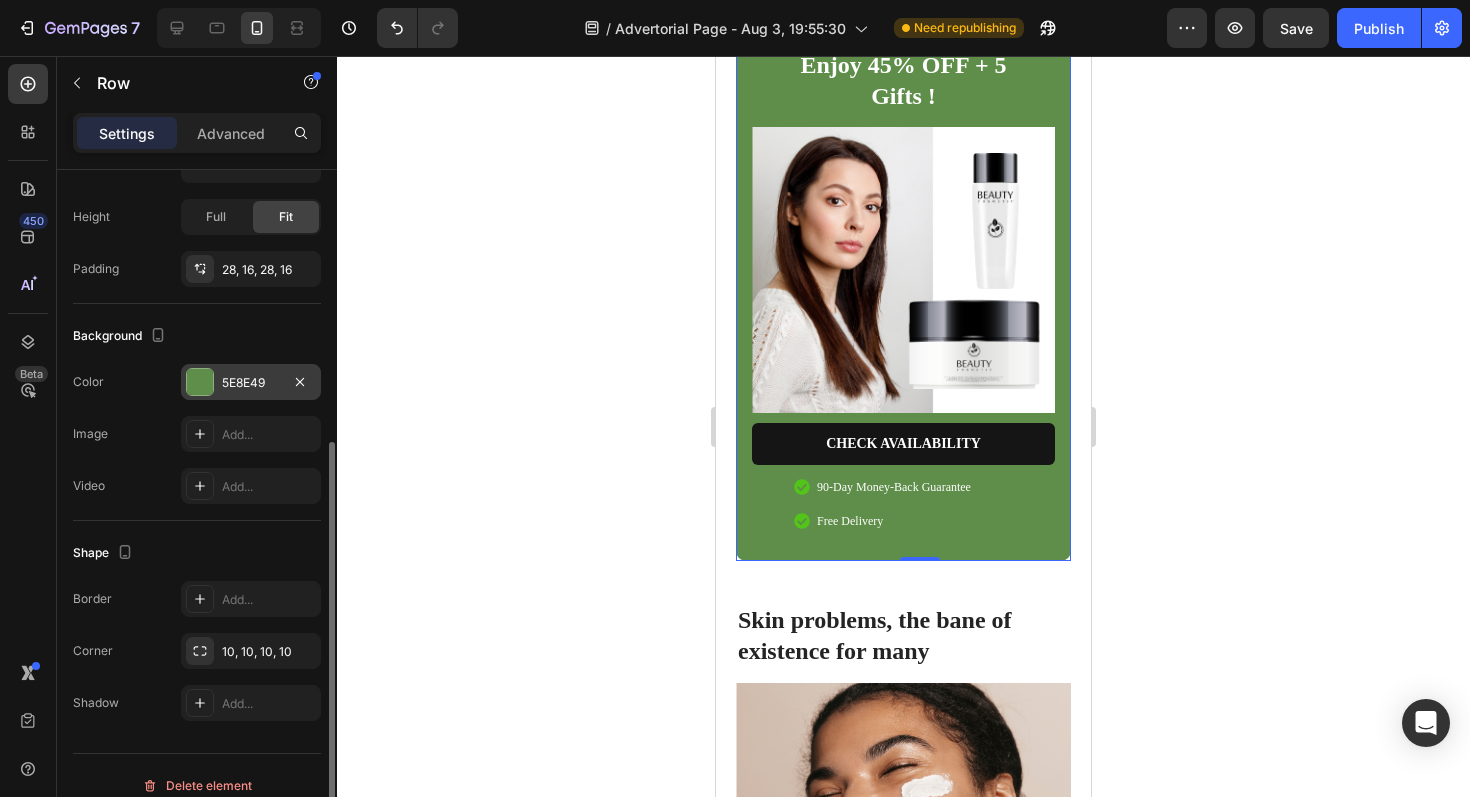 click on "5E8E49" at bounding box center (251, 382) 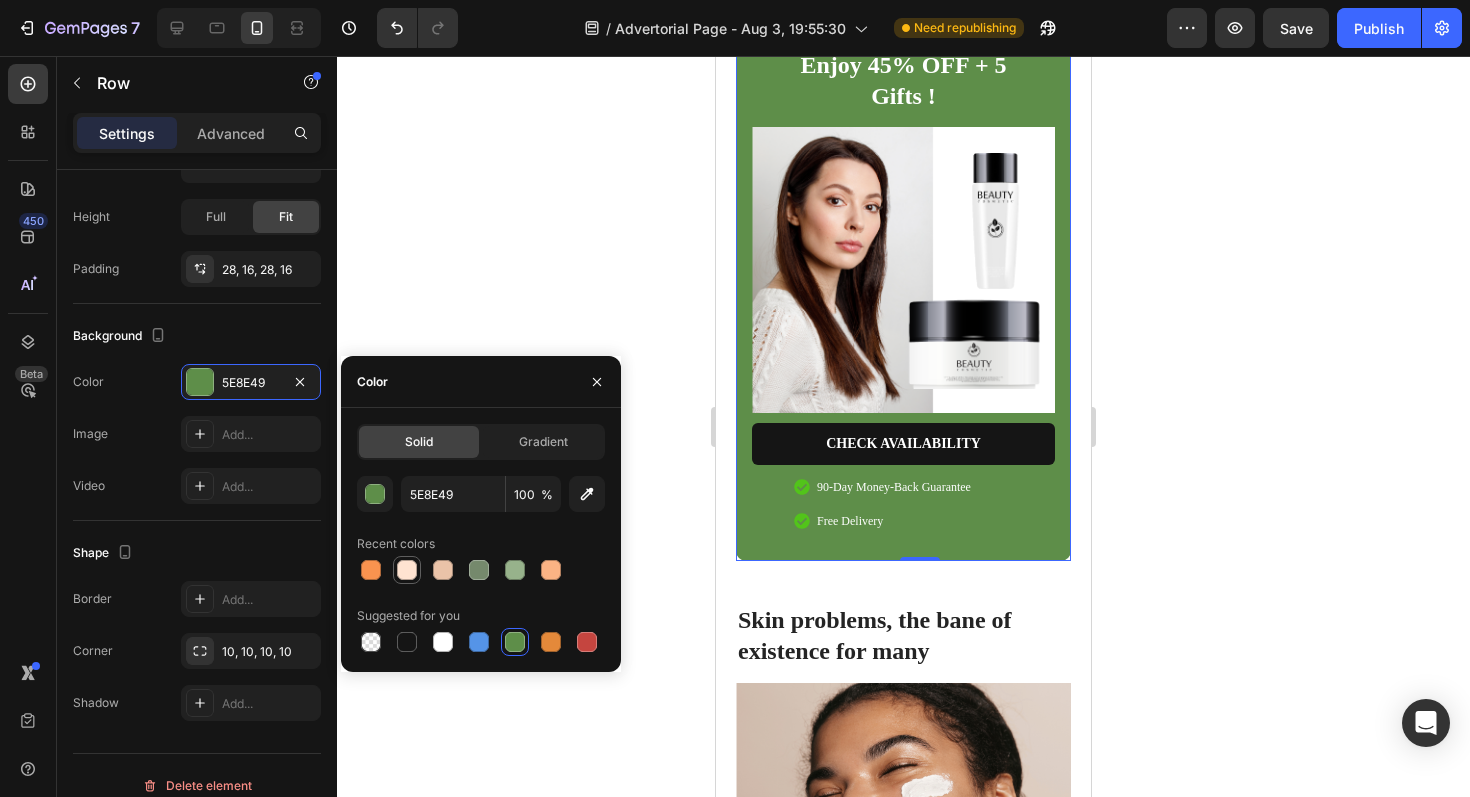 click at bounding box center [407, 570] 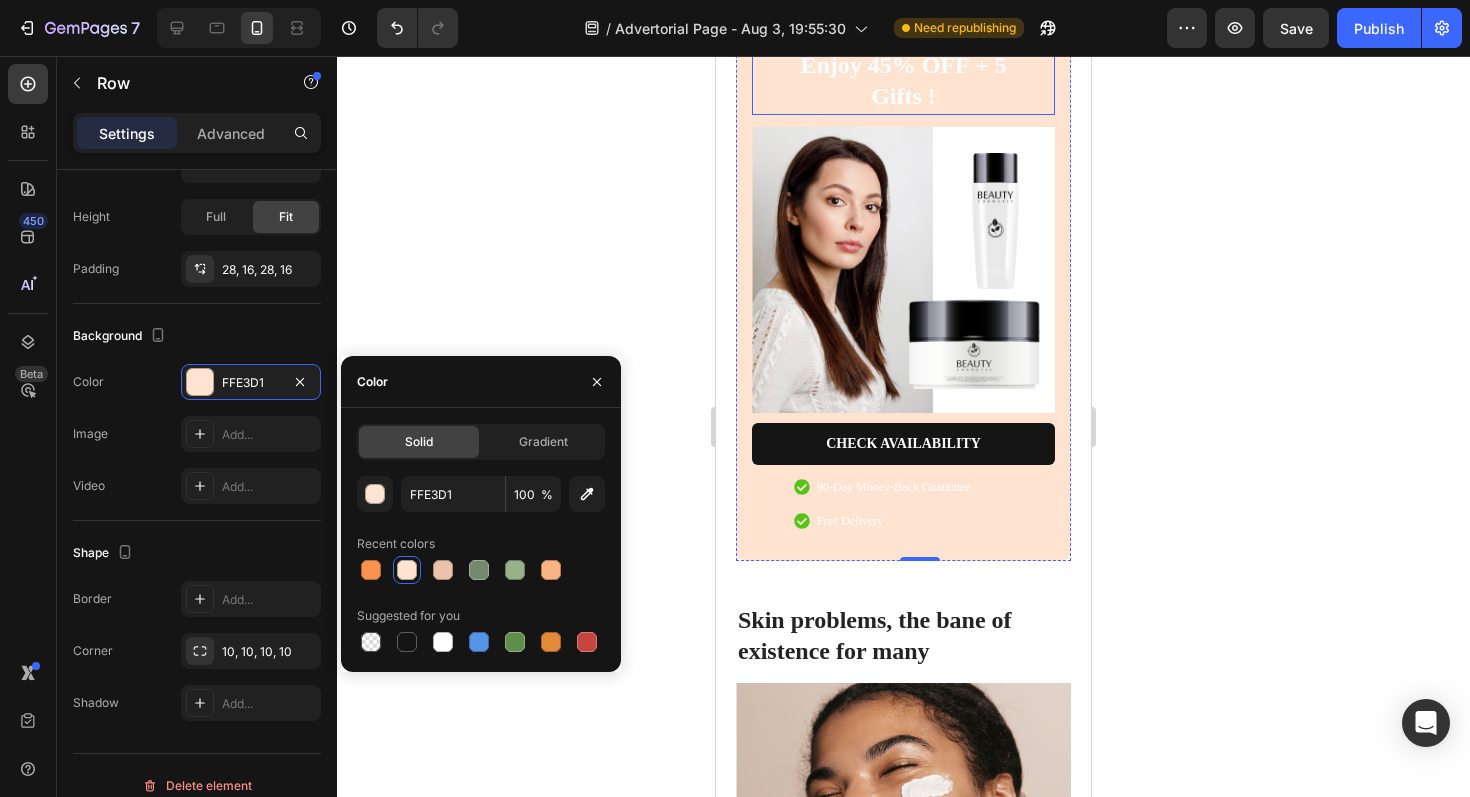click on "Enjoy 45% OFF + 5 Gifts !" at bounding box center [903, 81] 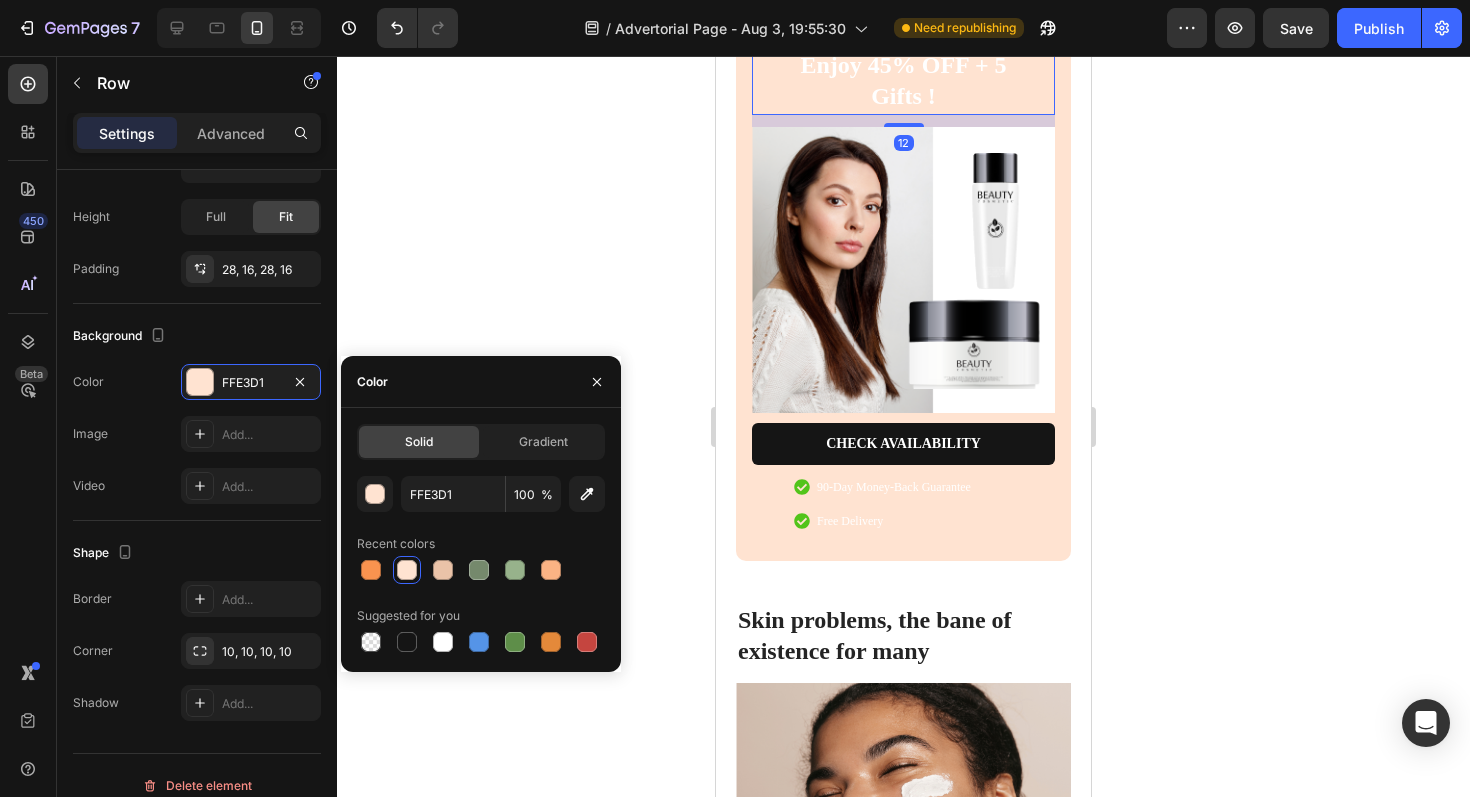 scroll, scrollTop: 0, scrollLeft: 0, axis: both 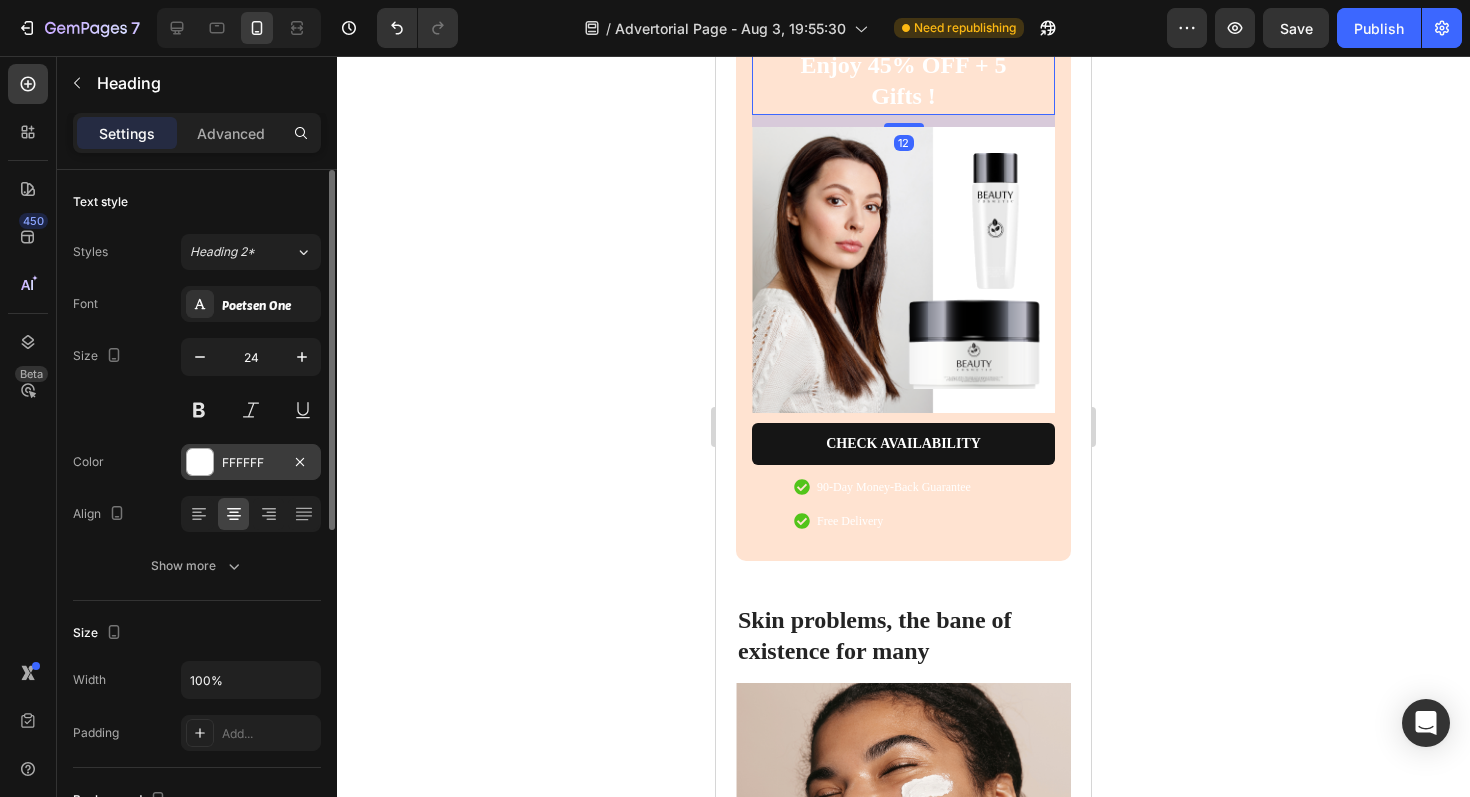 click on "FFFFFF" at bounding box center (251, 462) 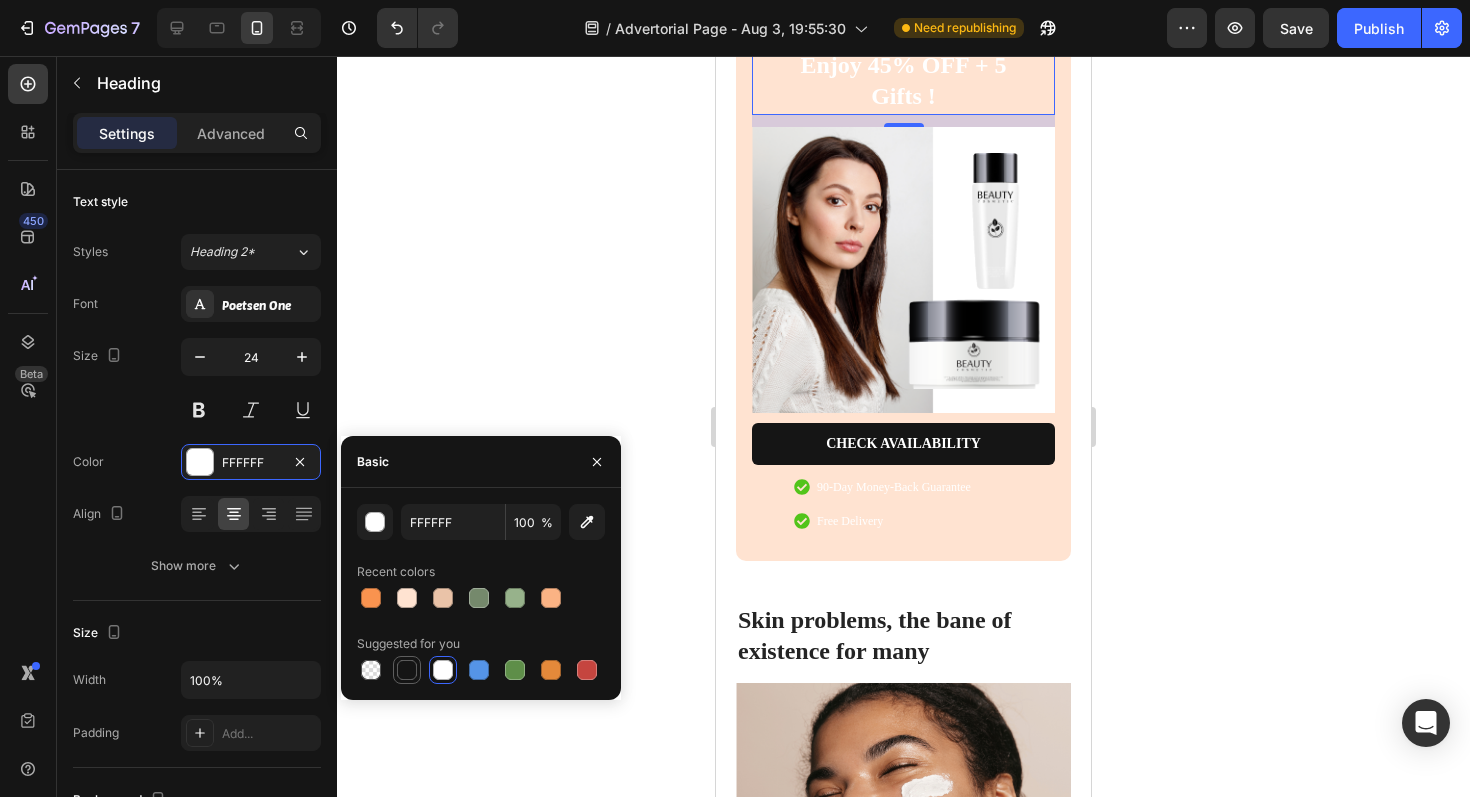 click at bounding box center [407, 670] 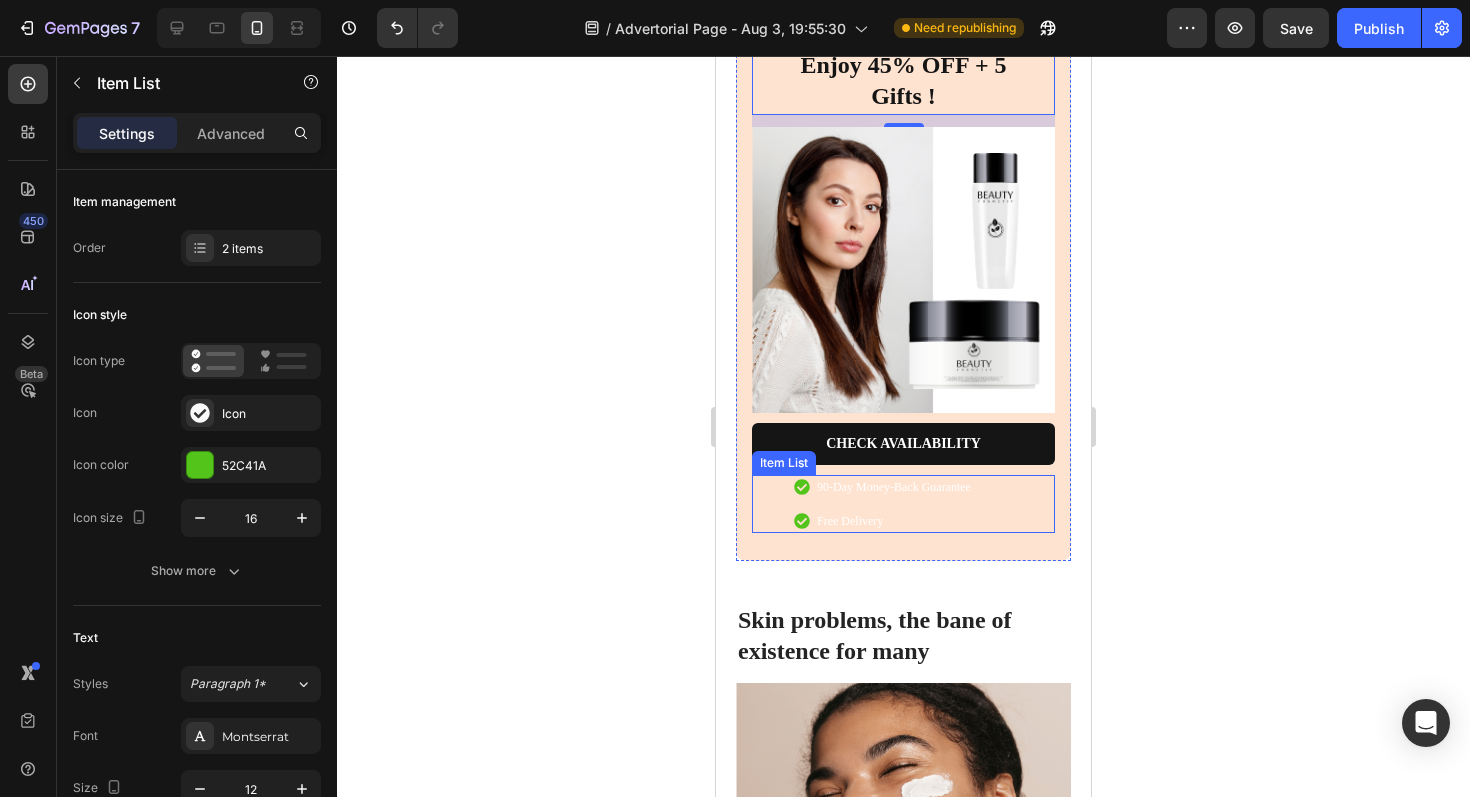click on "90-Day Money-Back Guarantee" at bounding box center [894, 487] 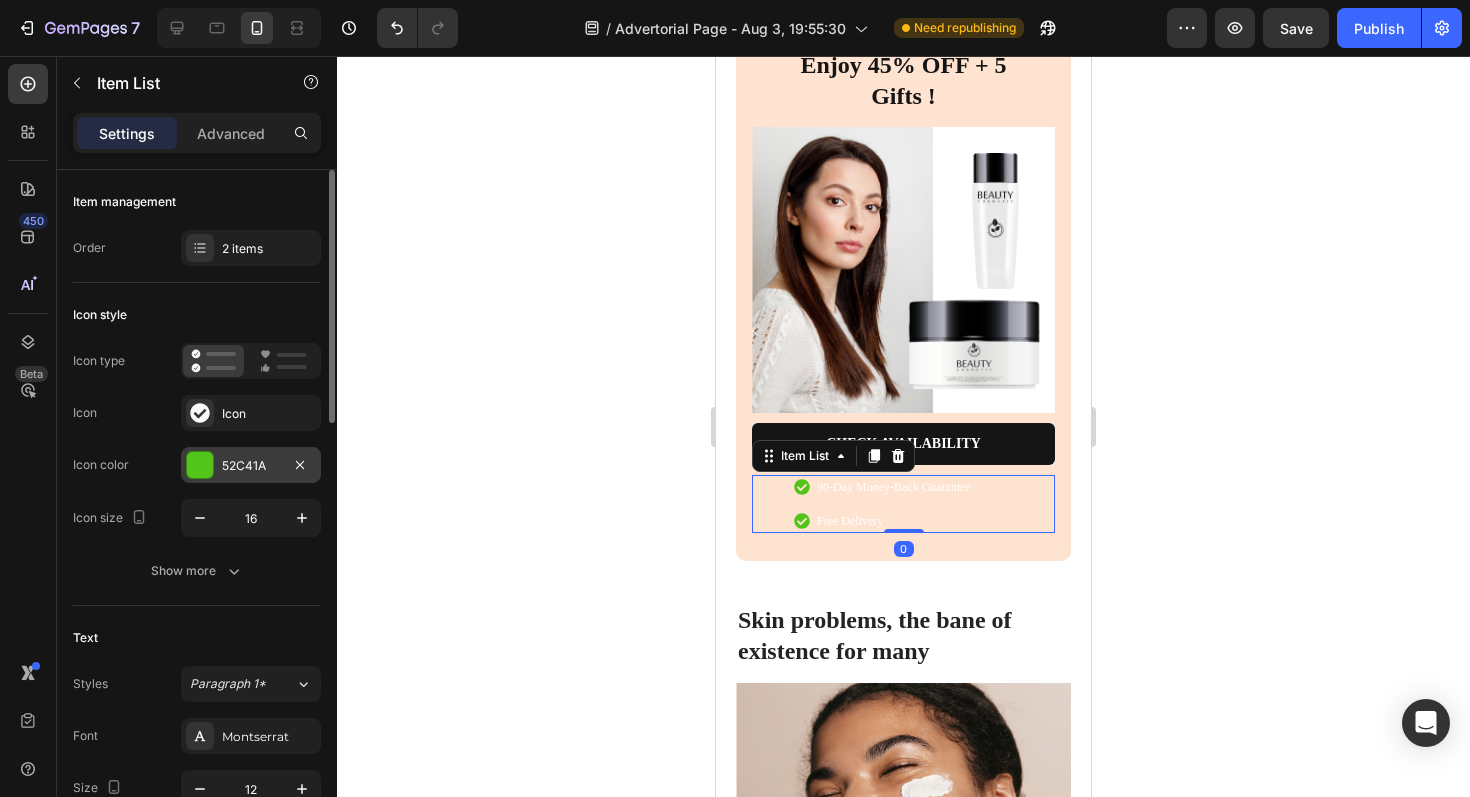 click on "52C41A" at bounding box center [251, 466] 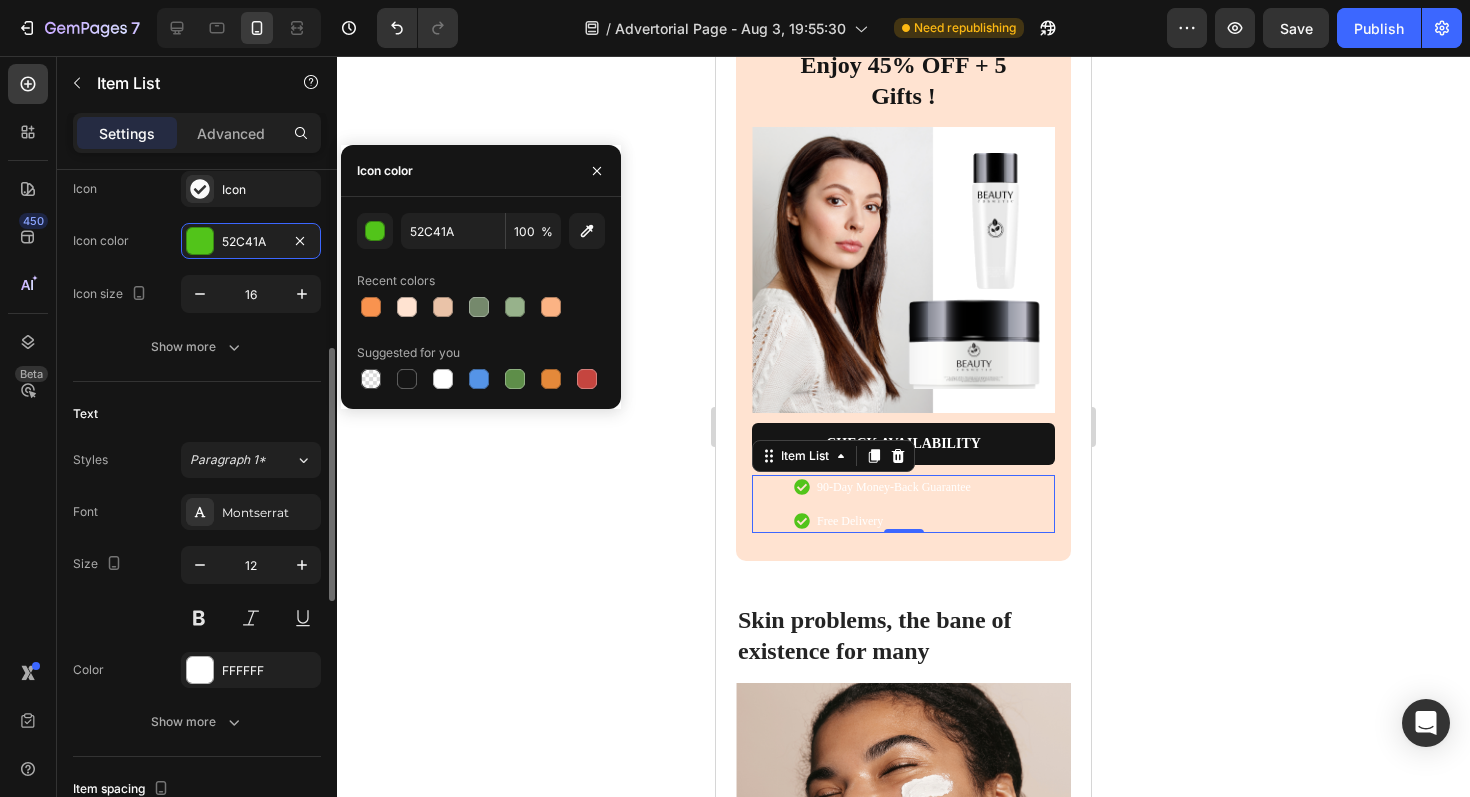 scroll, scrollTop: 317, scrollLeft: 0, axis: vertical 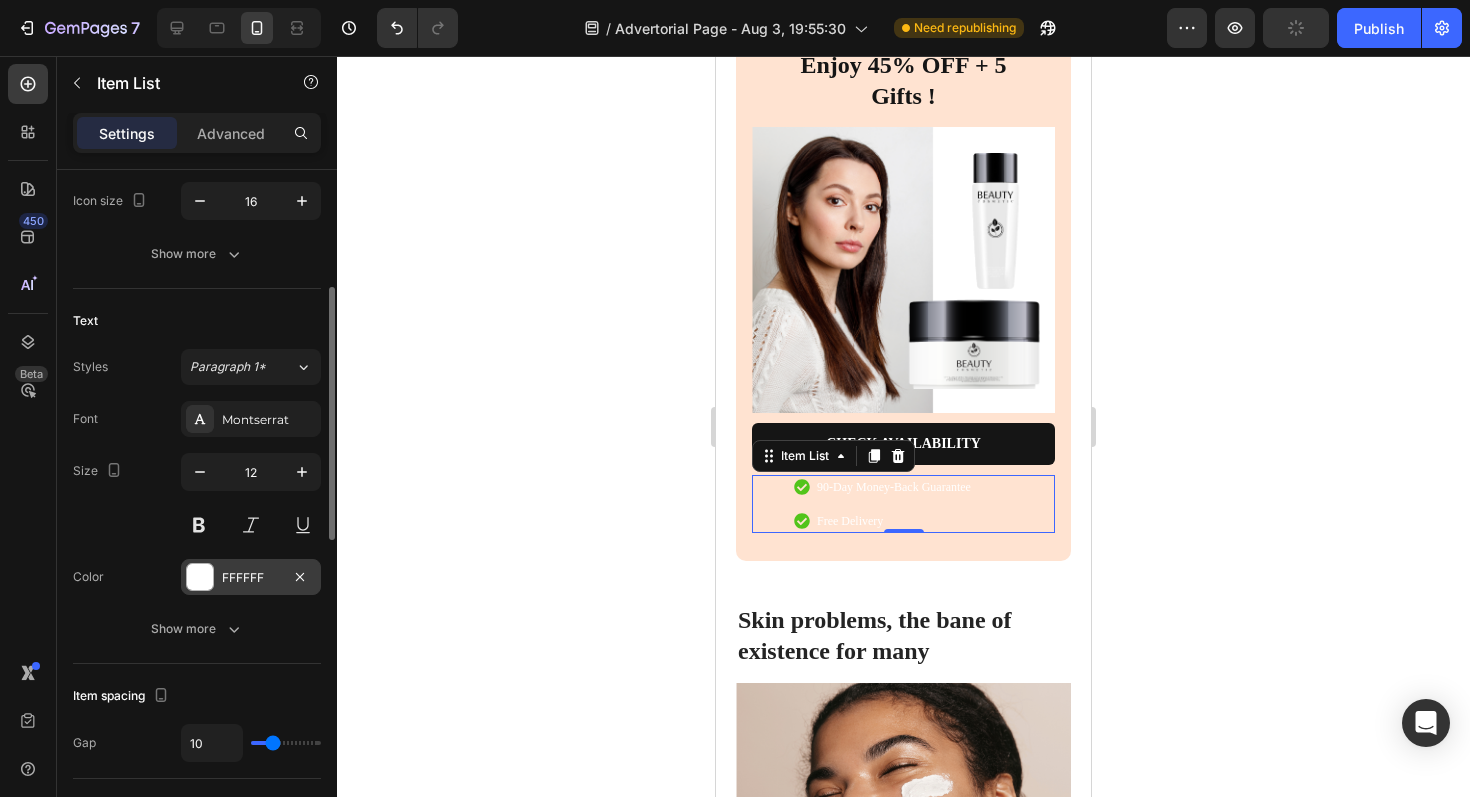 click on "FFFFFF" at bounding box center (251, 578) 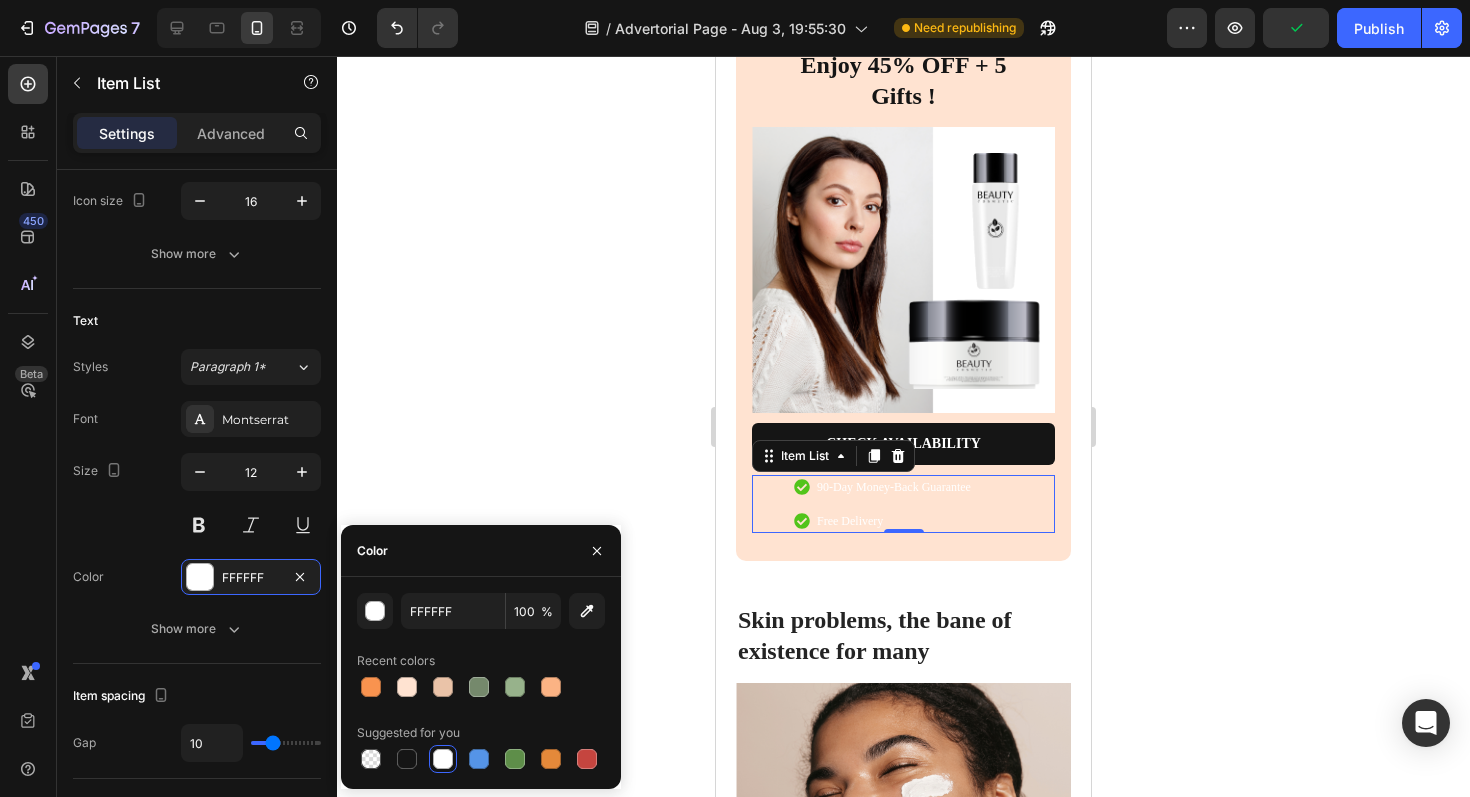 click on "Suggested for you" at bounding box center (408, 733) 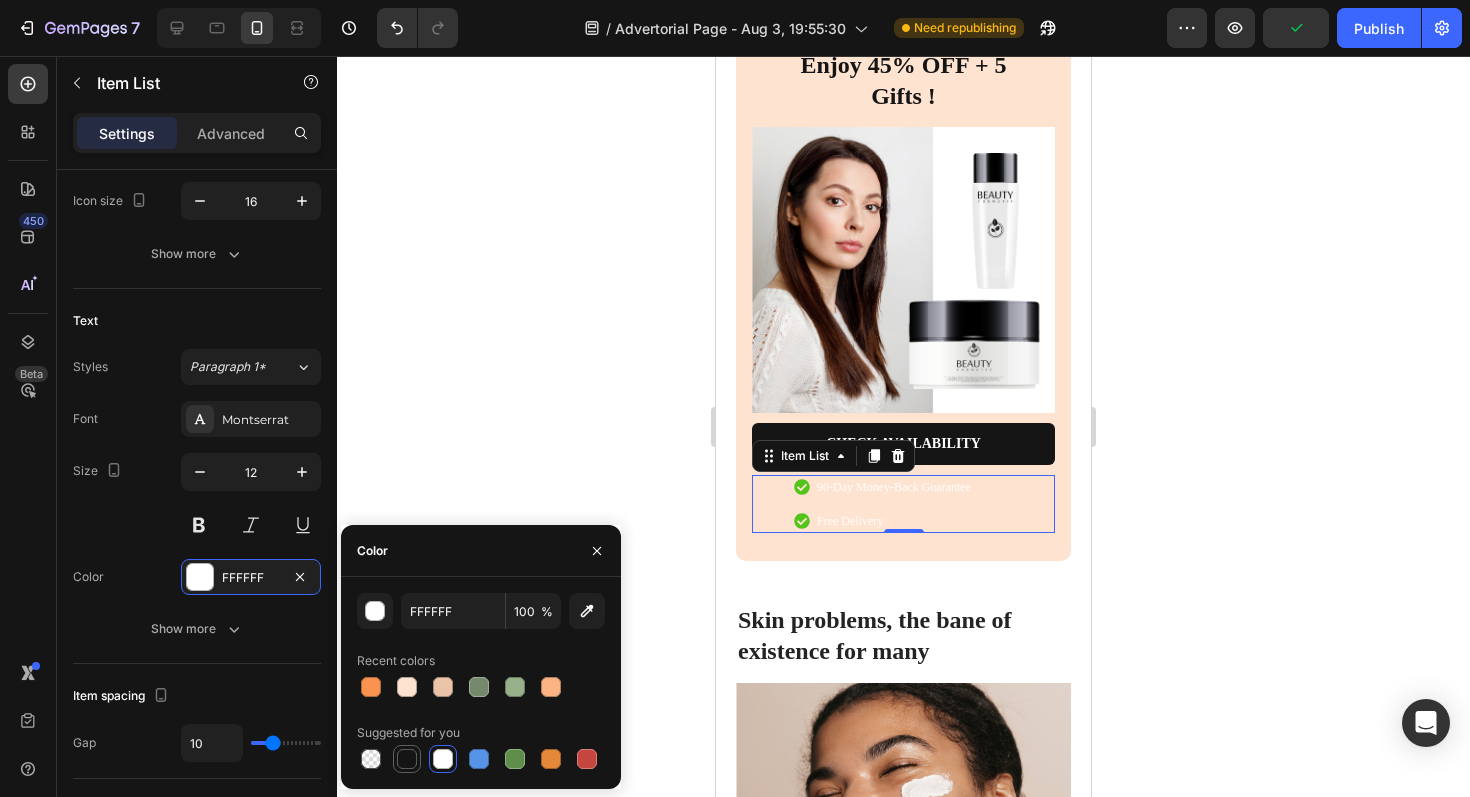 click at bounding box center (407, 759) 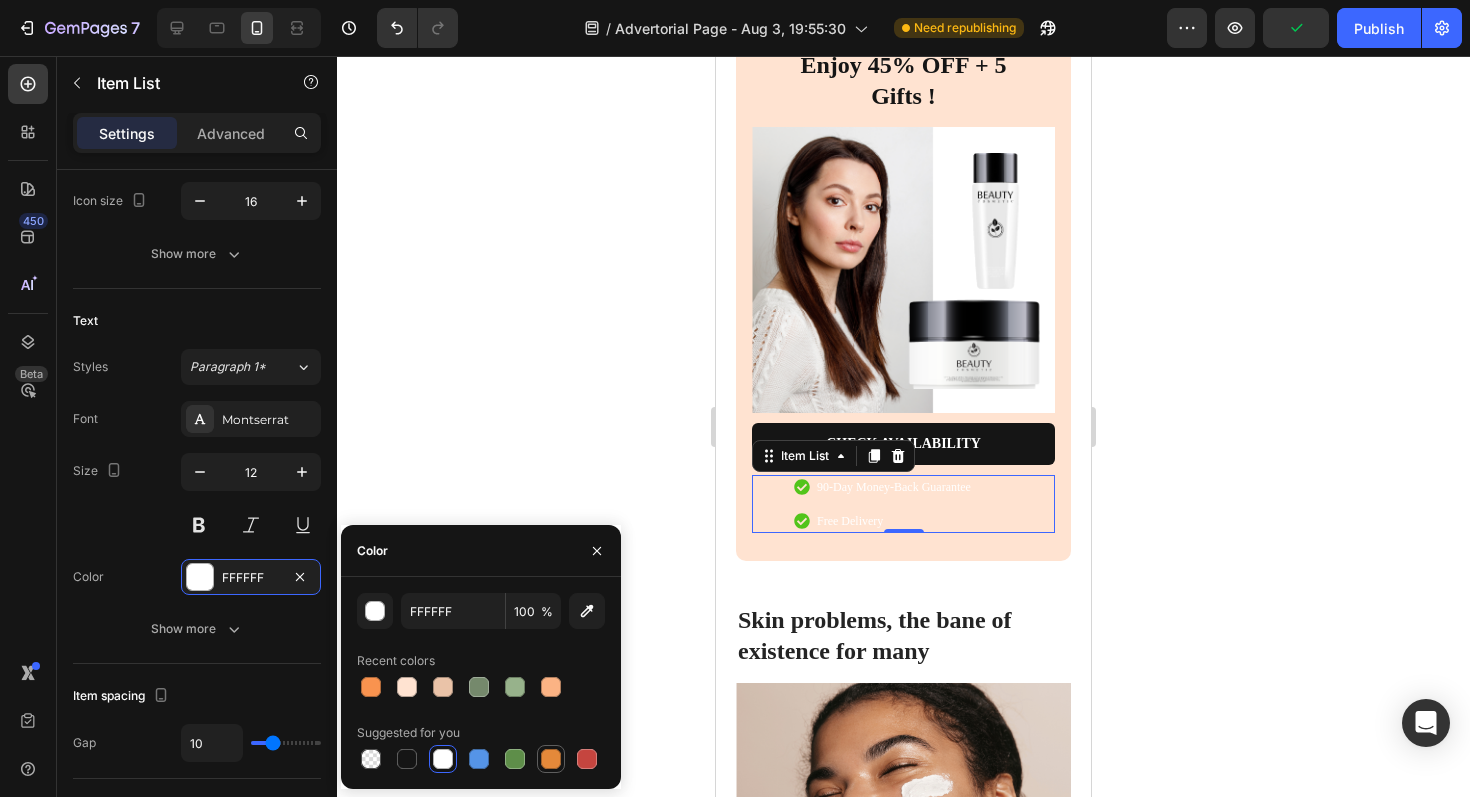 type on "151515" 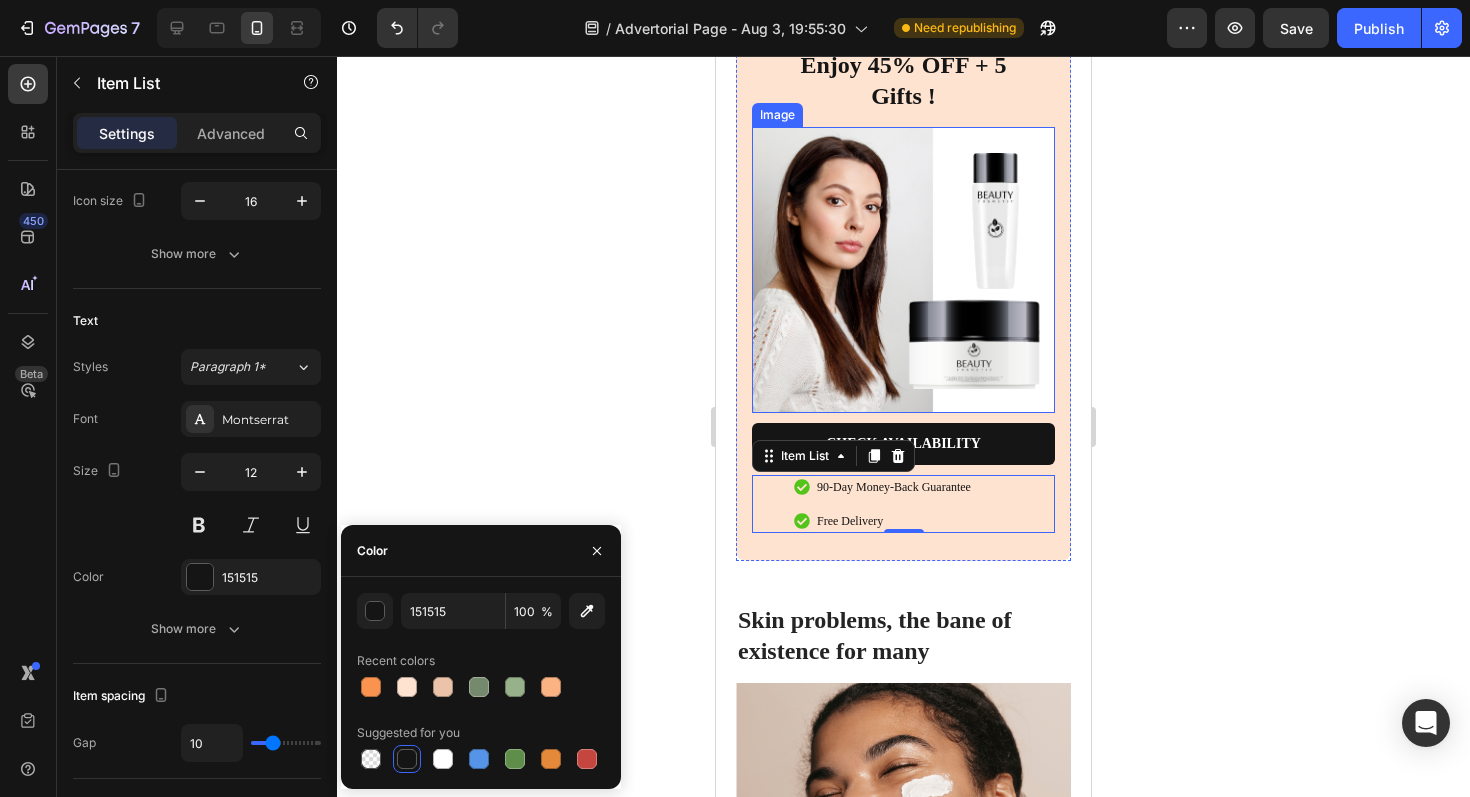 click 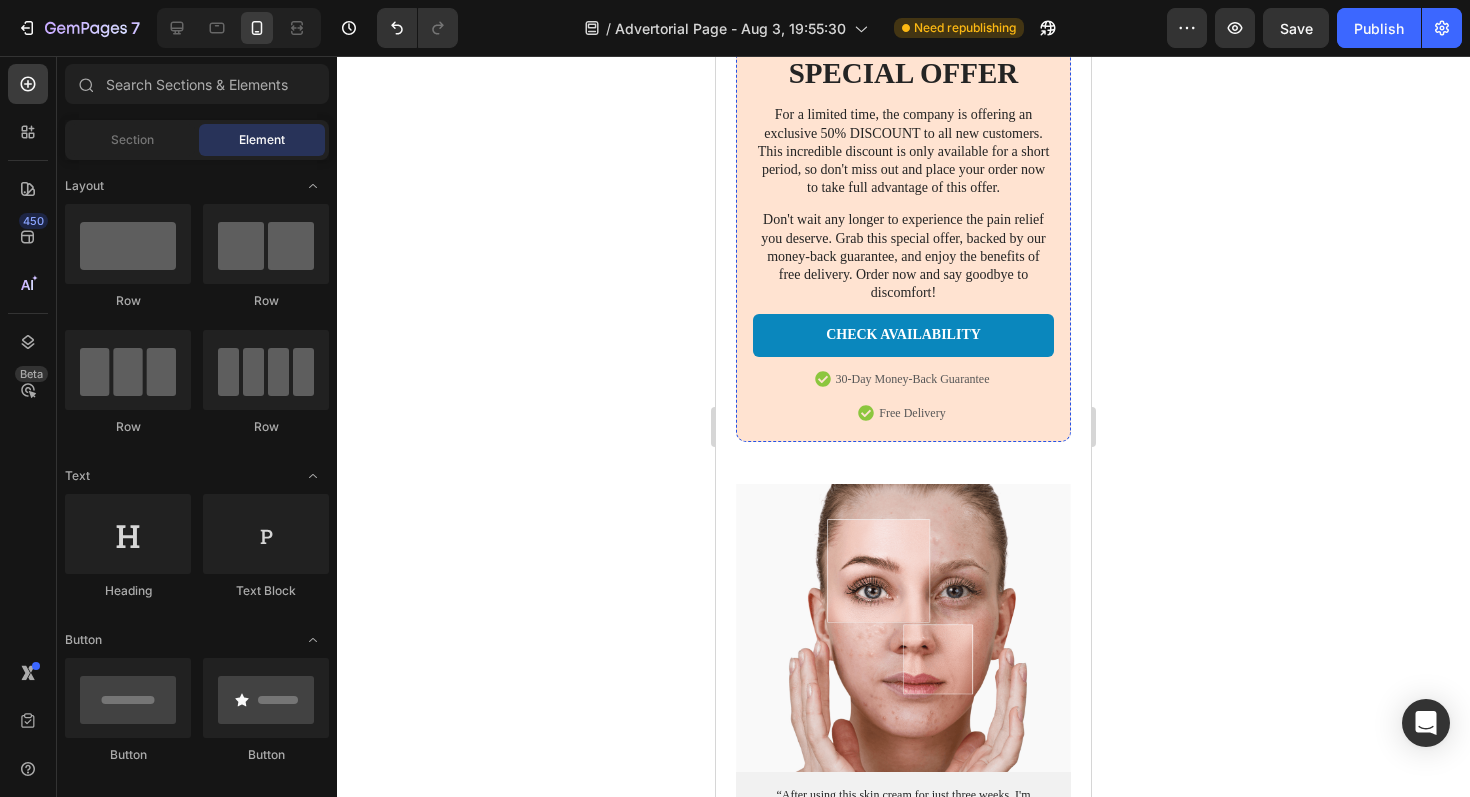 scroll, scrollTop: 6083, scrollLeft: 0, axis: vertical 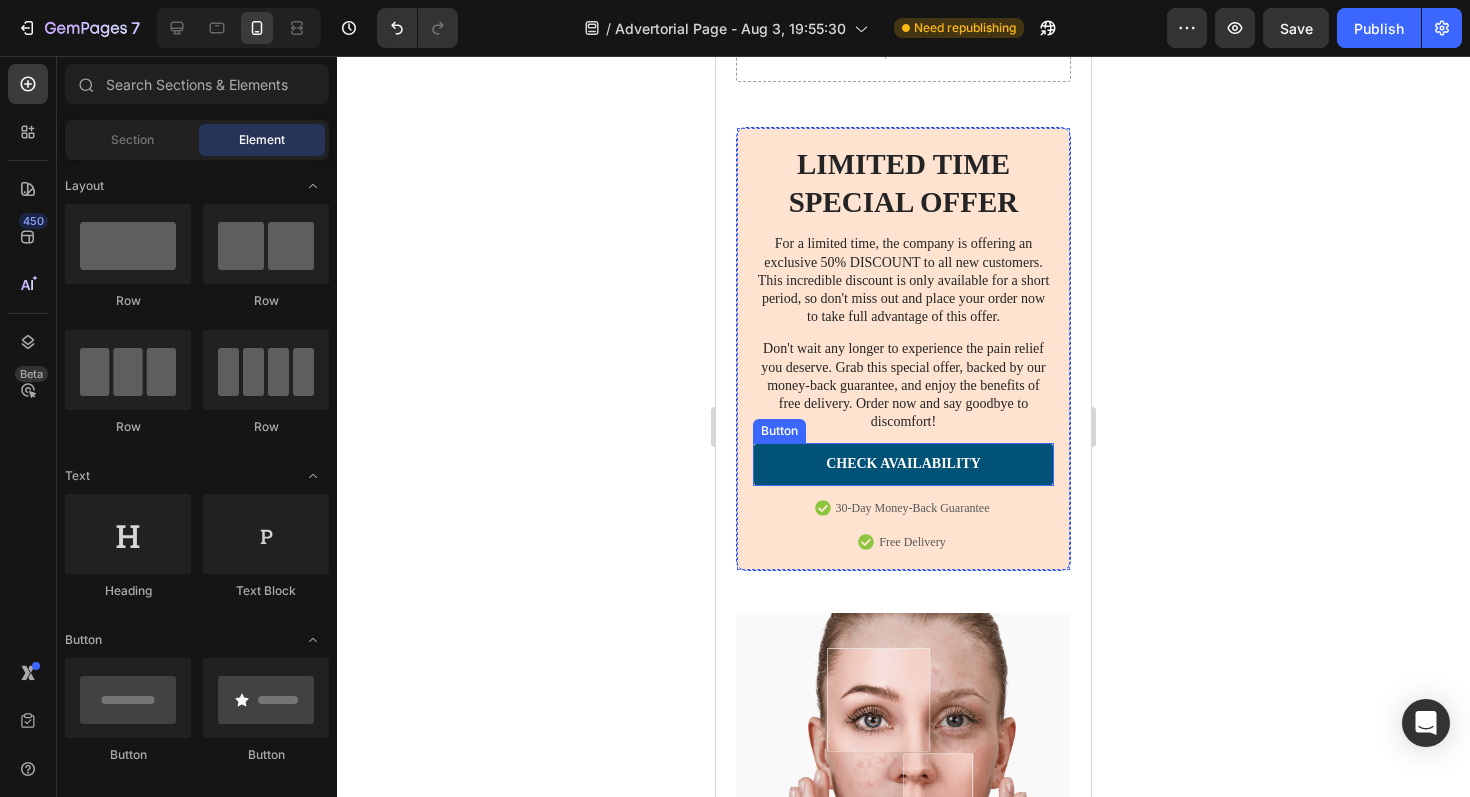 click on "CHECK AVAILABILITY" at bounding box center [903, 464] 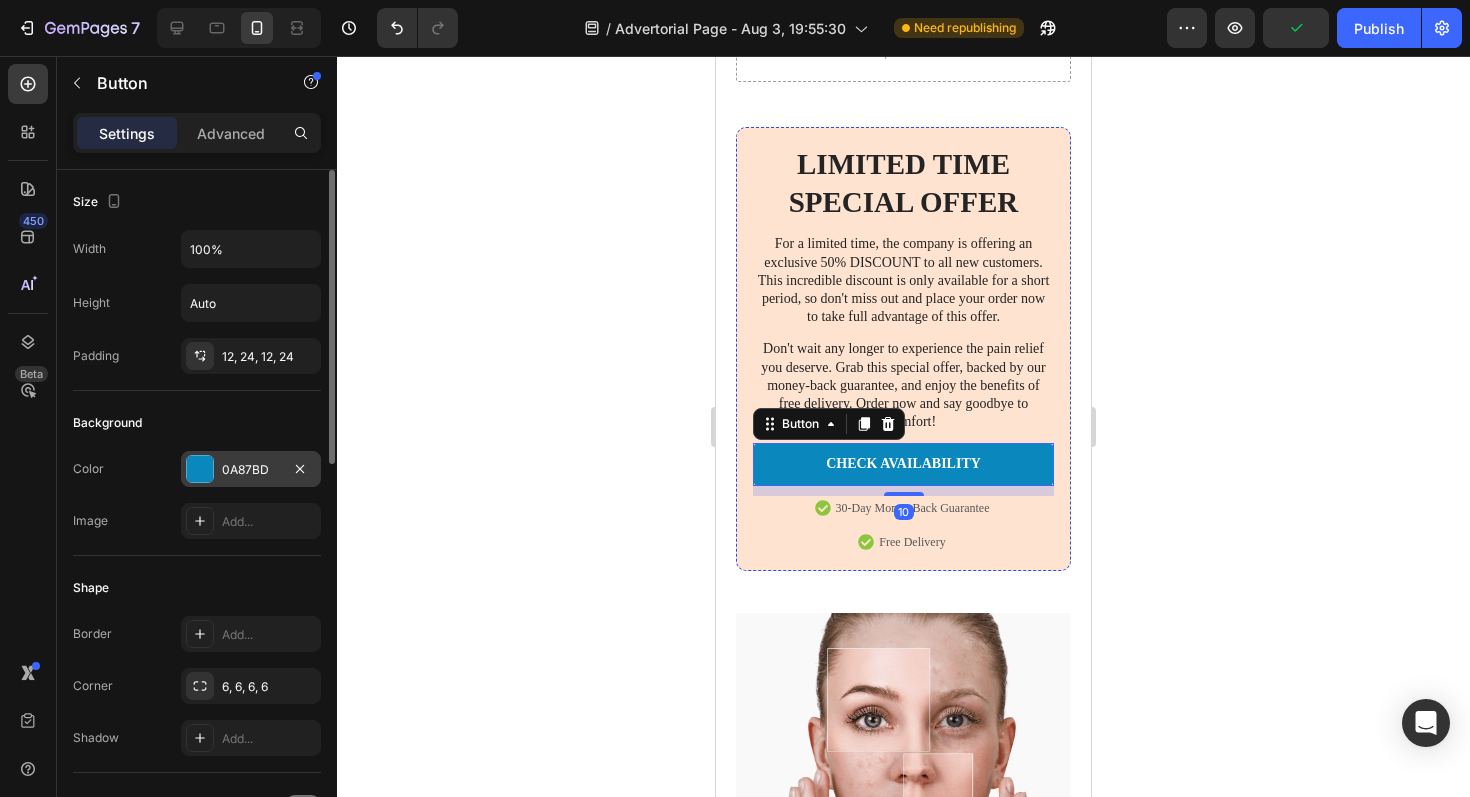 click on "0A87BD" at bounding box center [251, 470] 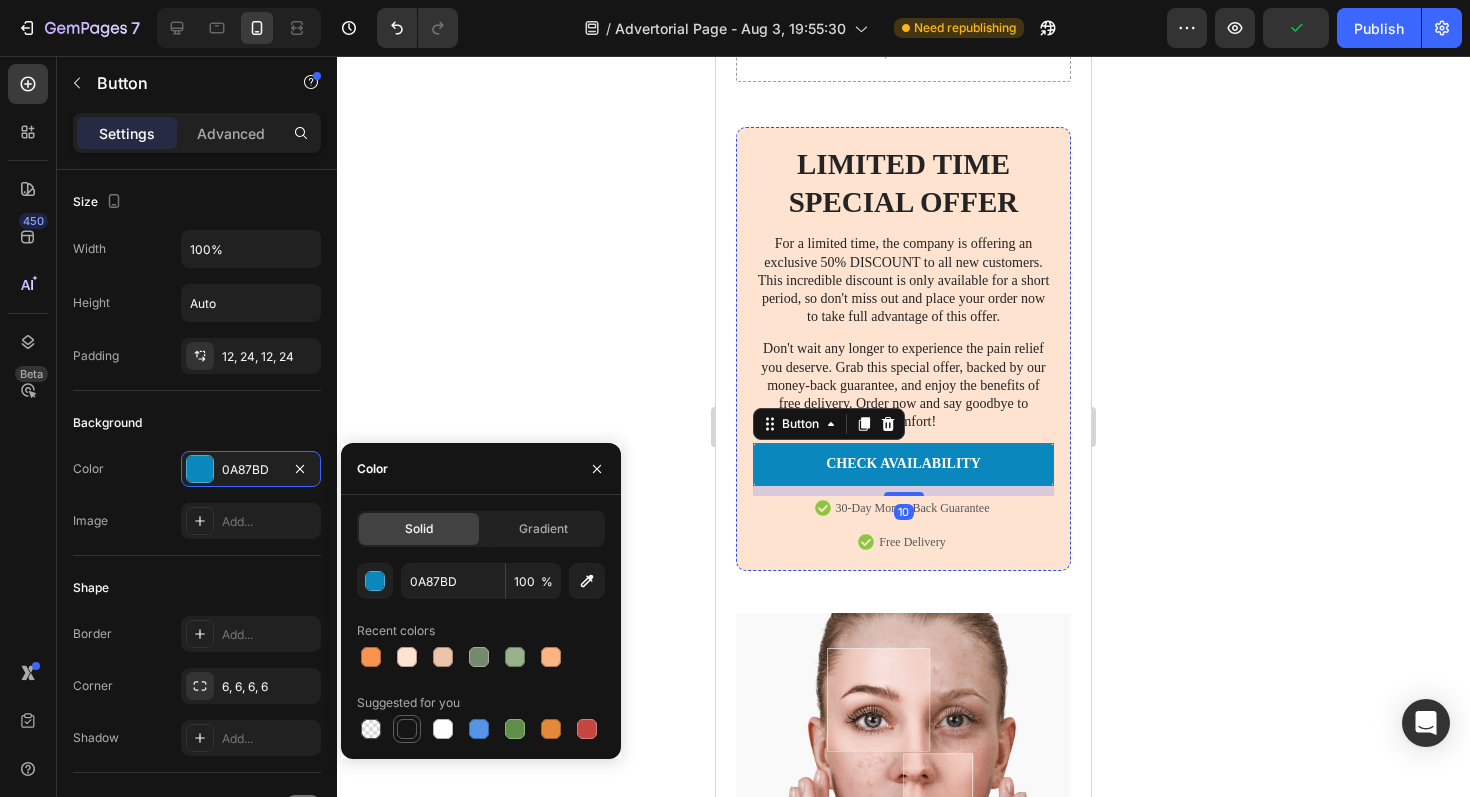 click at bounding box center (407, 729) 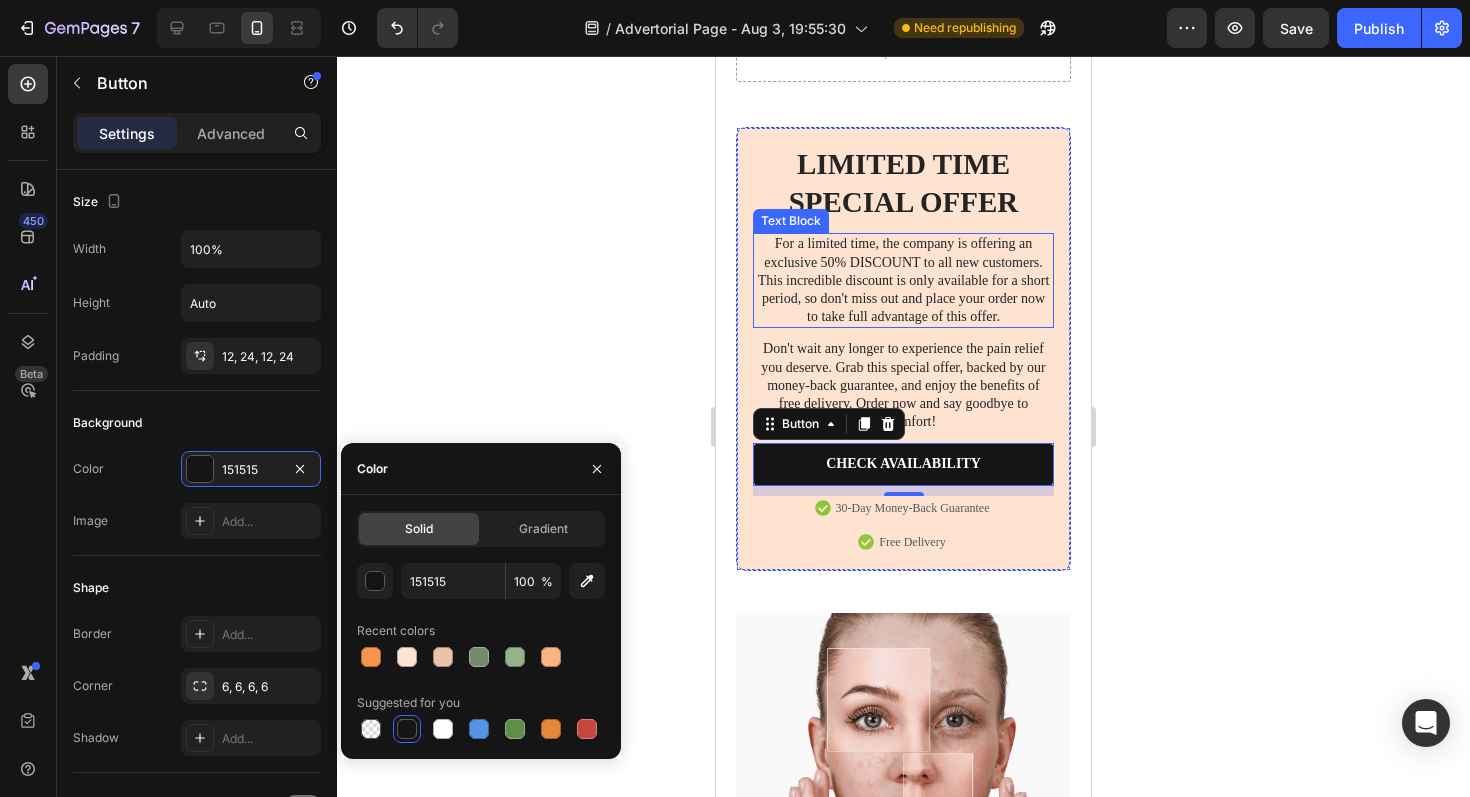 click on "For a limited time, the company is offering an exclusive 50% DISCOUNT to all new customers. This incredible discount is only available for a short period, so don't miss out and place your order now to take full advantage of this offer." at bounding box center (903, 280) 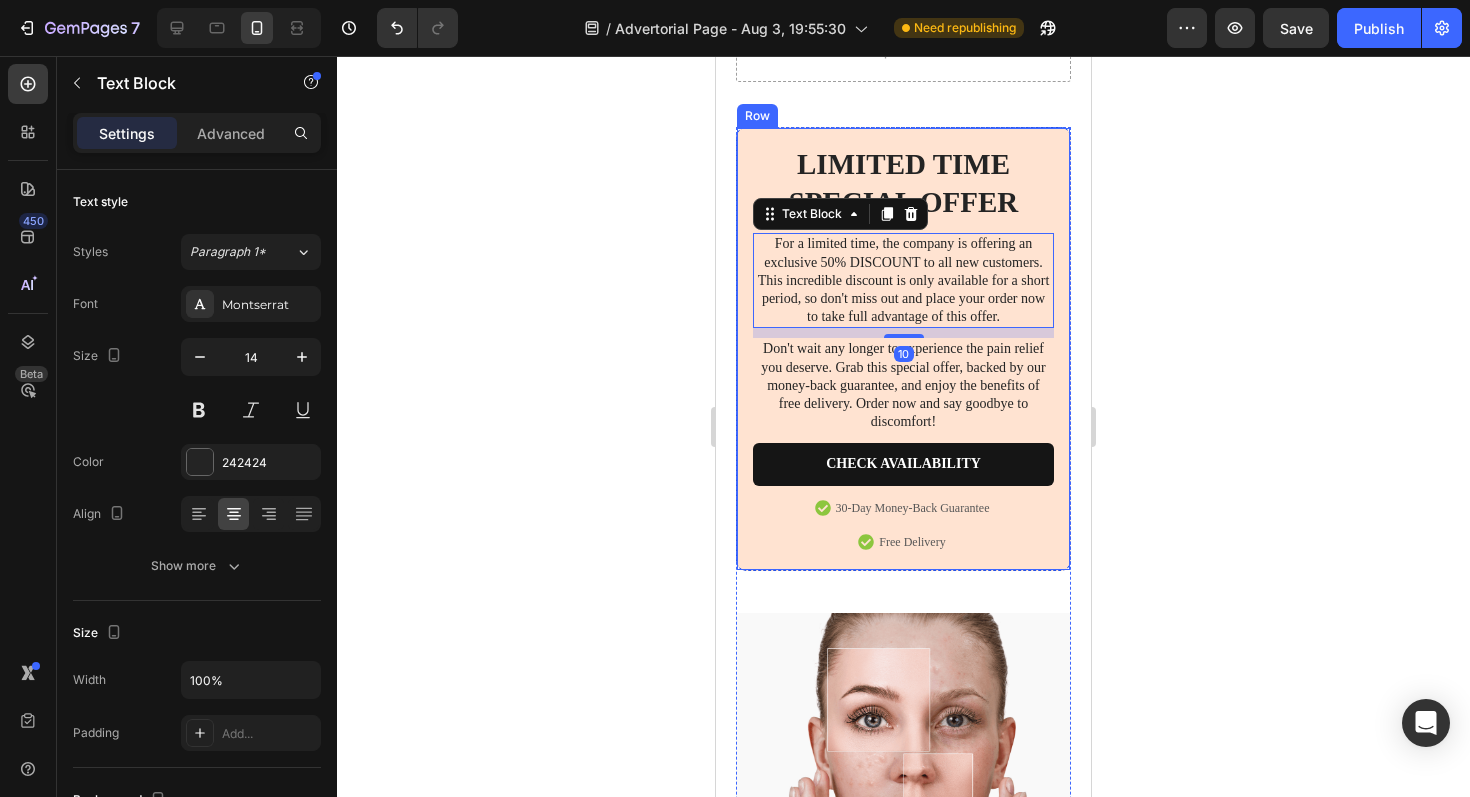 click on "Section 5" at bounding box center (1055, 91) 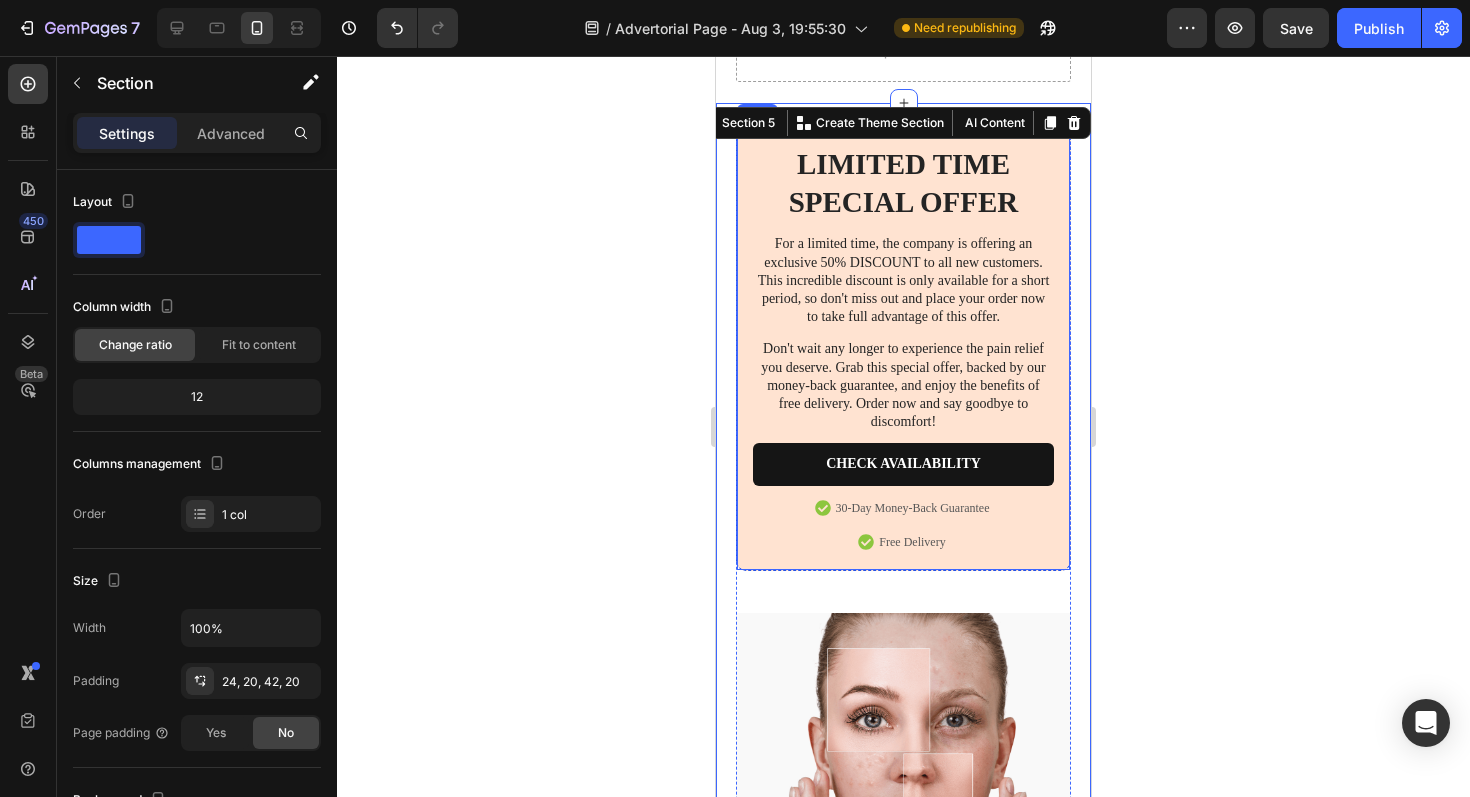 click on "LIMITED TIME SPECIAL OFFER Heading For a limited time, the company is offering an exclusive 50% DISCOUNT to all new customers. This incredible discount is only available for a short period, so don't miss out and place your order now to take full advantage of this offer. Text Block Don't wait any longer to experience the pain relief you deserve. Grab this special offer, backed by our money-back guarantee, and enjoy the benefits of free delivery. Order now and say goodbye to discomfort! Text Block CHECK AVAILABILITY Button 30-Day Money-Back Guarantee Item List Free Delivery Item List Row" at bounding box center (903, 349) 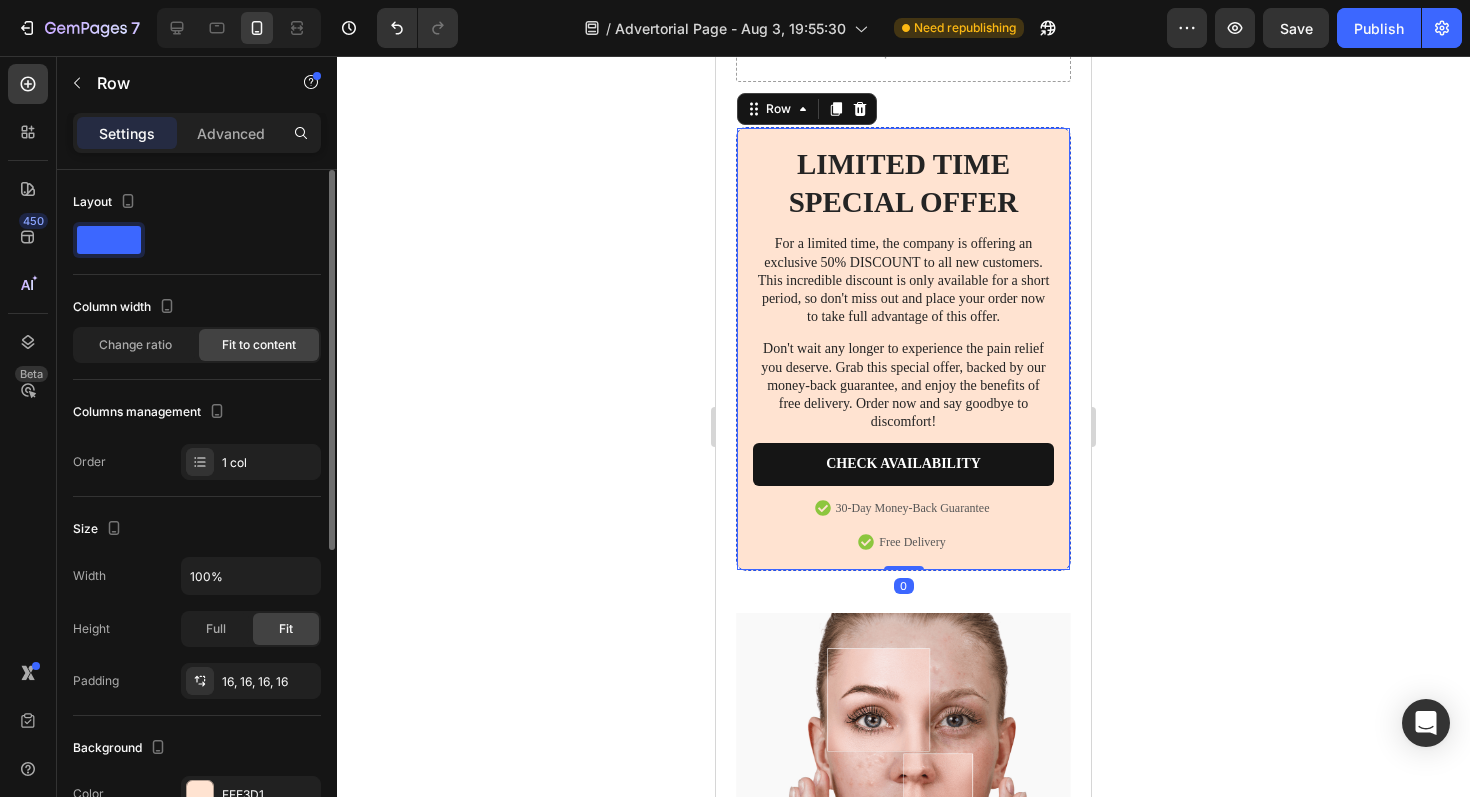 click 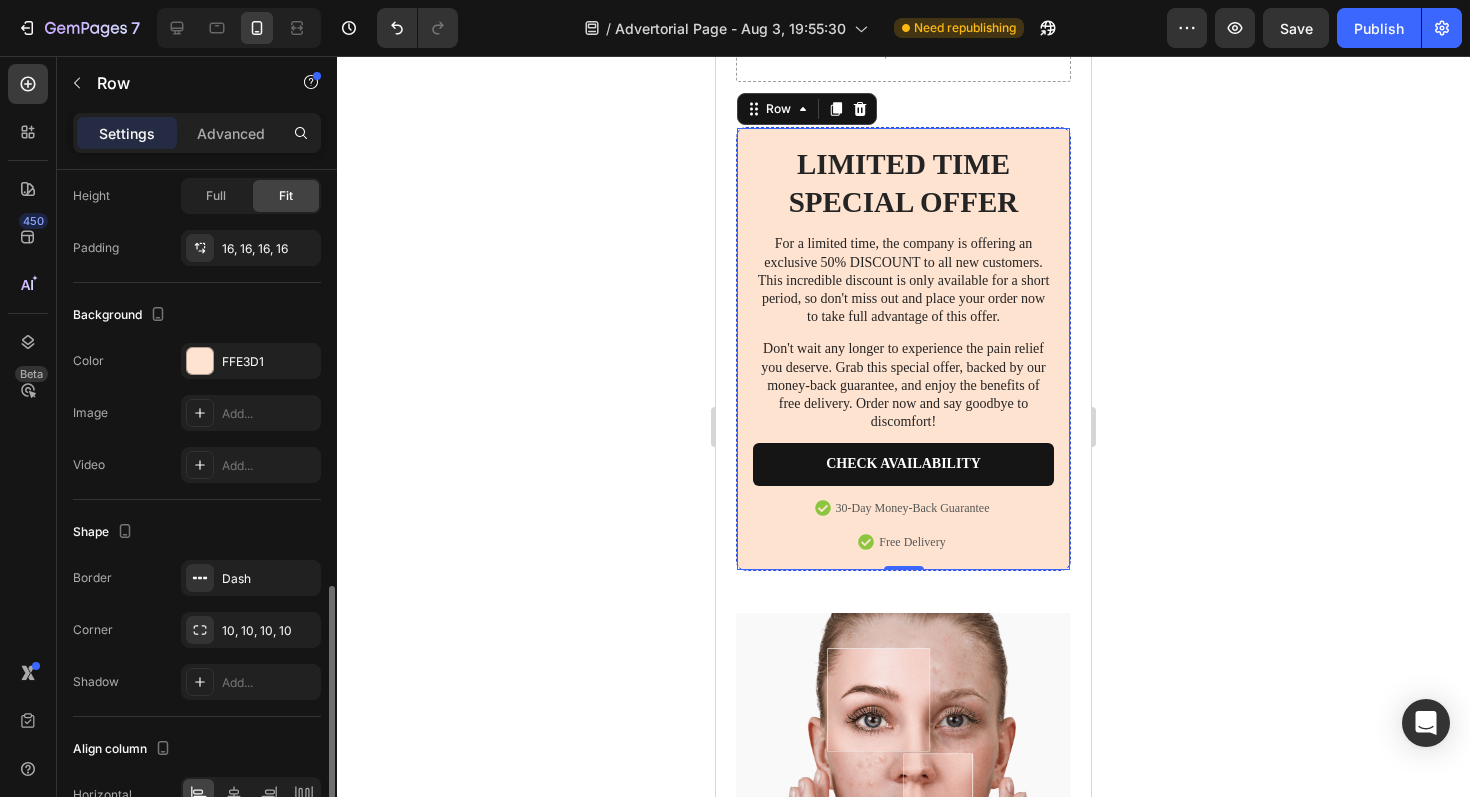 scroll, scrollTop: 545, scrollLeft: 0, axis: vertical 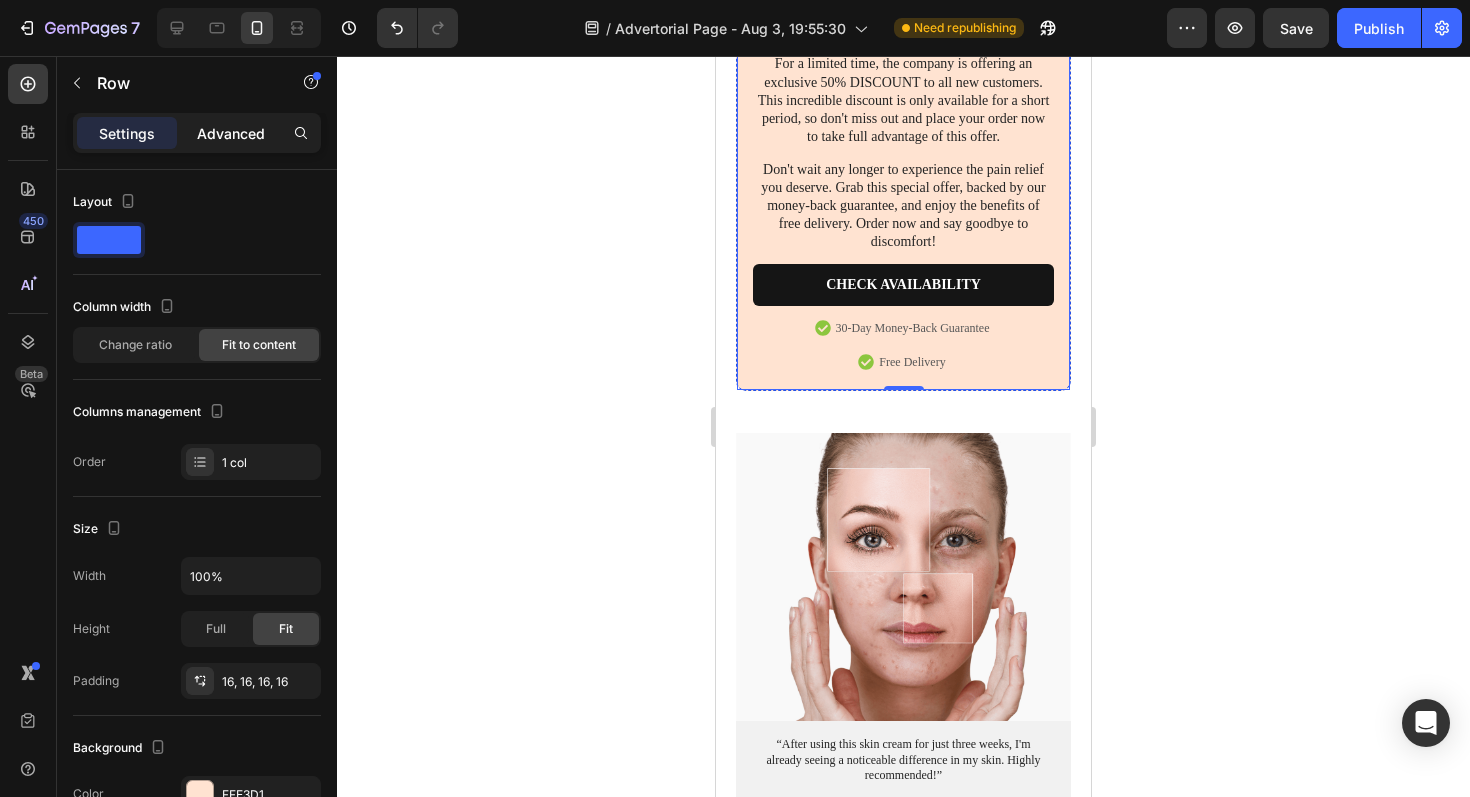 click on "Advanced" at bounding box center [231, 133] 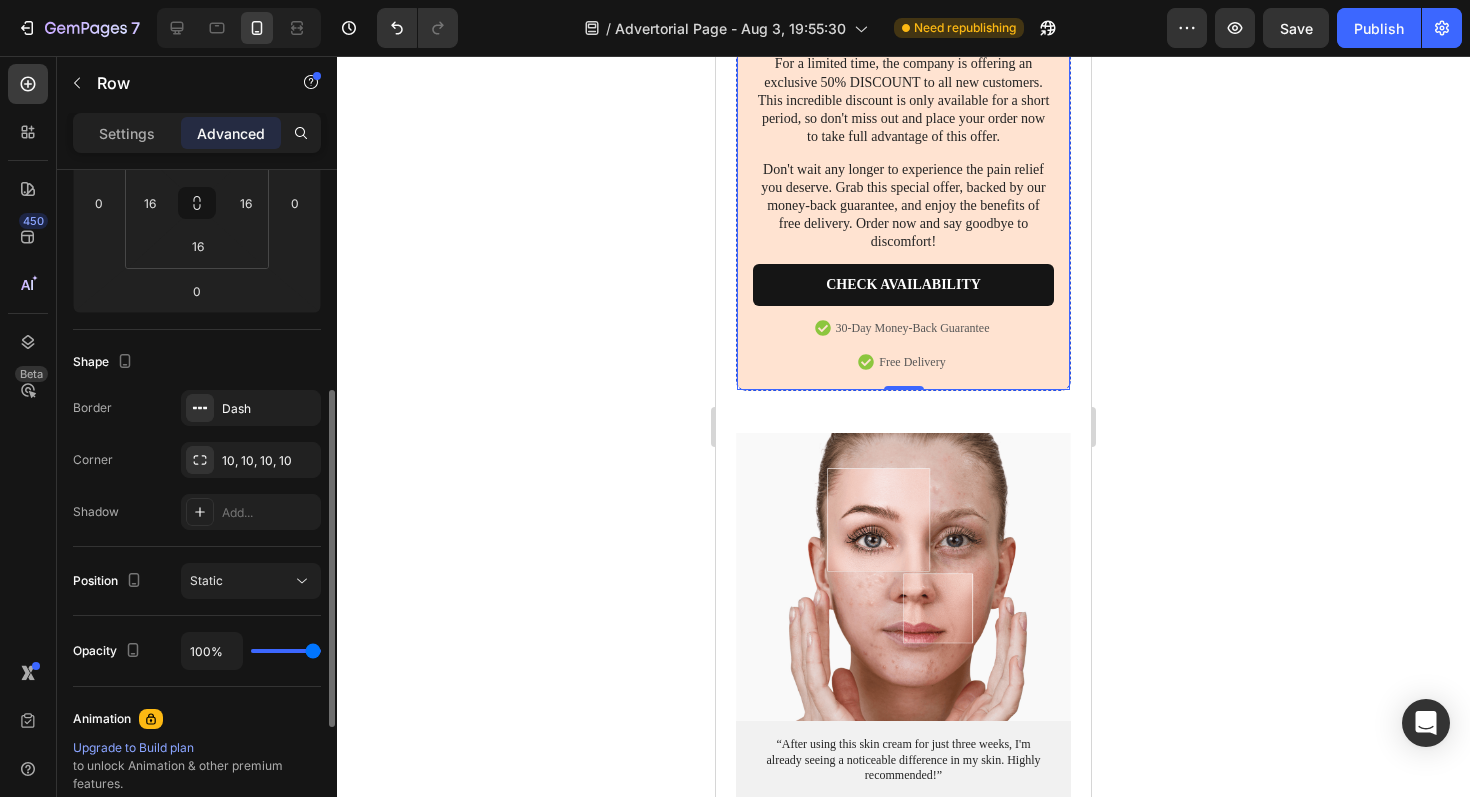 scroll, scrollTop: 704, scrollLeft: 0, axis: vertical 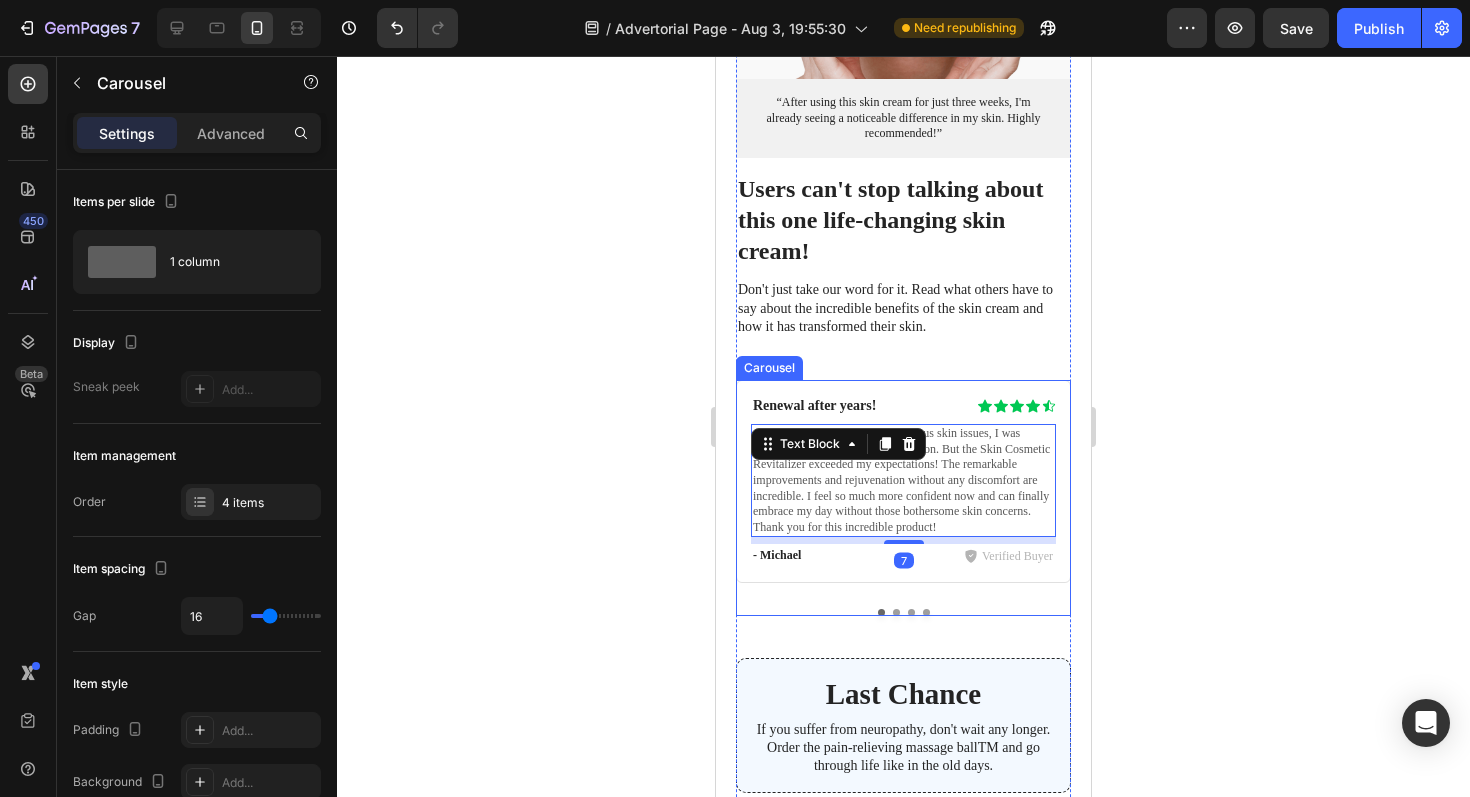click at bounding box center [896, 612] 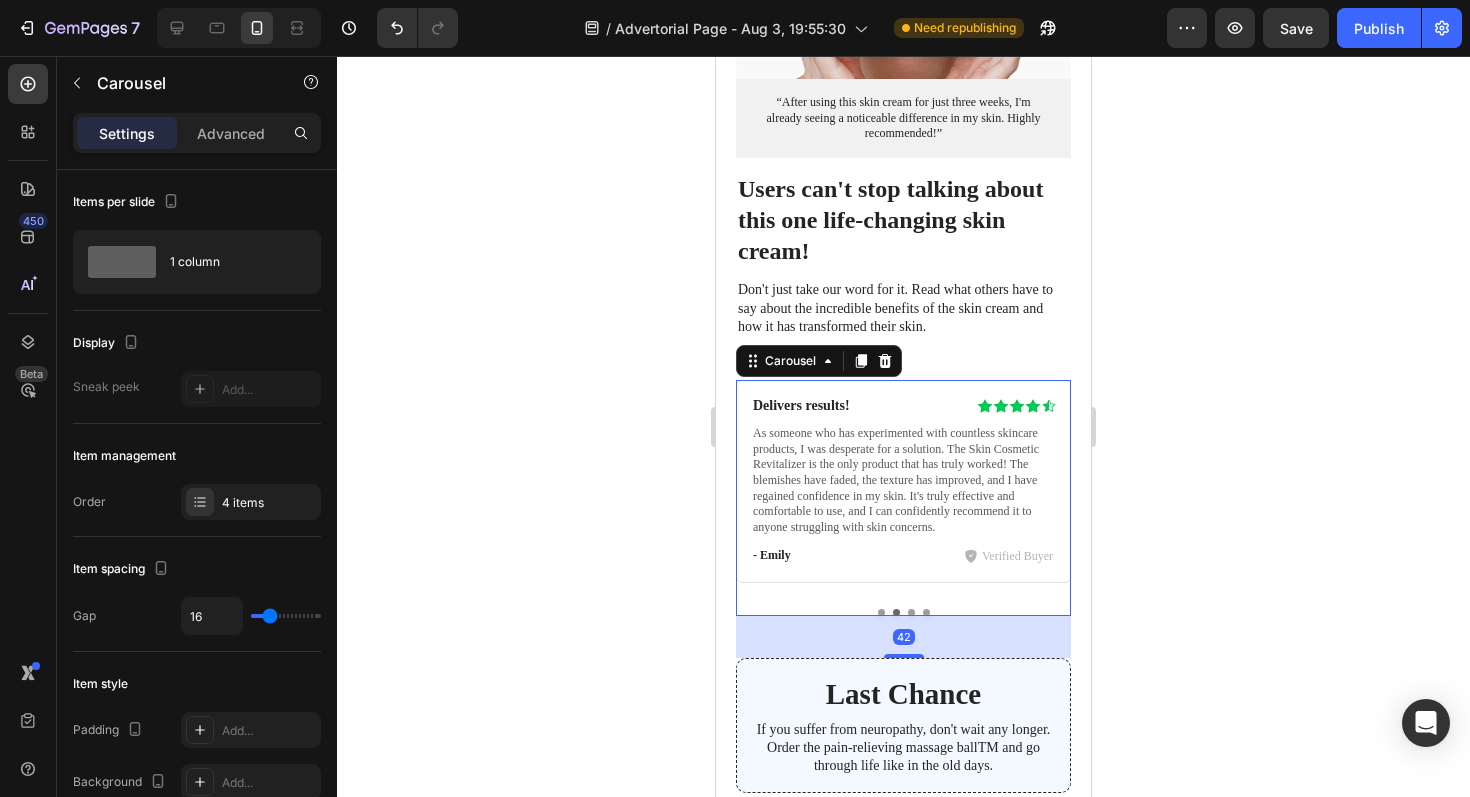click on "Renewal after years! Heading Icon Icon Icon Icon
Icon Icon List Row After years of struggling with various skin issues, I was skeptical about finding a new solution. But the Skin Cosmetic Revitalizer exceeded my expectations! The remarkable improvements and rejuvenation without any discomfort are incredible. I feel so much more confident now and can finally embrace my day without those bothersome skin concerns. Thank you for this incredible product! Text Block - [NAME] Text Block
Verified Buyer Item List Row Row Delivers results! Heading Icon Icon Icon Icon
Icon Icon List Row As someone who has experimented with countless skincare products, I was desperate for a solution. The Skin Cosmetic Revitalizer is the only product that has truly worked! The blemishes have faded, the texture has improved, and I have regained confidence in my skin. It's truly effective and comfortable to use, and I can confidently recommend it to anyone struggling with skin concerns. Text Block" at bounding box center (903, 498) 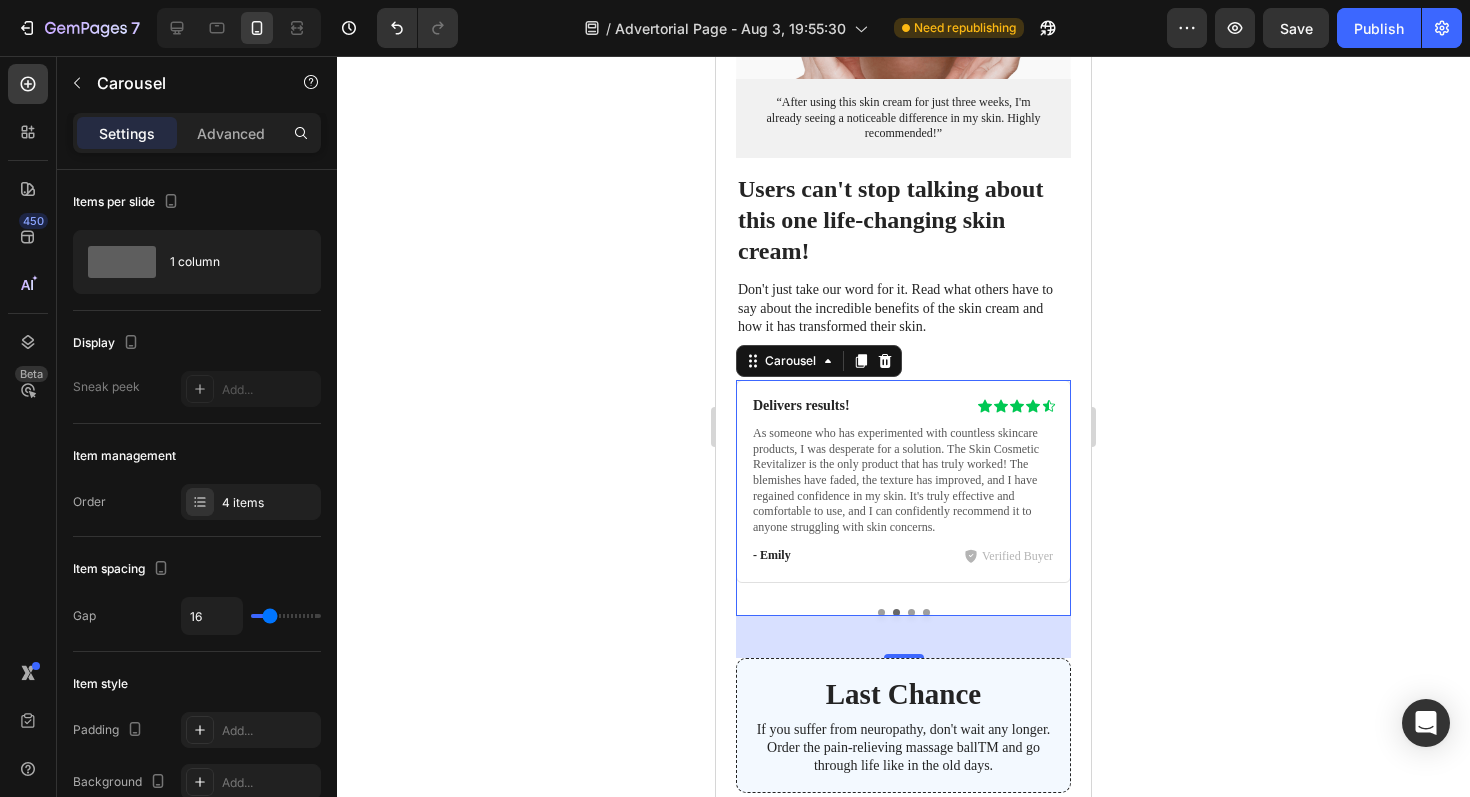 click at bounding box center (911, 612) 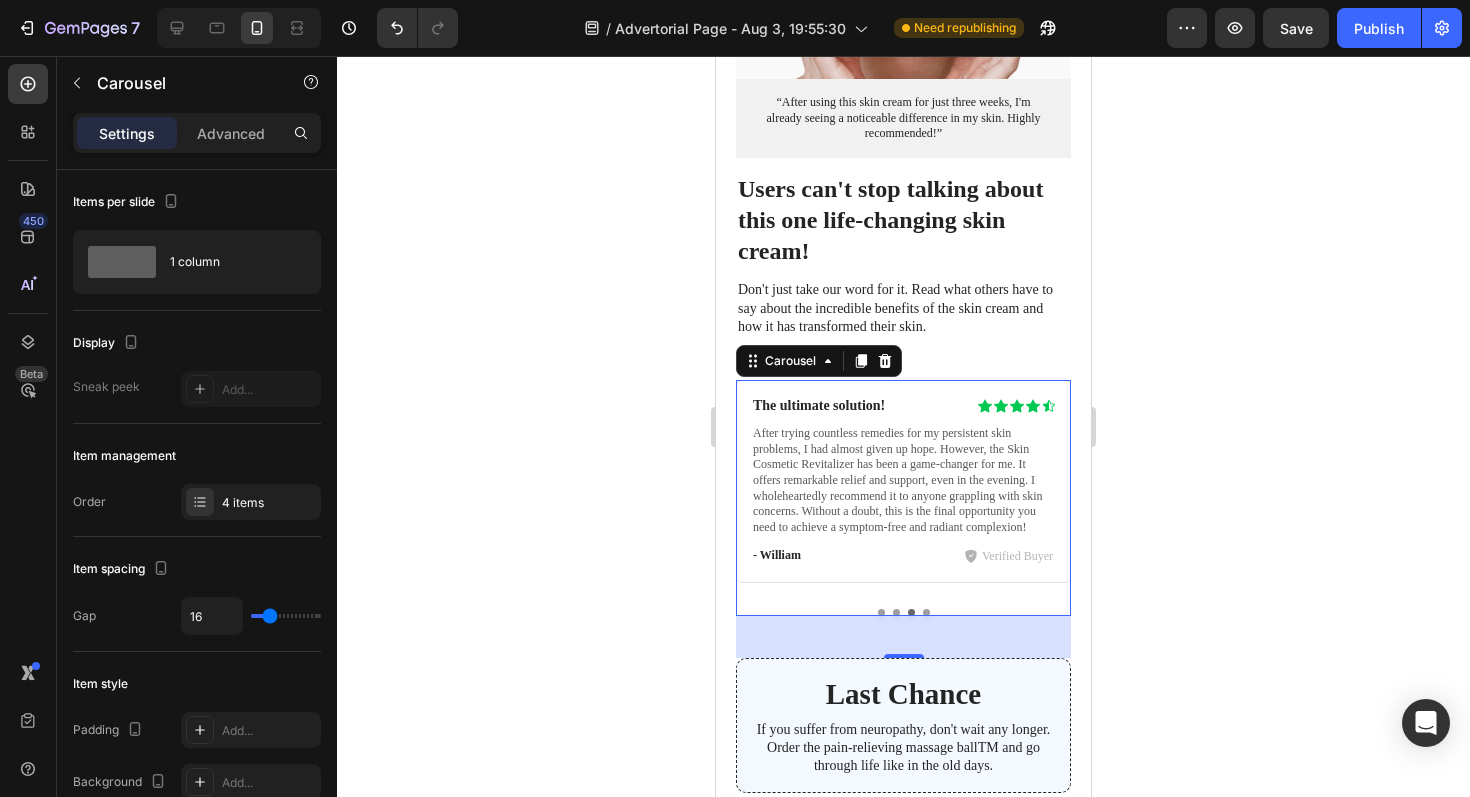 click at bounding box center (903, 612) 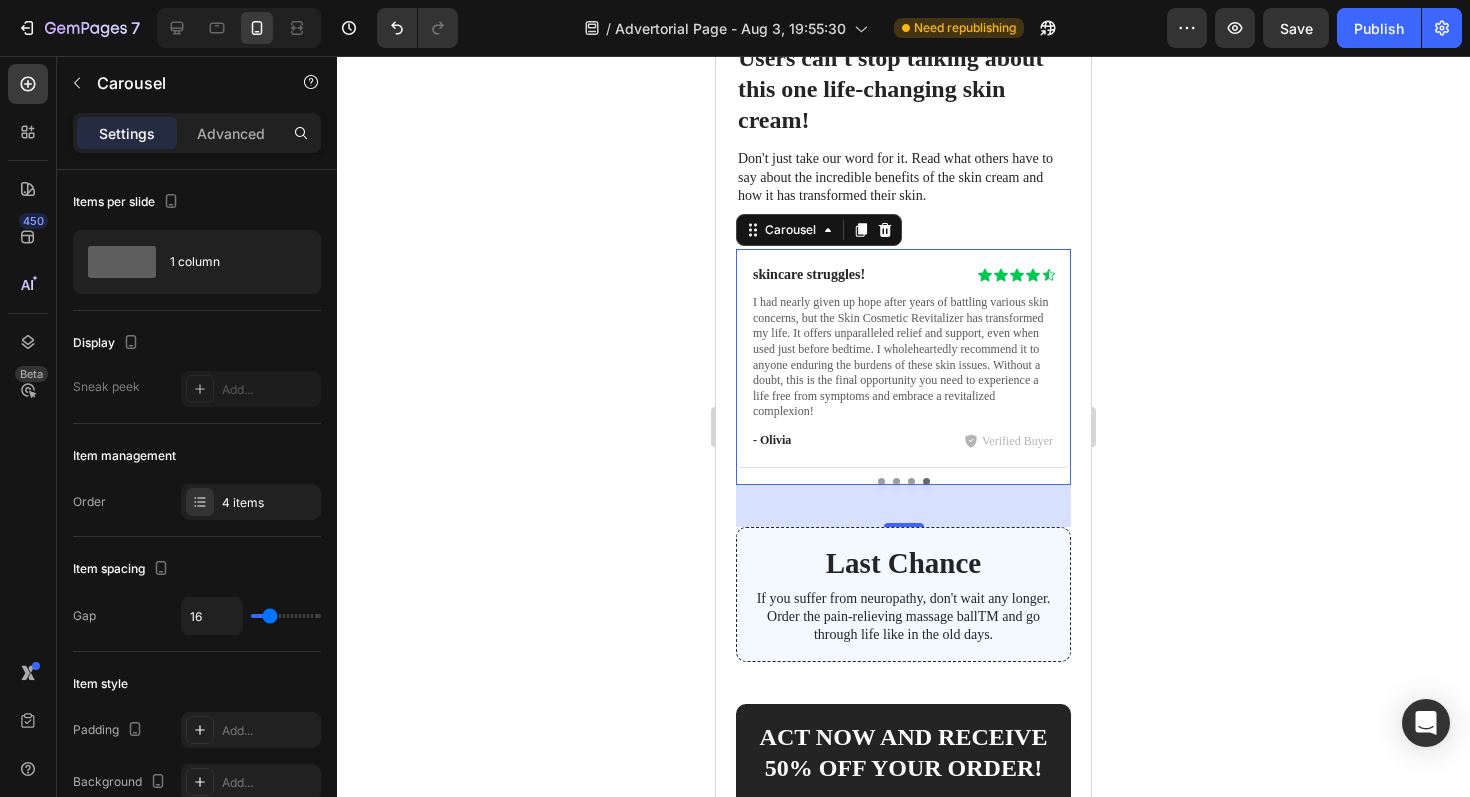 scroll, scrollTop: 7127, scrollLeft: 0, axis: vertical 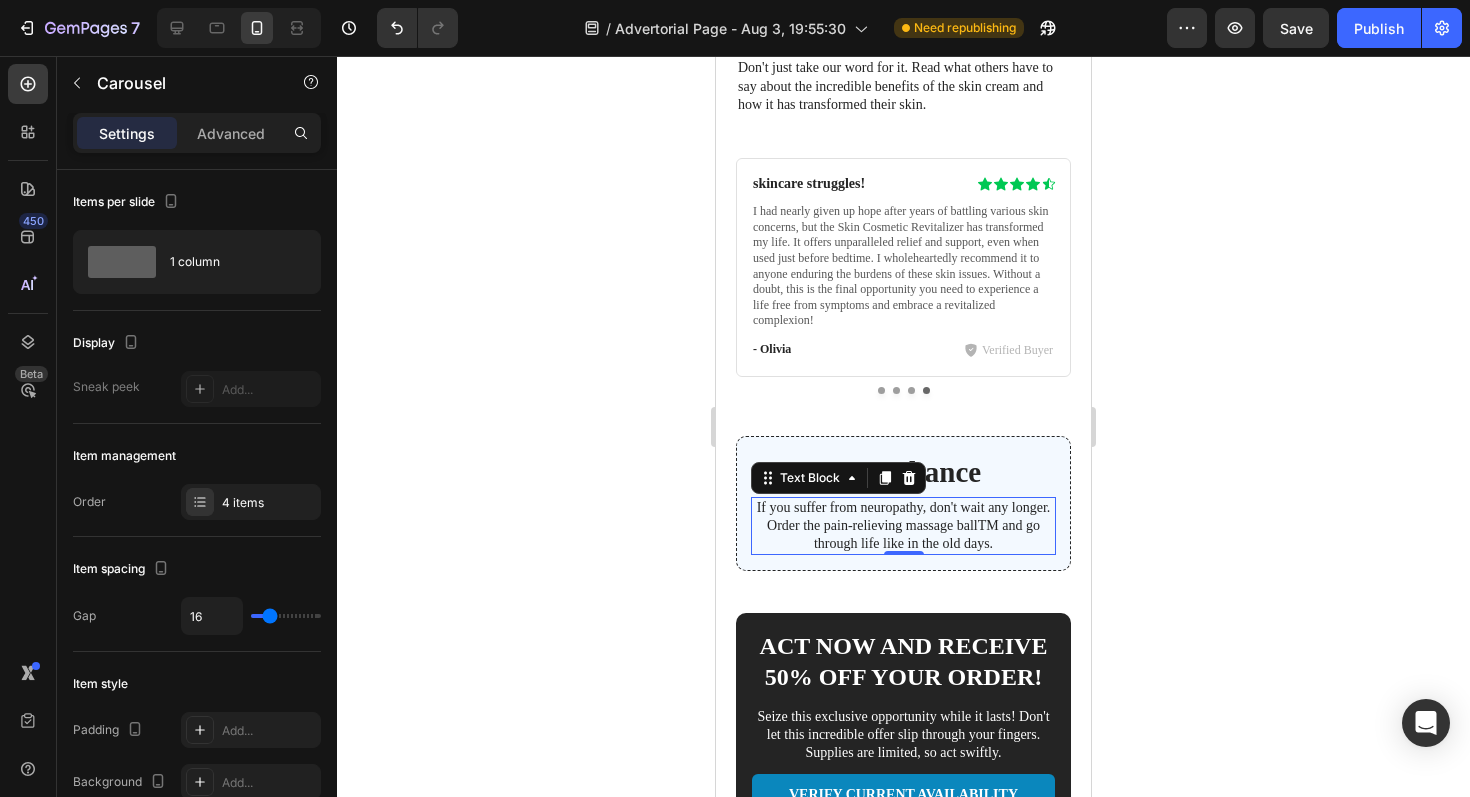 click on "If you suffer from neuropathy, don't wait any longer. Order the pain-relieving massage ballTM and go through life like in the old days." at bounding box center (903, 526) 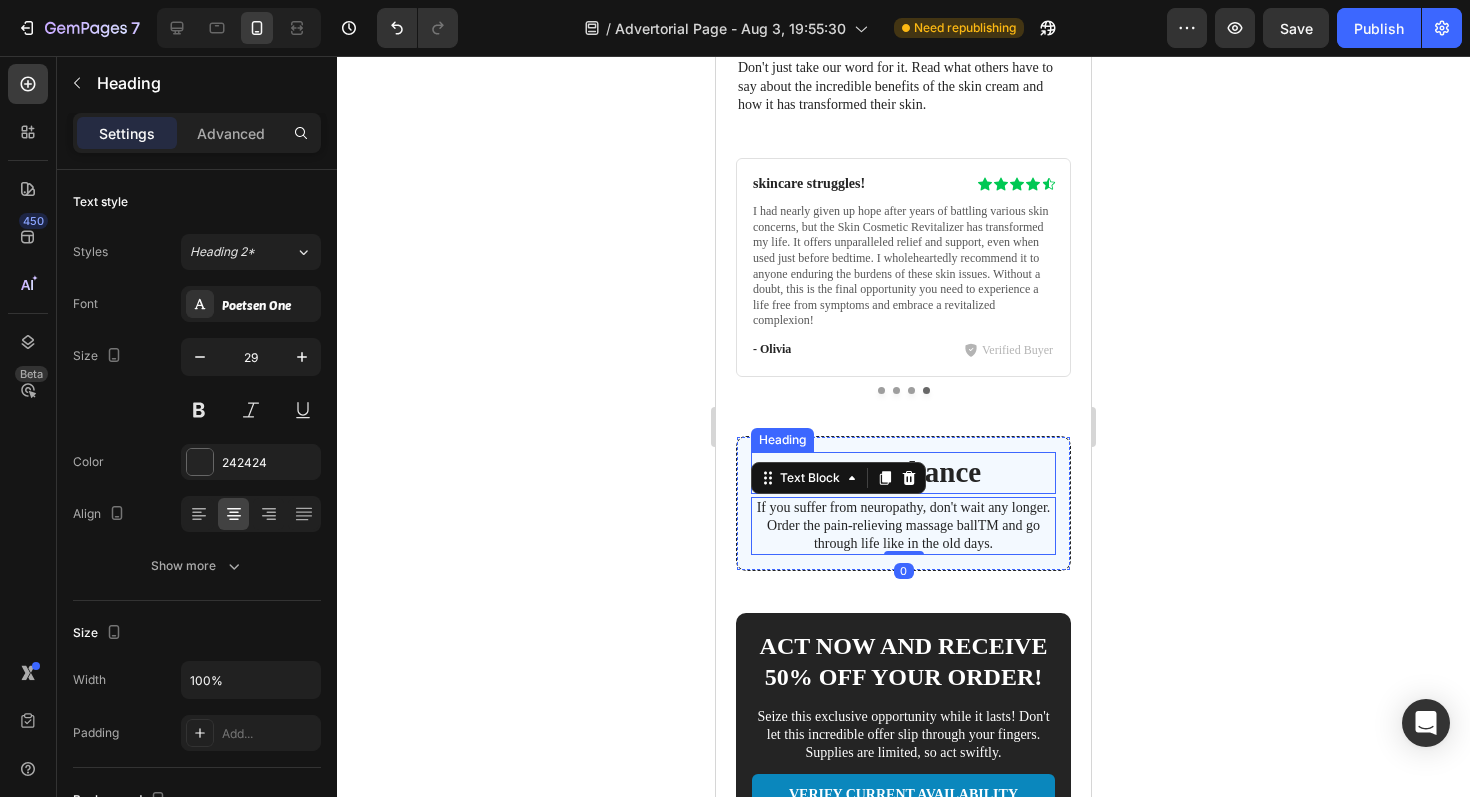 click on "Last Chance" at bounding box center [903, 473] 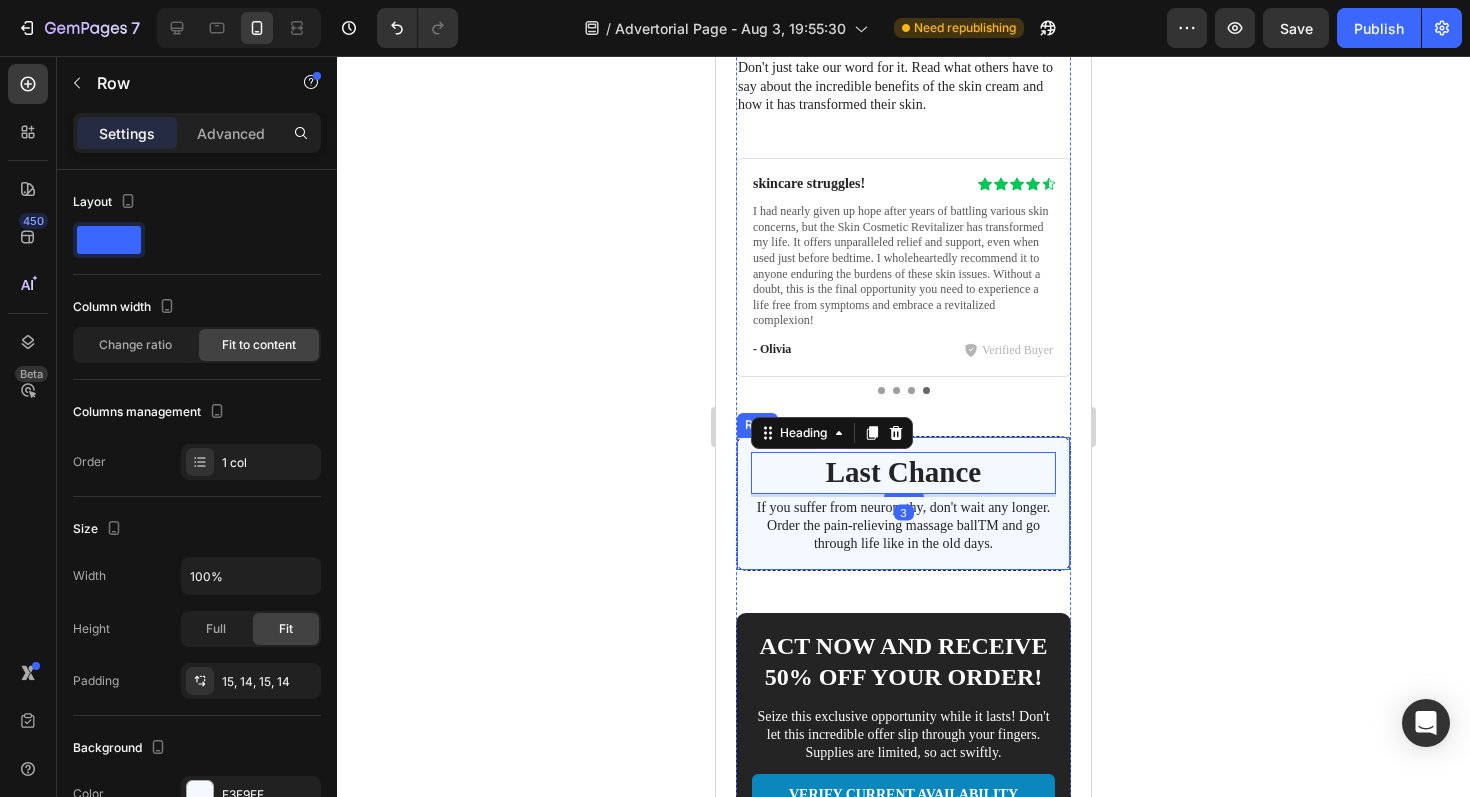 click on "Last Chance Heading   3 If you suffer from neuropathy, don't wait any longer. Order the pain-relieving massage ballTM and go through life like in the old days. Text Block Row" at bounding box center [903, 503] 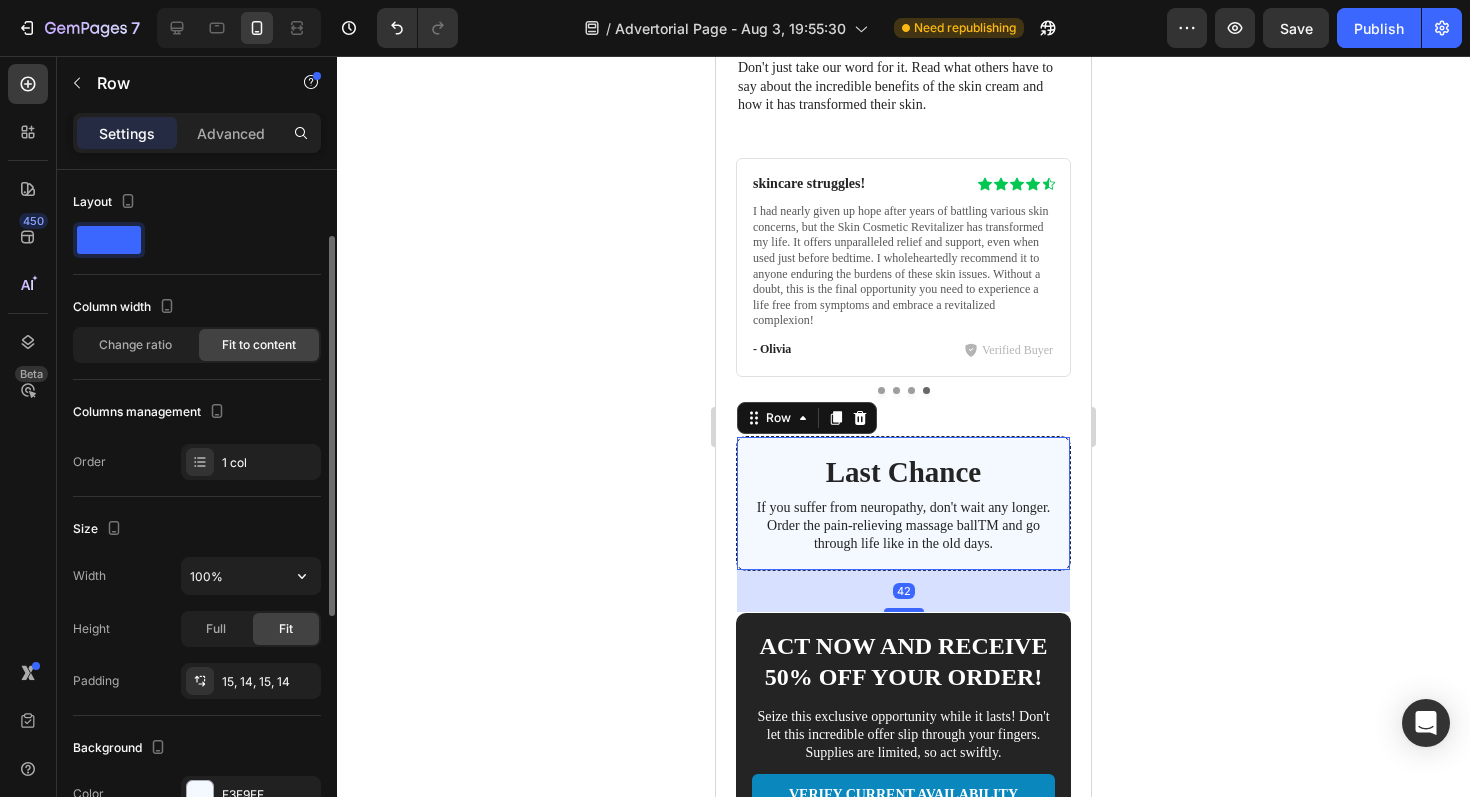 scroll, scrollTop: 221, scrollLeft: 0, axis: vertical 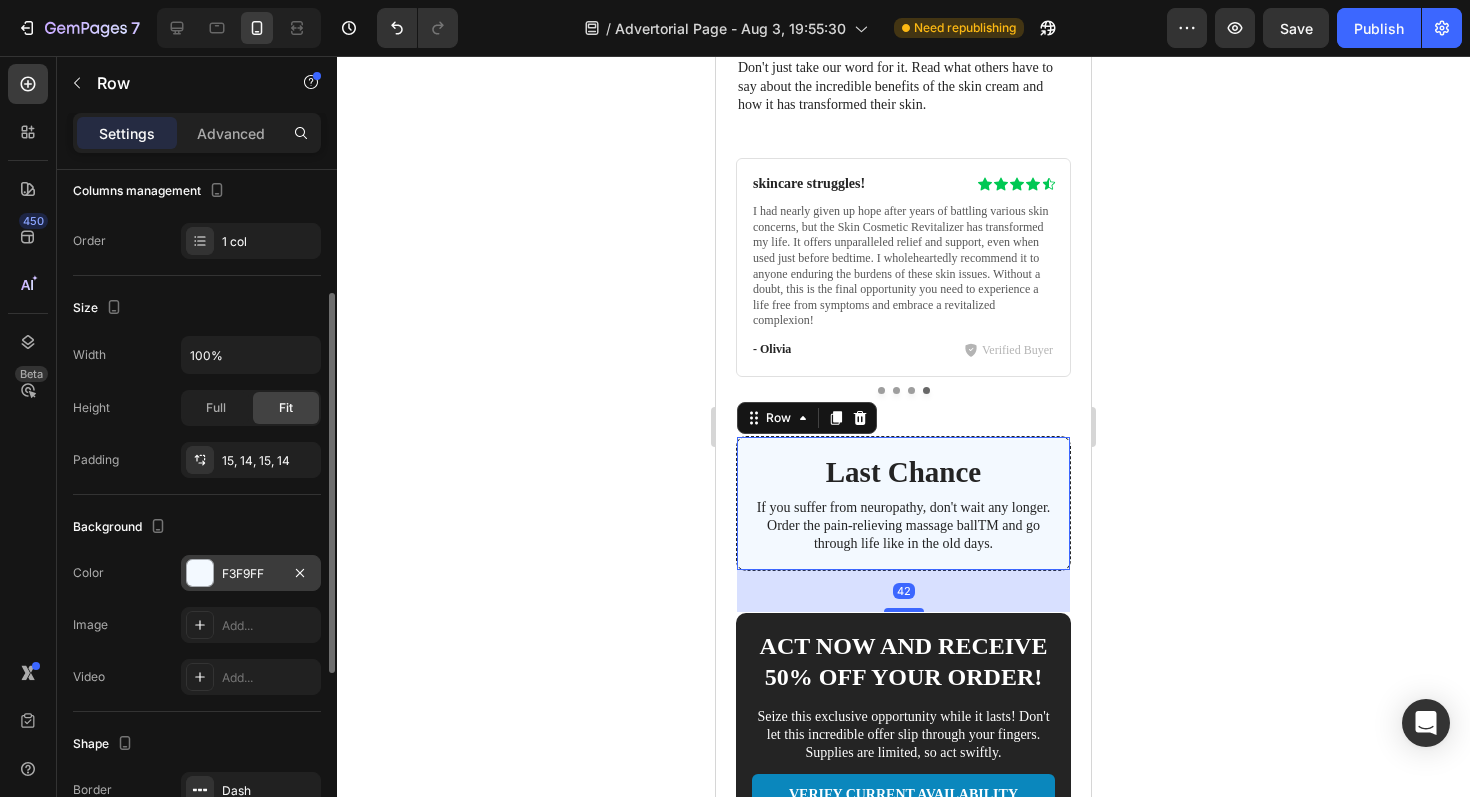 click at bounding box center (200, 573) 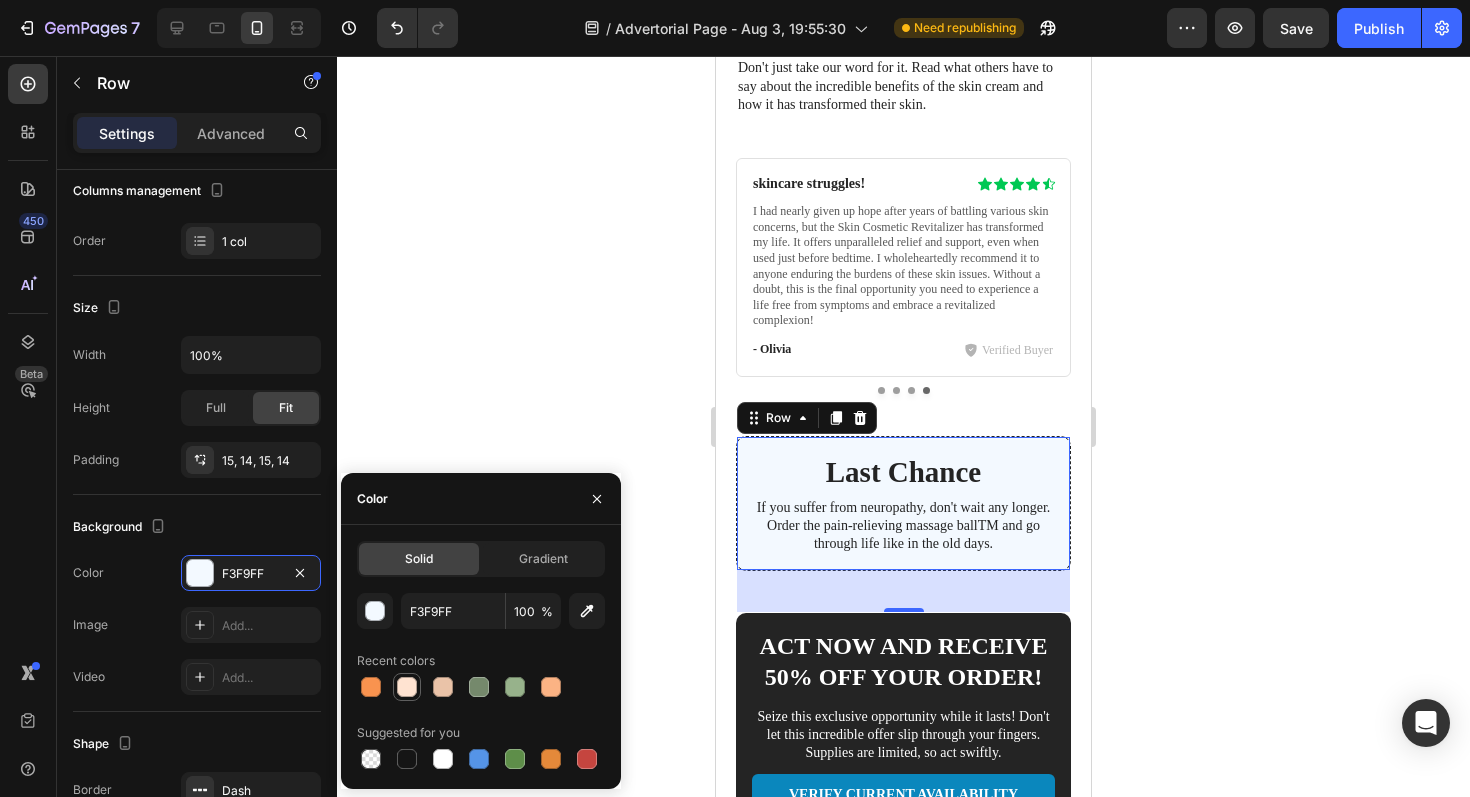 click at bounding box center [407, 687] 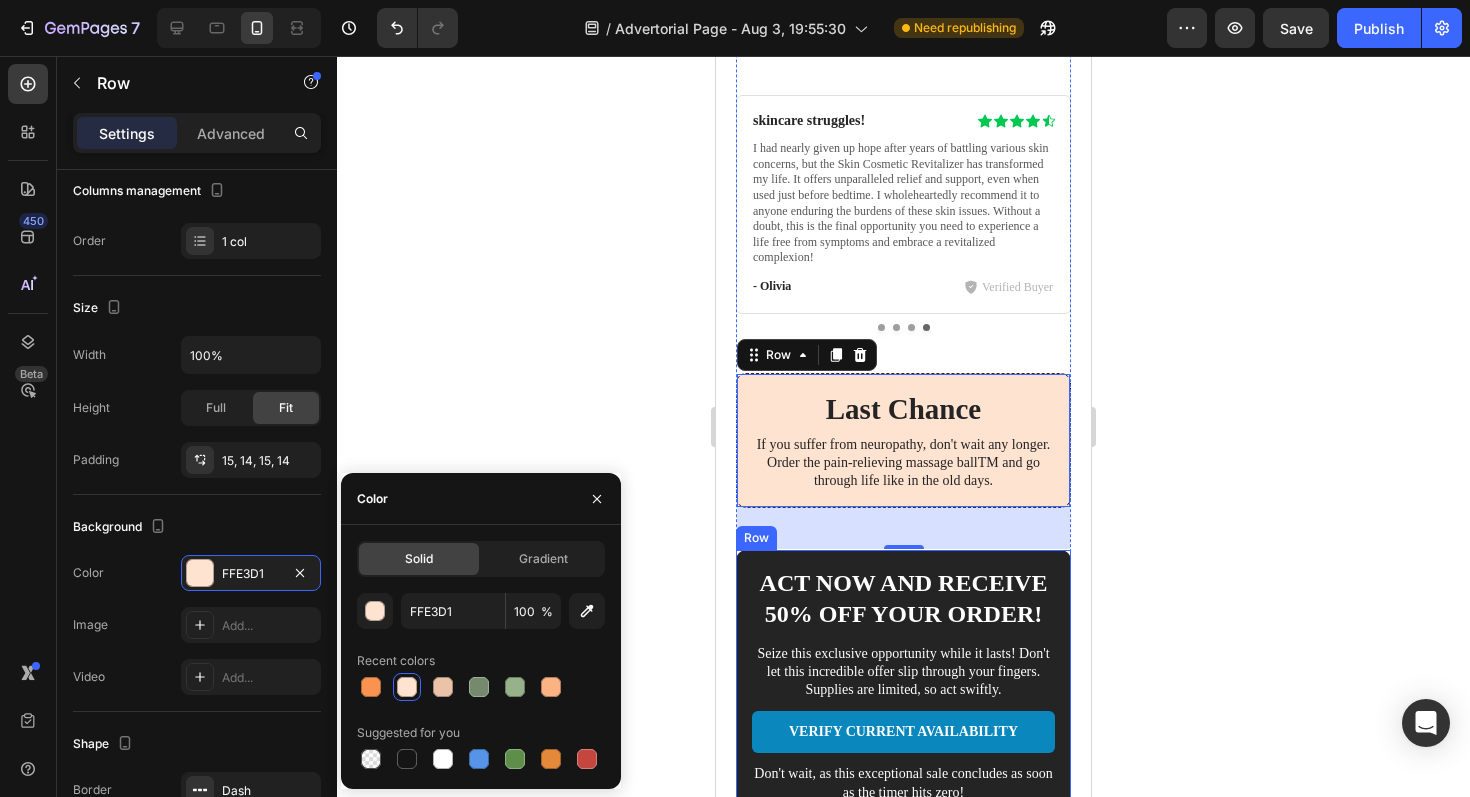scroll, scrollTop: 7282, scrollLeft: 0, axis: vertical 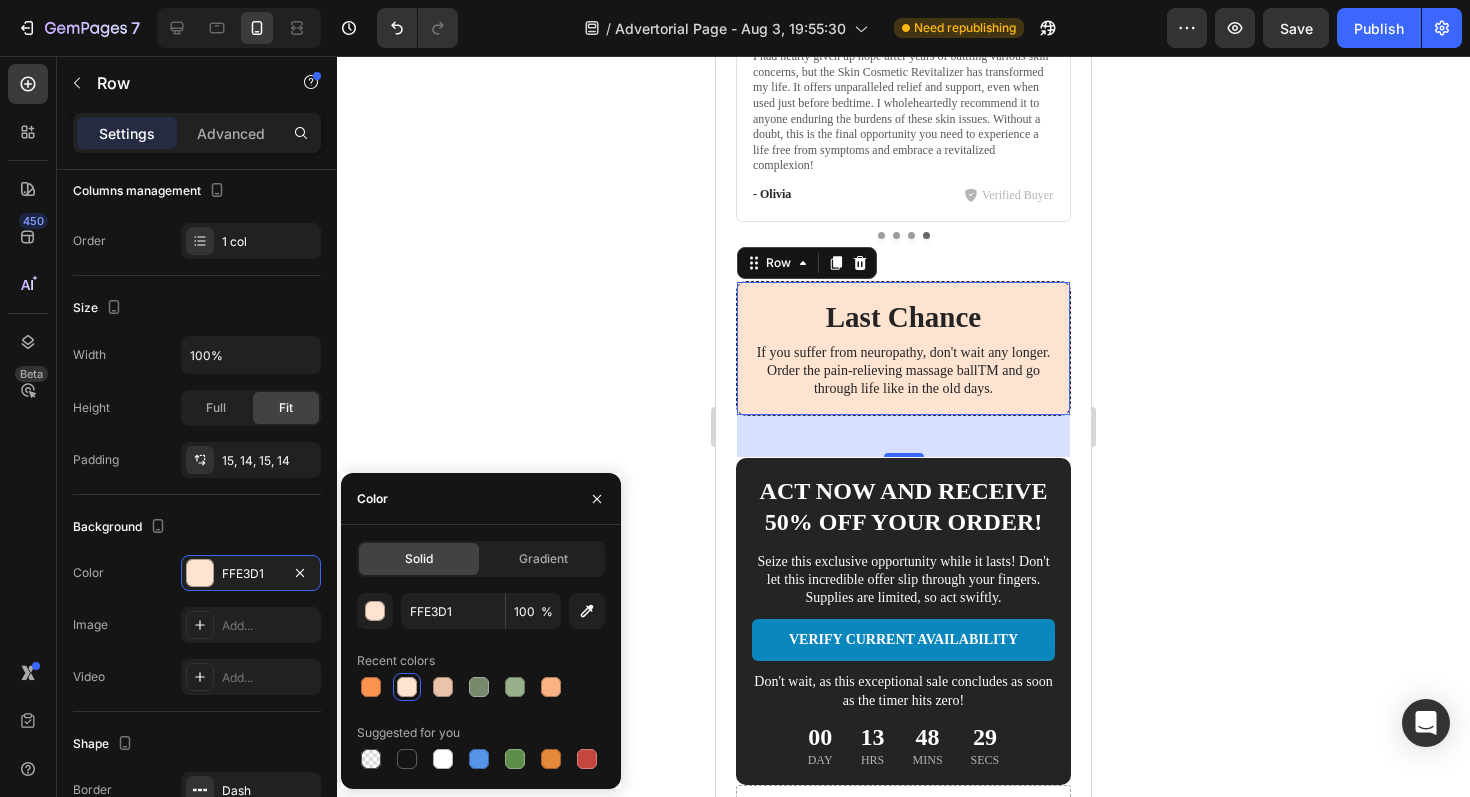click on "42" at bounding box center (903, 436) 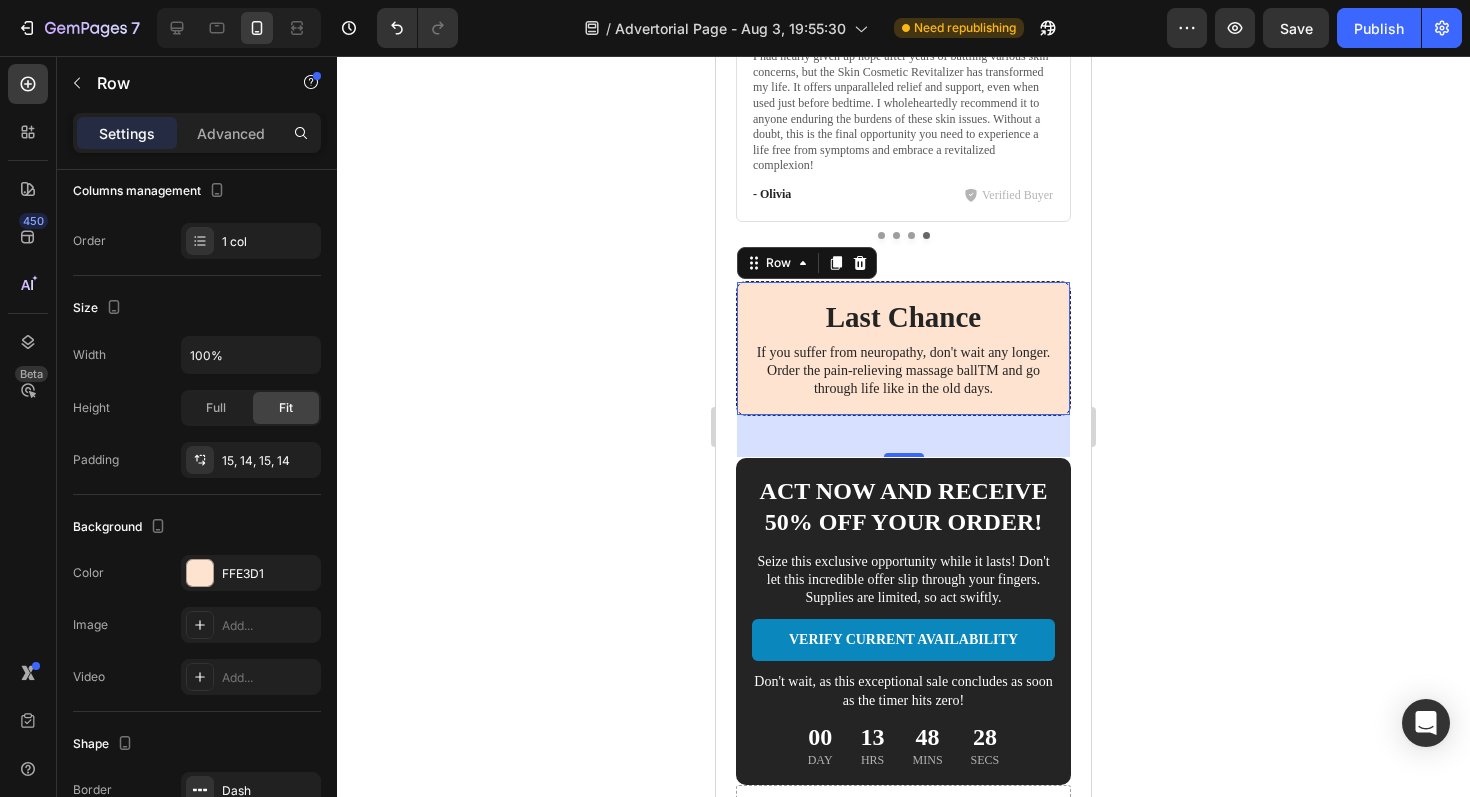 click on "42" at bounding box center (903, 436) 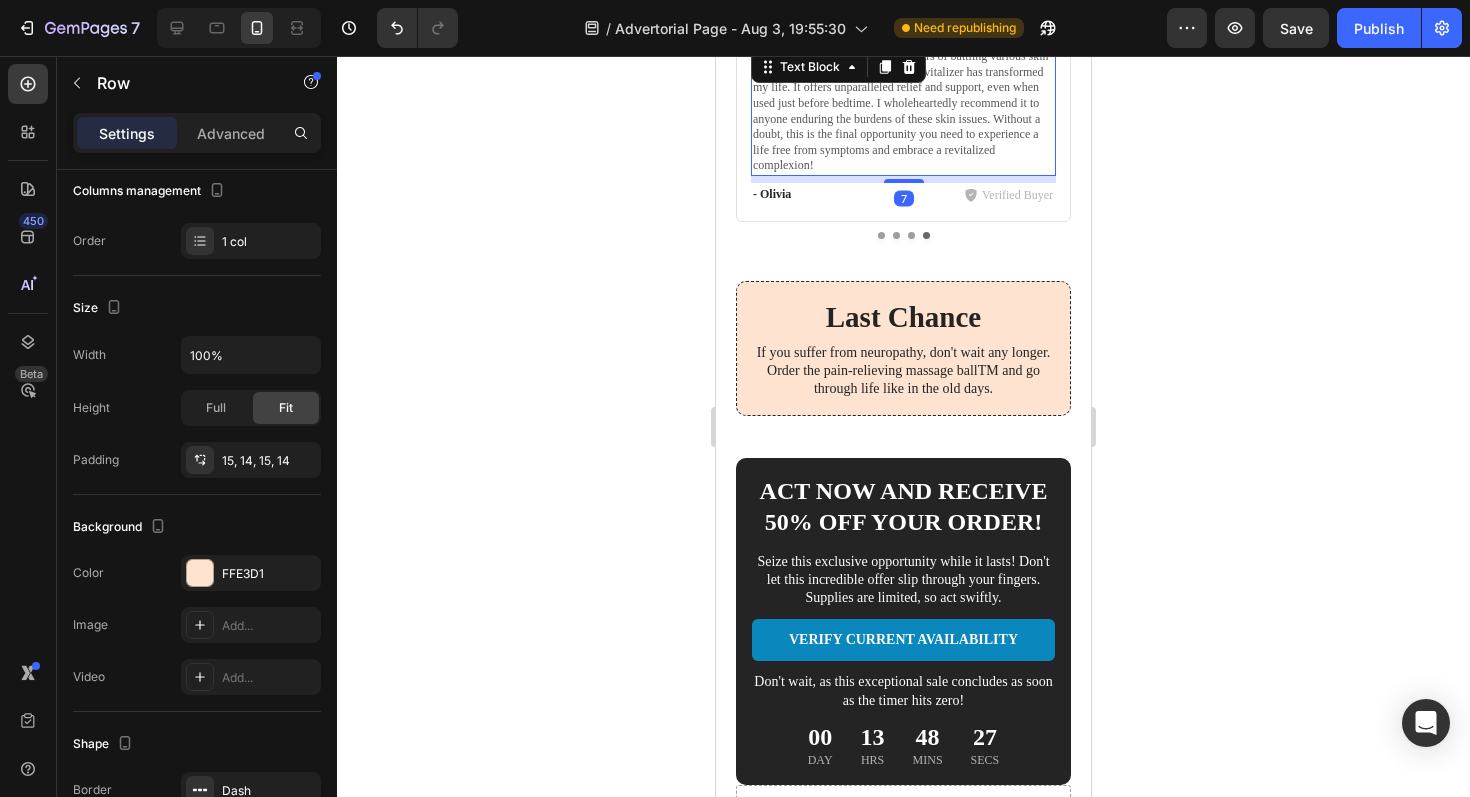 click on "I had nearly given up hope after years of battling various skin concerns, but the Skin Cosmetic Revitalizer has transformed my life. It offers unparalleled relief and support, even when used just before bedtime. I wholeheartedly recommend it to anyone enduring the burdens of these skin issues. Without a doubt, this is the final opportunity you need to experience a life free from symptoms and embrace a revitalized complexion!" at bounding box center (903, 111) 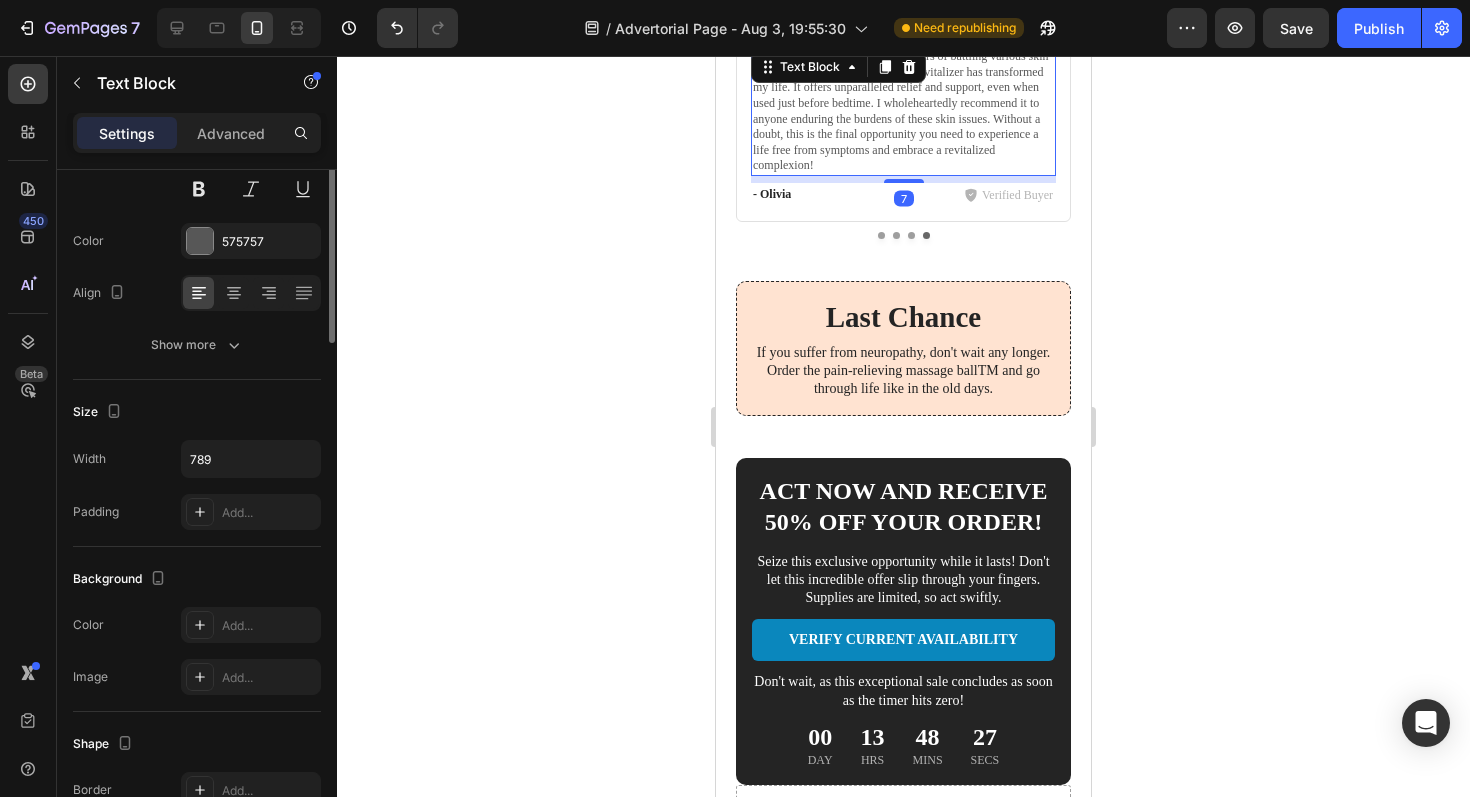 scroll, scrollTop: 0, scrollLeft: 0, axis: both 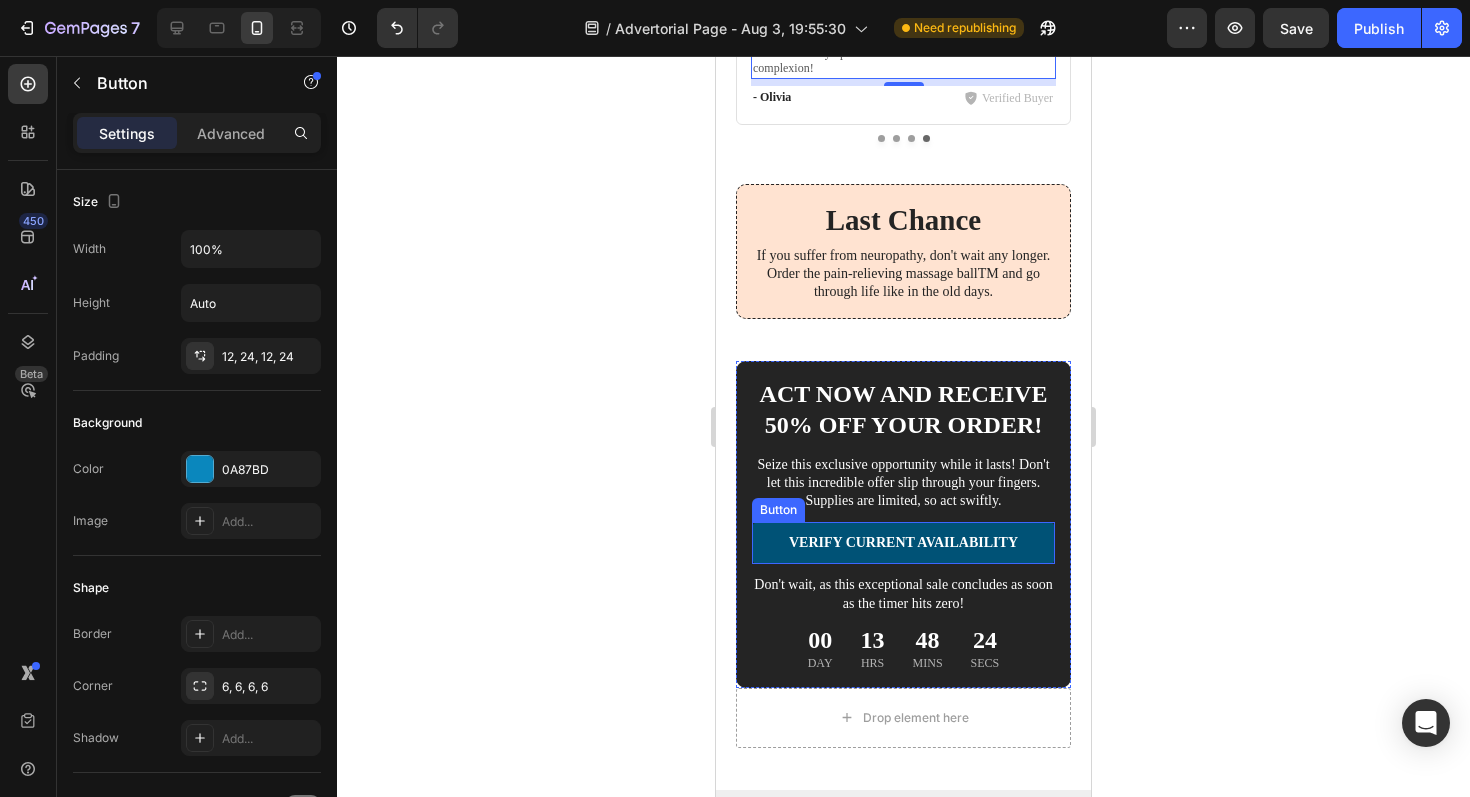 click on "Verify current availability" at bounding box center (903, 543) 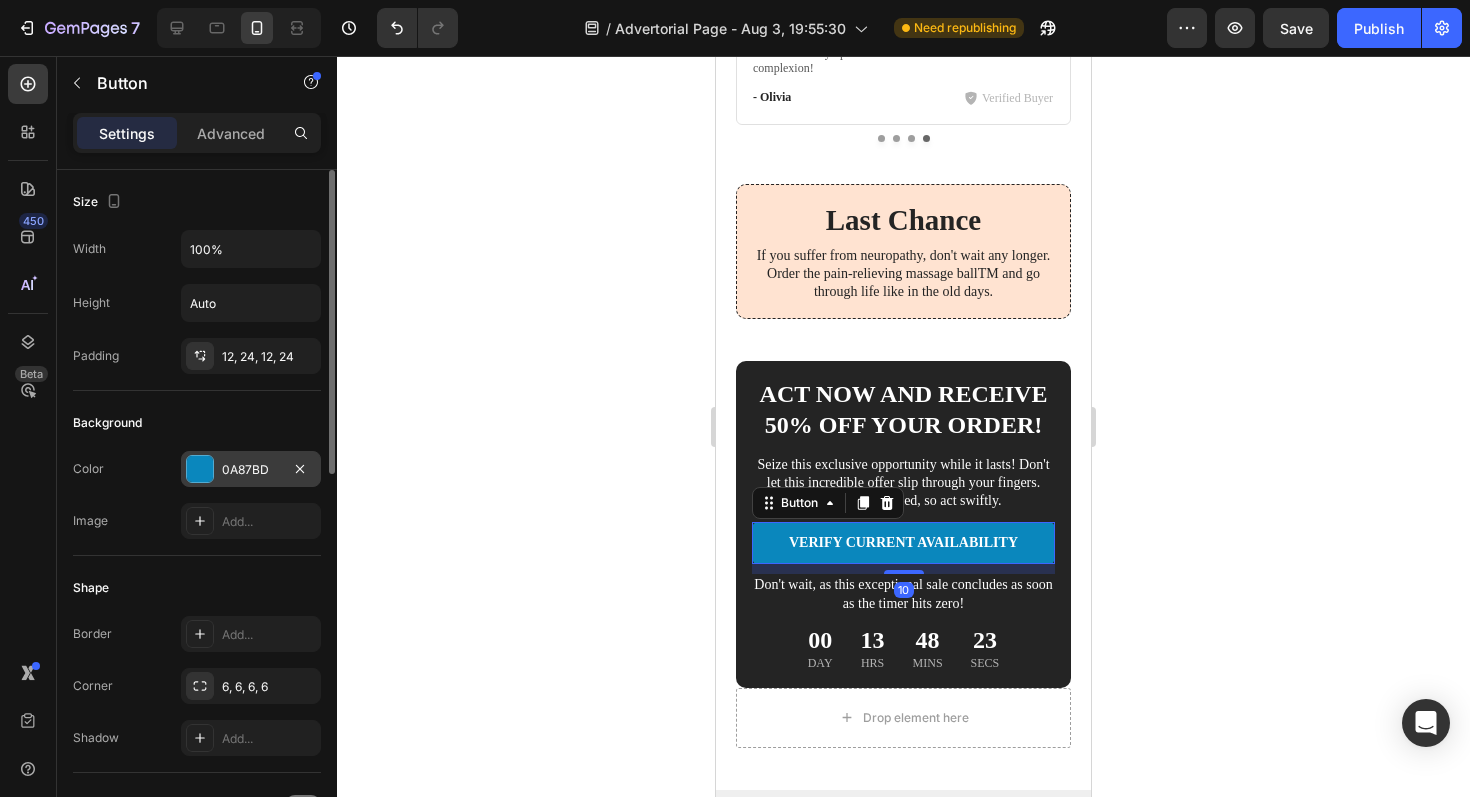 click on "0A87BD" at bounding box center [251, 469] 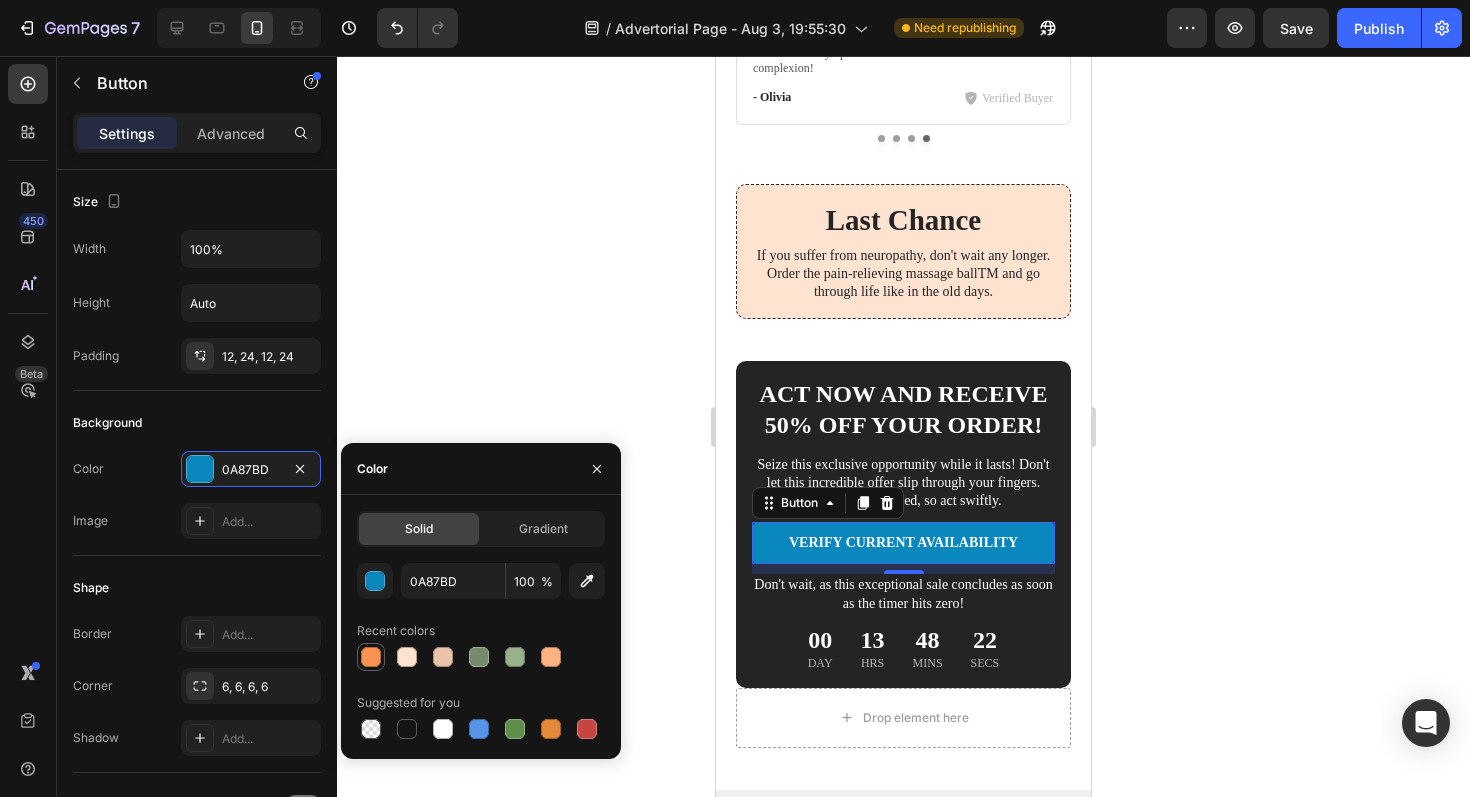 click at bounding box center [371, 657] 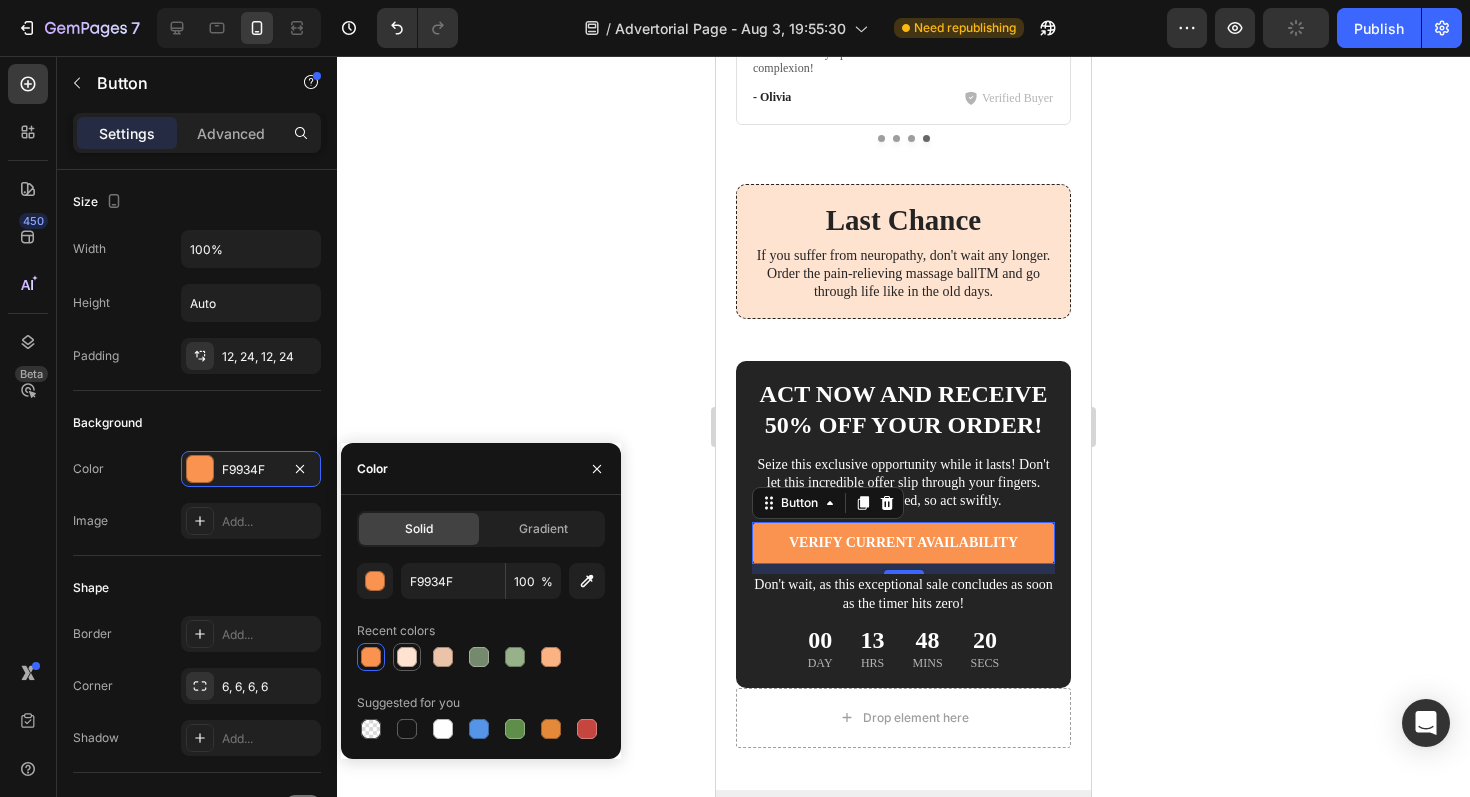 click at bounding box center [407, 657] 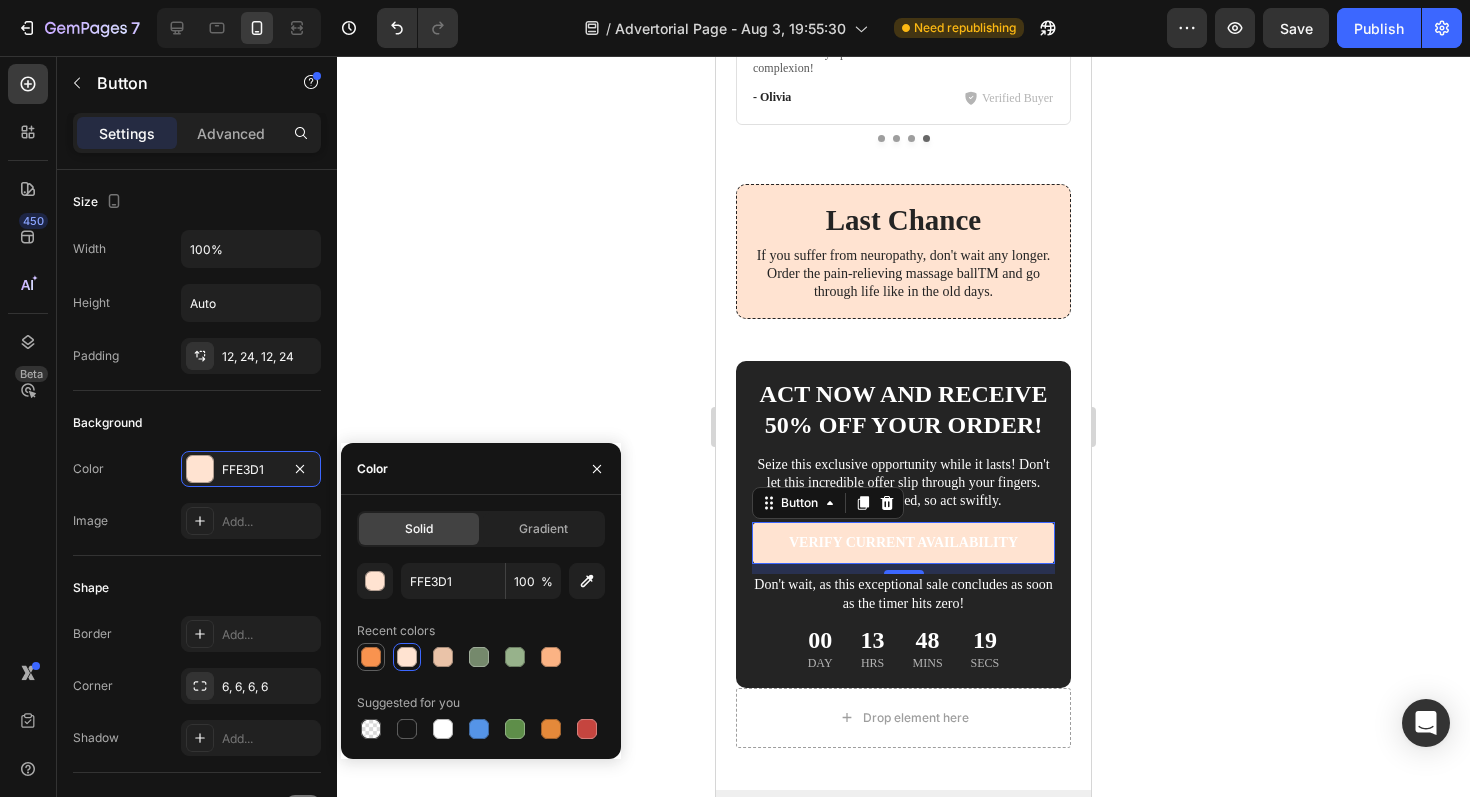click at bounding box center (371, 657) 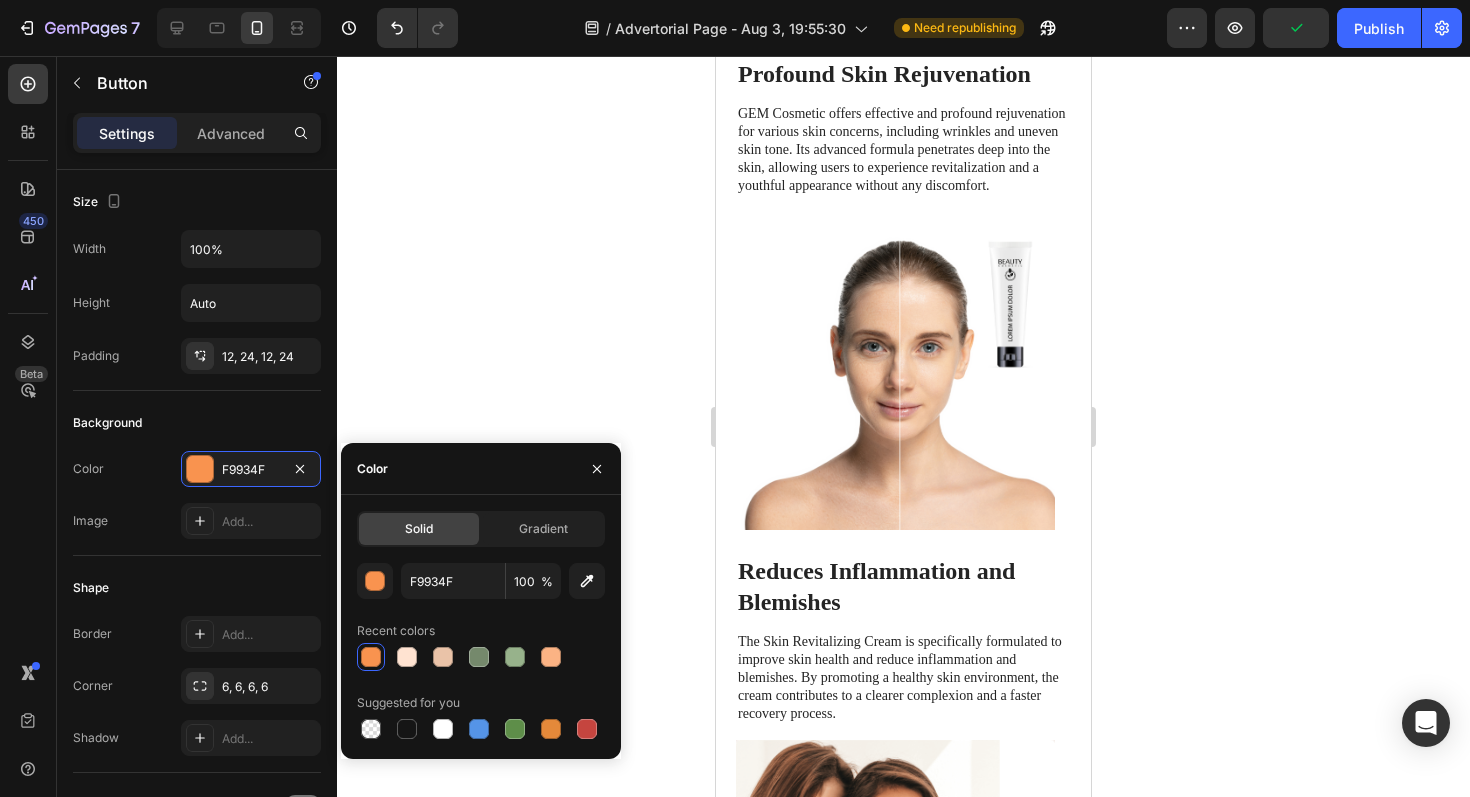 scroll, scrollTop: 3108, scrollLeft: 0, axis: vertical 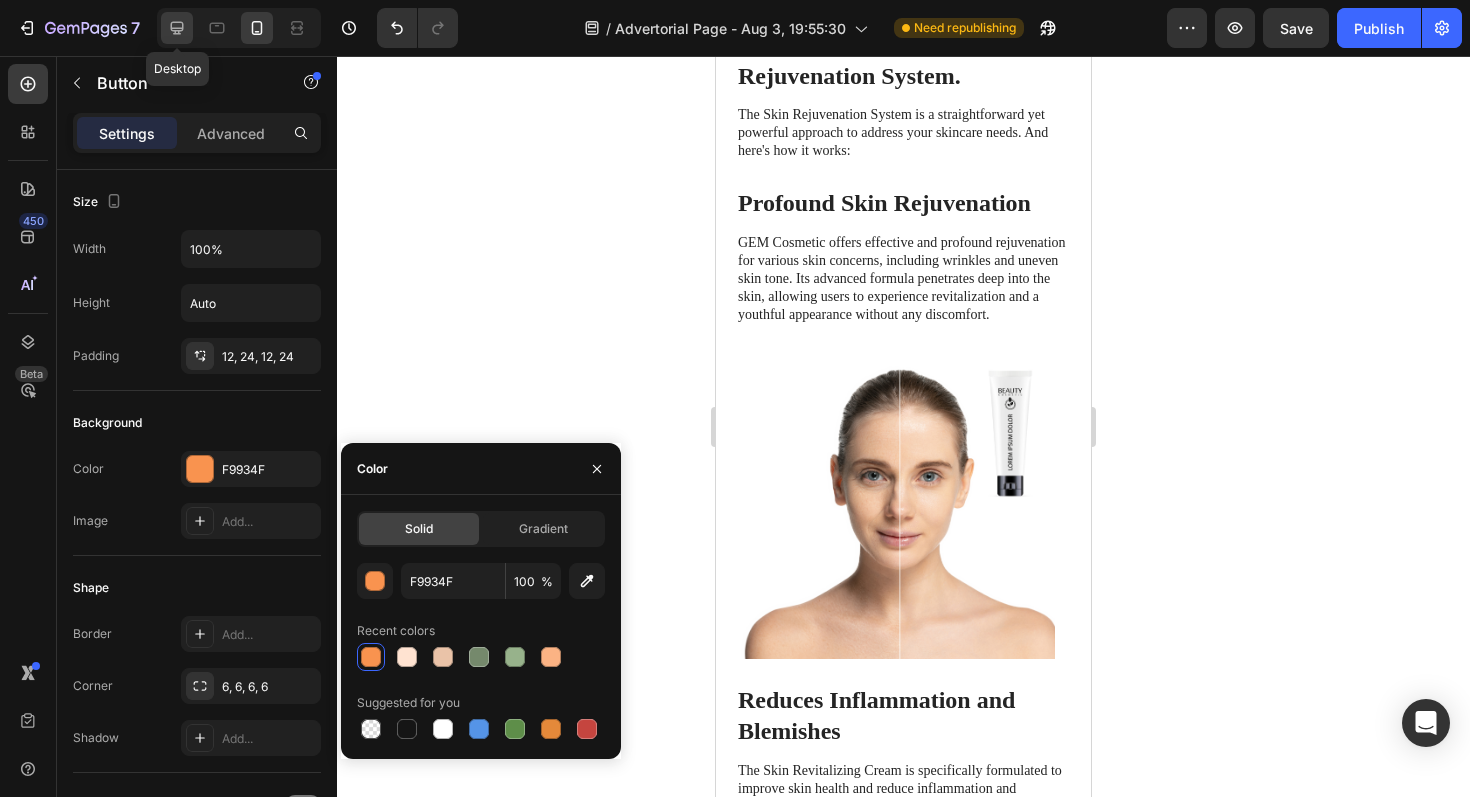 click 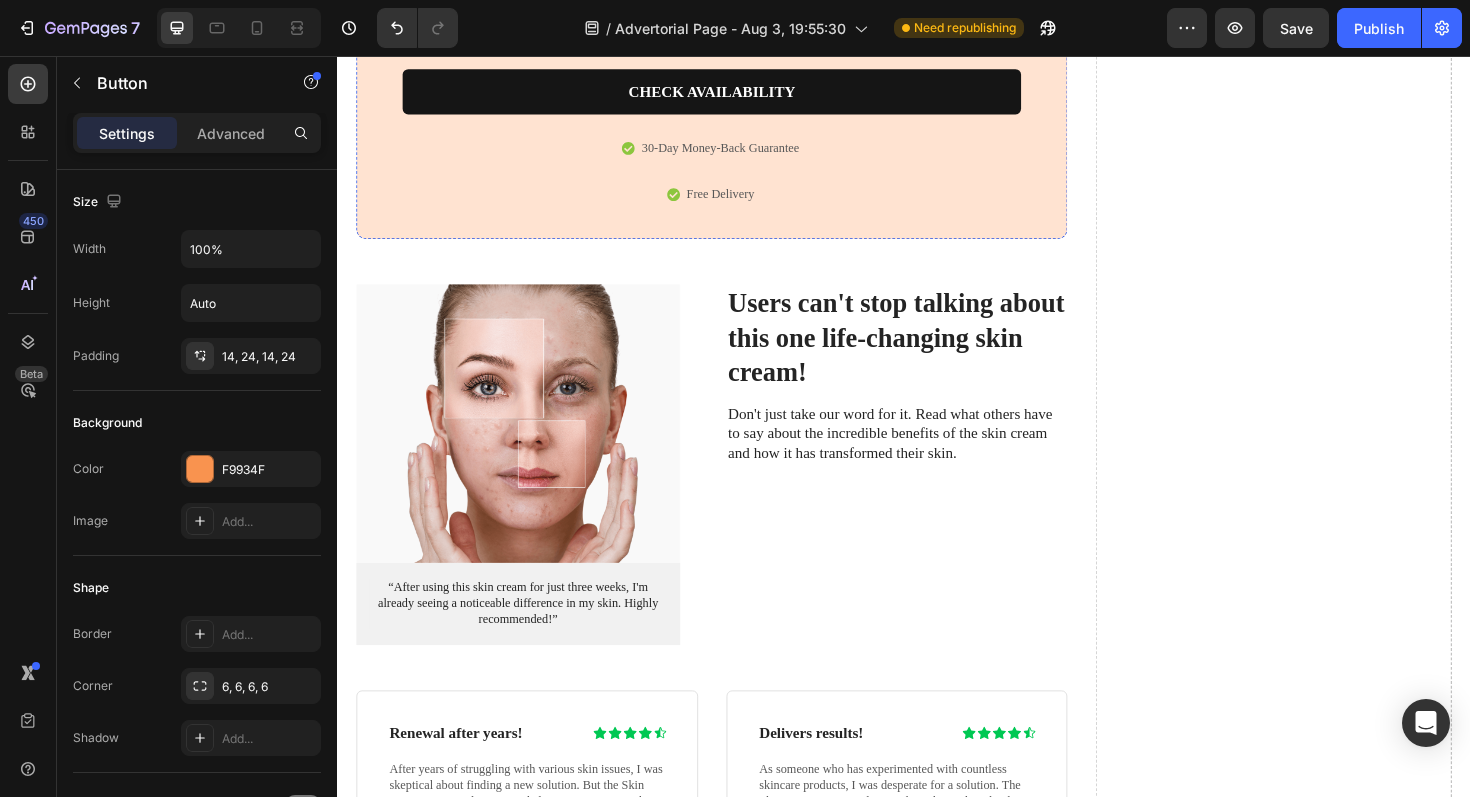 scroll, scrollTop: 5013, scrollLeft: 0, axis: vertical 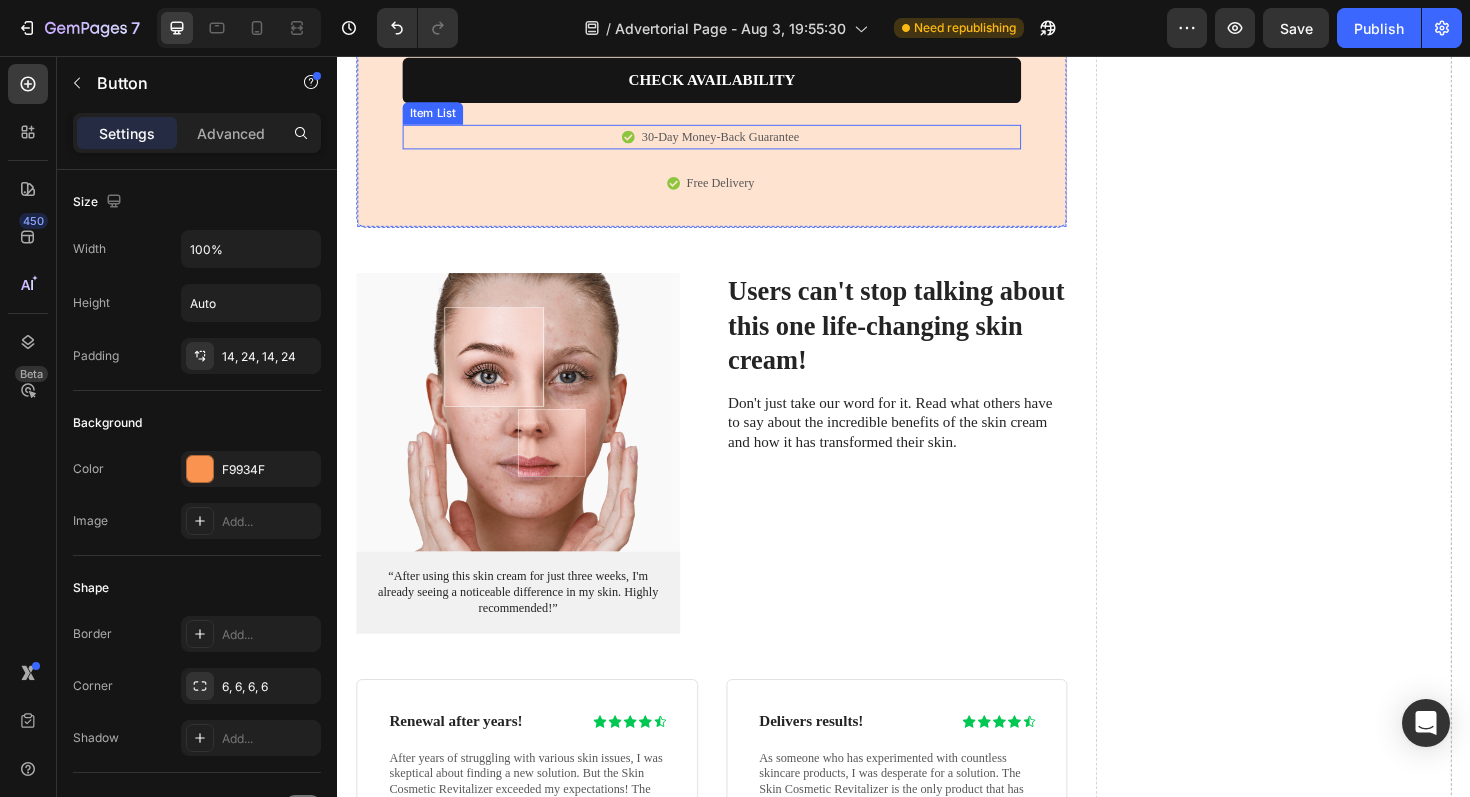 click on "30-Day Money-Back Guarantee" at bounding box center (742, 142) 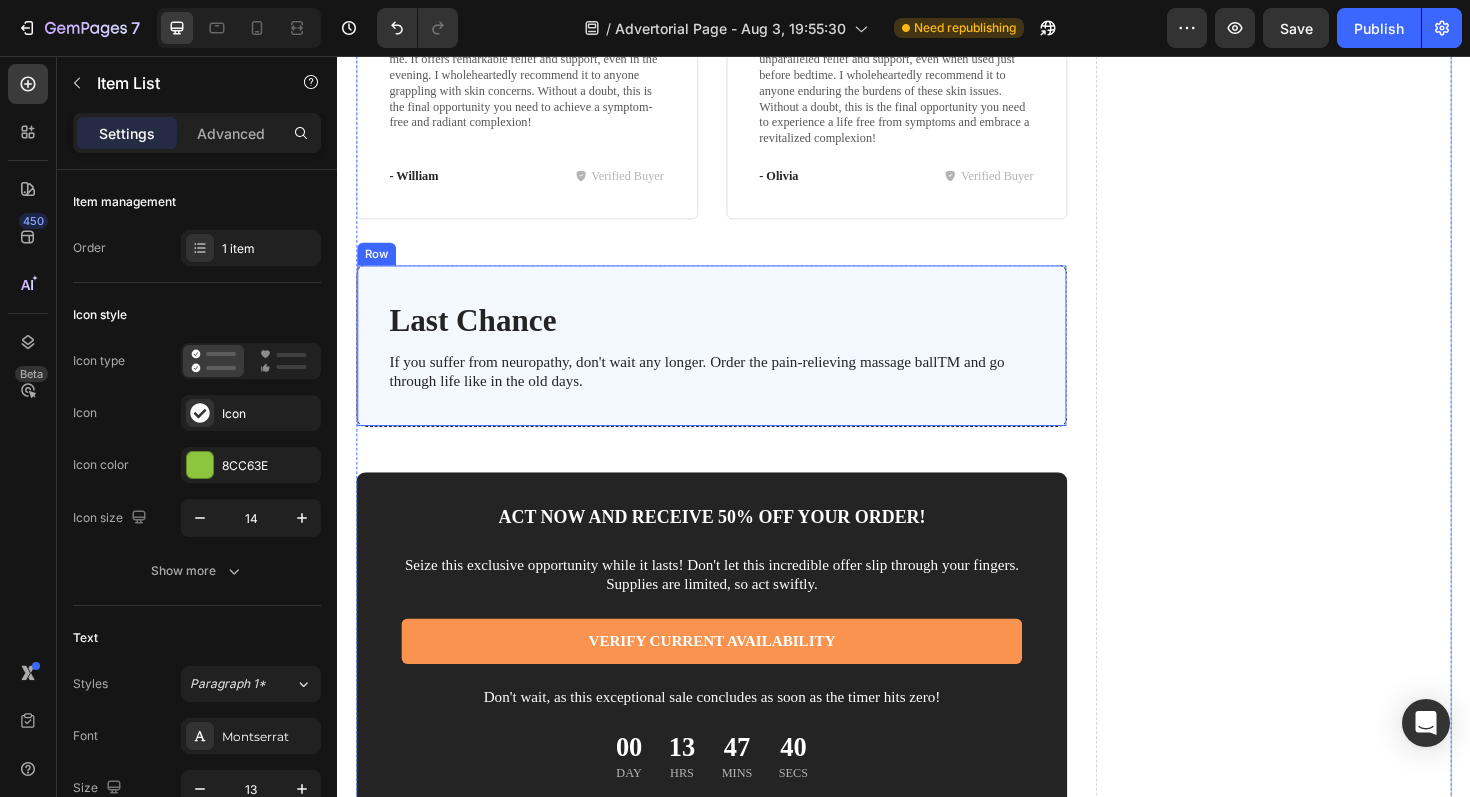 scroll, scrollTop: 6092, scrollLeft: 0, axis: vertical 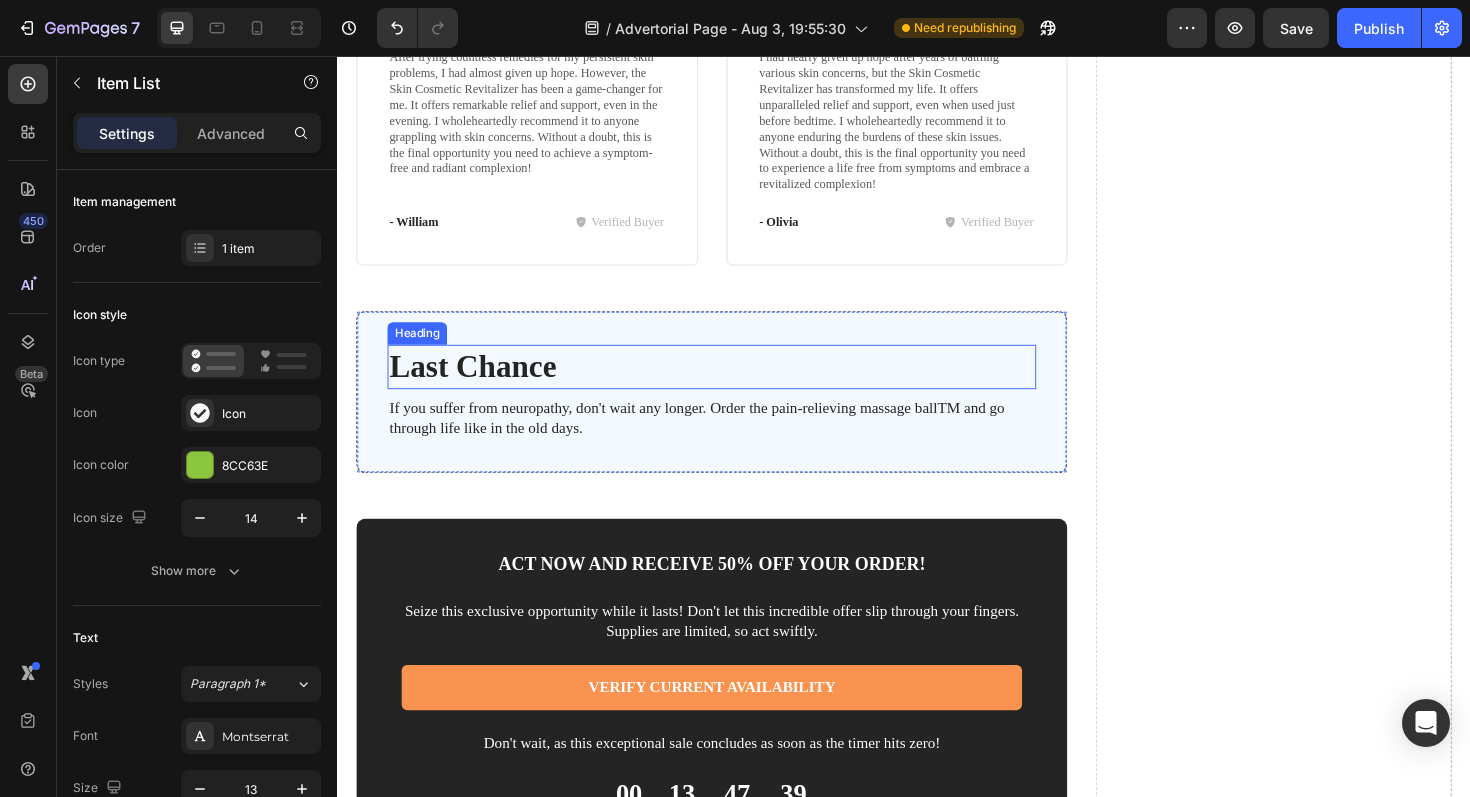 click on "Last Chance Heading If you suffer from neuropathy, don't wait any longer. Order the pain-relieving massage ballTM and go through life like in the old days. Text Block Row" at bounding box center (733, 412) 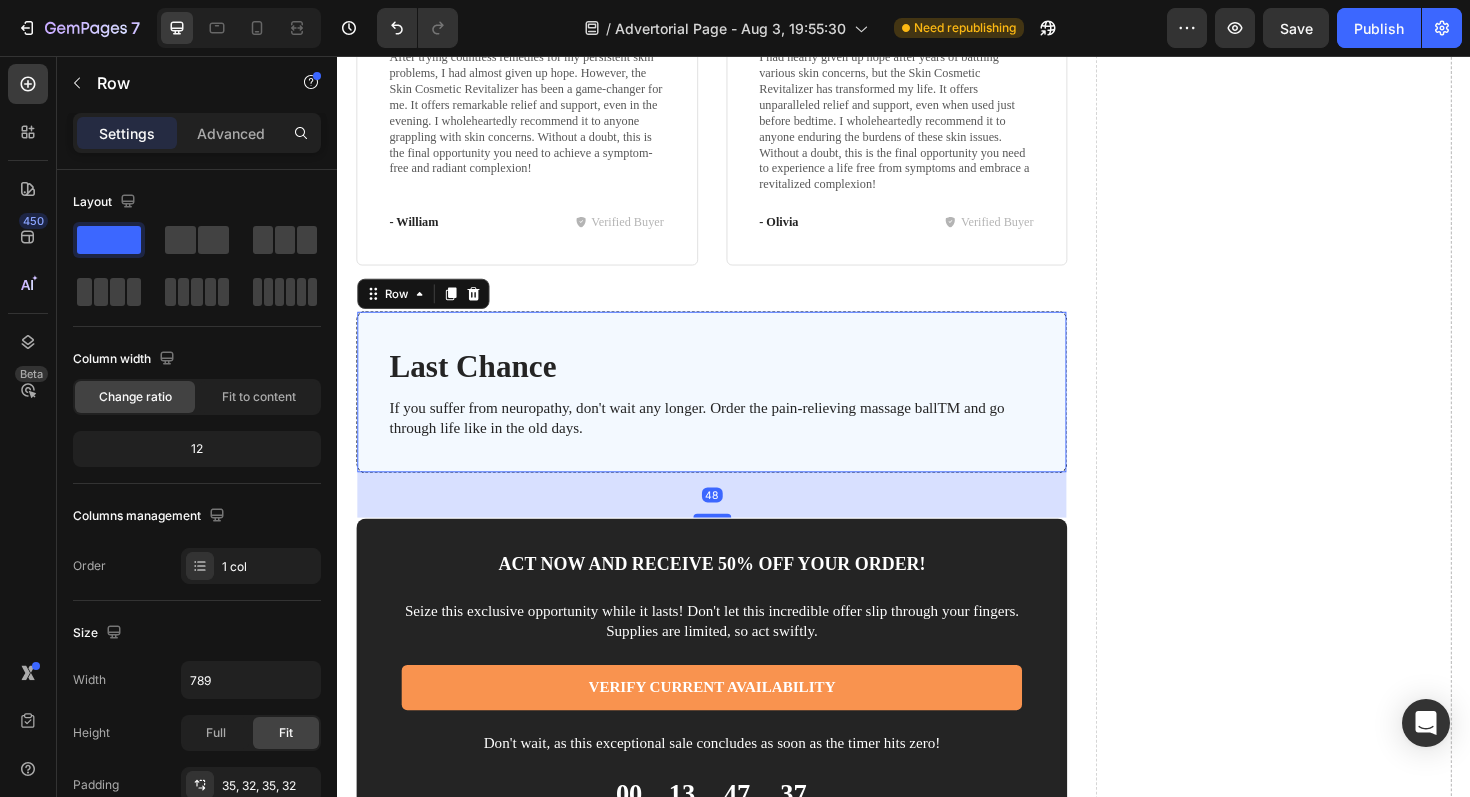 click on "Last Chance Heading If you suffer from neuropathy, don't wait any longer. Order the pain-relieving massage ballTM and go through life like in the old days. Text Block Row   48" at bounding box center (733, 412) 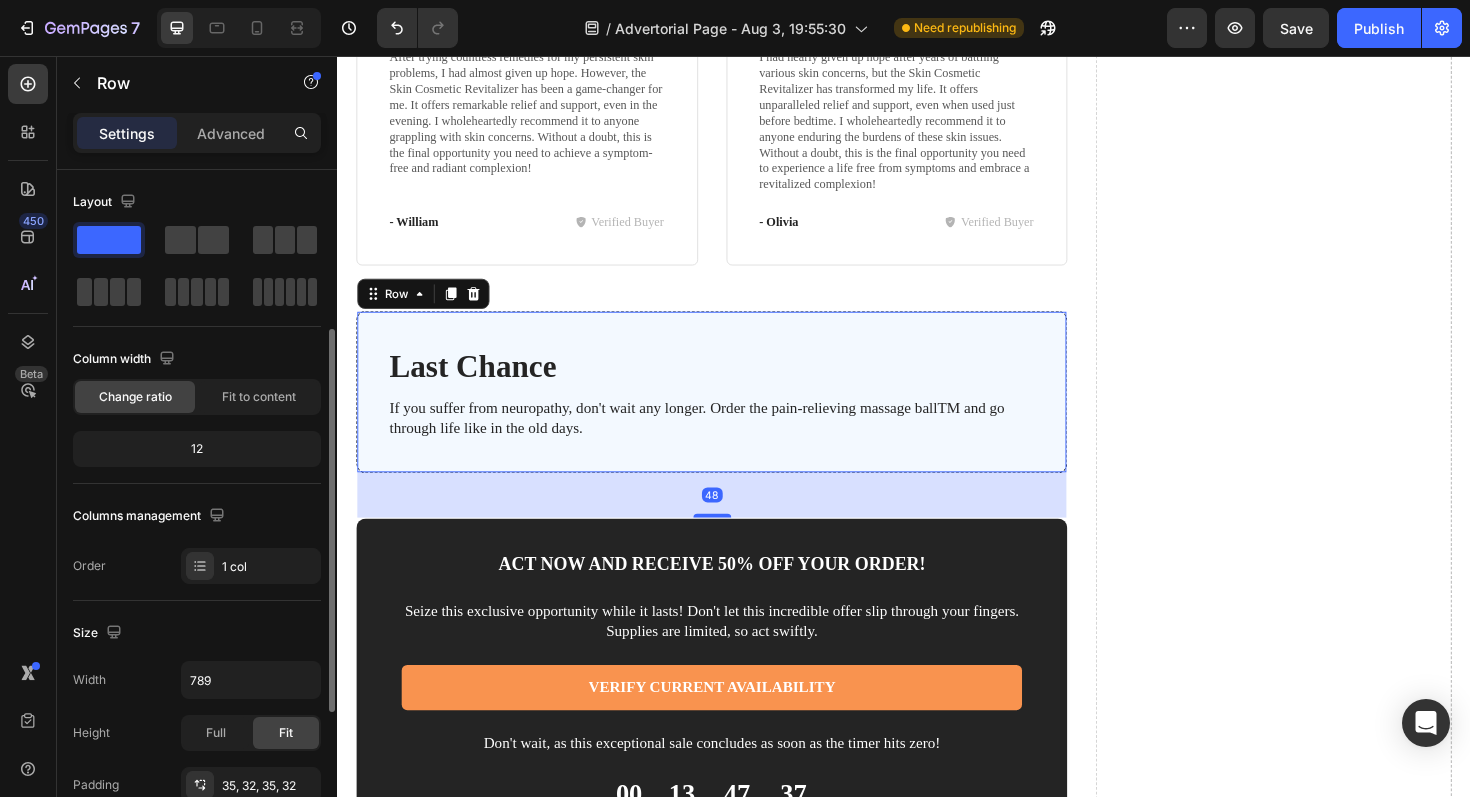 scroll, scrollTop: 399, scrollLeft: 0, axis: vertical 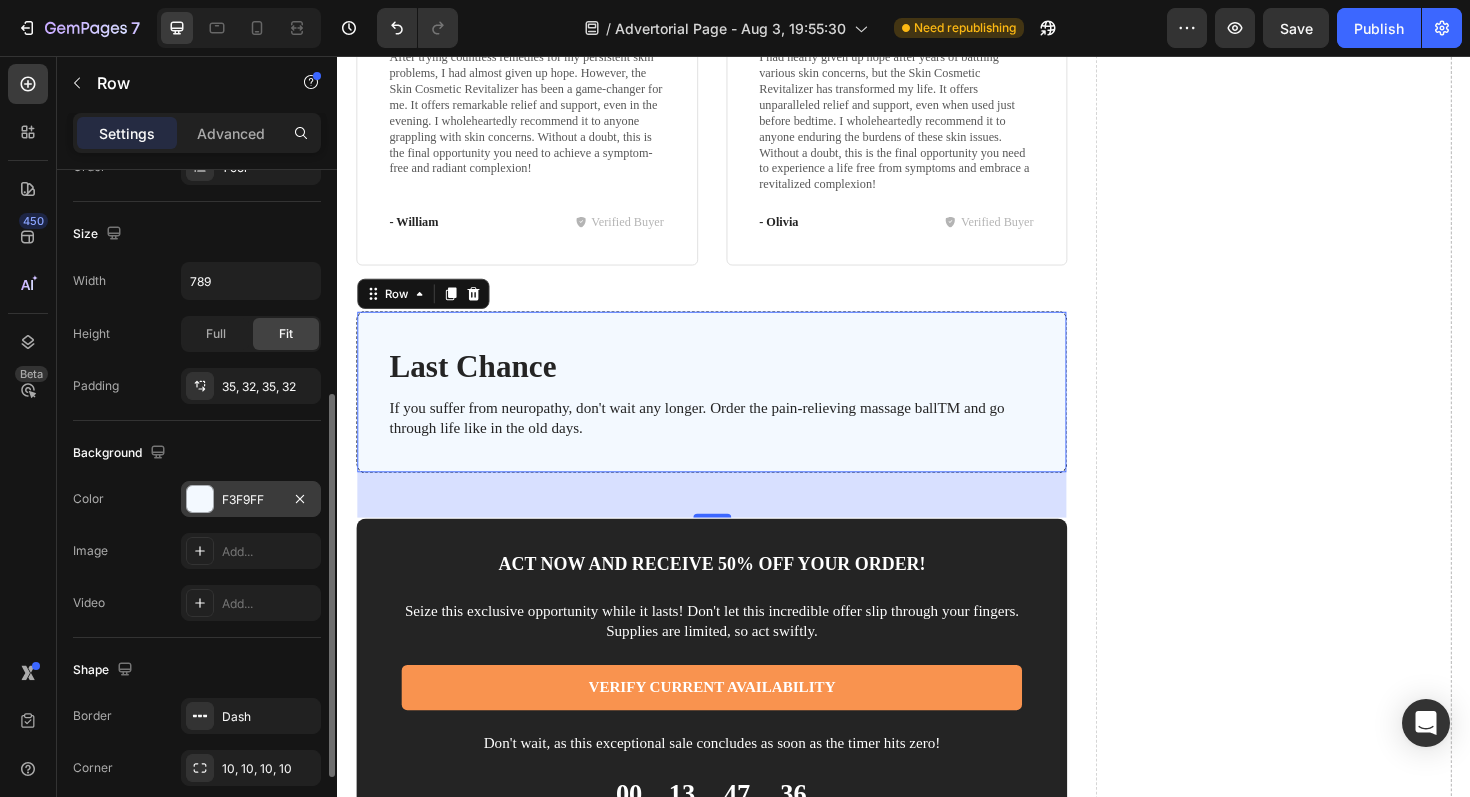 click on "F3F9FF" at bounding box center [251, 500] 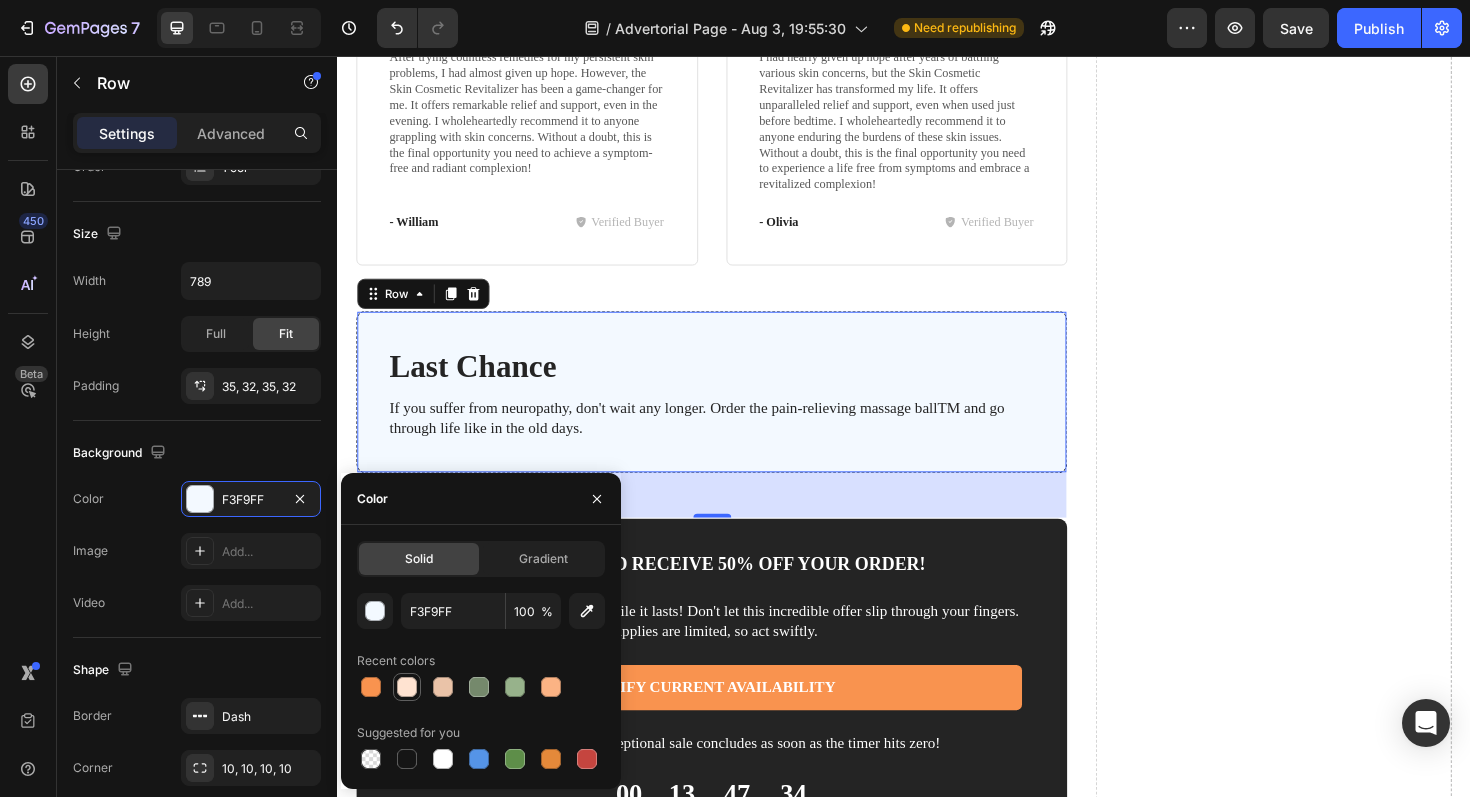 click at bounding box center [407, 687] 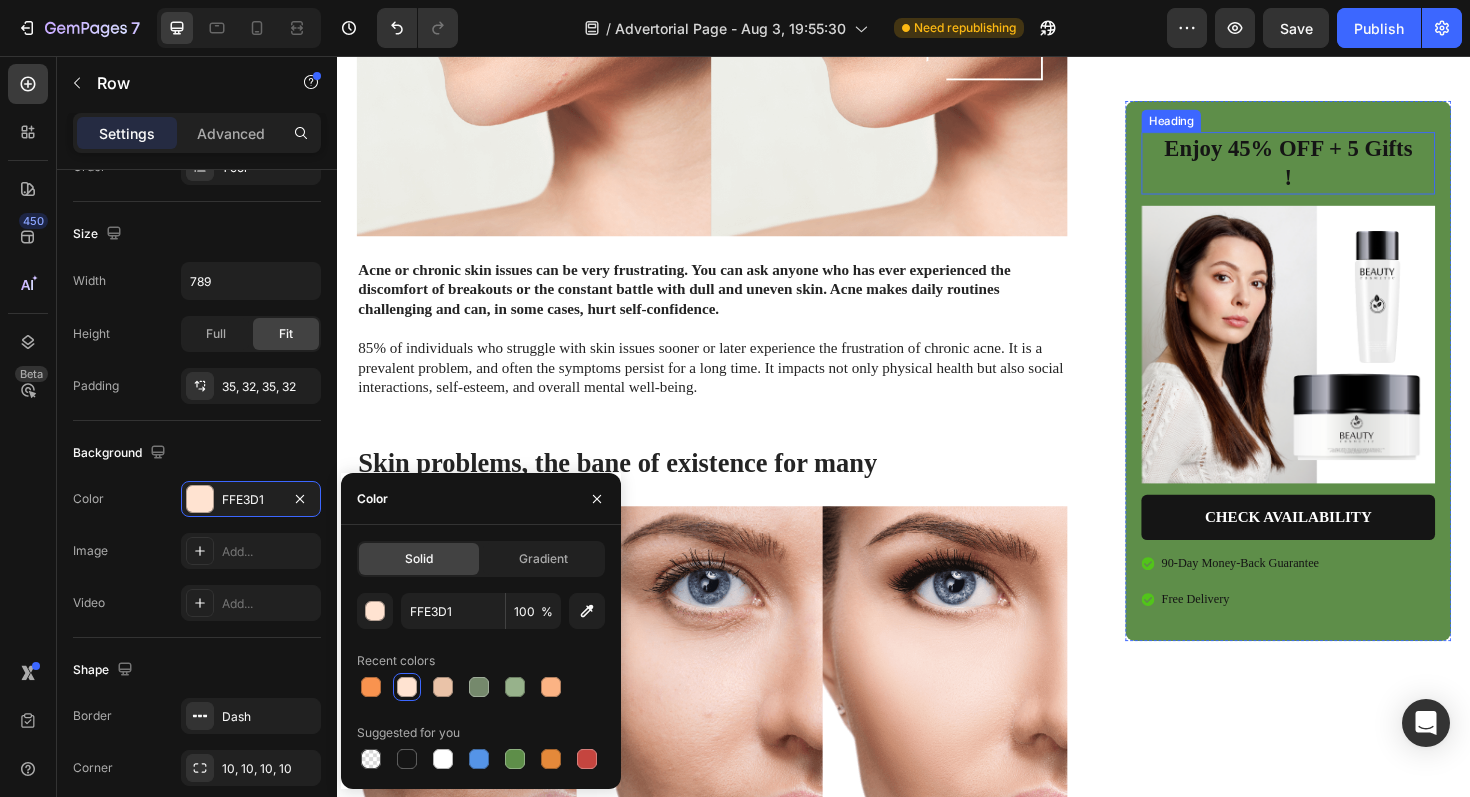 scroll, scrollTop: 0, scrollLeft: 0, axis: both 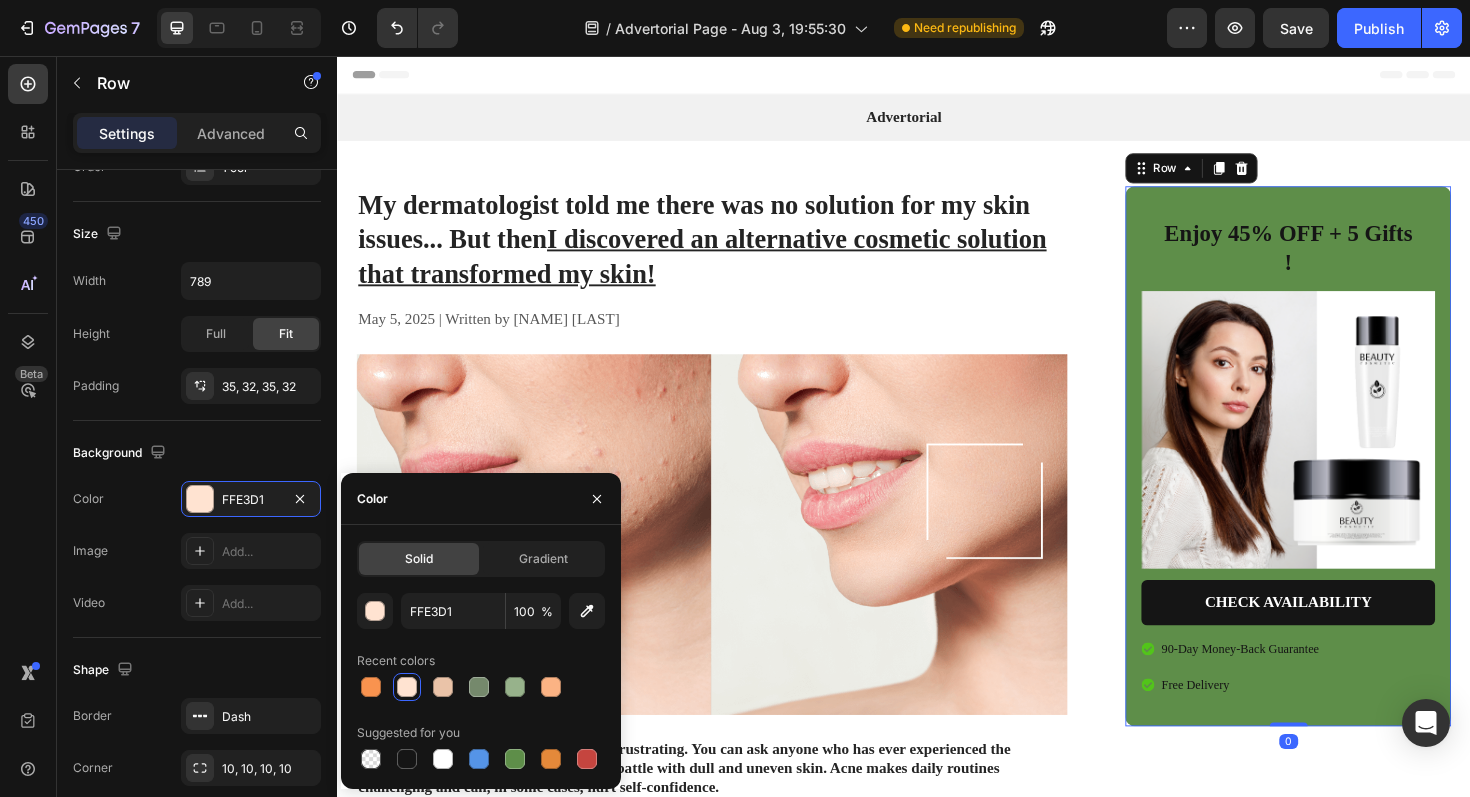 click on "Enjoy 45% OFF + 5 Gifts ! Heading Image CHECK AVAILABILITY Button 90-Day Money-Back Guarantee Free Delivery Item List Row   0" at bounding box center (1344, 480) 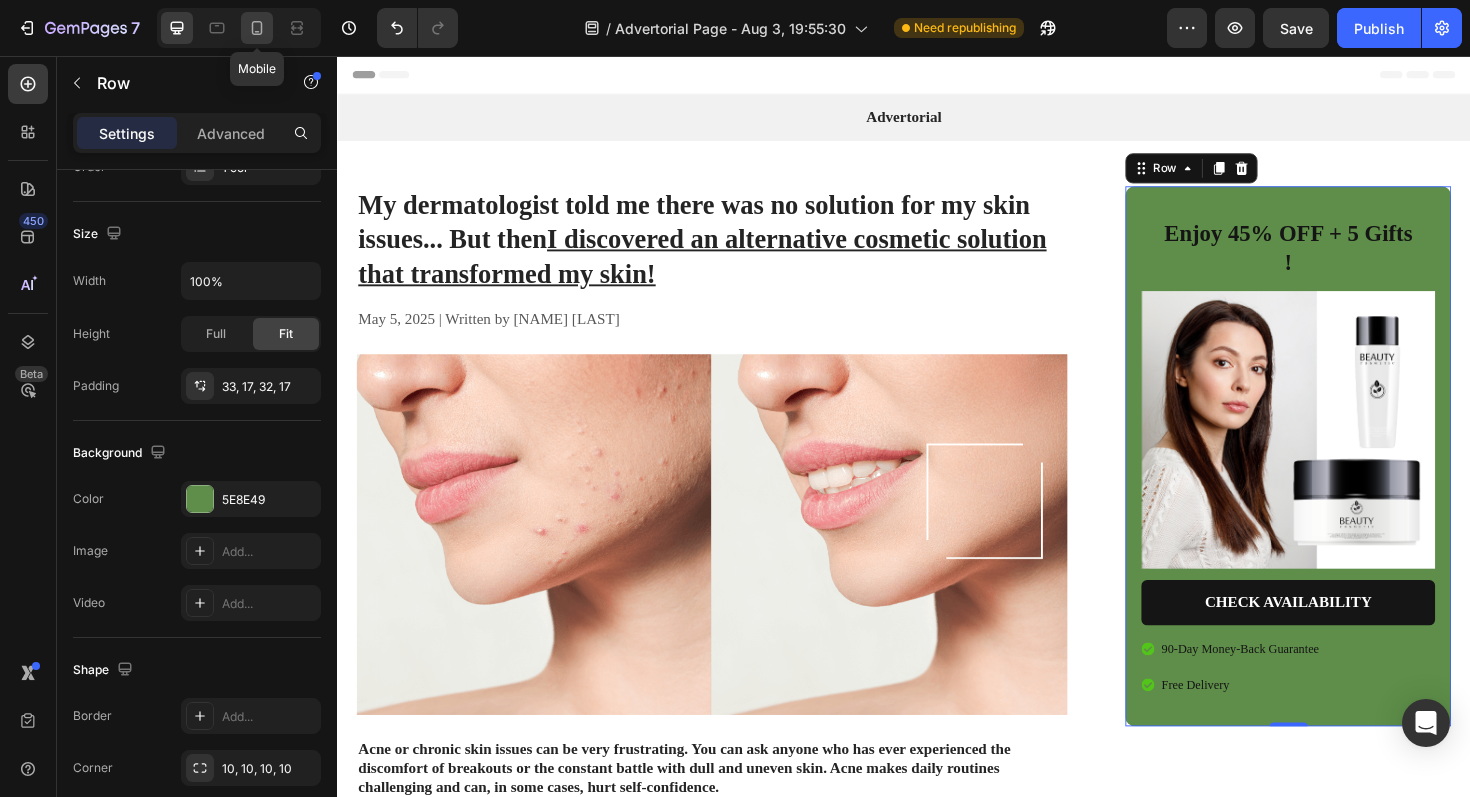 click 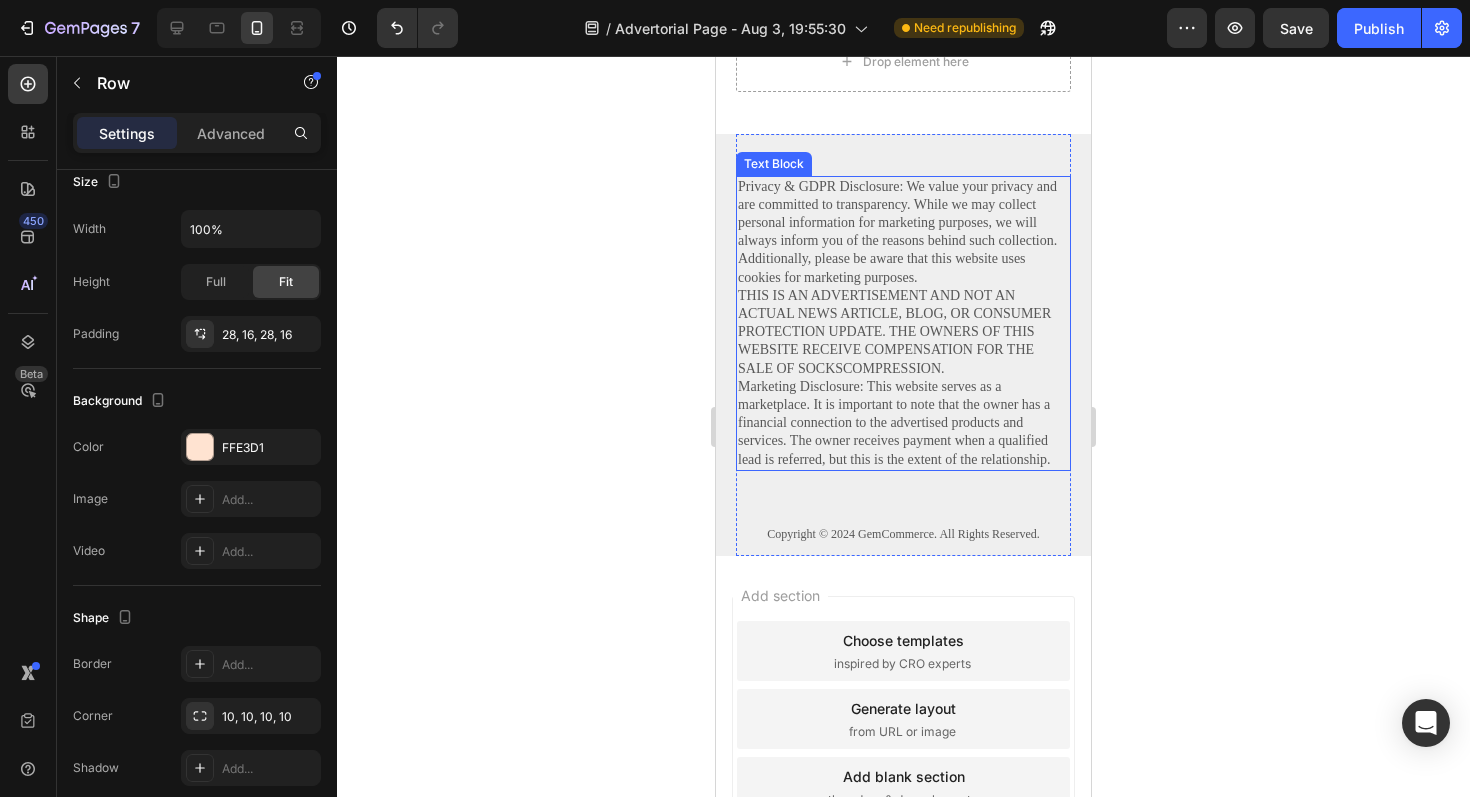scroll, scrollTop: 7545, scrollLeft: 0, axis: vertical 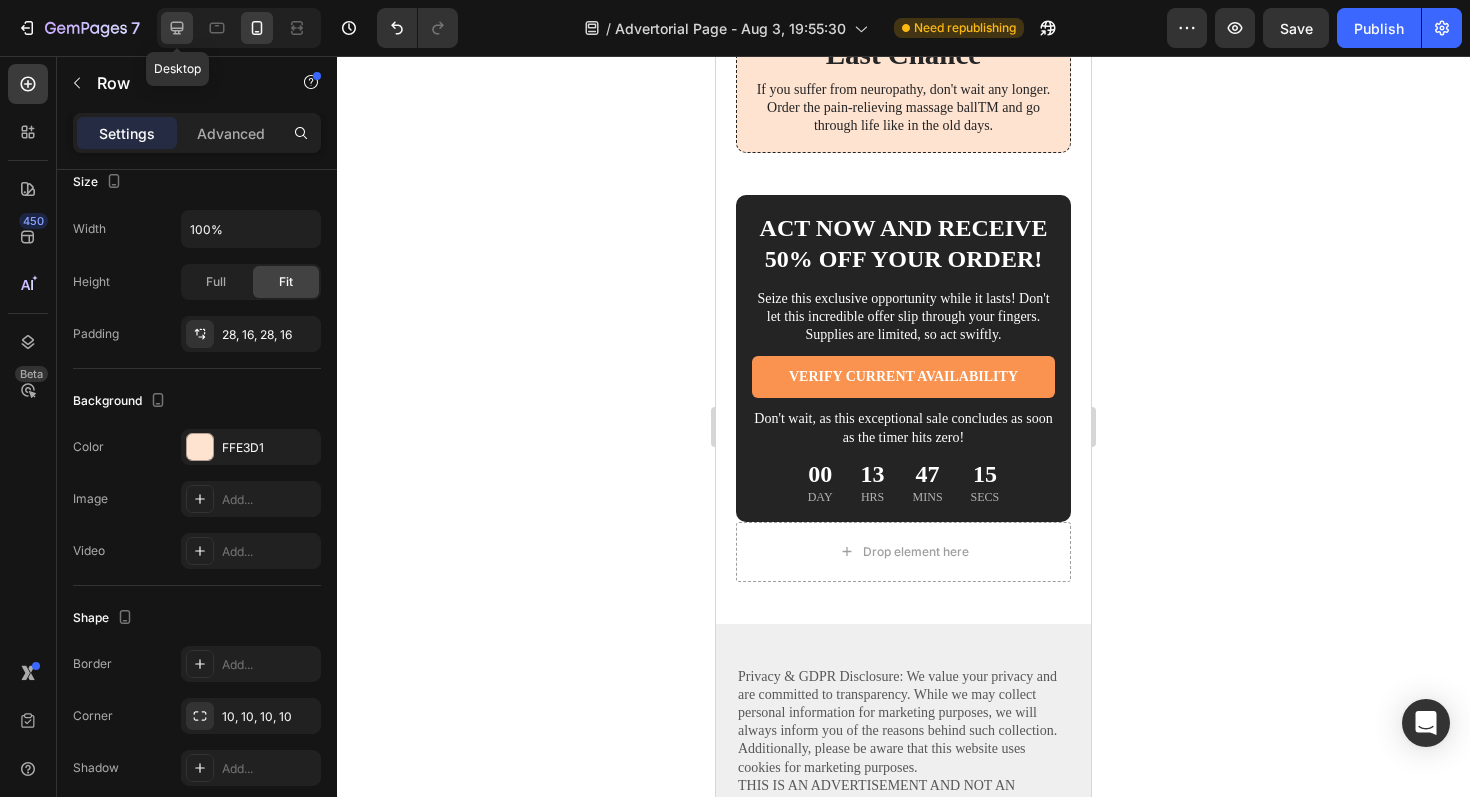 click 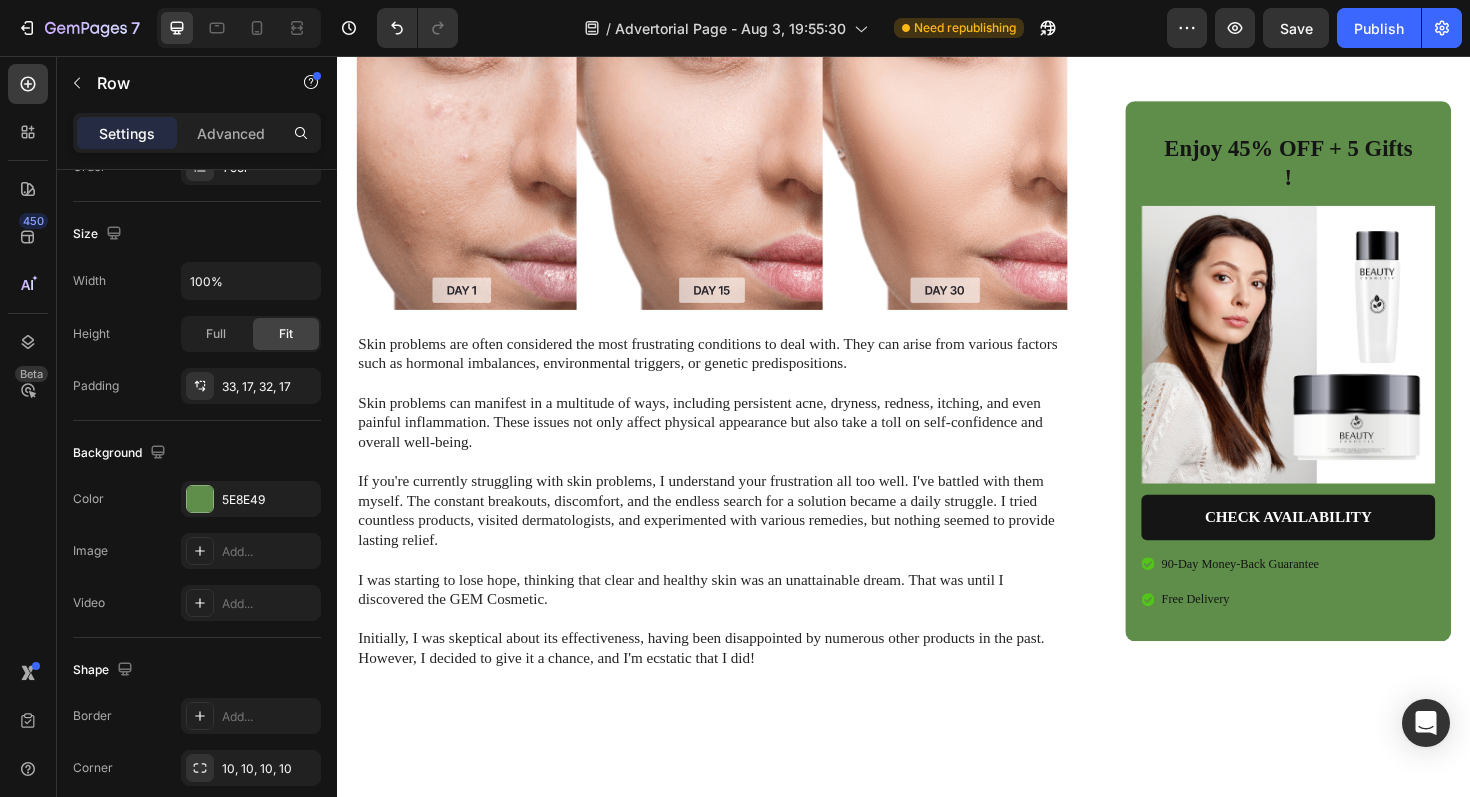 scroll, scrollTop: 782, scrollLeft: 0, axis: vertical 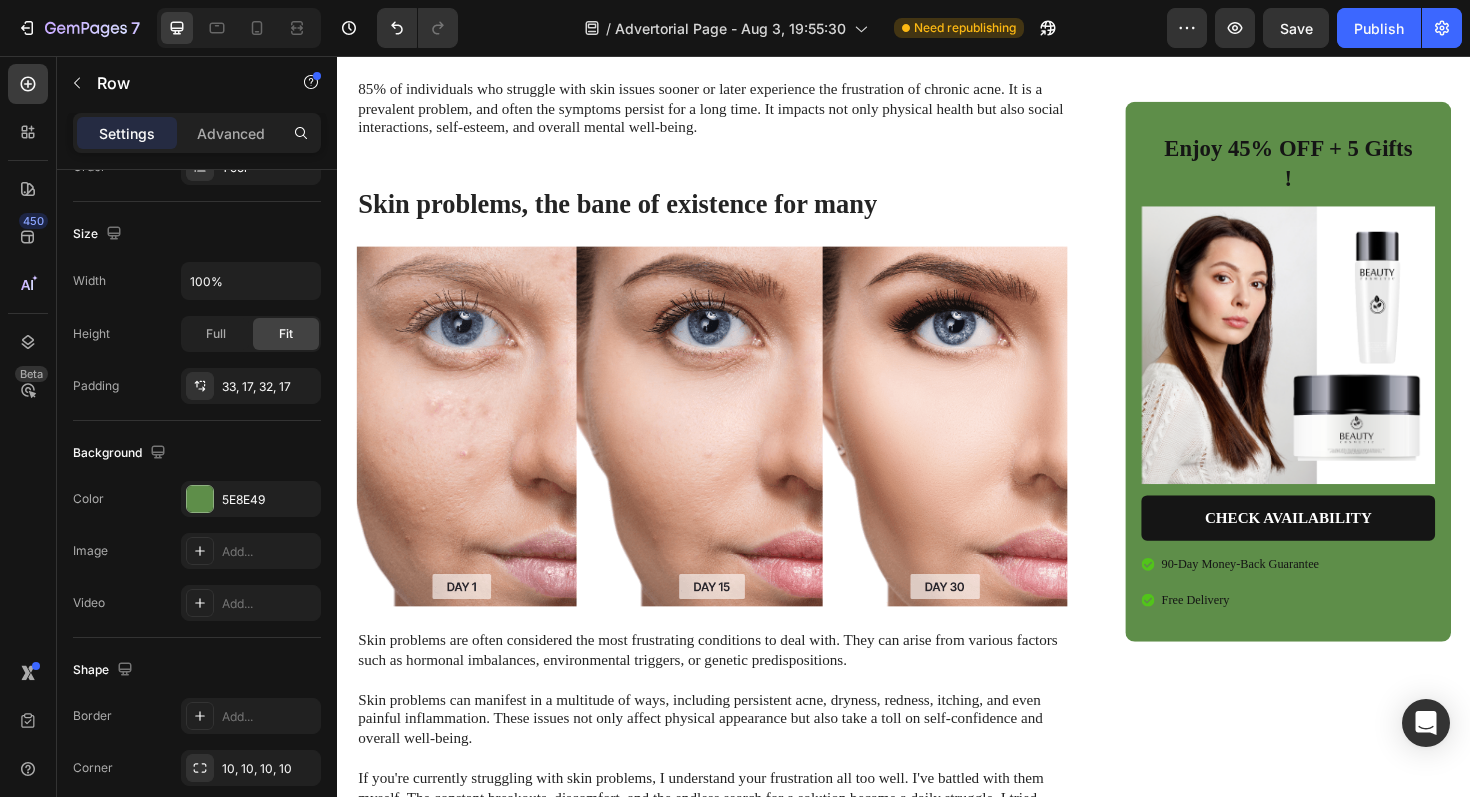 click on "Enjoy 45% OFF + 5 Gifts ! Heading Image CHECK AVAILABILITY Button 90-Day Money-Back Guarantee Free Delivery Item List Row" at bounding box center (1344, 390) 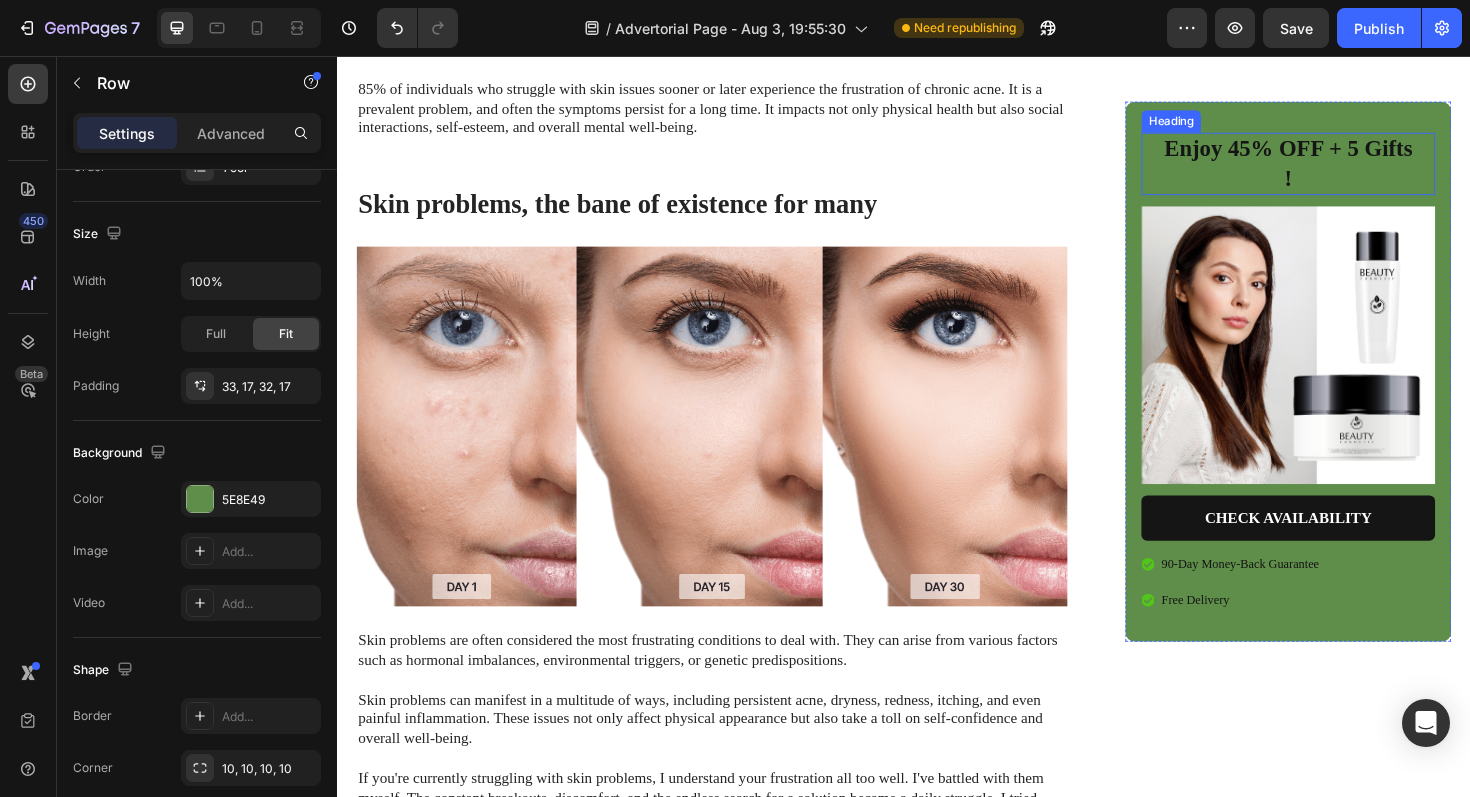 click on "Enjoy 45% OFF + 5 Gifts ! Heading Image CHECK AVAILABILITY Button 90-Day Money-Back Guarantee Free Delivery Item List Row" at bounding box center (1344, 390) 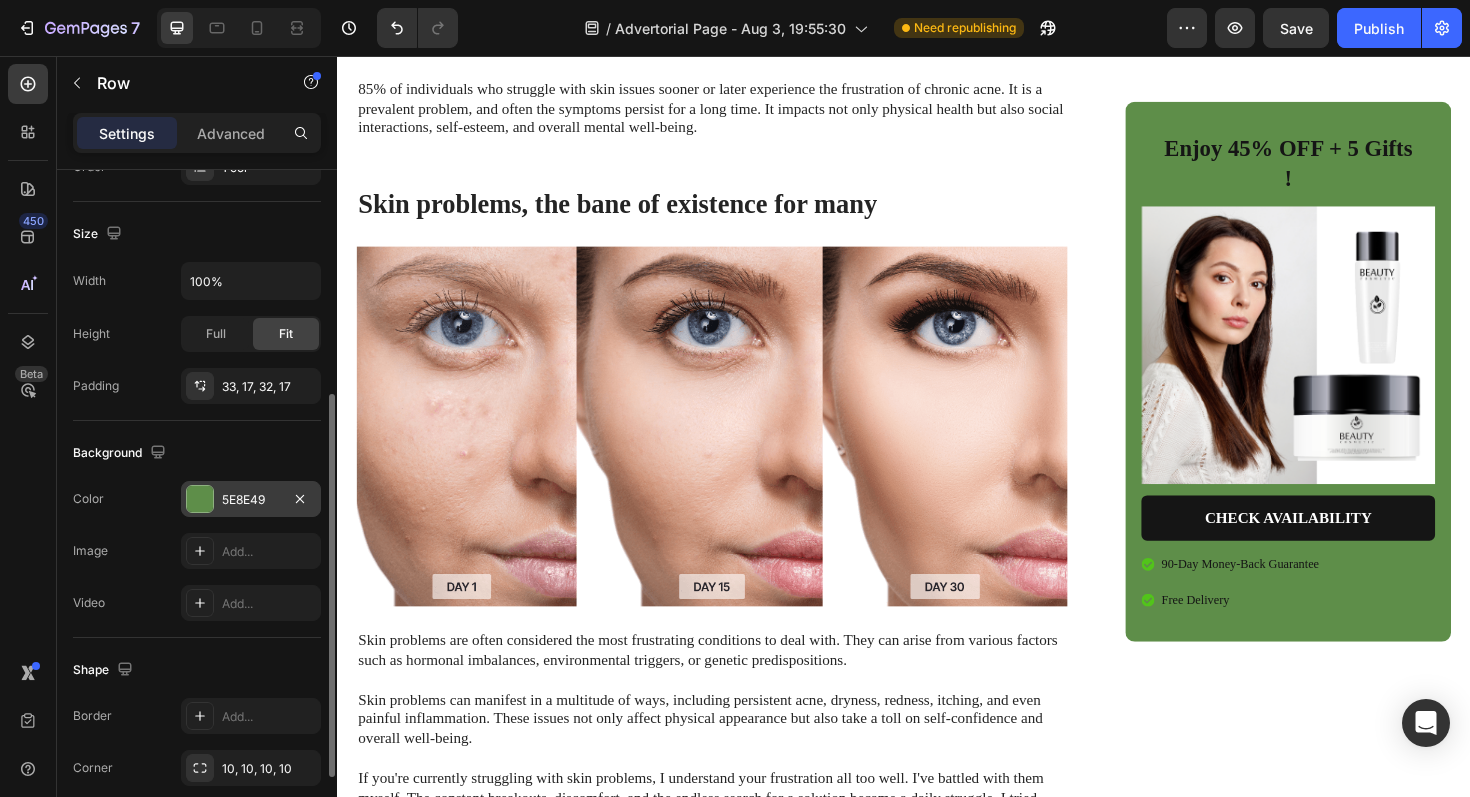 click on "5E8E49" at bounding box center (251, 499) 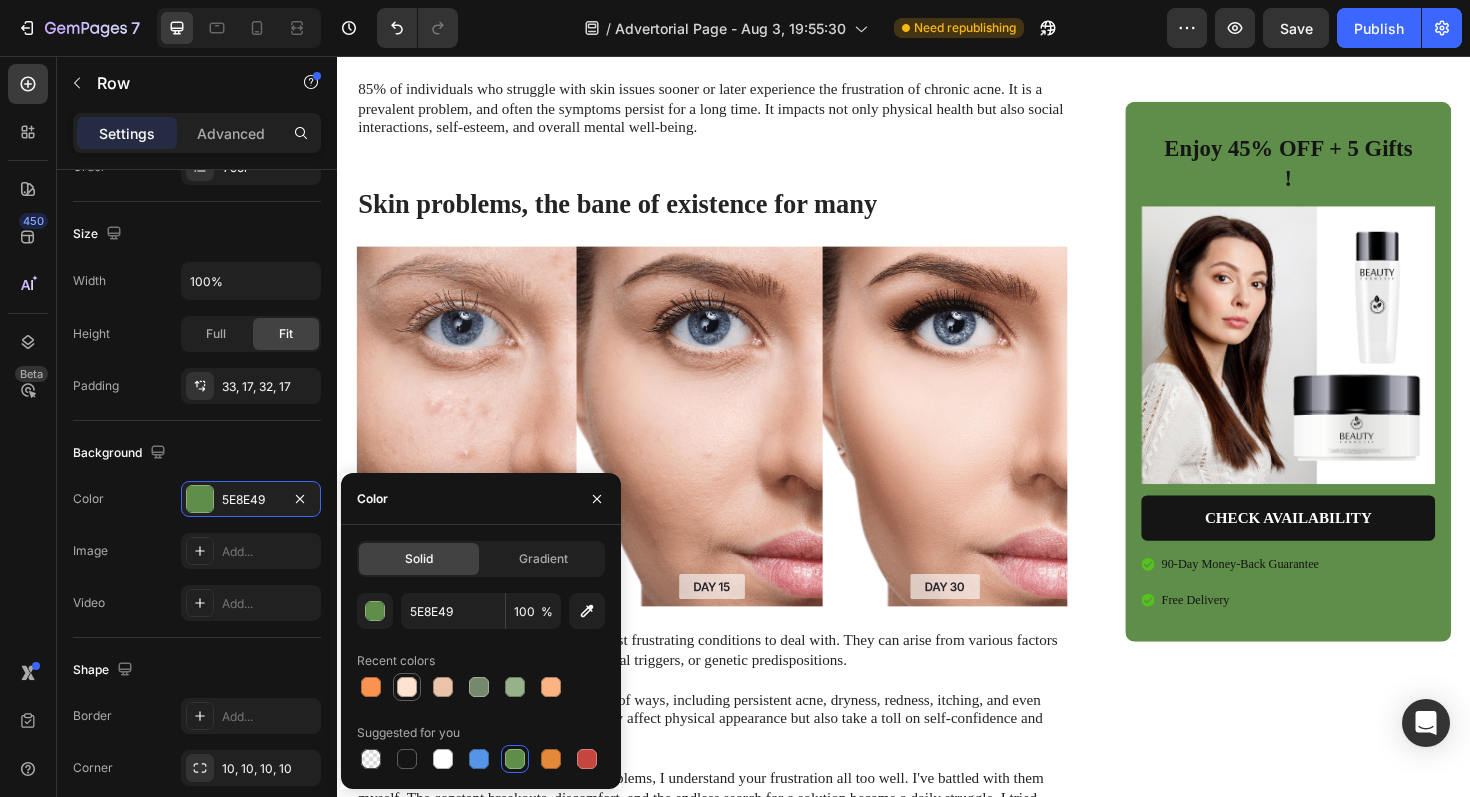 click at bounding box center (407, 687) 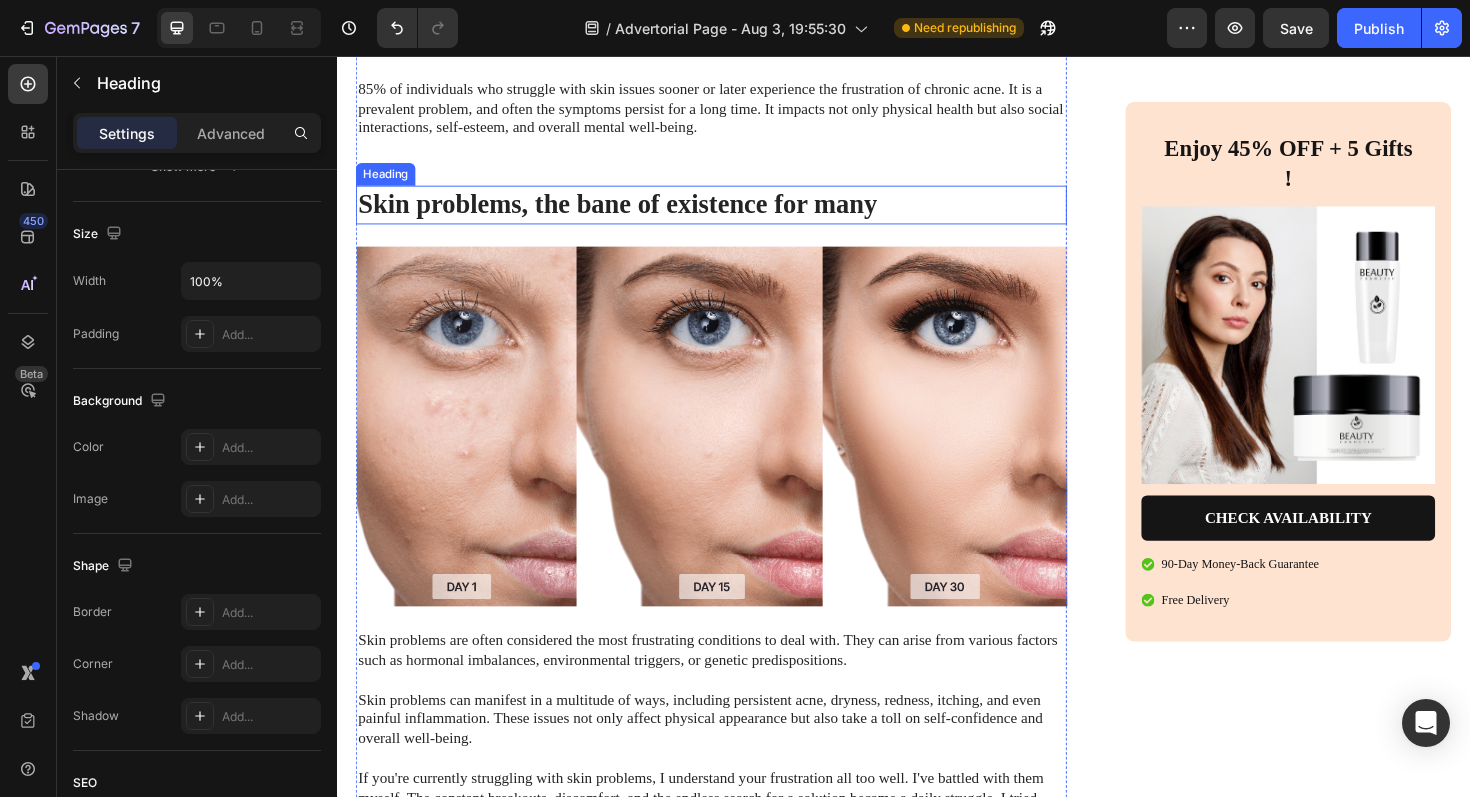 click on "Skin problems, the bane of existence for many" at bounding box center (733, 213) 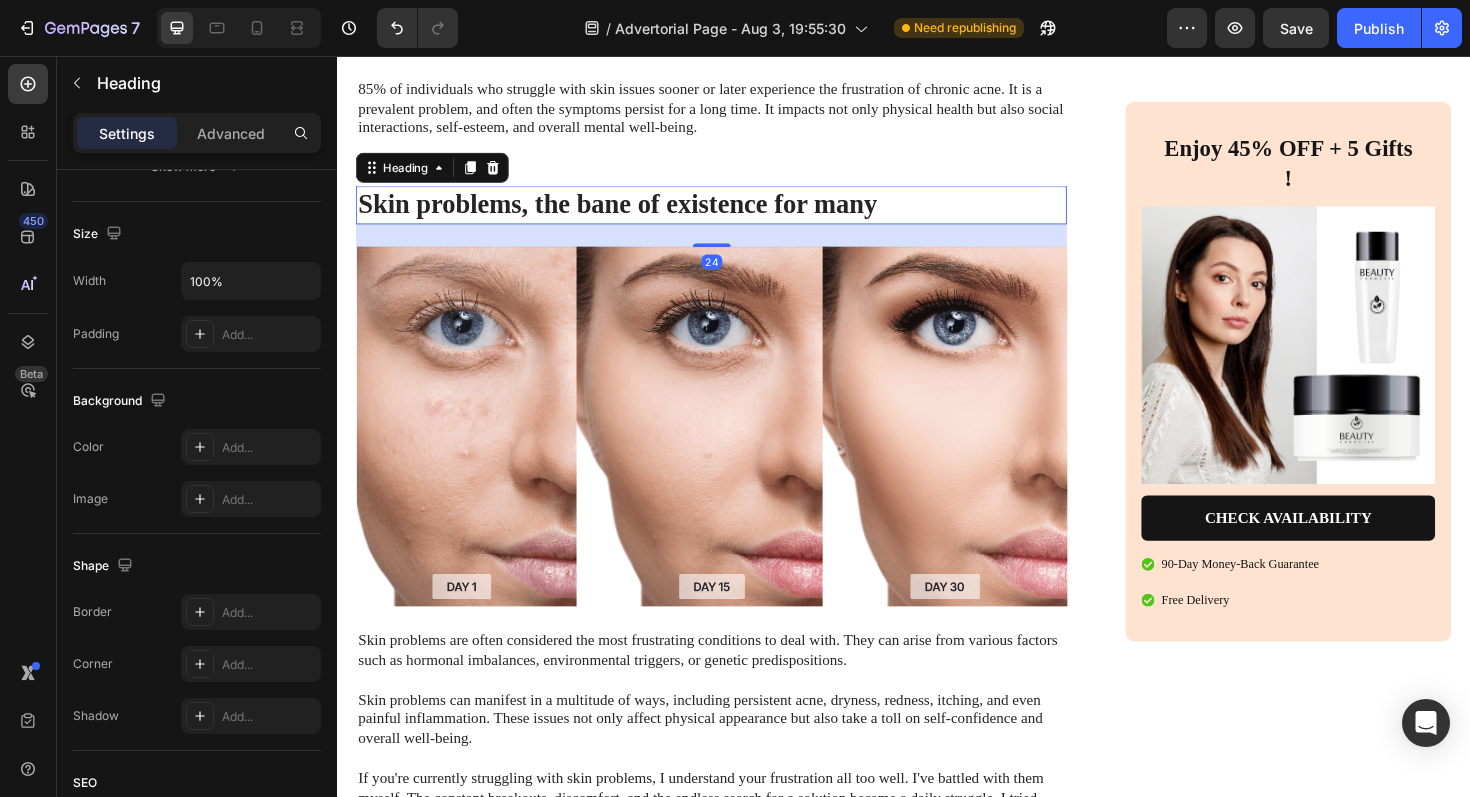 scroll, scrollTop: 0, scrollLeft: 0, axis: both 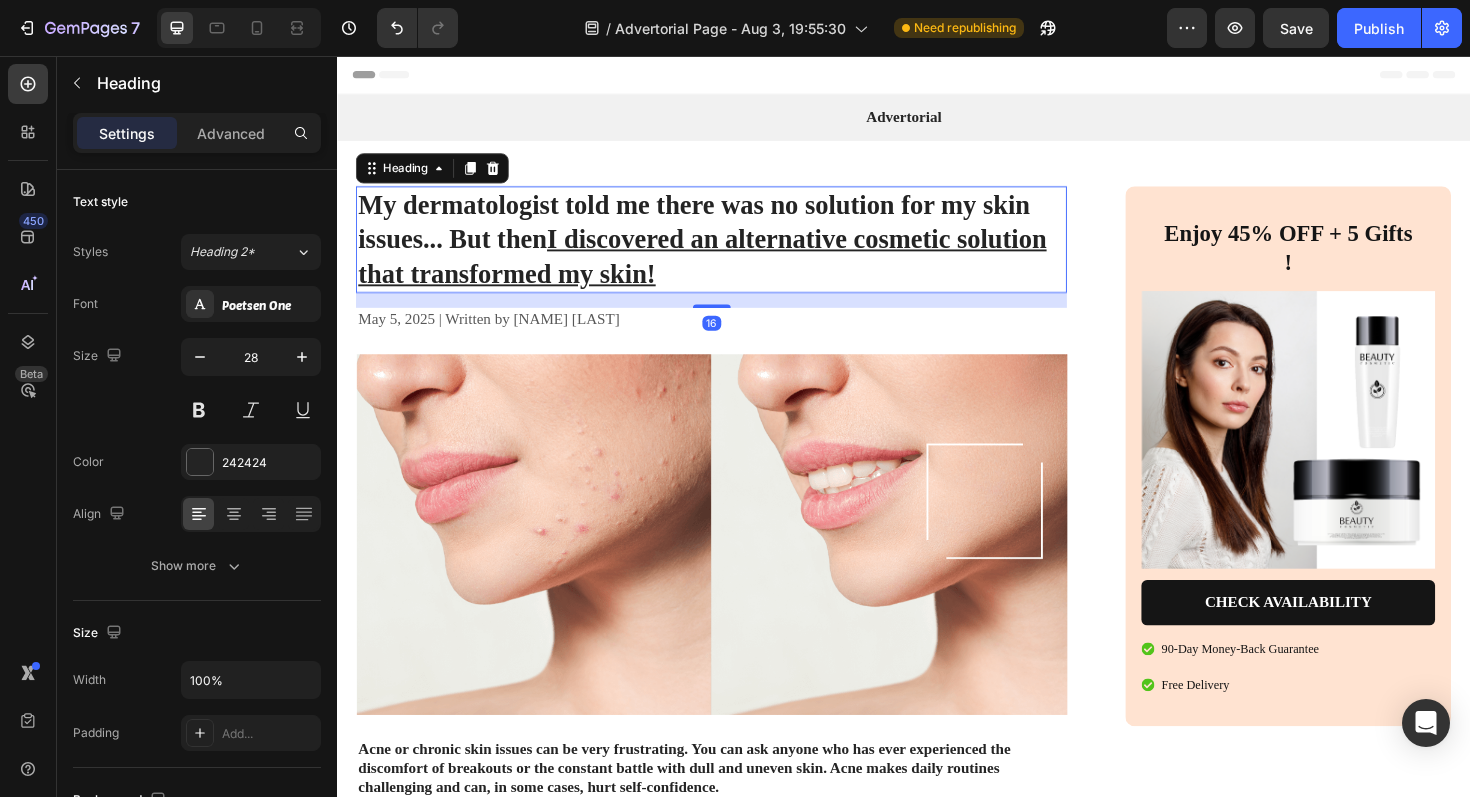 click on "I discovered an alternative cosmetic solution that transformed my skin!" at bounding box center (723, 267) 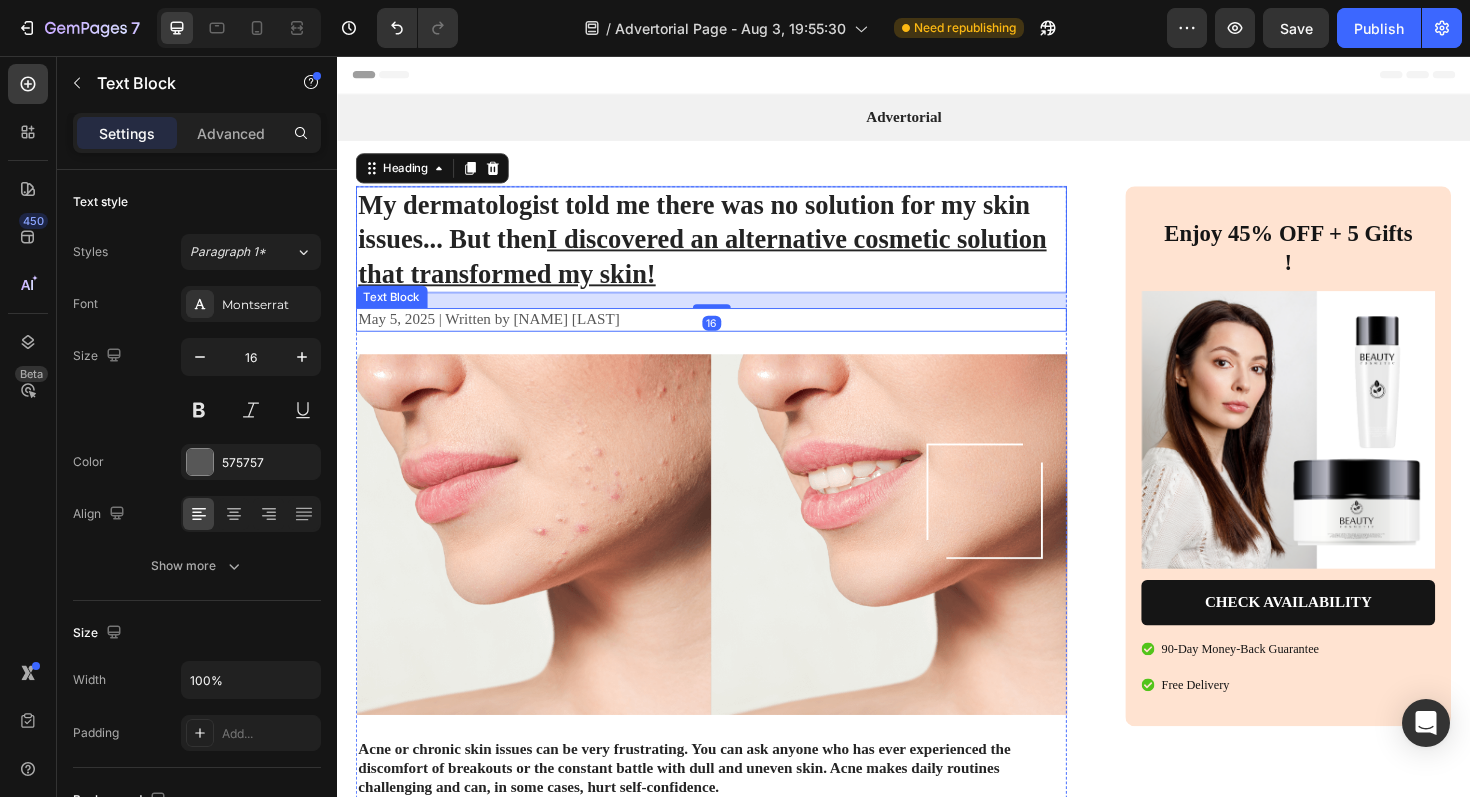 click on "May 5, 2025 | Written by [NAME] [LAST]" at bounding box center (733, 335) 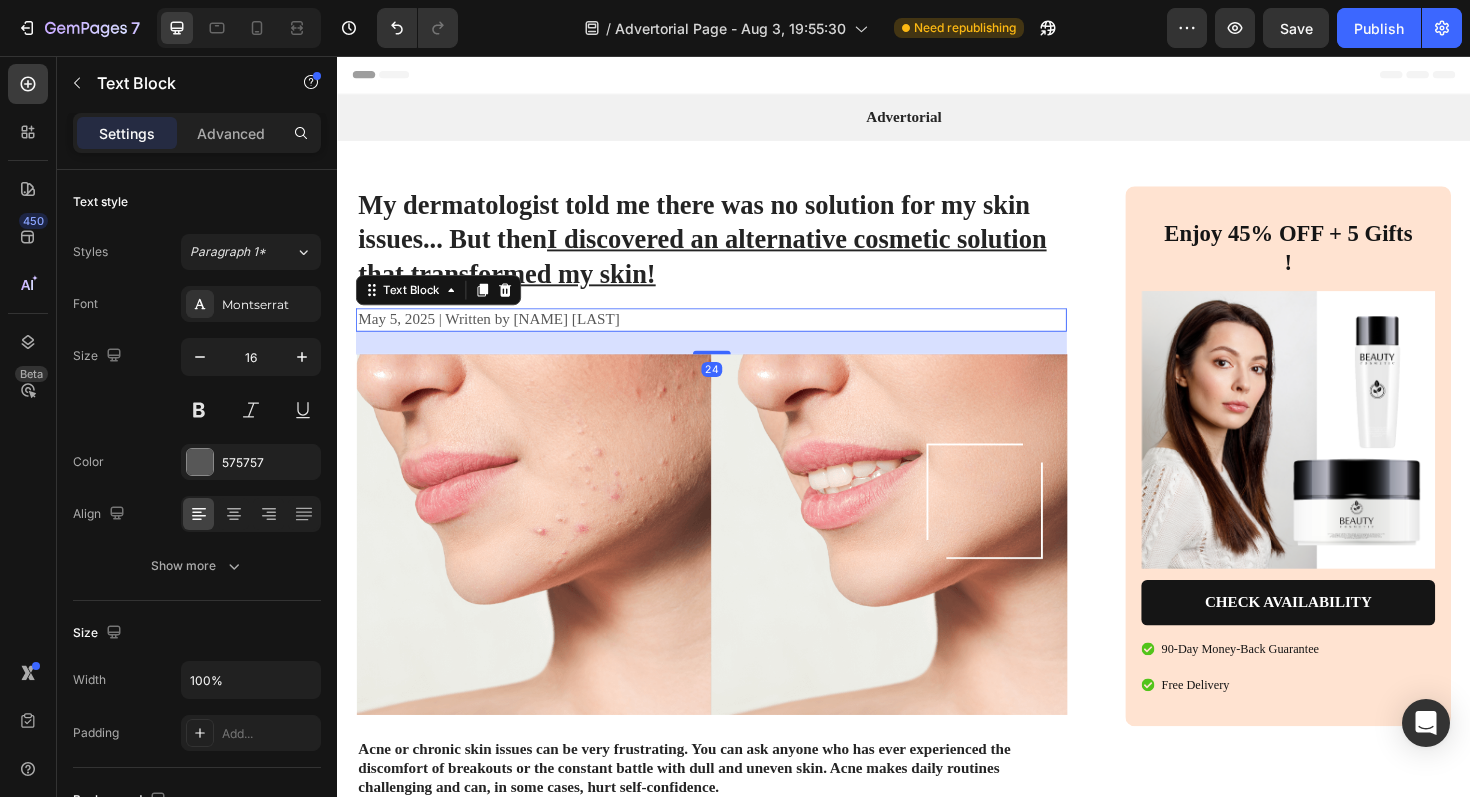 click on "May 5, 2025 | Written by [NAME] [LAST]" at bounding box center [733, 335] 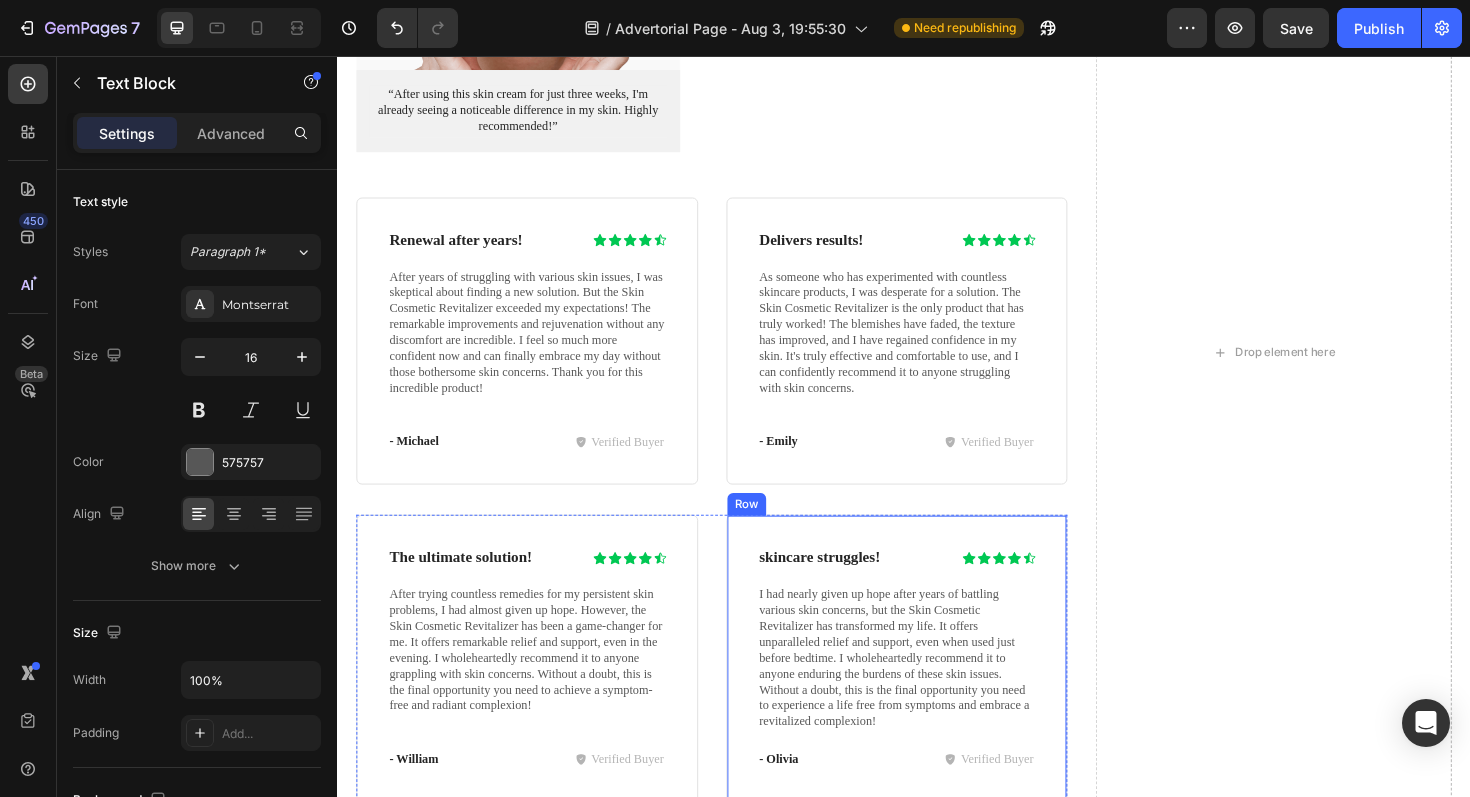 scroll, scrollTop: 5530, scrollLeft: 0, axis: vertical 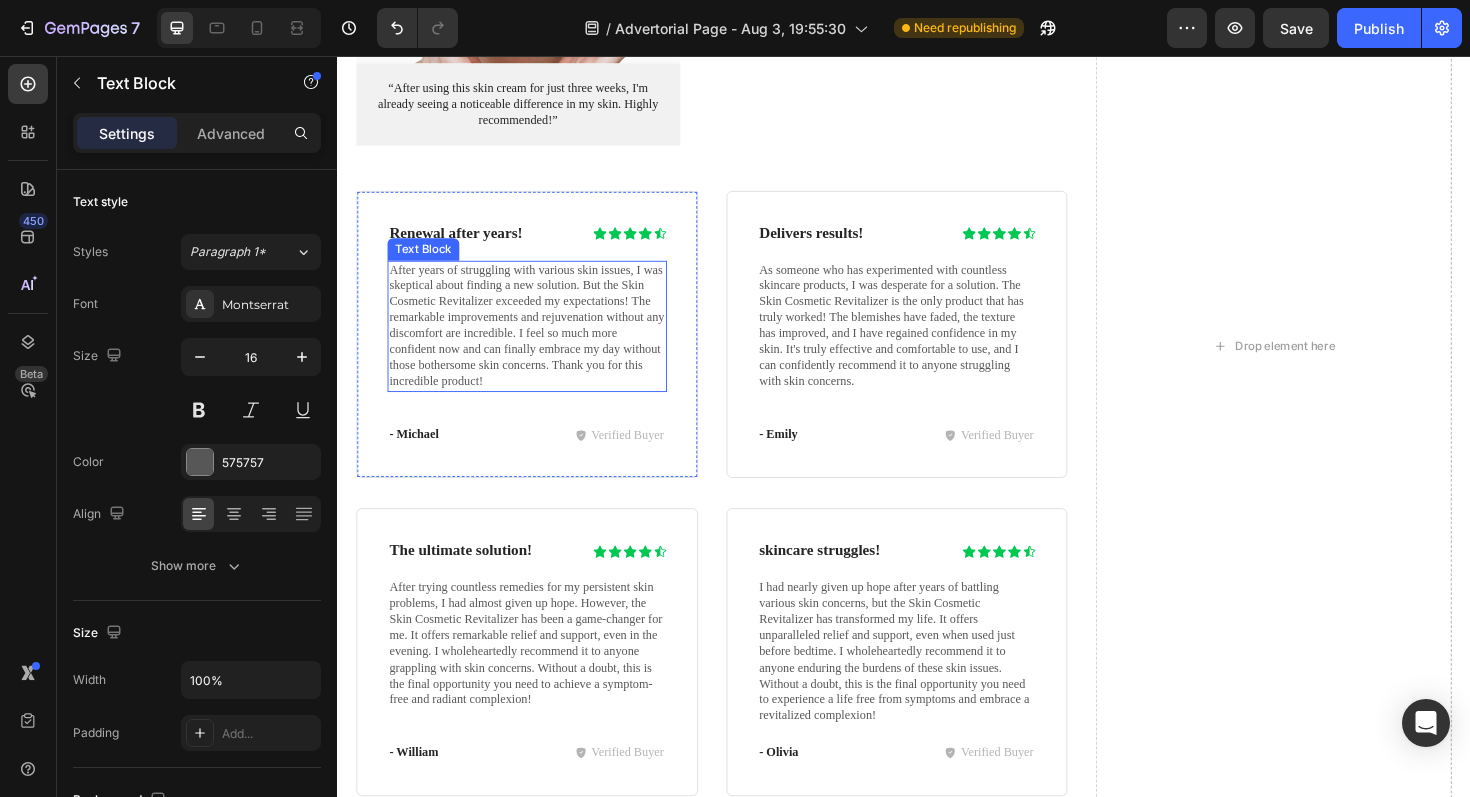 click on "After years of struggling with various skin issues, I was skeptical about finding a new solution. But the Skin Cosmetic Revitalizer exceeded my expectations! The remarkable improvements and rejuvenation without any discomfort are incredible. I feel so much more confident now and can finally embrace my day without those bothersome skin concerns. Thank you for this incredible product!" at bounding box center (538, 342) 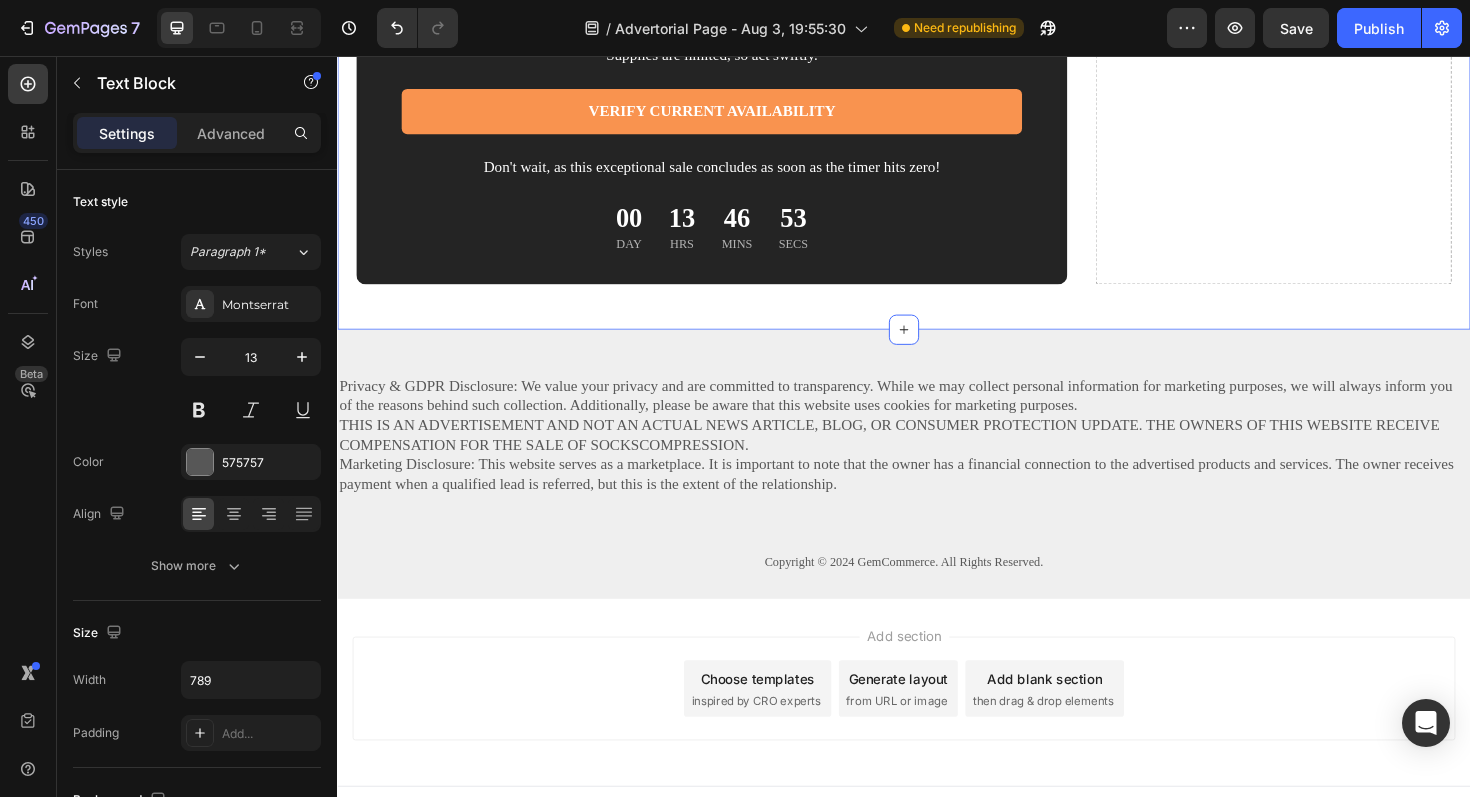 scroll, scrollTop: 6732, scrollLeft: 0, axis: vertical 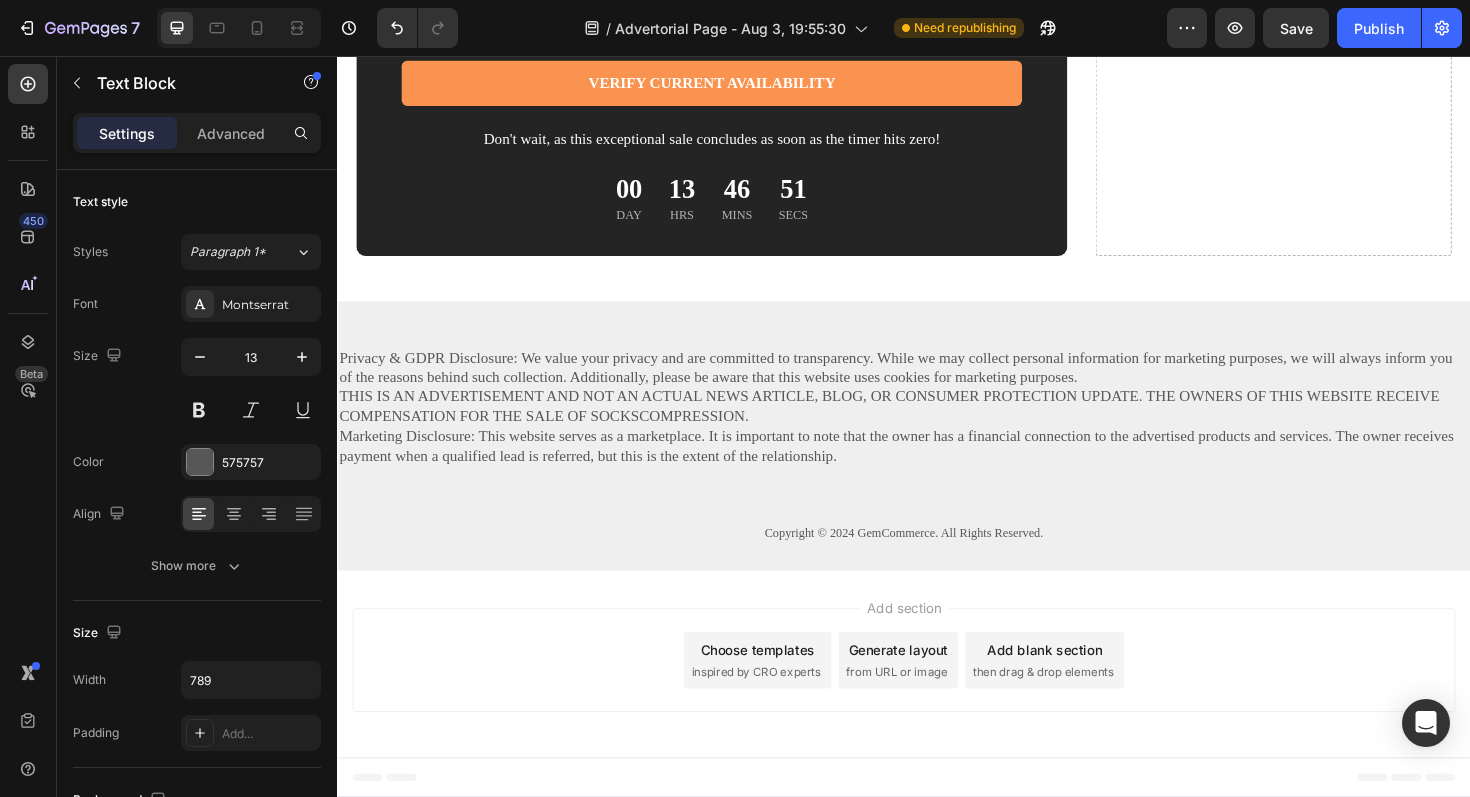 click on "inspired by CRO experts" at bounding box center (780, 709) 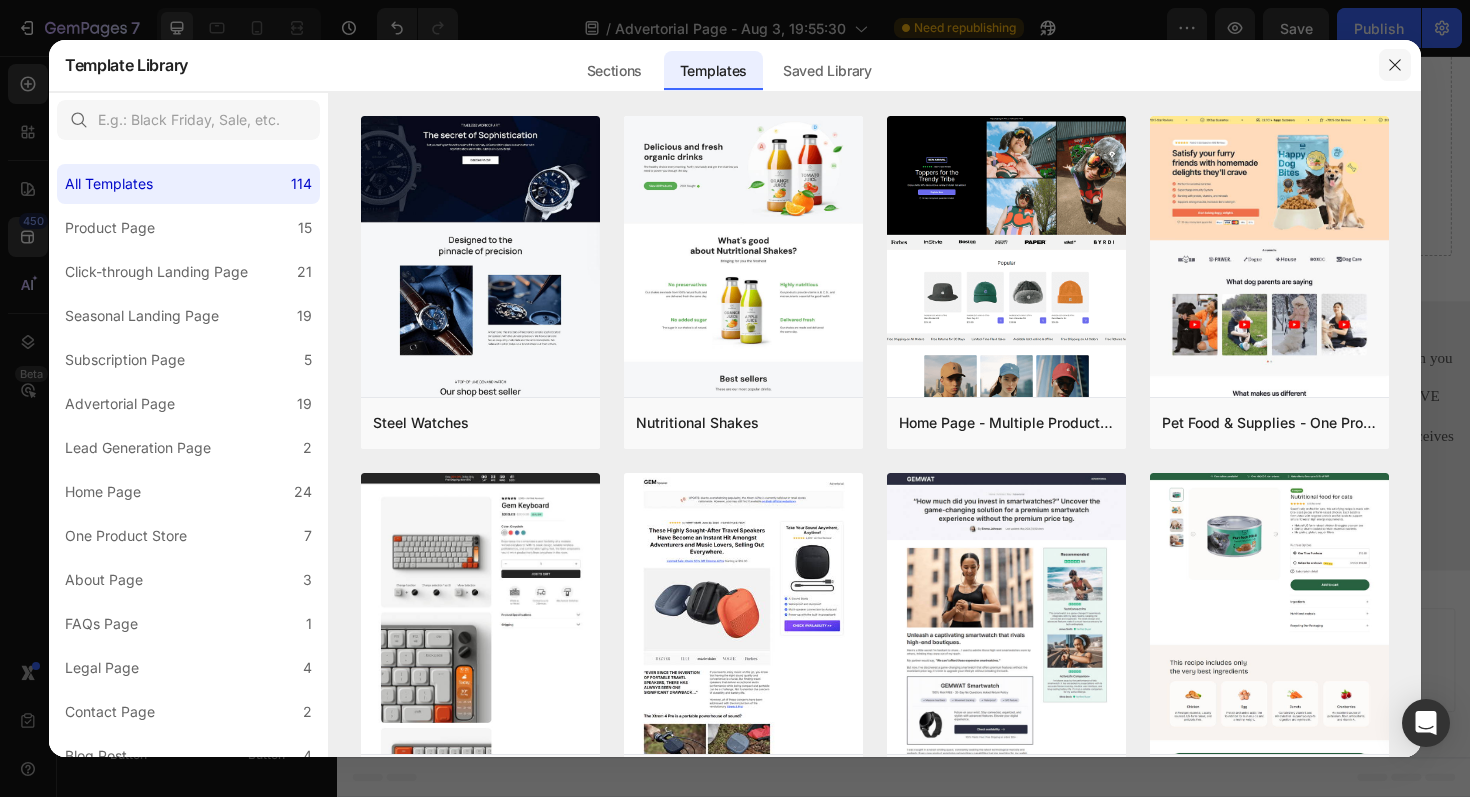 click 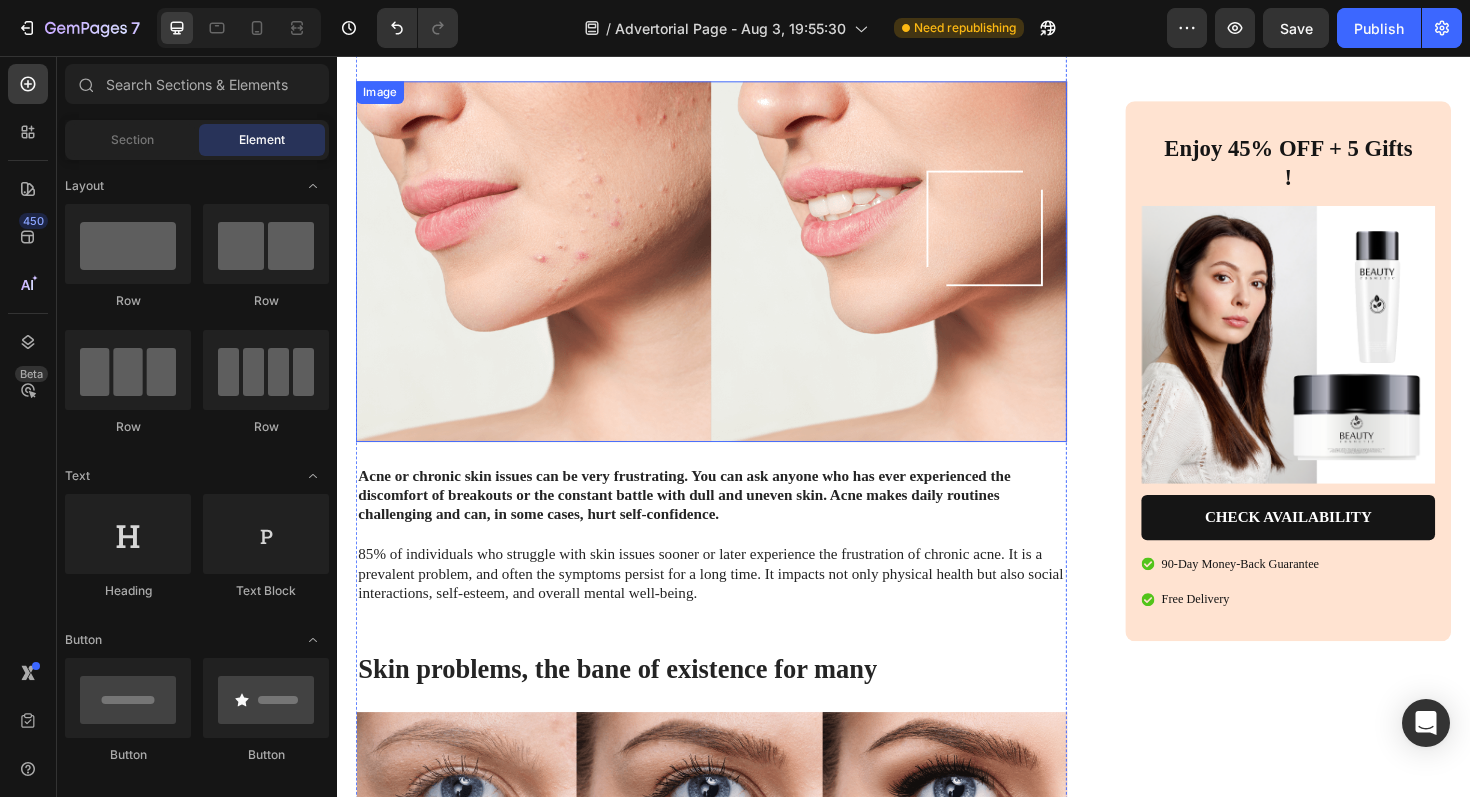 scroll, scrollTop: 0, scrollLeft: 0, axis: both 